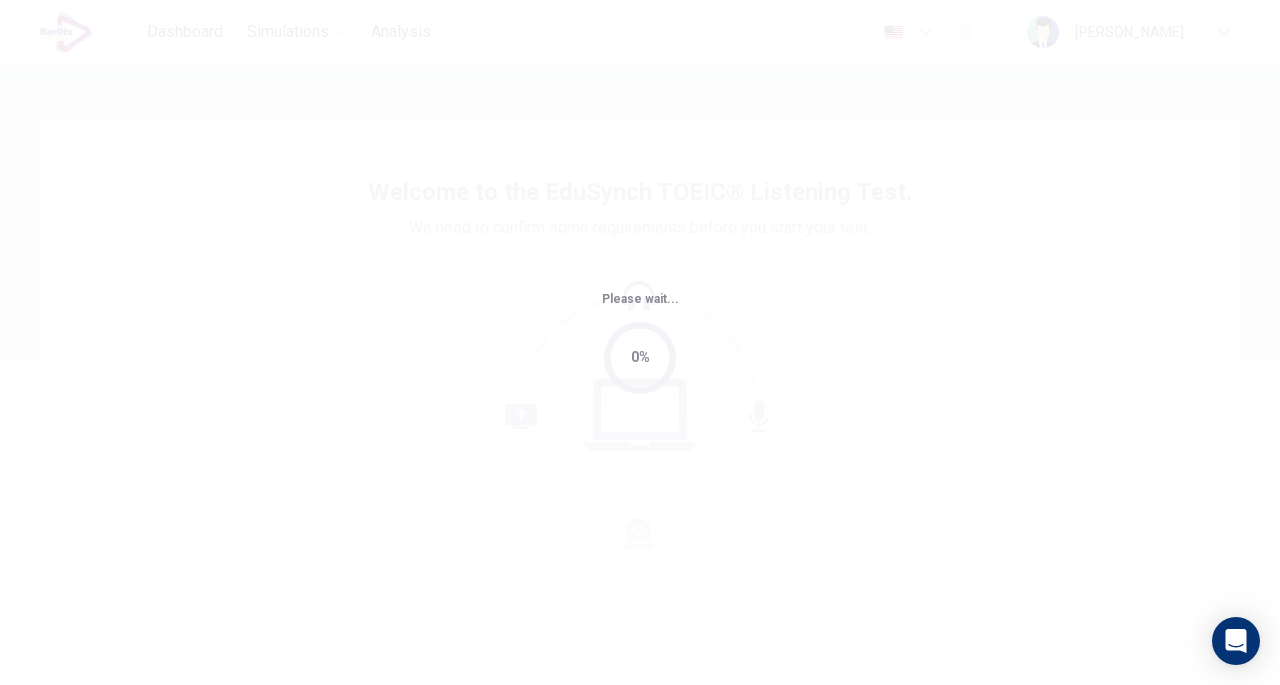 scroll, scrollTop: 0, scrollLeft: 0, axis: both 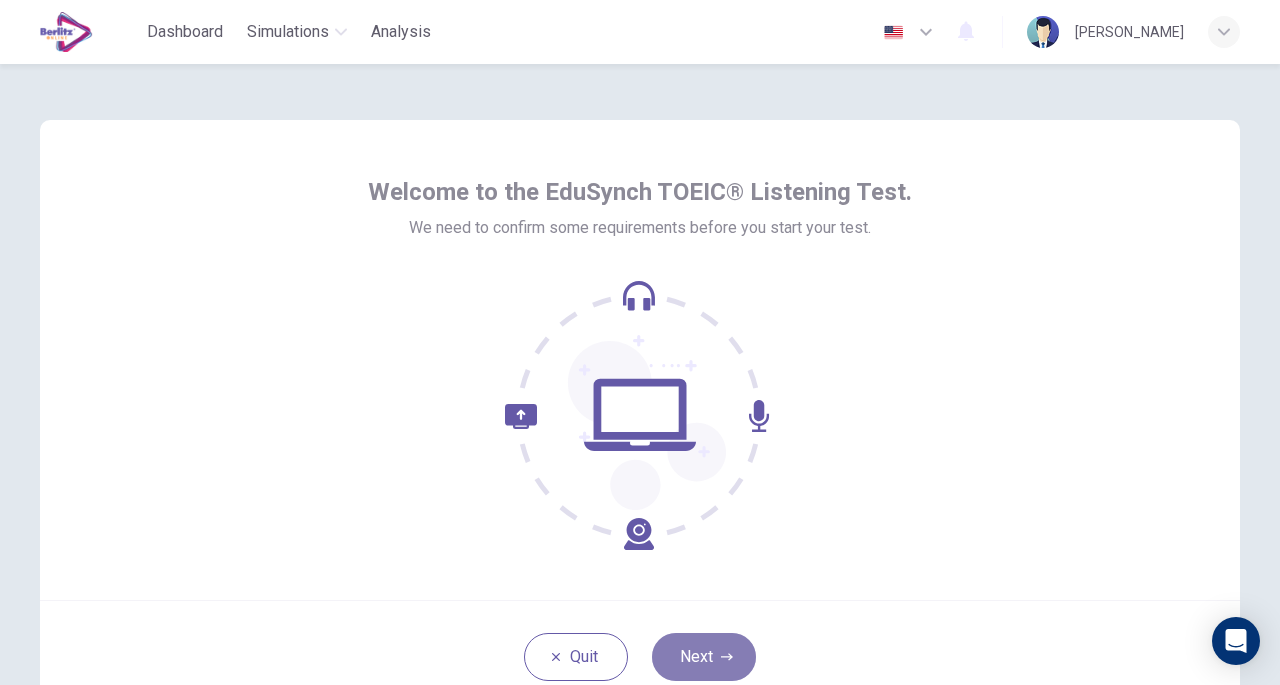 click on "Next" at bounding box center (704, 657) 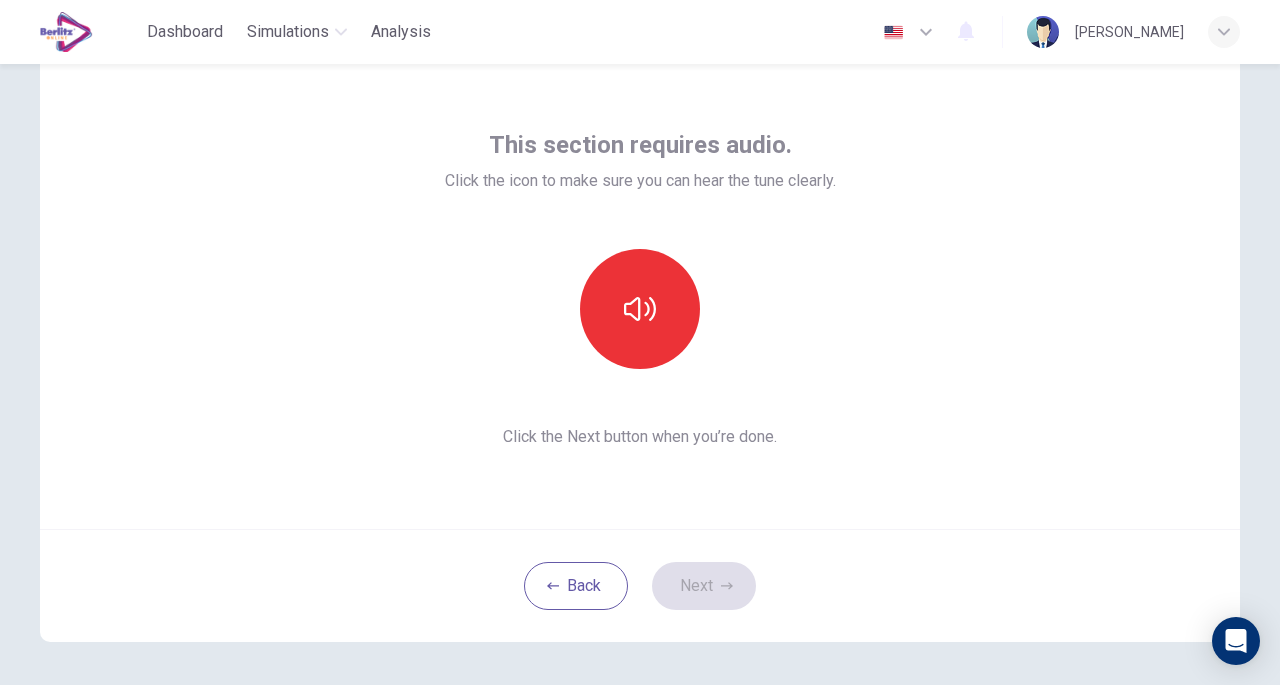 scroll, scrollTop: 82, scrollLeft: 0, axis: vertical 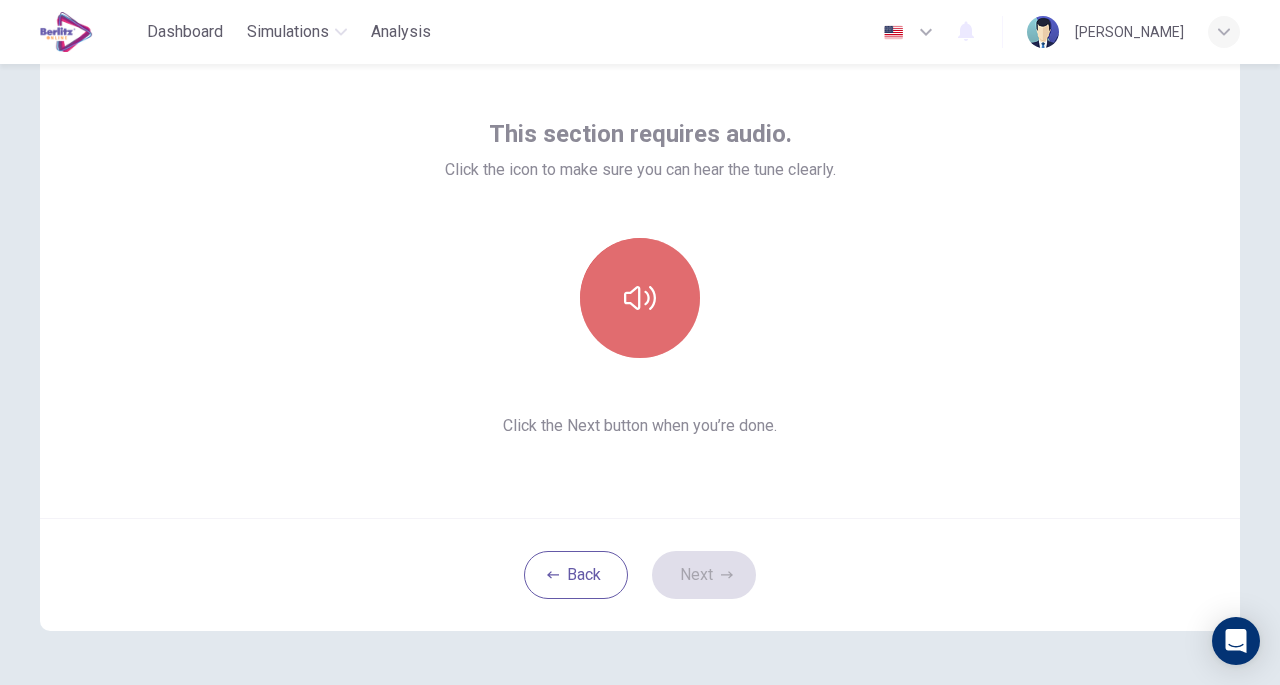 click 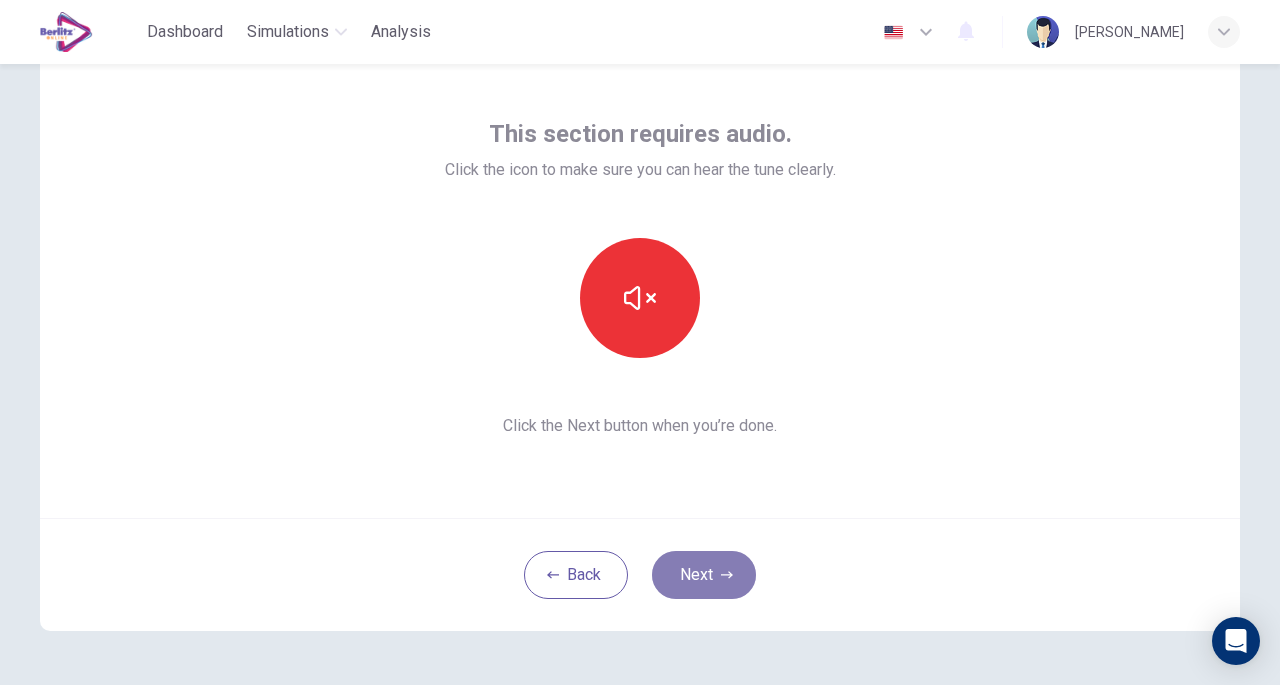 click 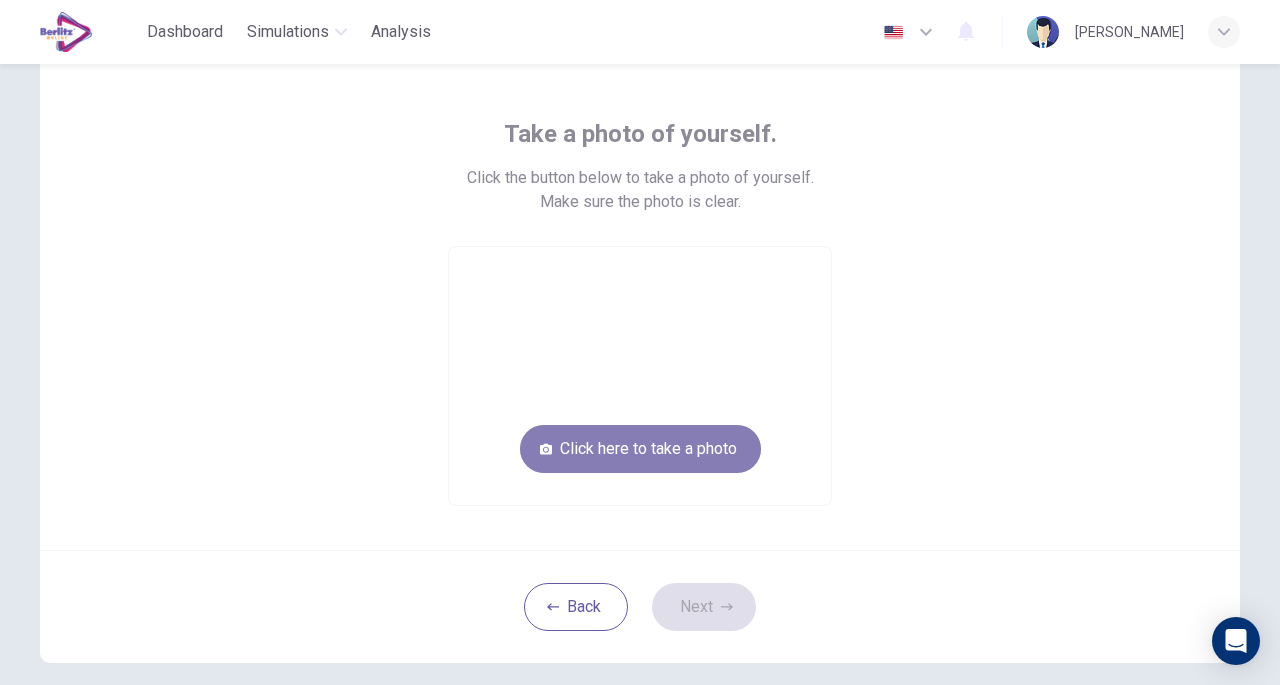 click on "Click here to take a photo" at bounding box center [640, 449] 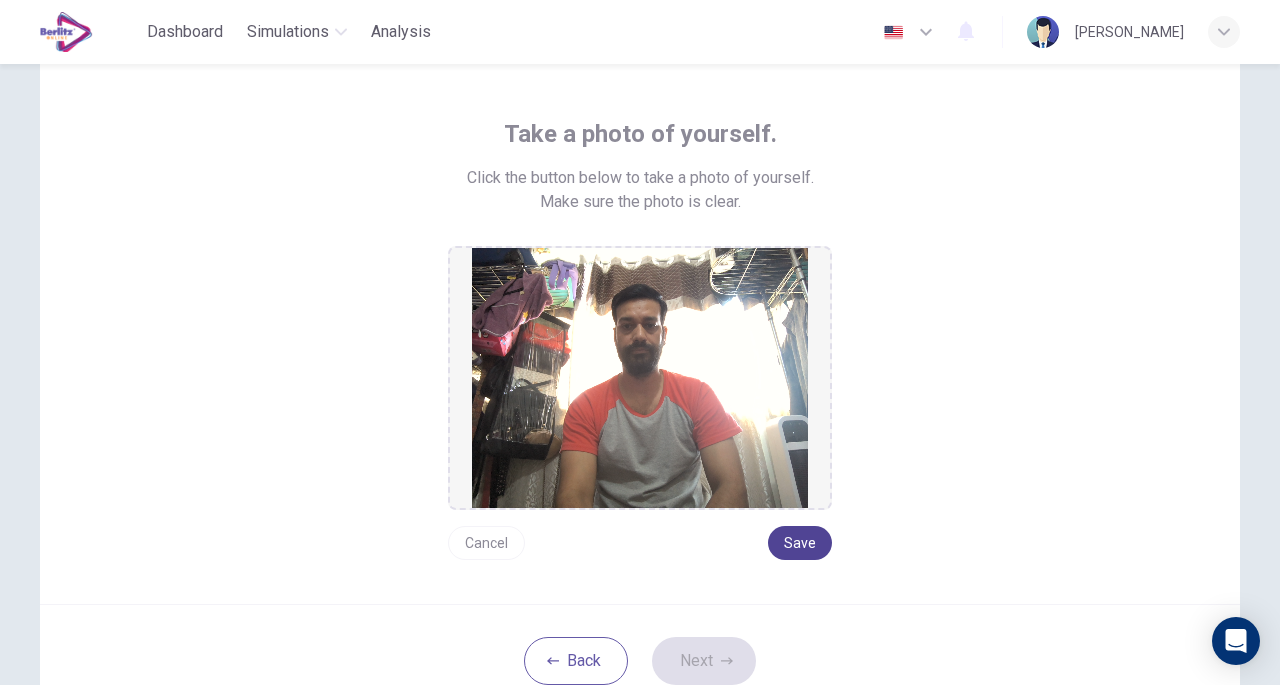 click on "Save" at bounding box center [800, 543] 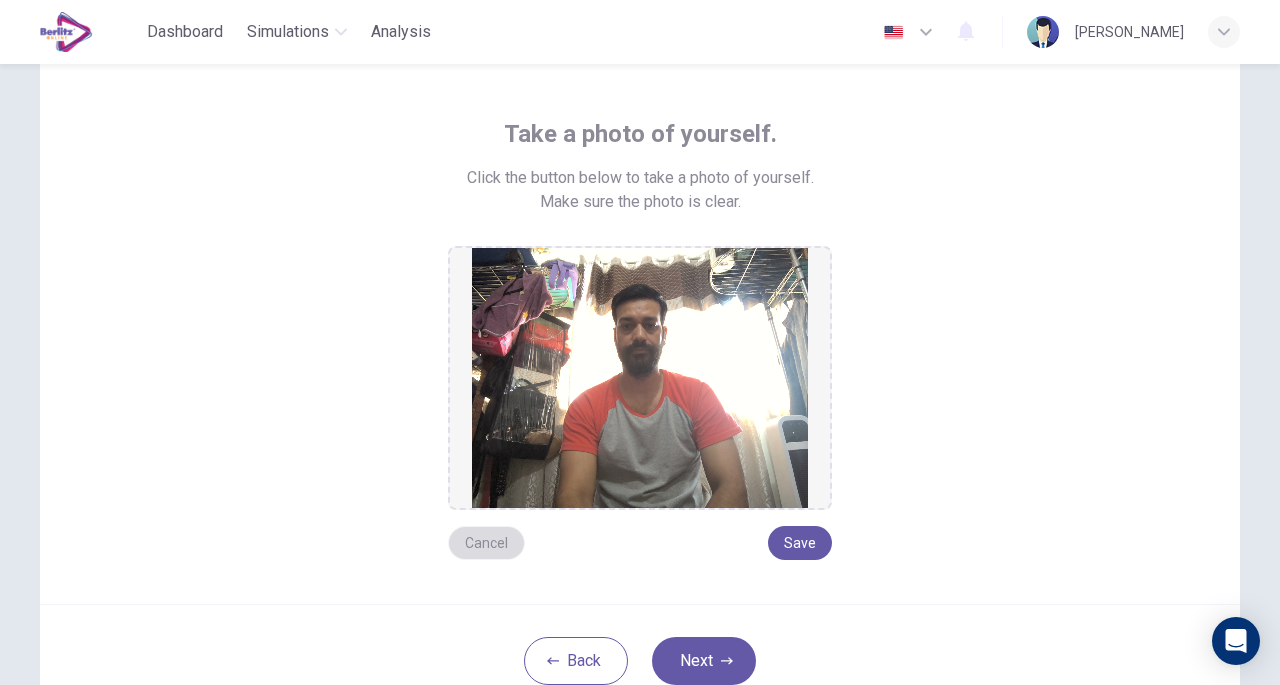 click on "Cancel" at bounding box center (486, 543) 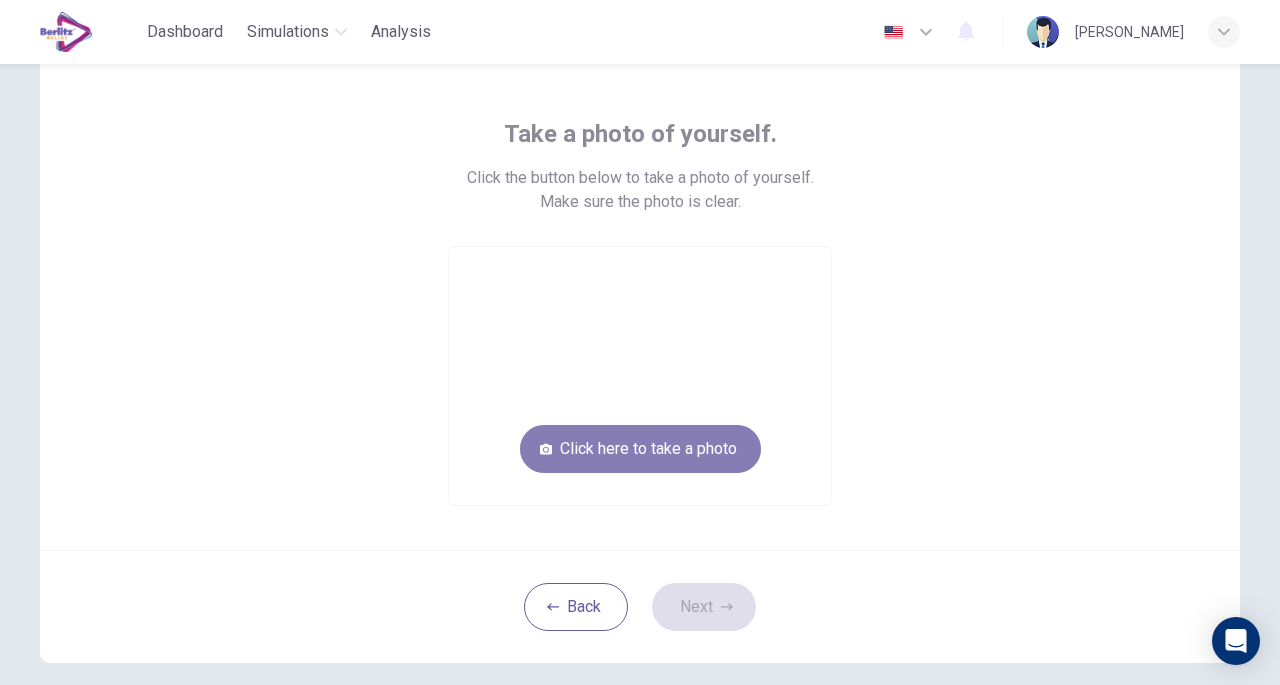 click on "Click here to take a photo" at bounding box center [640, 449] 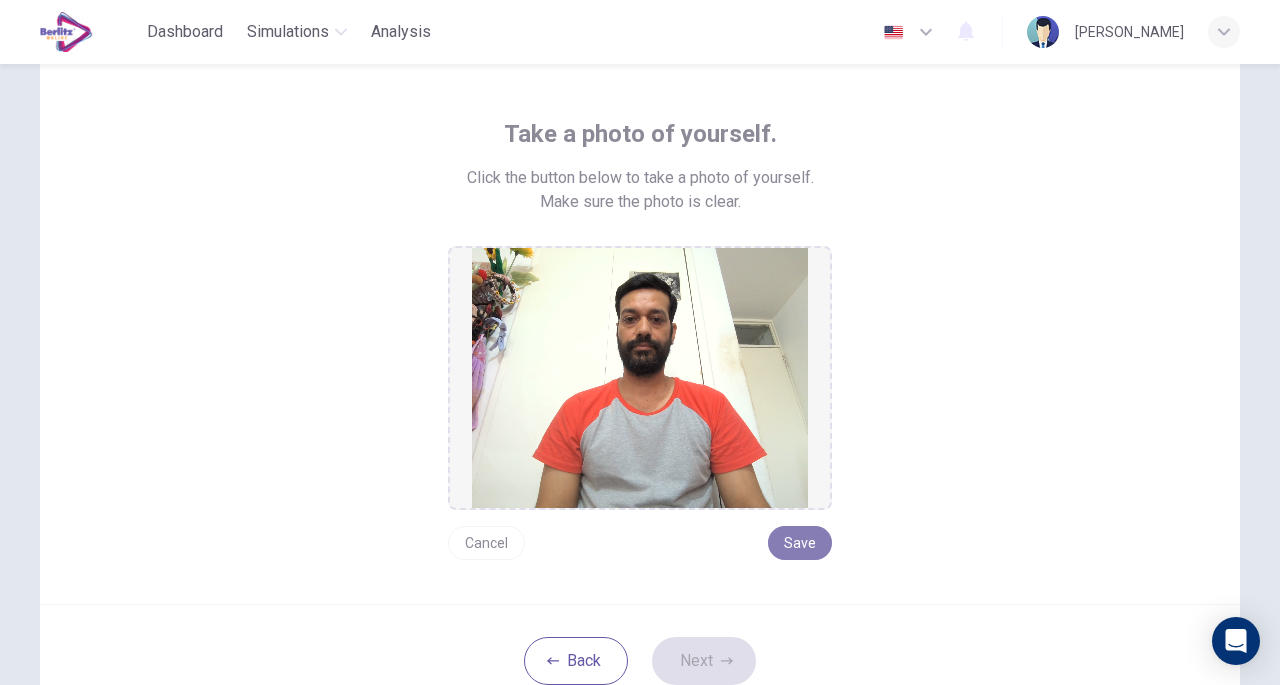 click on "Save" at bounding box center [800, 543] 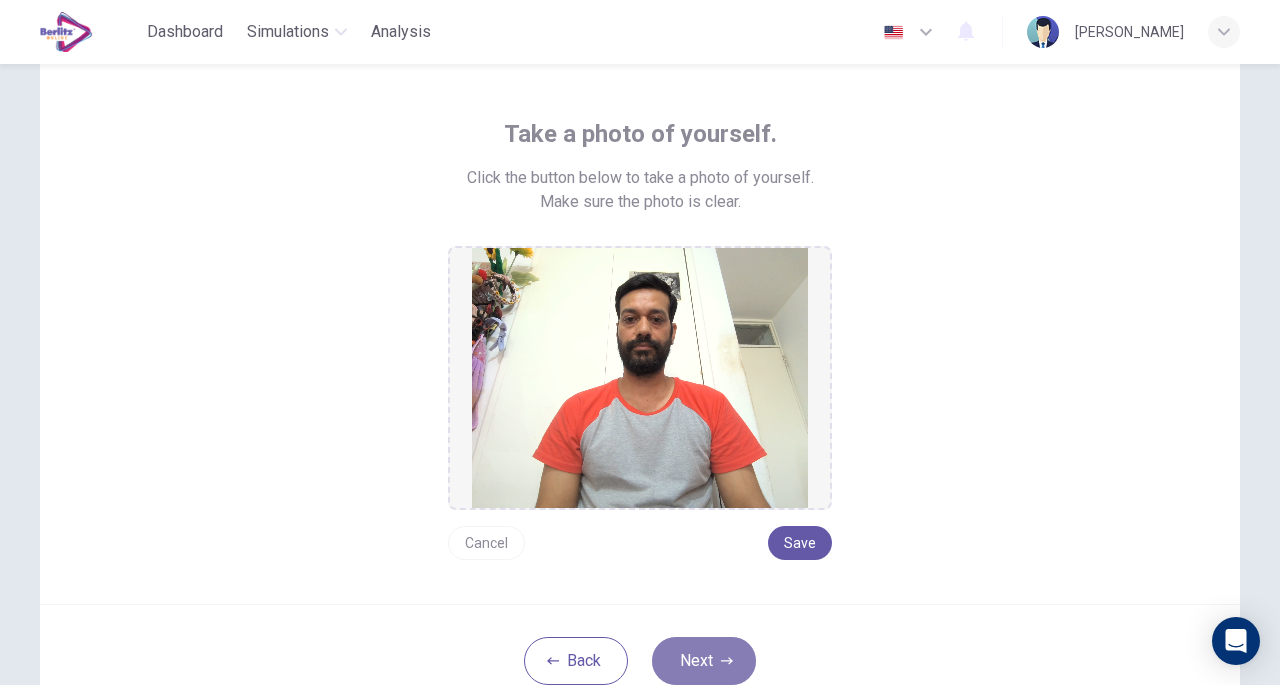 click on "Next" at bounding box center (704, 661) 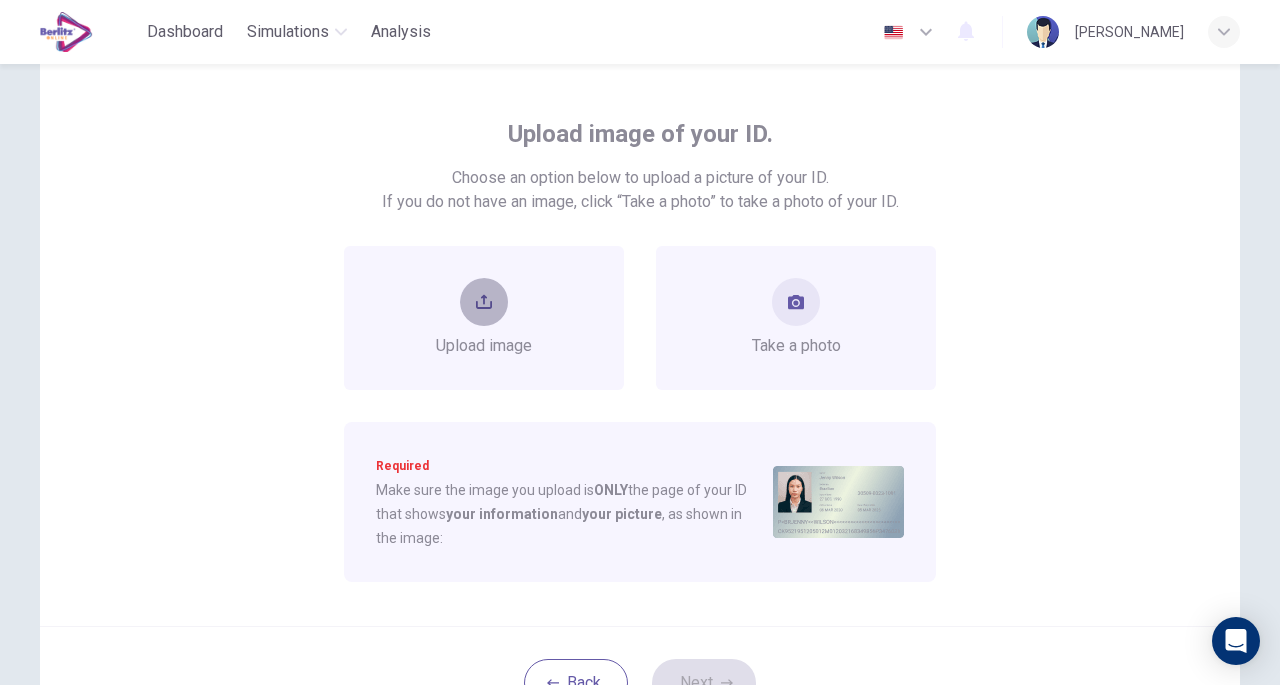 click at bounding box center (484, 302) 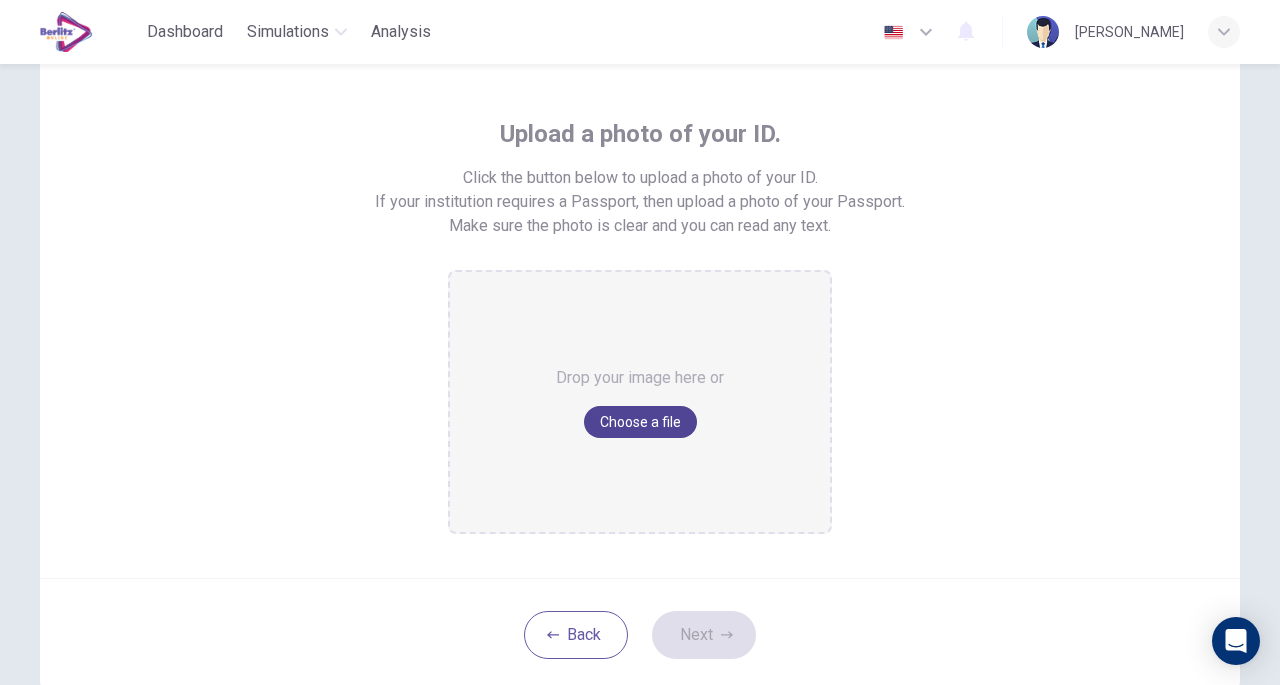 click on "Choose a file" at bounding box center [640, 422] 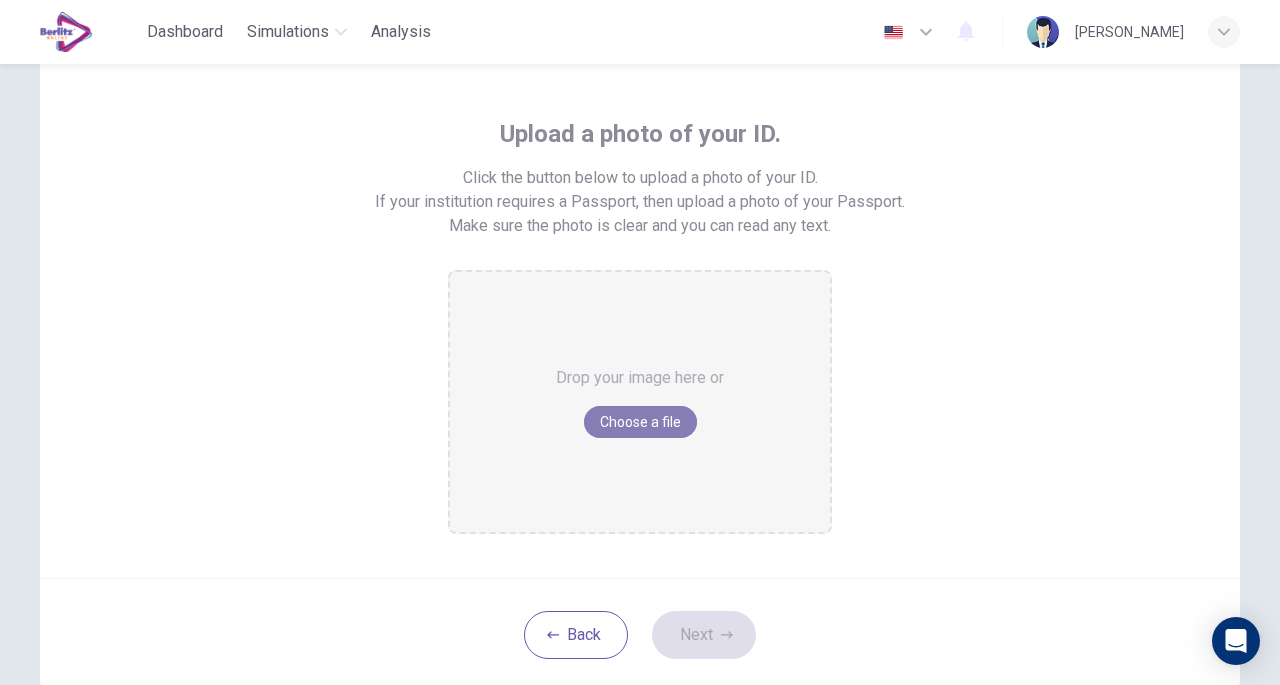 click on "Choose a file" at bounding box center (640, 422) 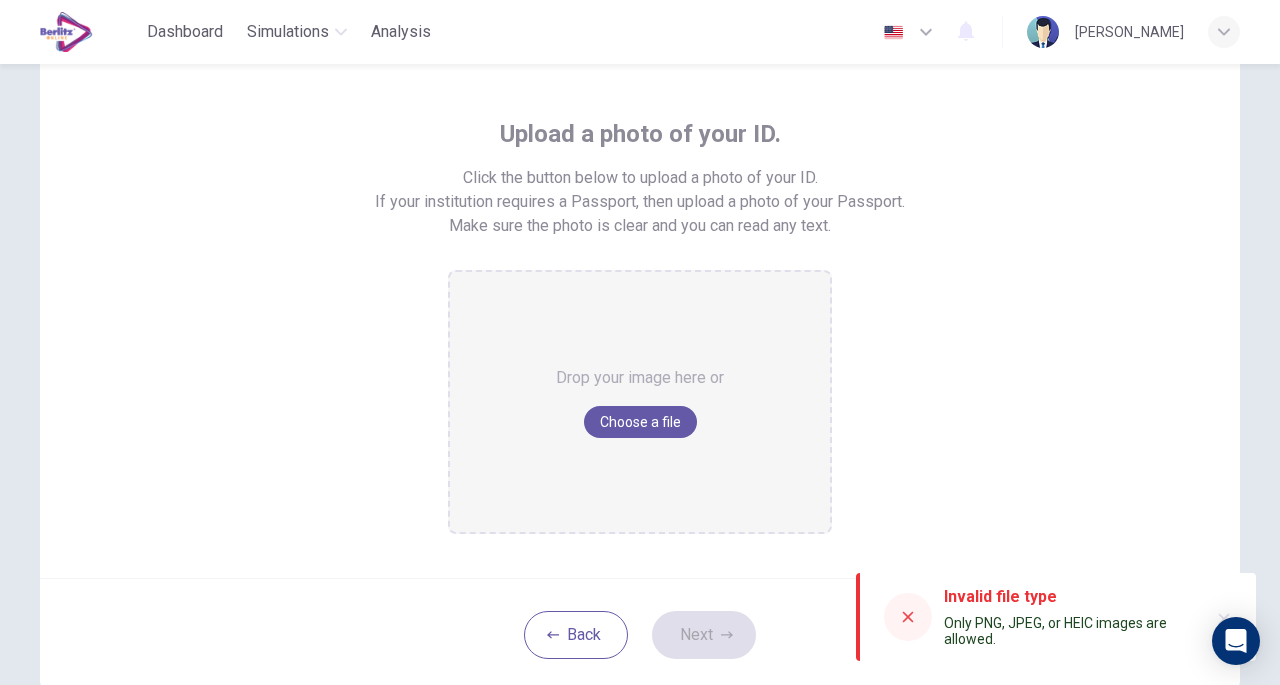 type 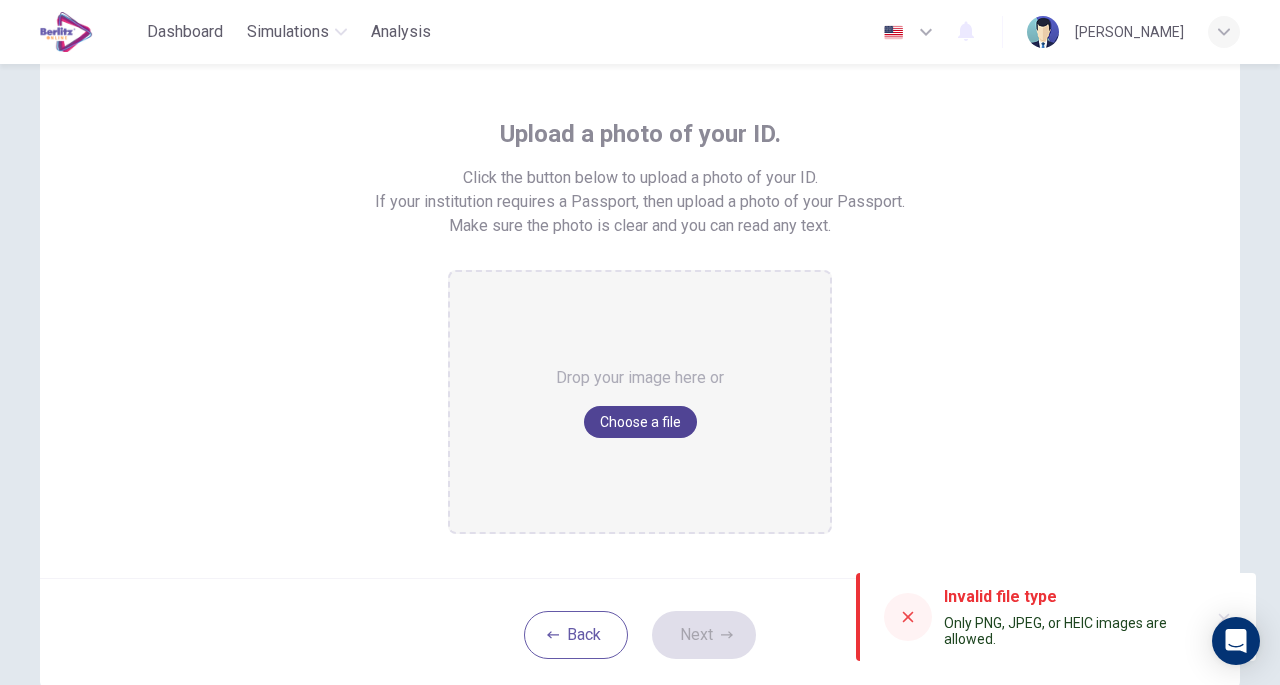 click on "Choose a file" at bounding box center (640, 422) 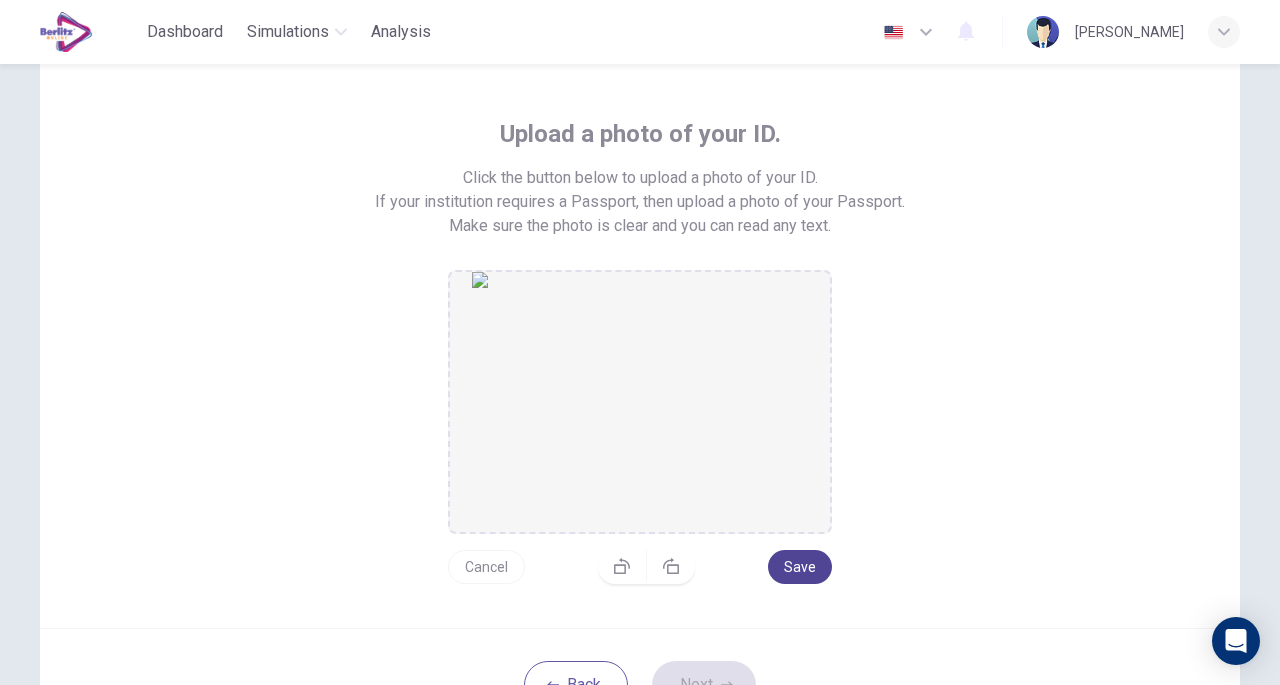 click on "Save" at bounding box center (800, 567) 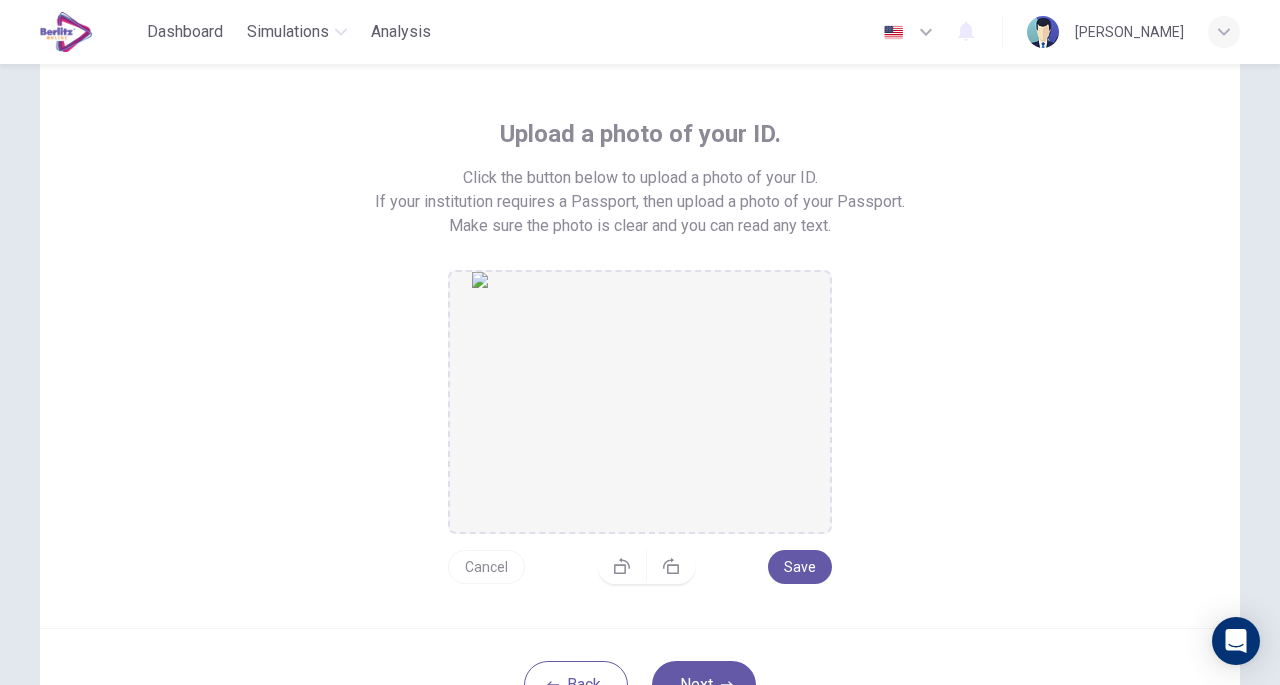 click on "Upload a photo of your ID. Click the button below to upload a photo of your ID.   If your institution requires a Passport, then upload a photo of your Passport. Make sure the photo is clear and you can read any text. Cancel Save" at bounding box center (640, 351) 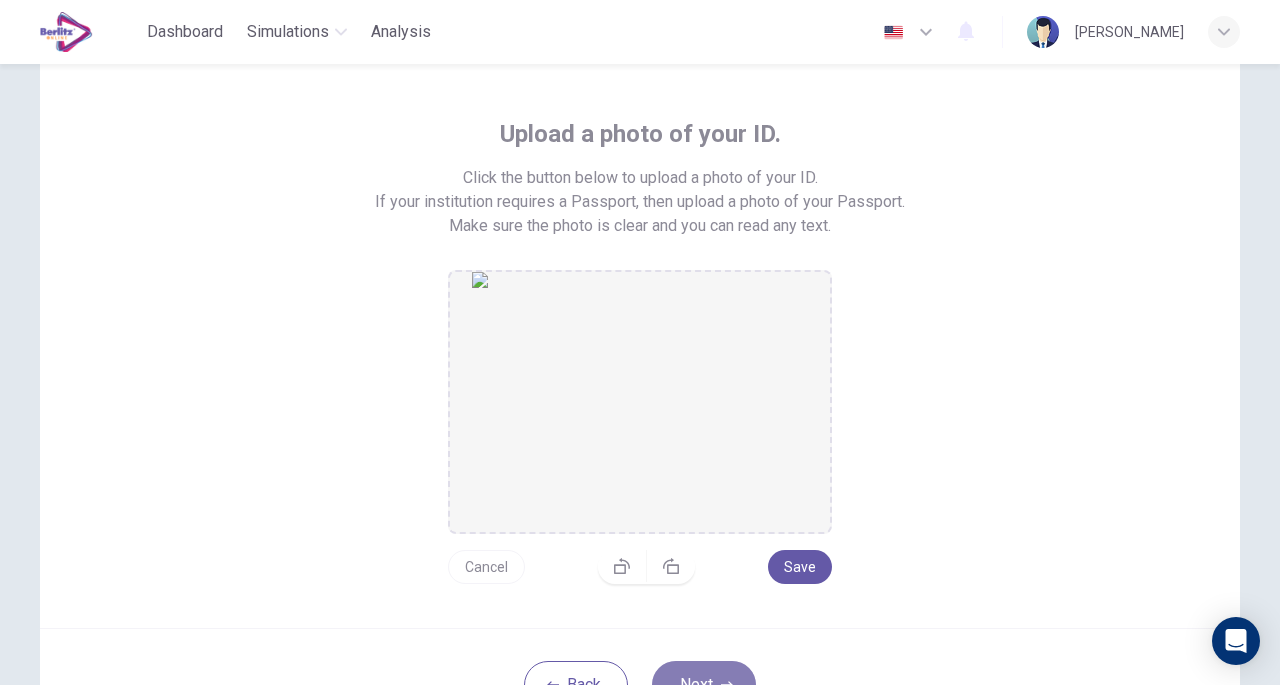 click on "Next" at bounding box center [704, 685] 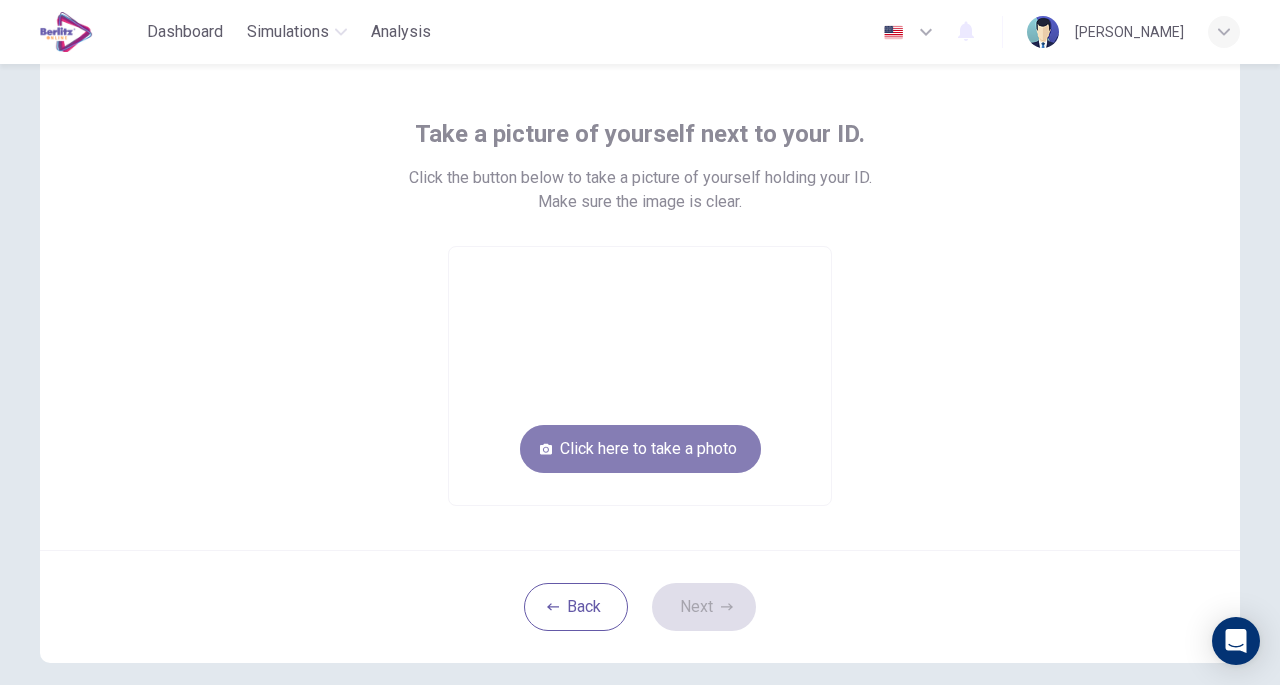 click on "Click here to take a photo" at bounding box center [640, 449] 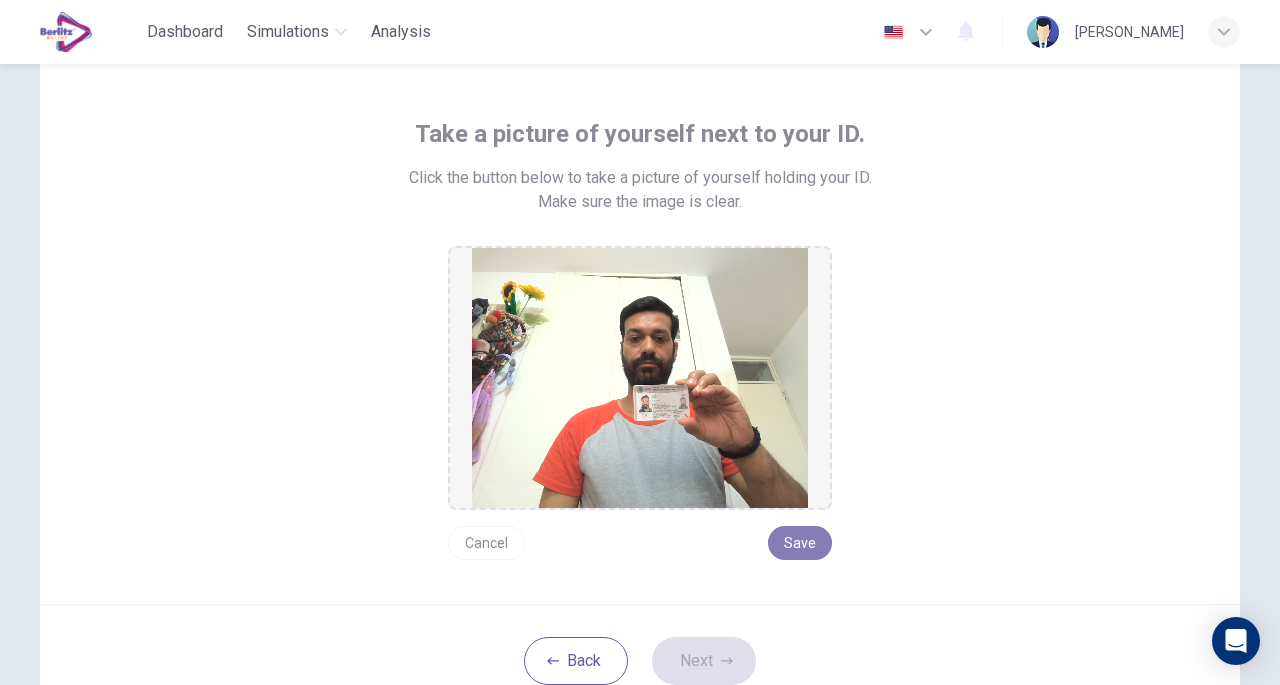 click on "Save" at bounding box center [800, 543] 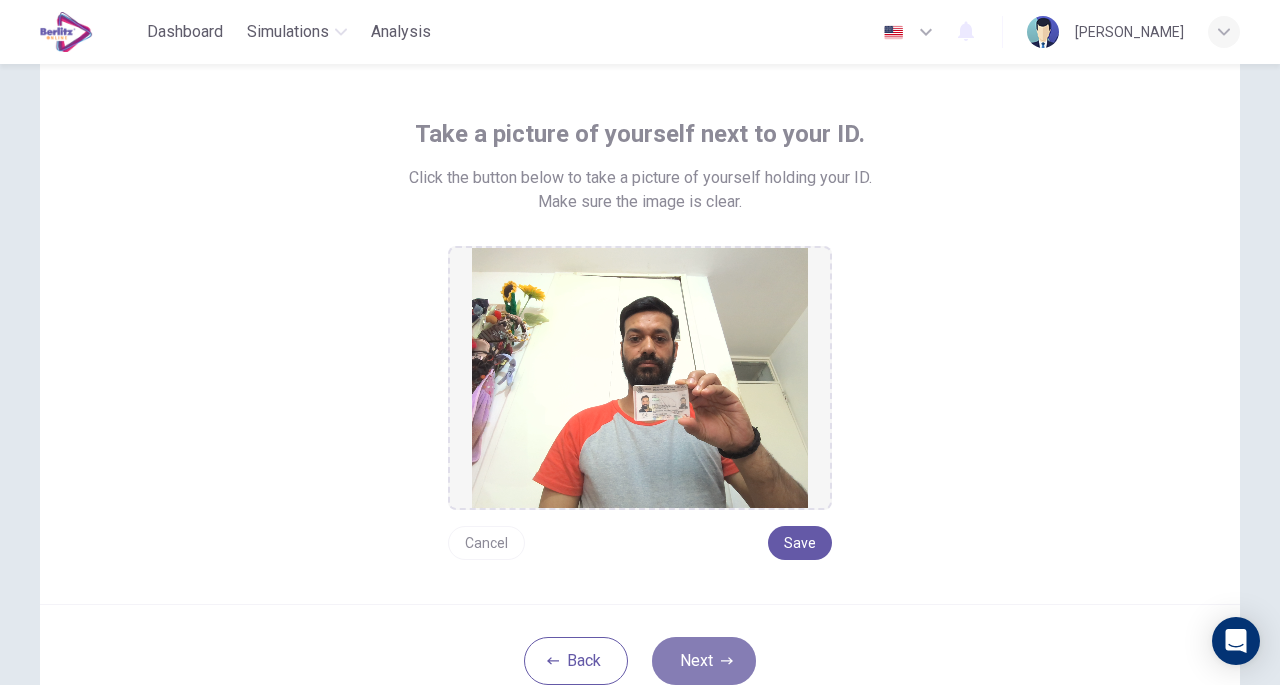 click on "Next" at bounding box center (704, 661) 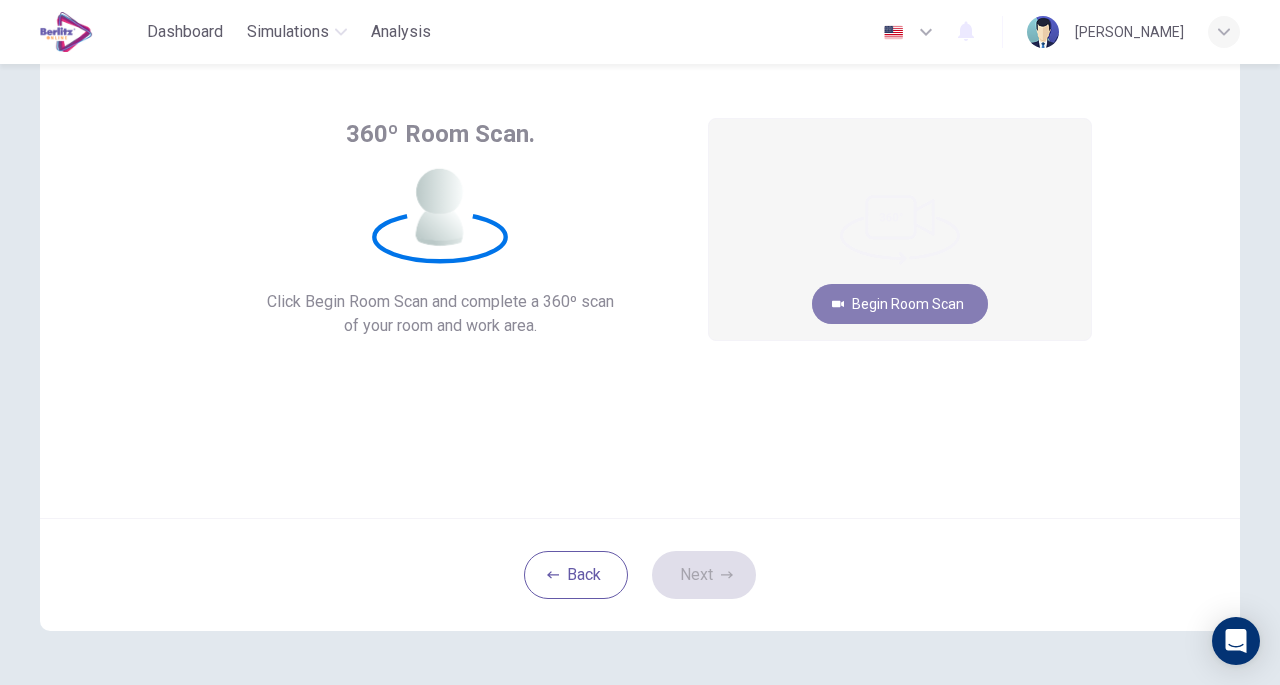 click on "Begin Room Scan" at bounding box center (900, 304) 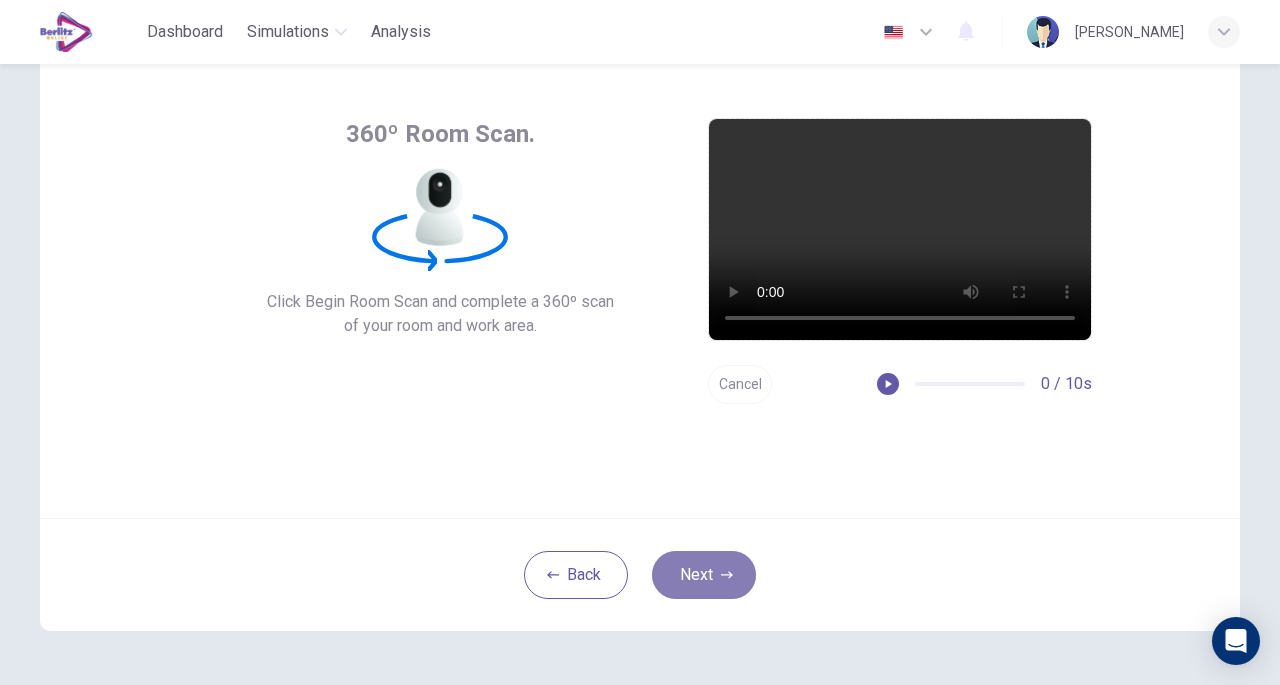 click on "Next" at bounding box center [704, 575] 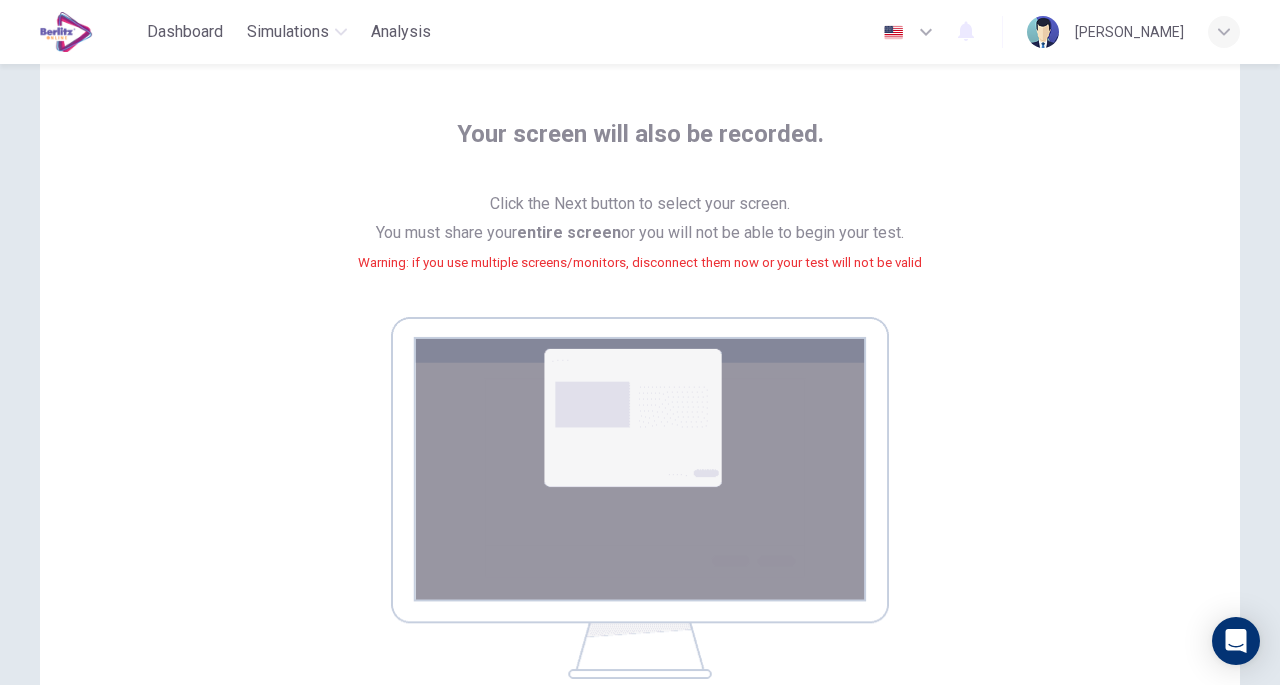 click at bounding box center (640, 498) 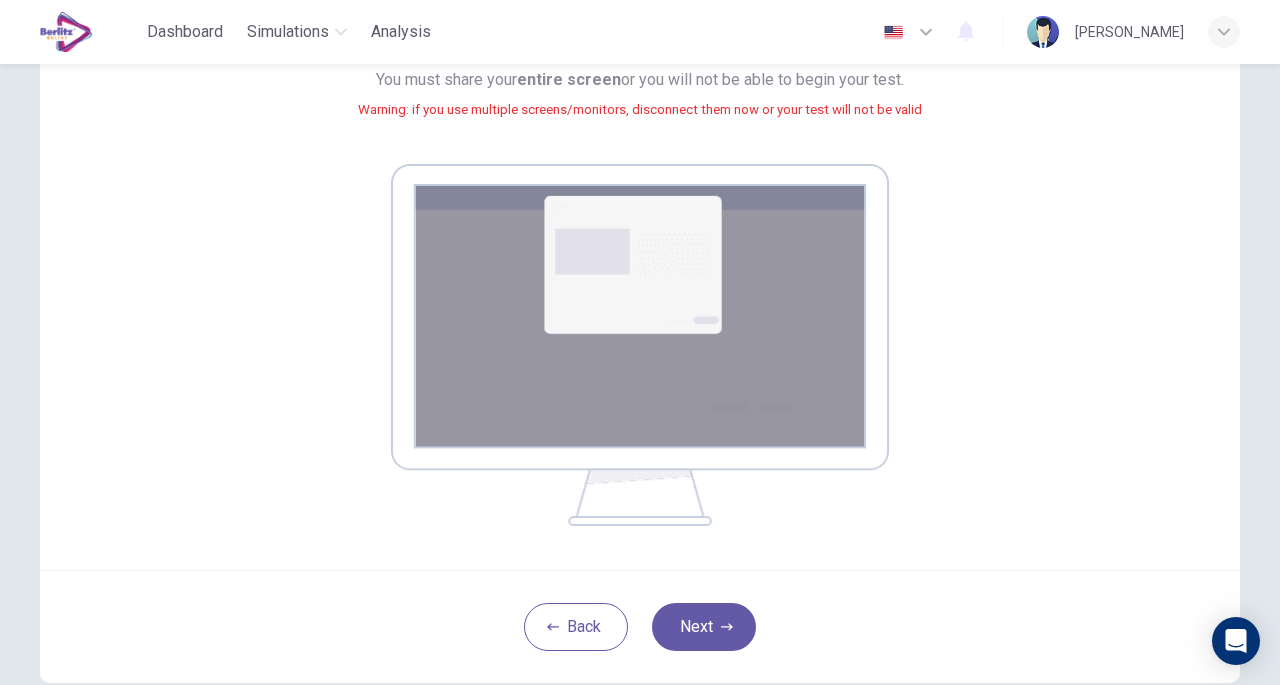 scroll, scrollTop: 236, scrollLeft: 0, axis: vertical 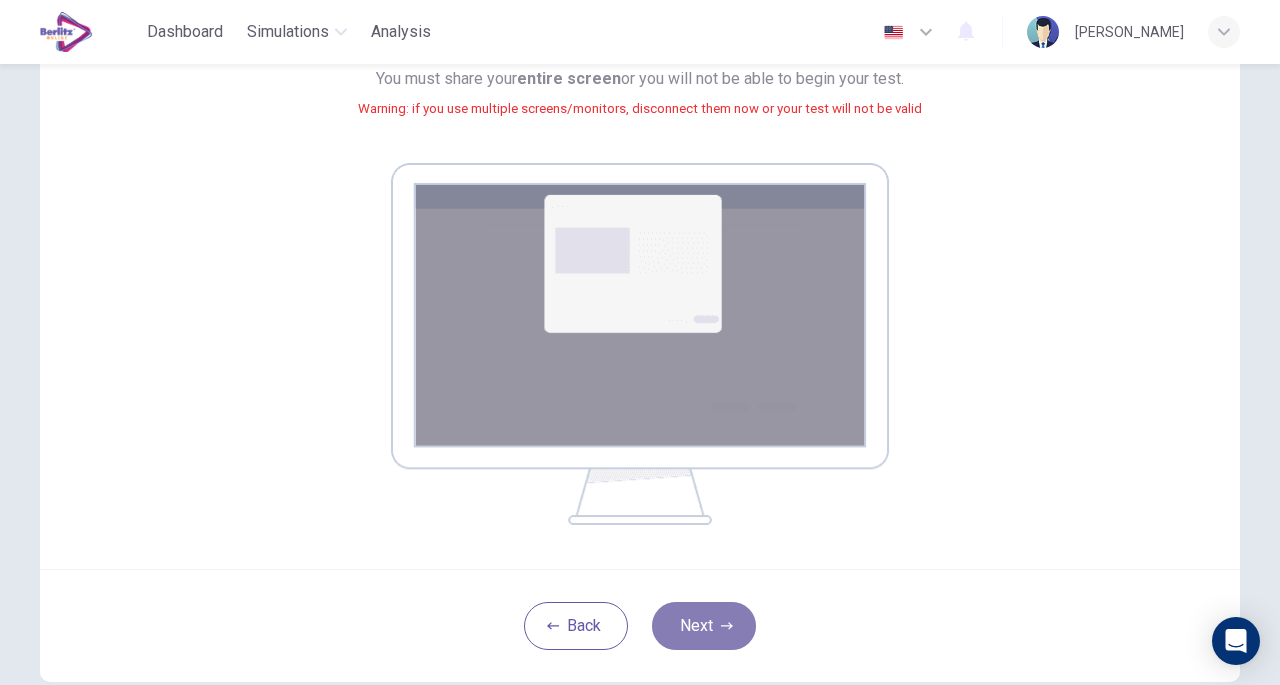 click on "Next" at bounding box center [704, 626] 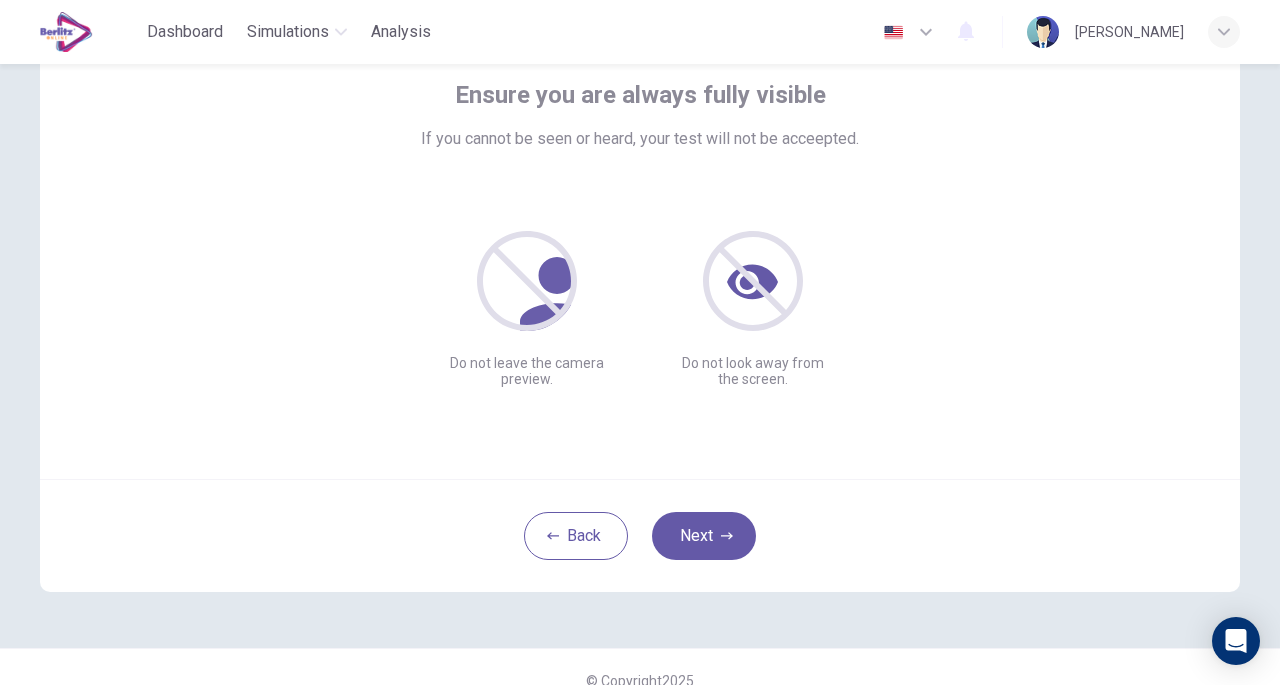 scroll, scrollTop: 120, scrollLeft: 0, axis: vertical 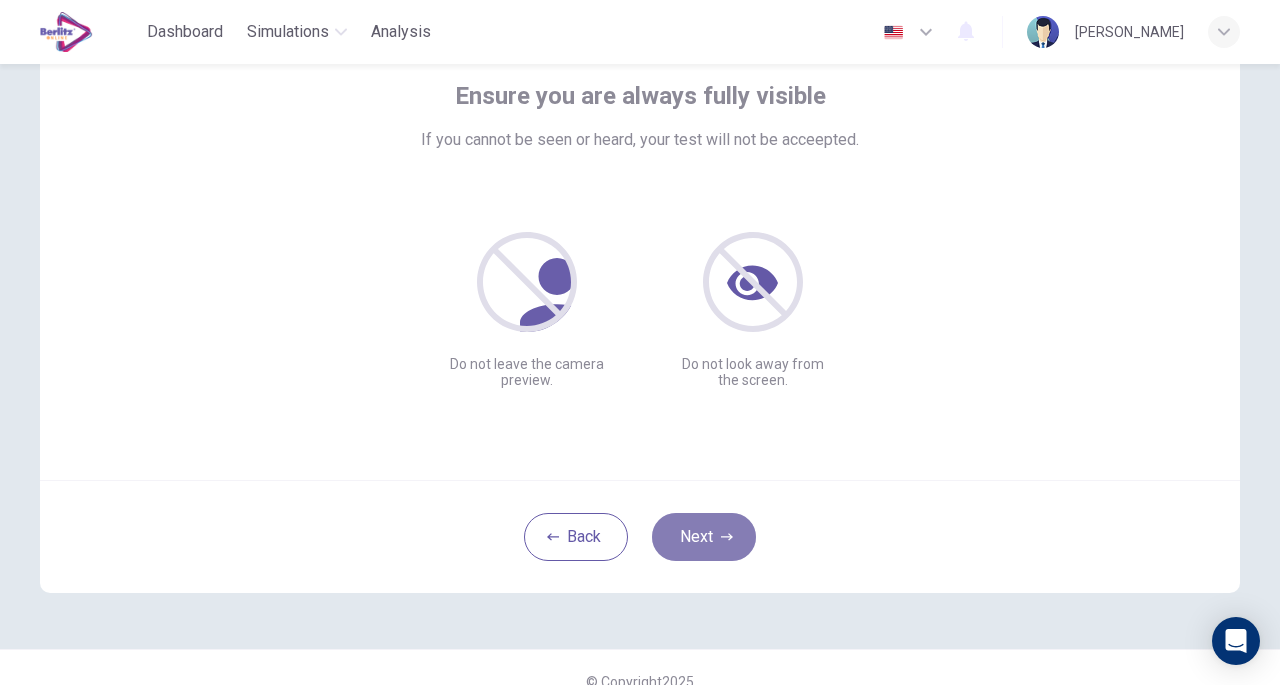 click on "Next" at bounding box center [704, 537] 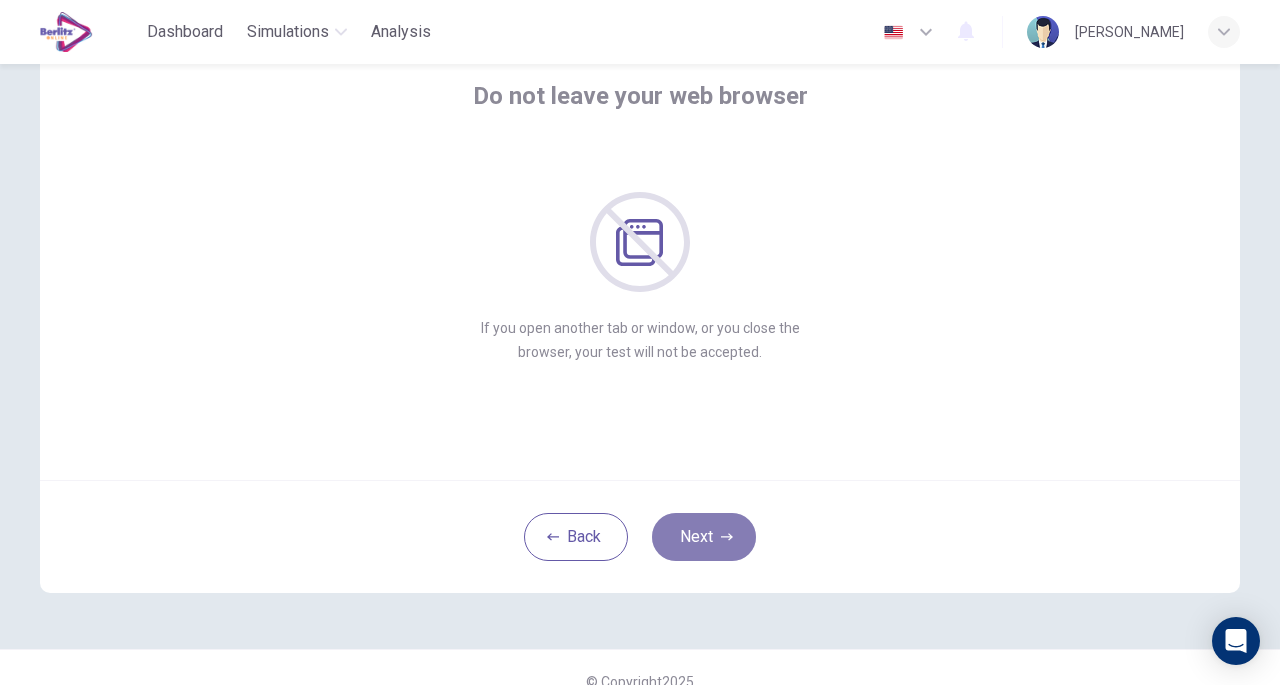 click on "Next" at bounding box center [704, 537] 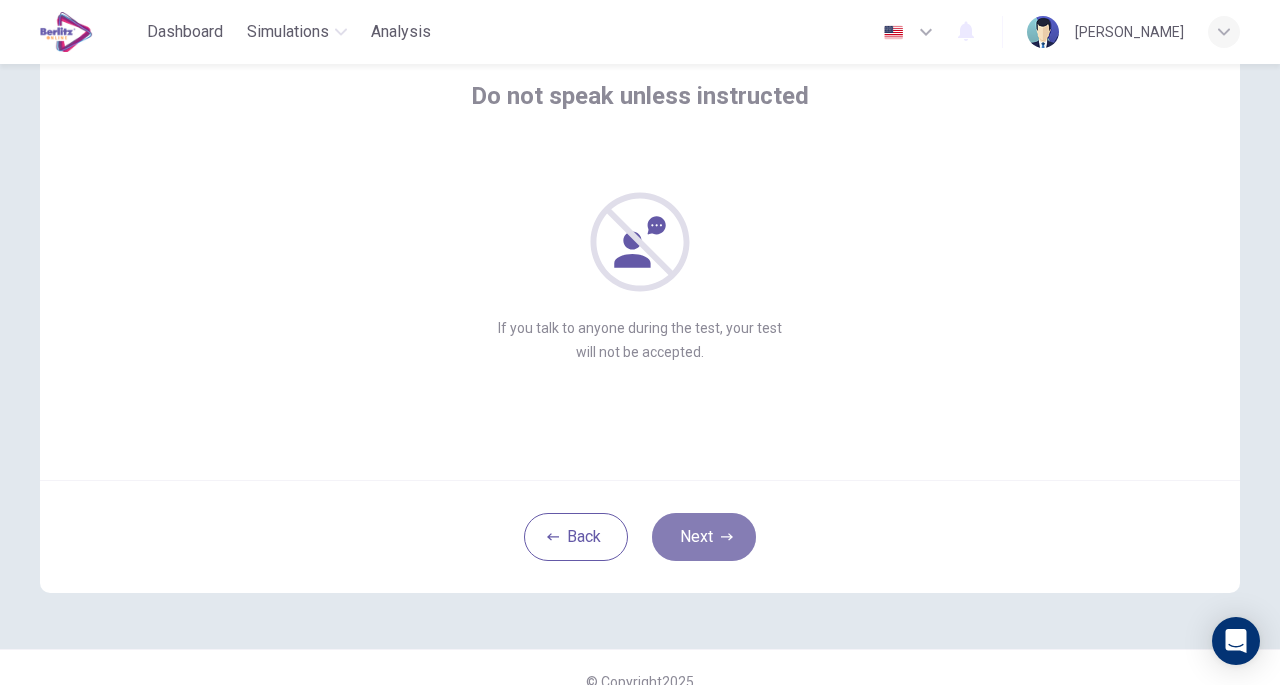 click on "Next" at bounding box center (704, 537) 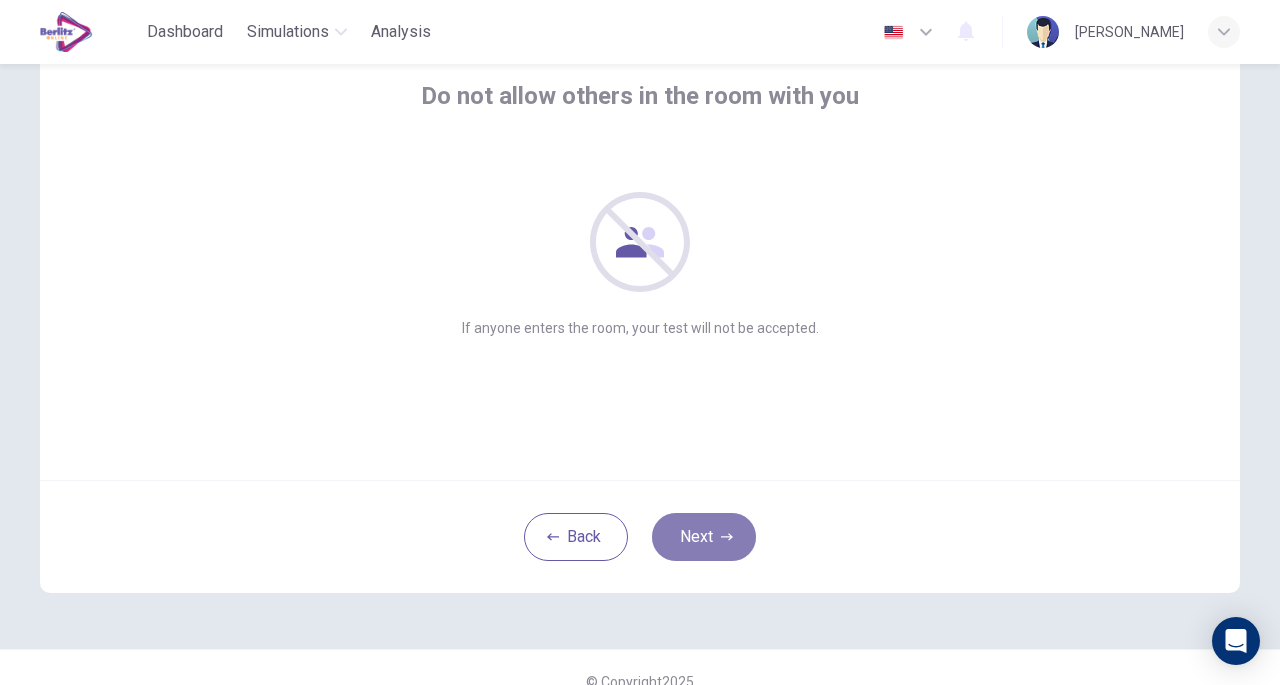 click on "Next" at bounding box center (704, 537) 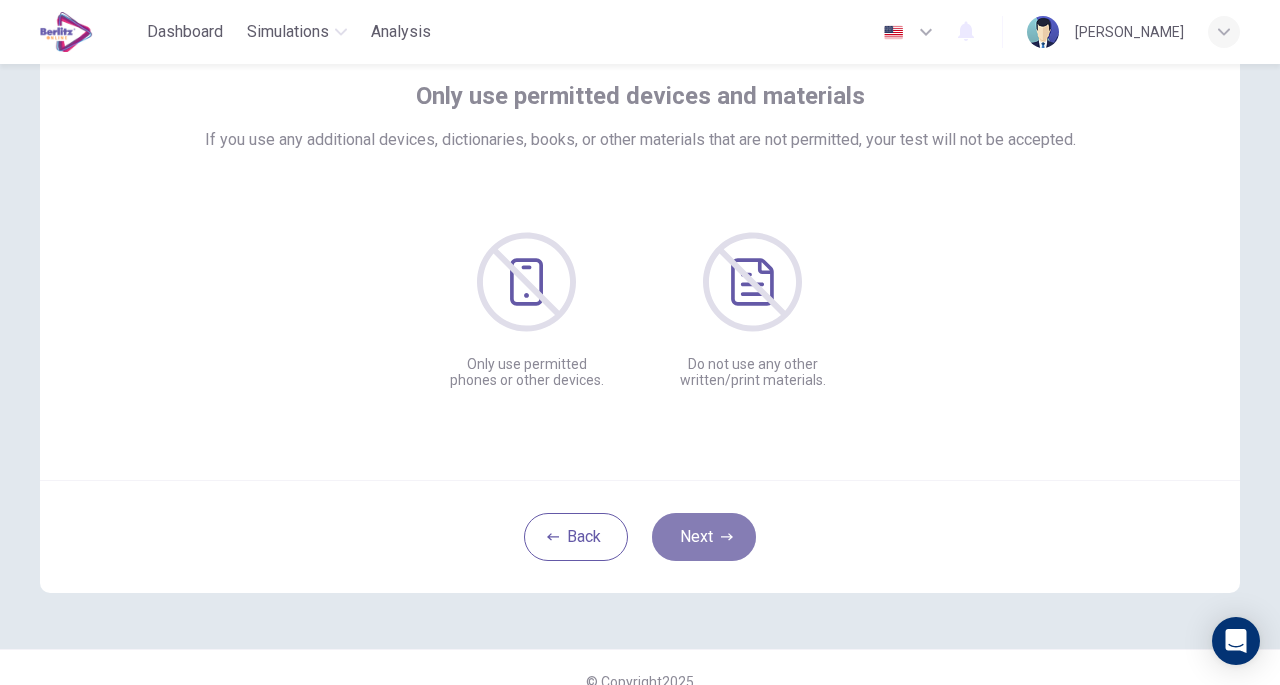 click on "Next" at bounding box center (704, 537) 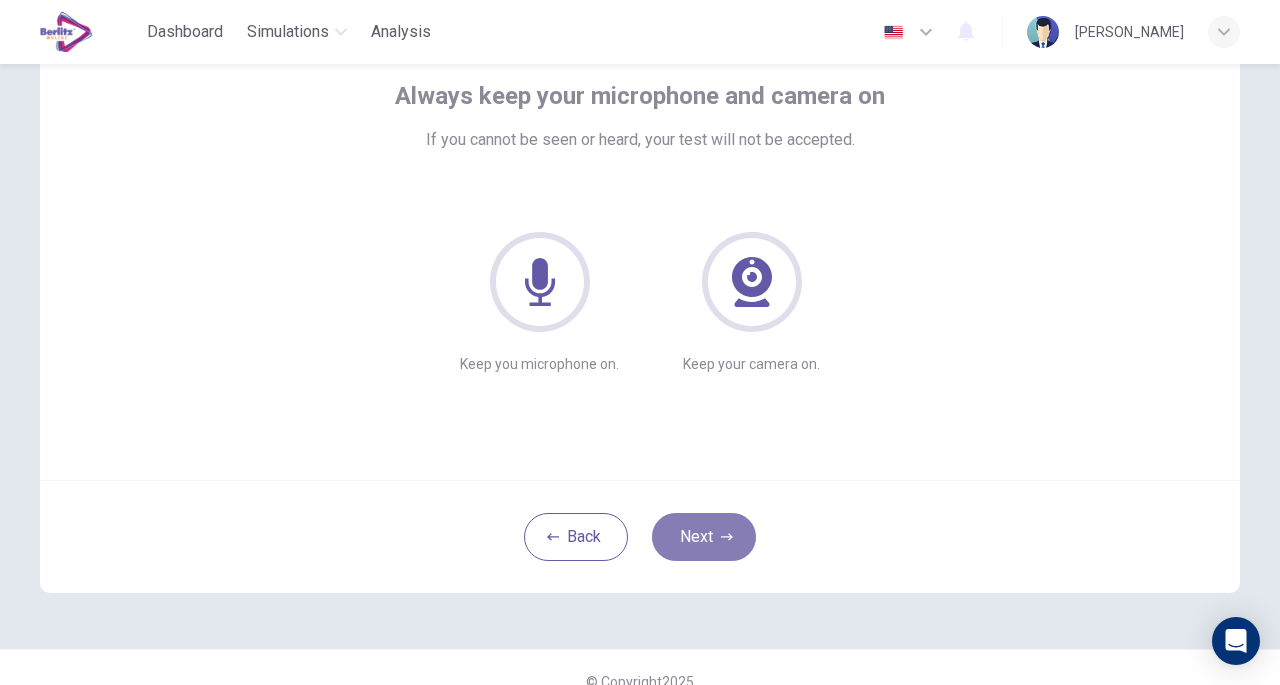 click on "Next" at bounding box center (704, 537) 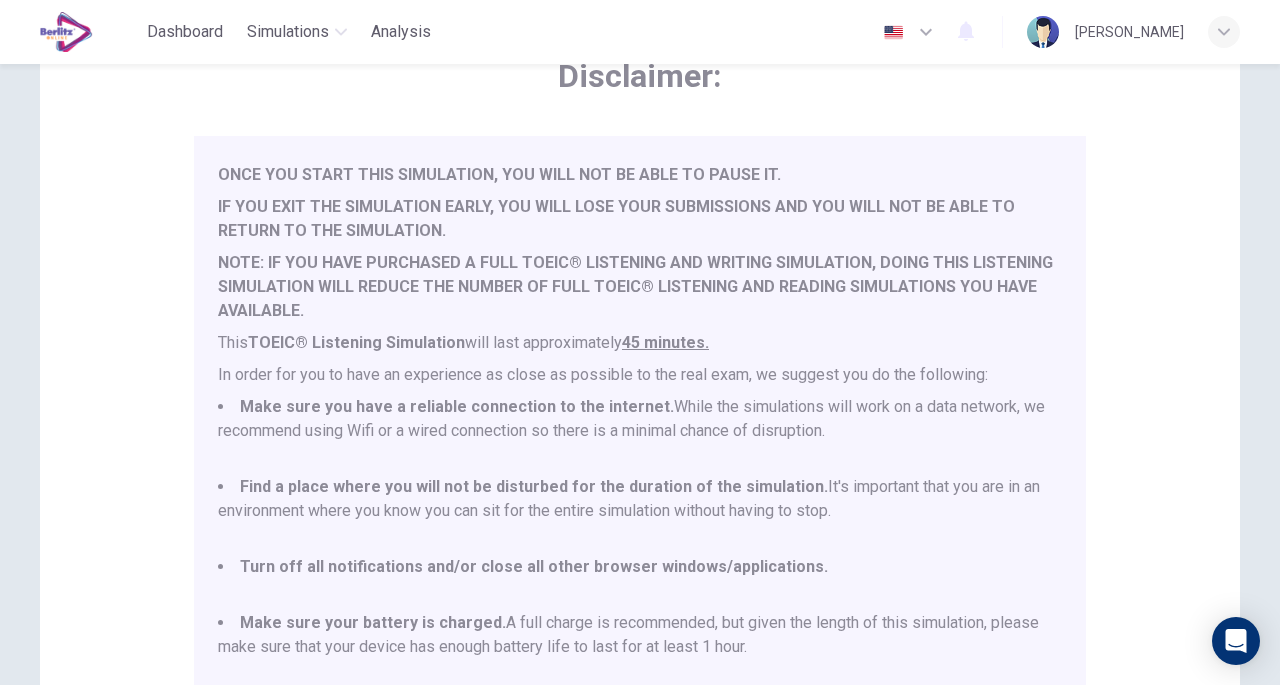 scroll, scrollTop: 52, scrollLeft: 0, axis: vertical 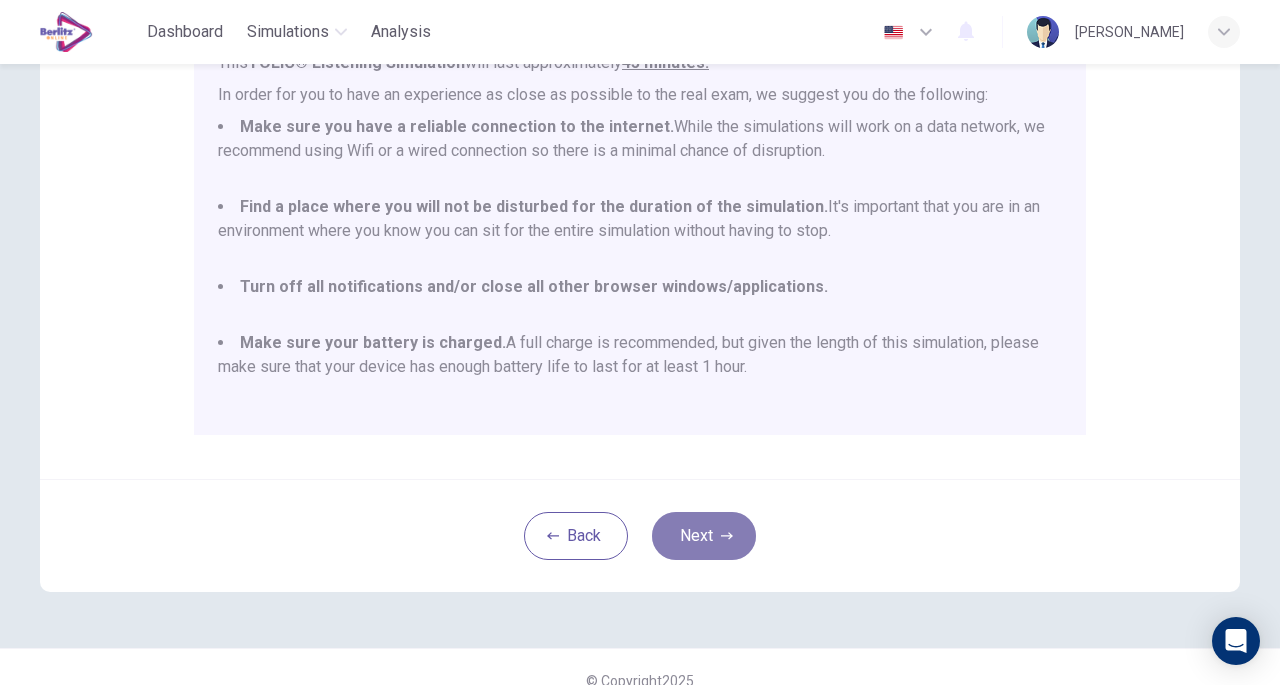 click on "Next" at bounding box center [704, 536] 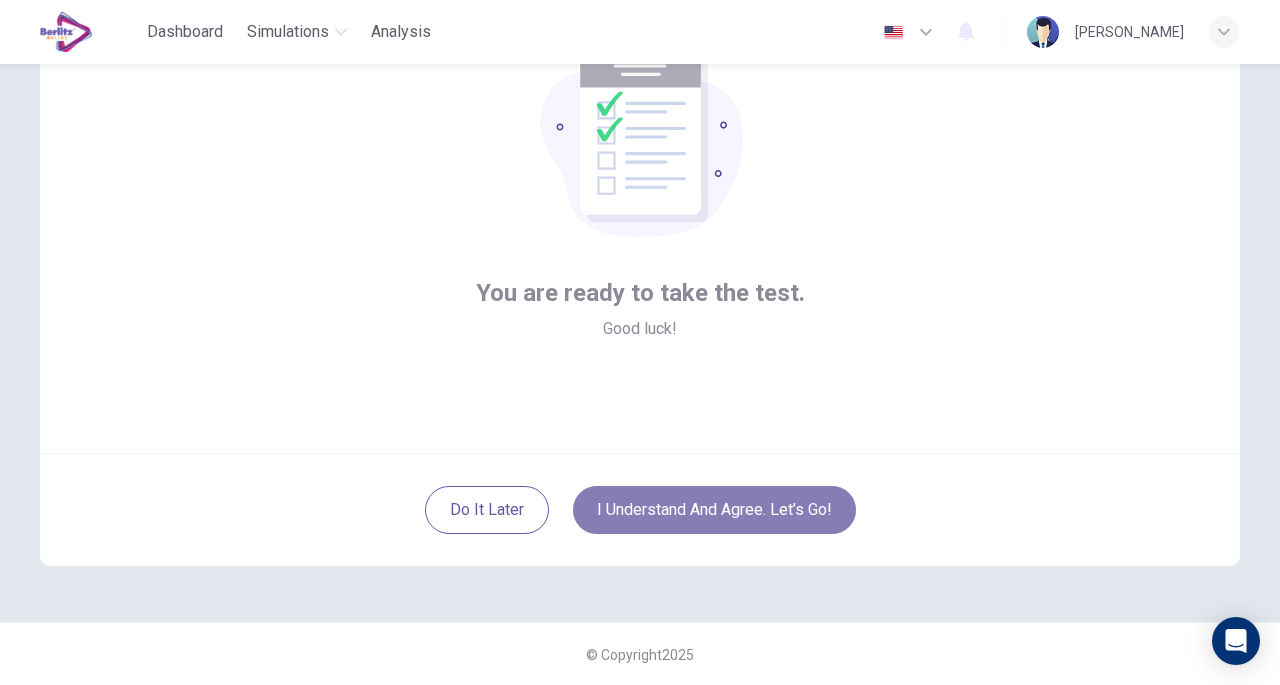 click on "I understand and agree. Let’s go!" at bounding box center [714, 510] 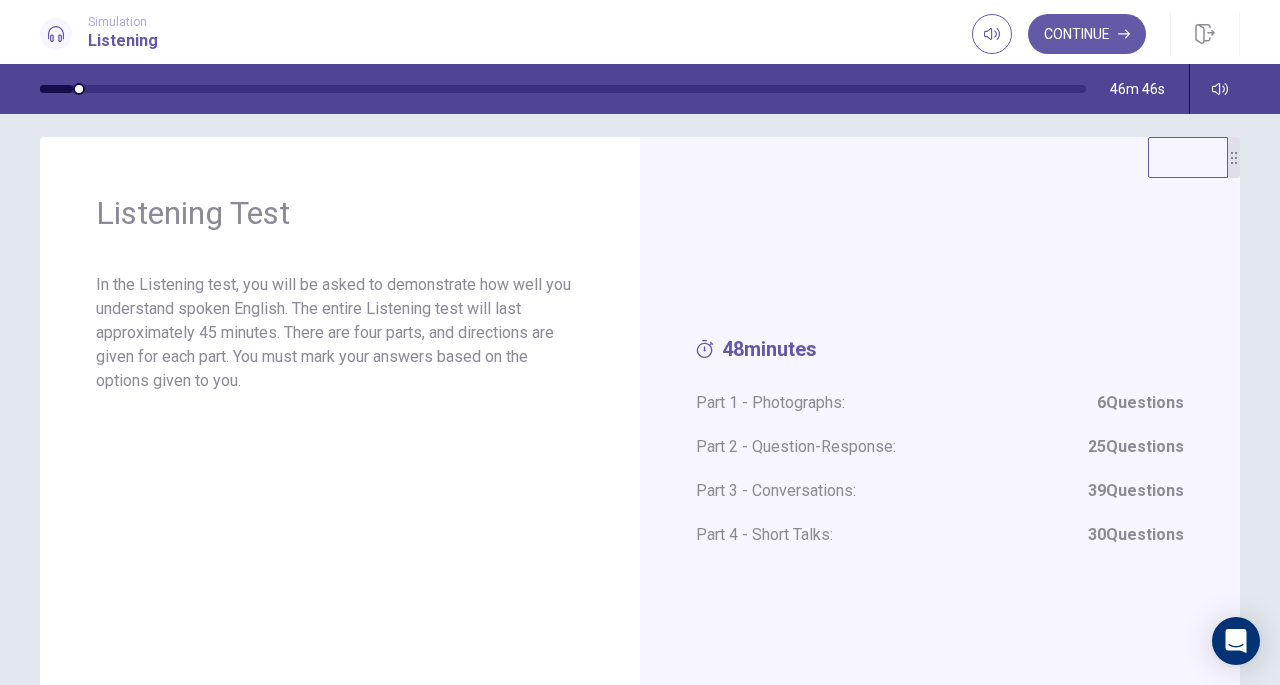 scroll, scrollTop: 0, scrollLeft: 0, axis: both 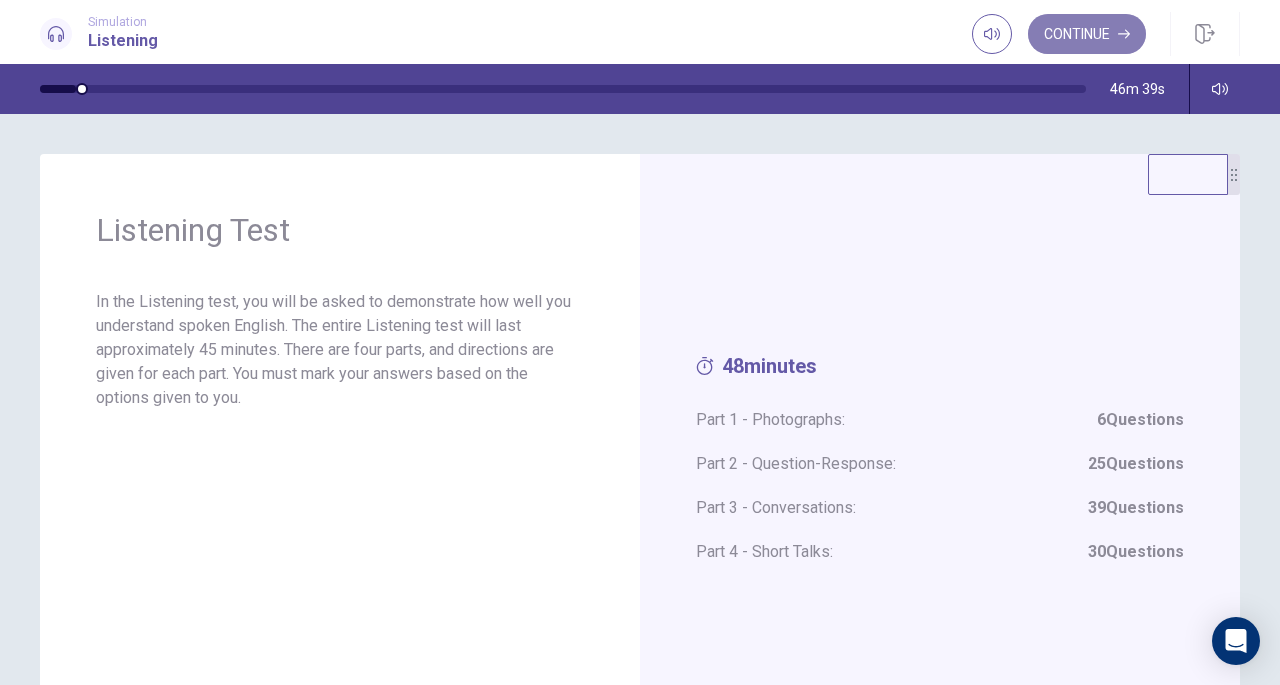 click on "Continue" at bounding box center [1087, 34] 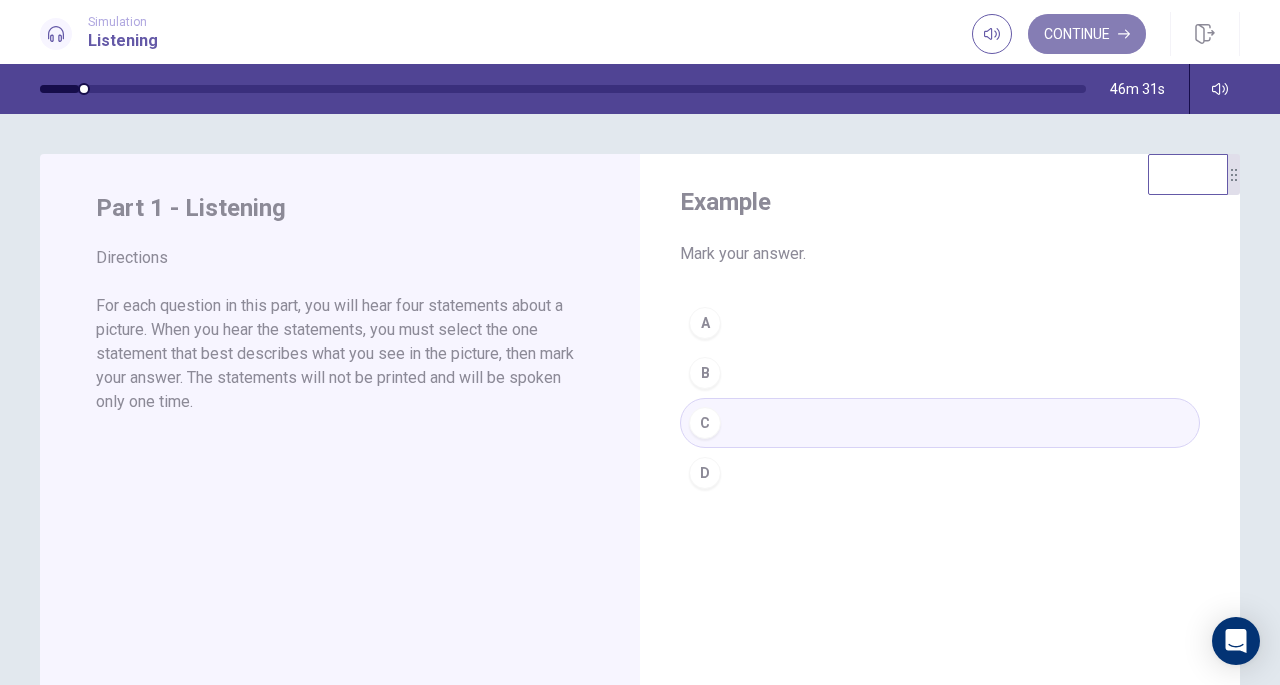 click on "Continue" at bounding box center (1087, 34) 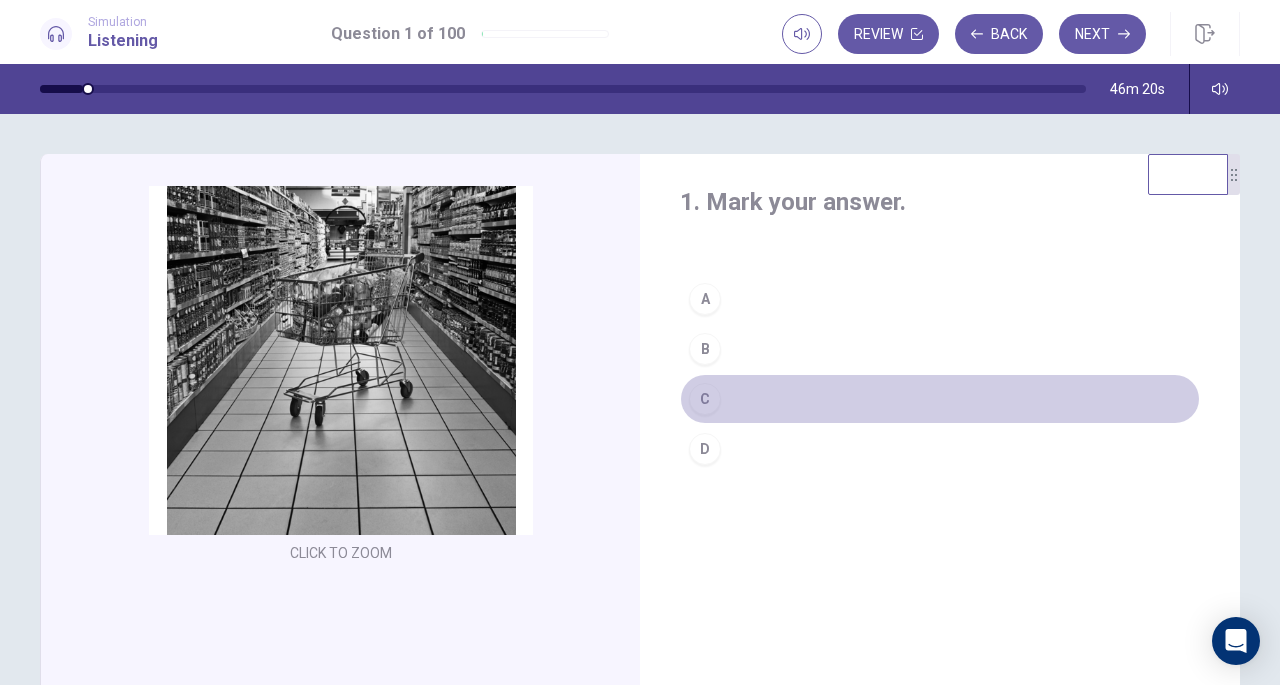 click on "C" at bounding box center (705, 399) 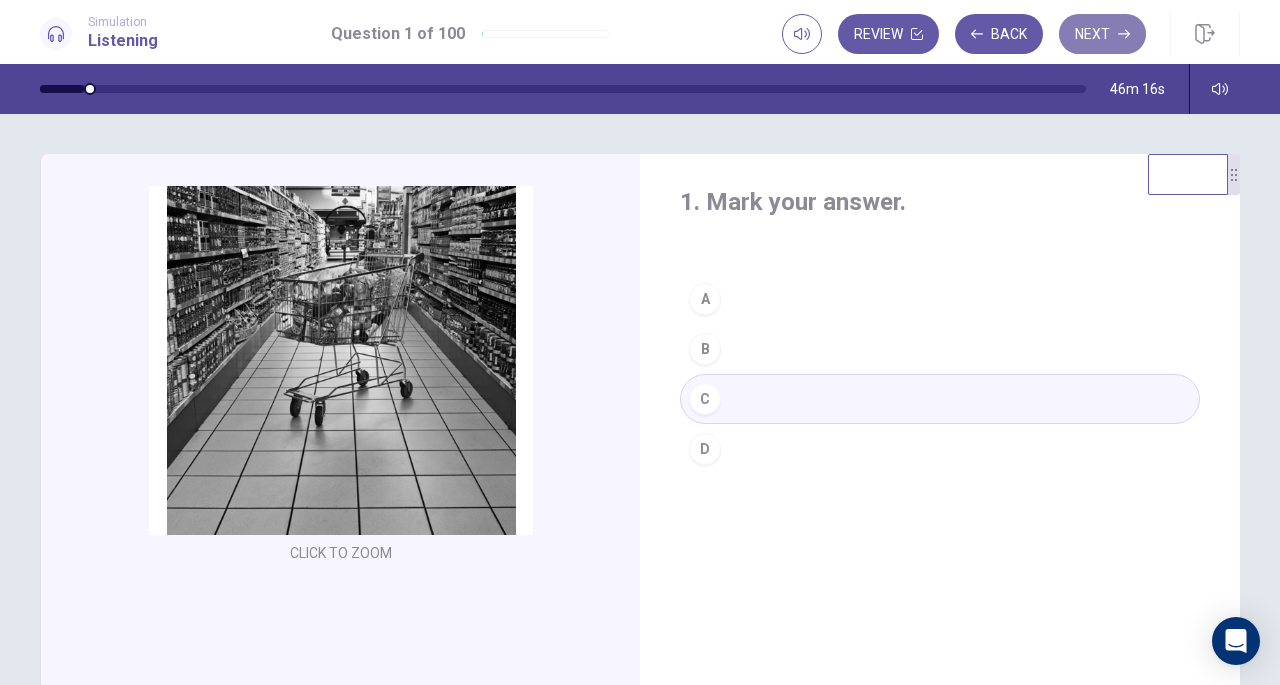 click on "Next" at bounding box center (1102, 34) 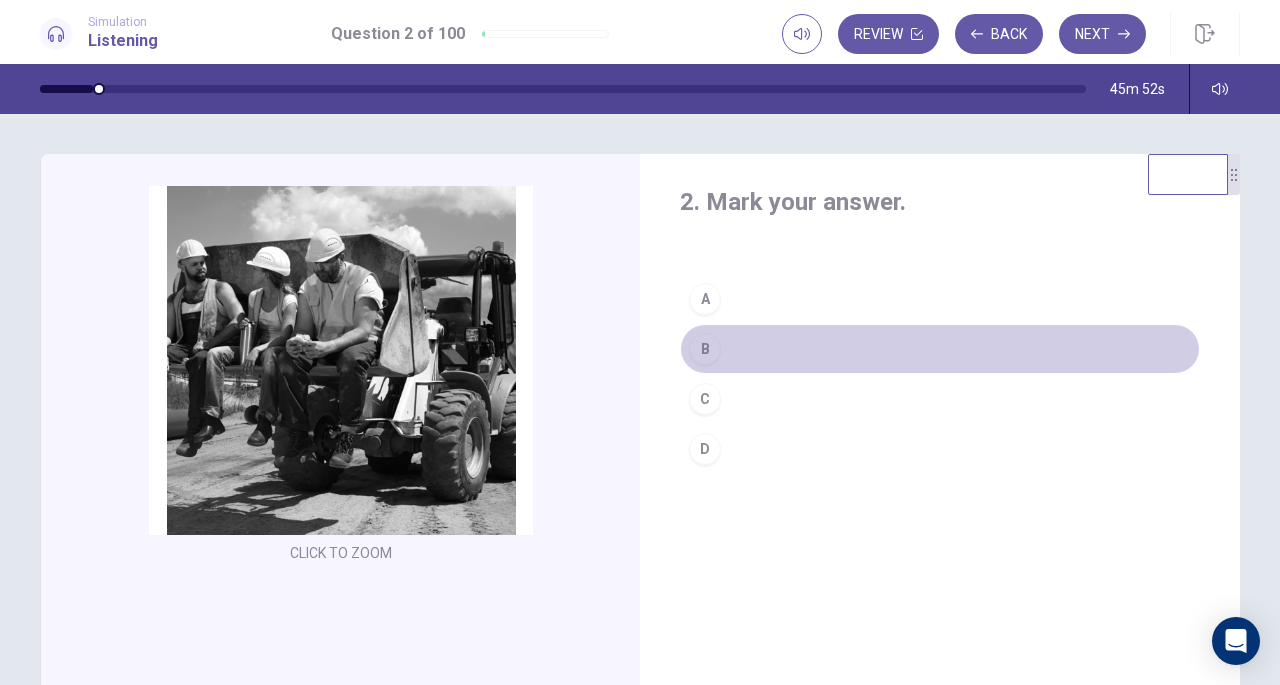 click on "B" at bounding box center [705, 349] 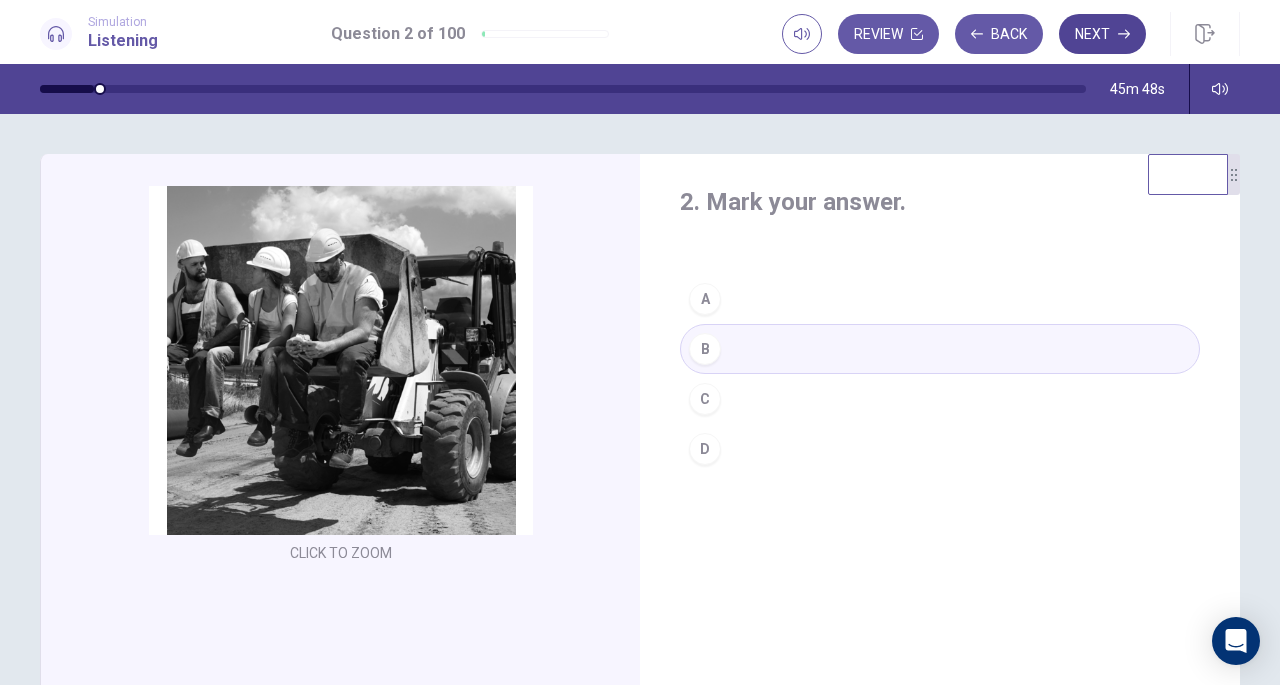 click on "Next" at bounding box center [1102, 34] 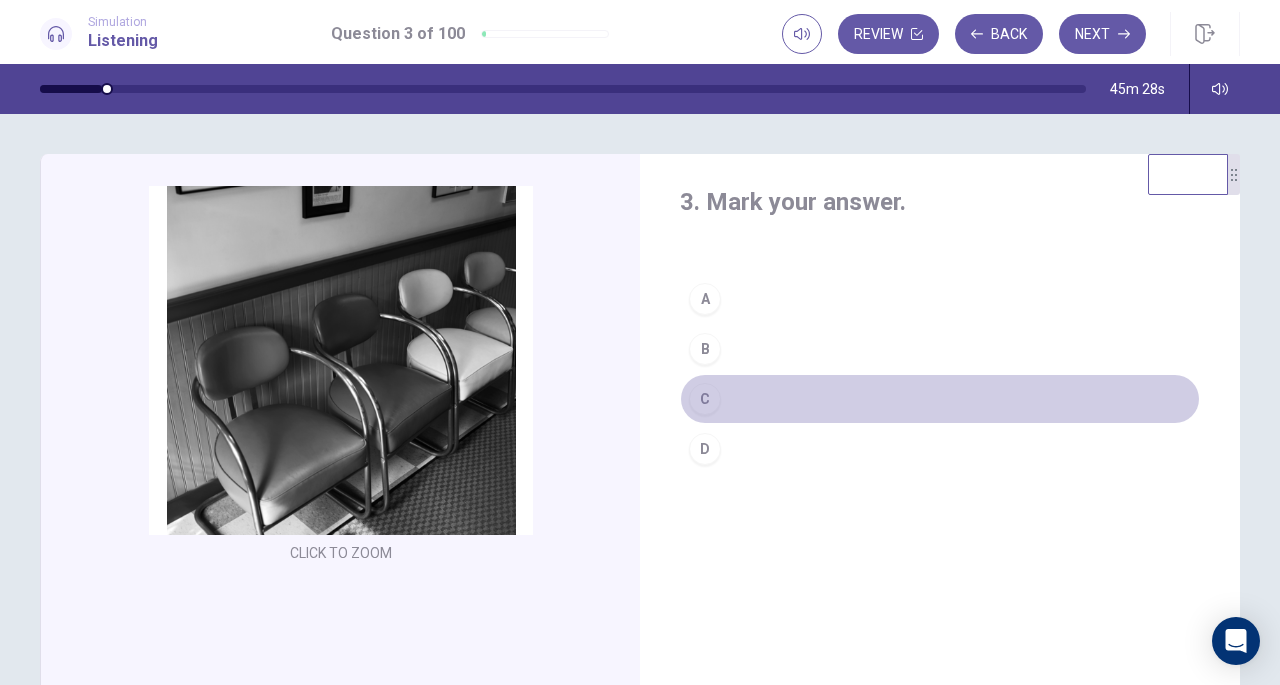 click on "C" at bounding box center [705, 399] 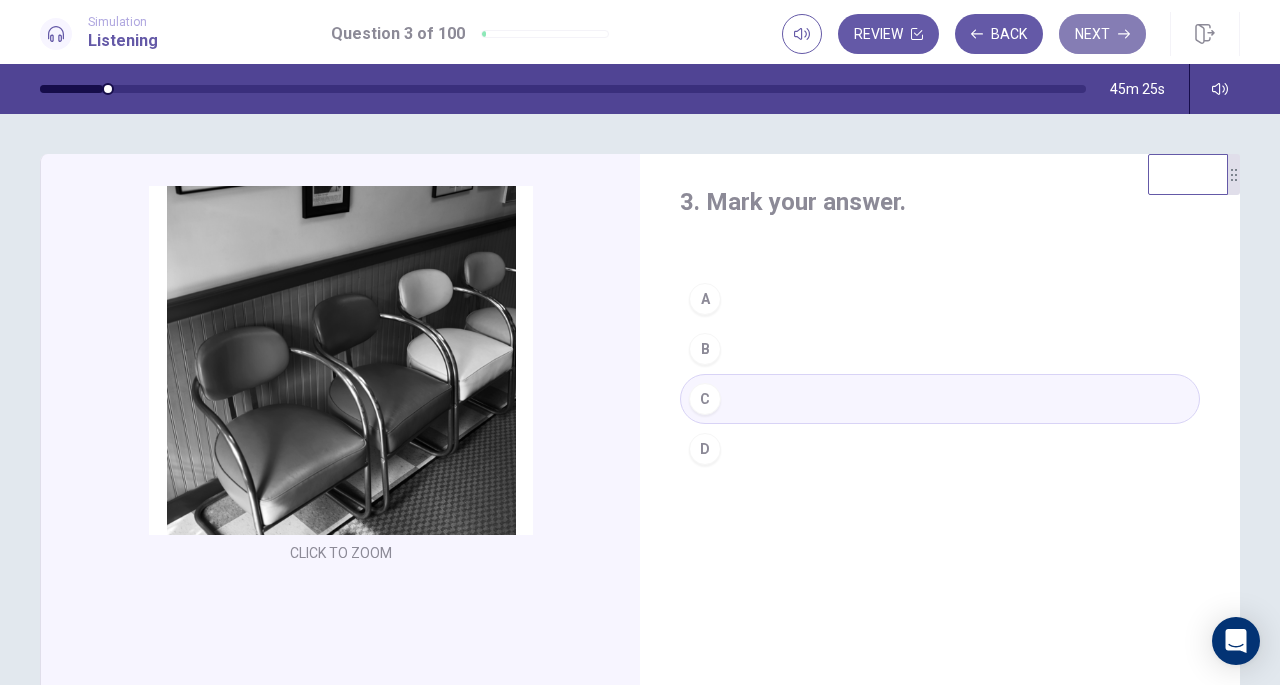 click on "Next" at bounding box center (1102, 34) 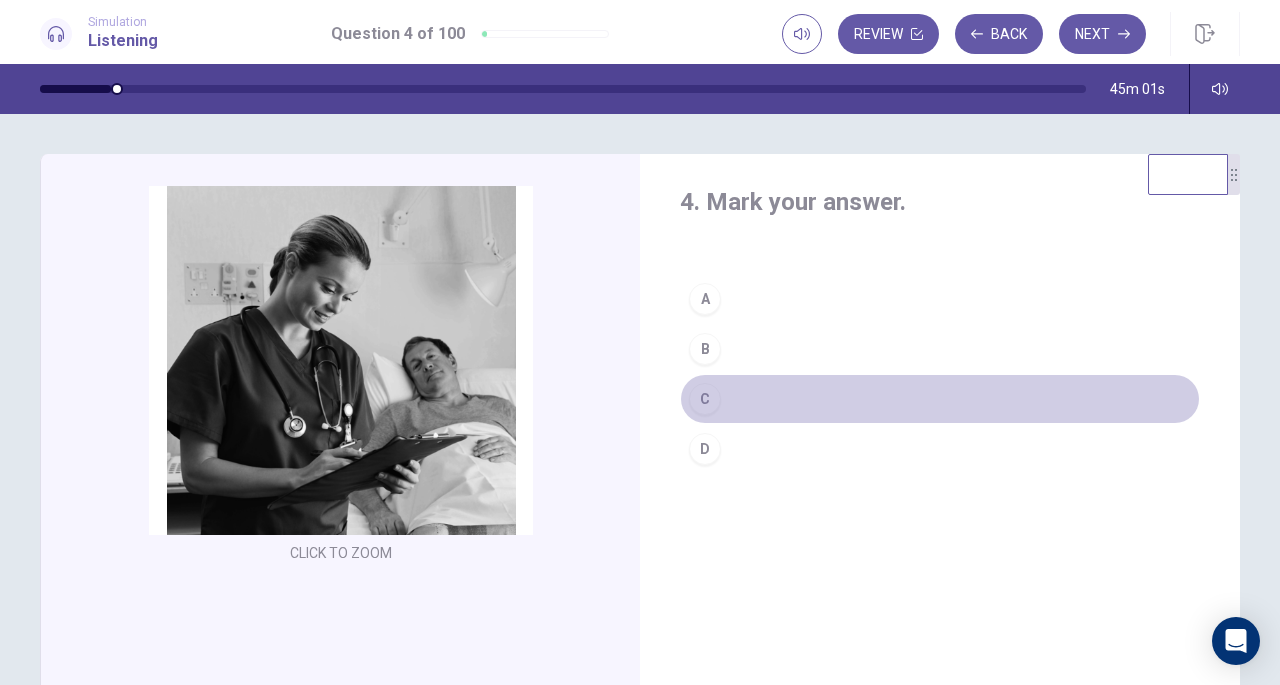 click on "C" at bounding box center (940, 399) 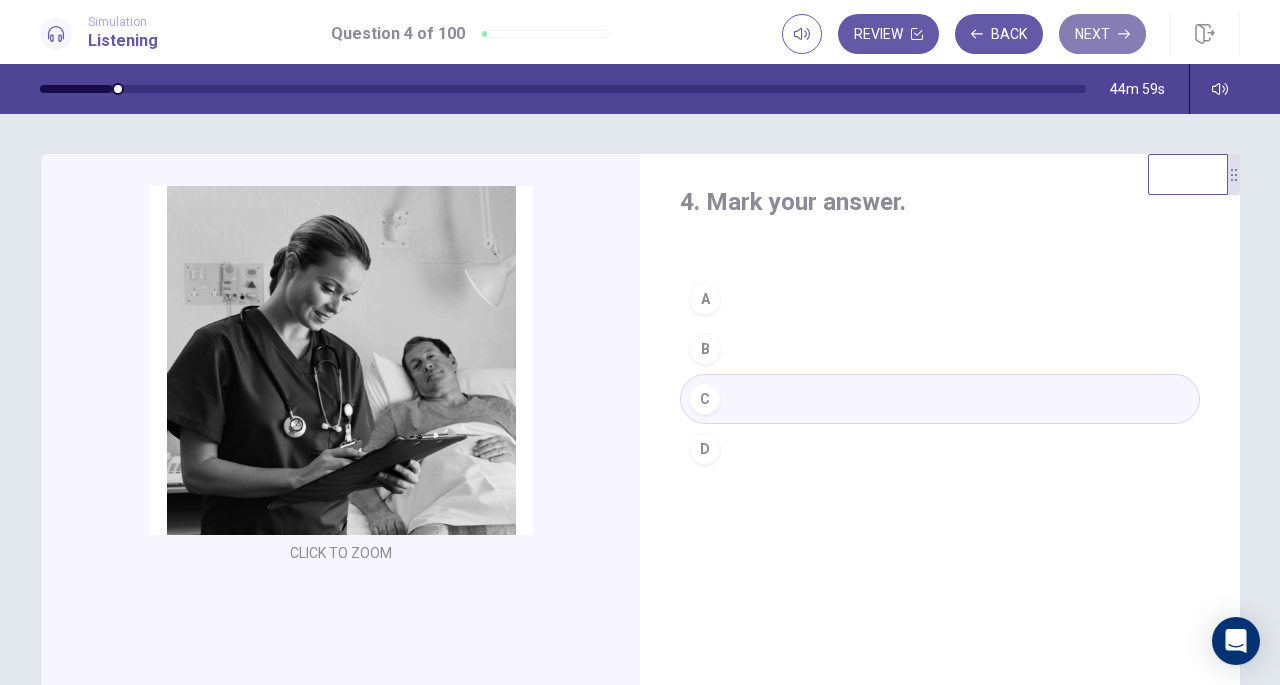 click on "Next" at bounding box center [1102, 34] 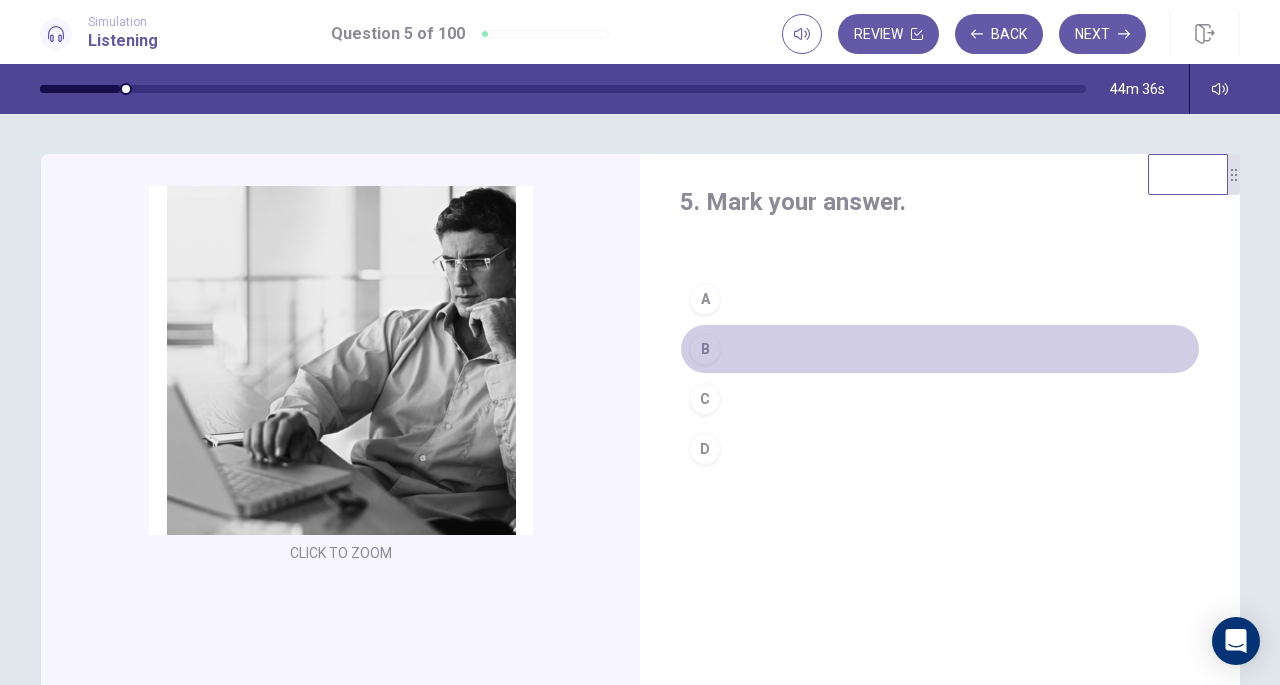 click on "B" at bounding box center [940, 349] 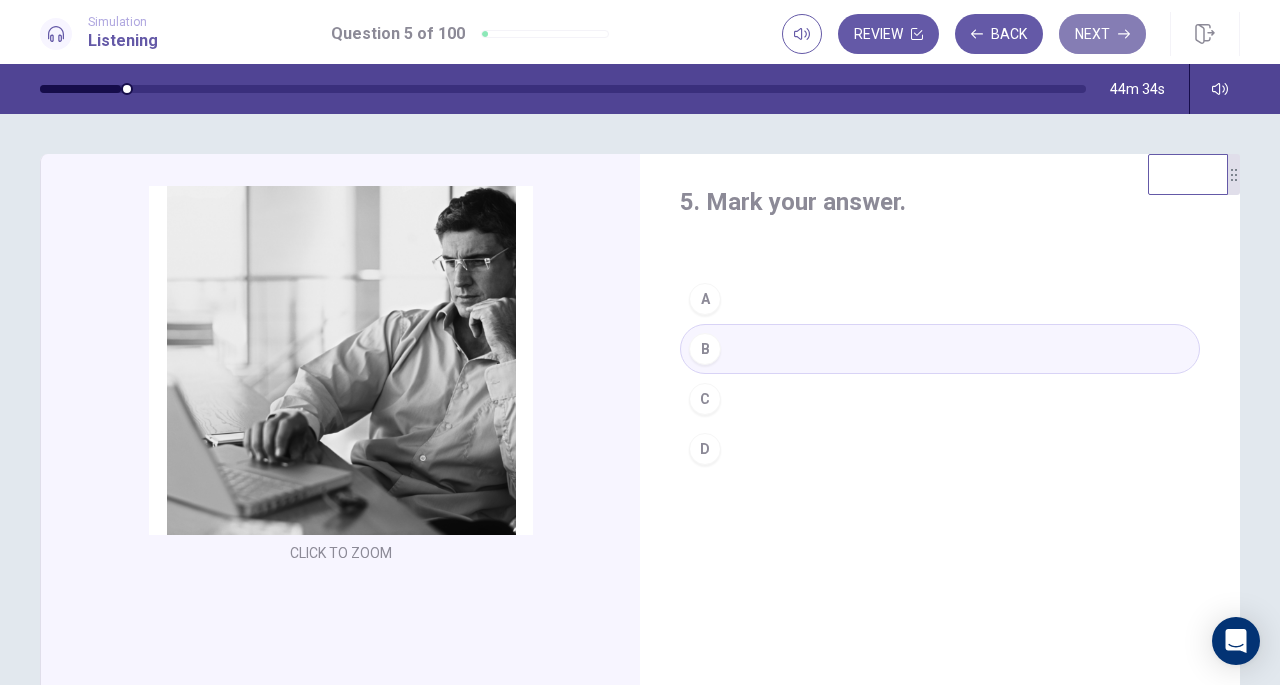 click on "Next" at bounding box center [1102, 34] 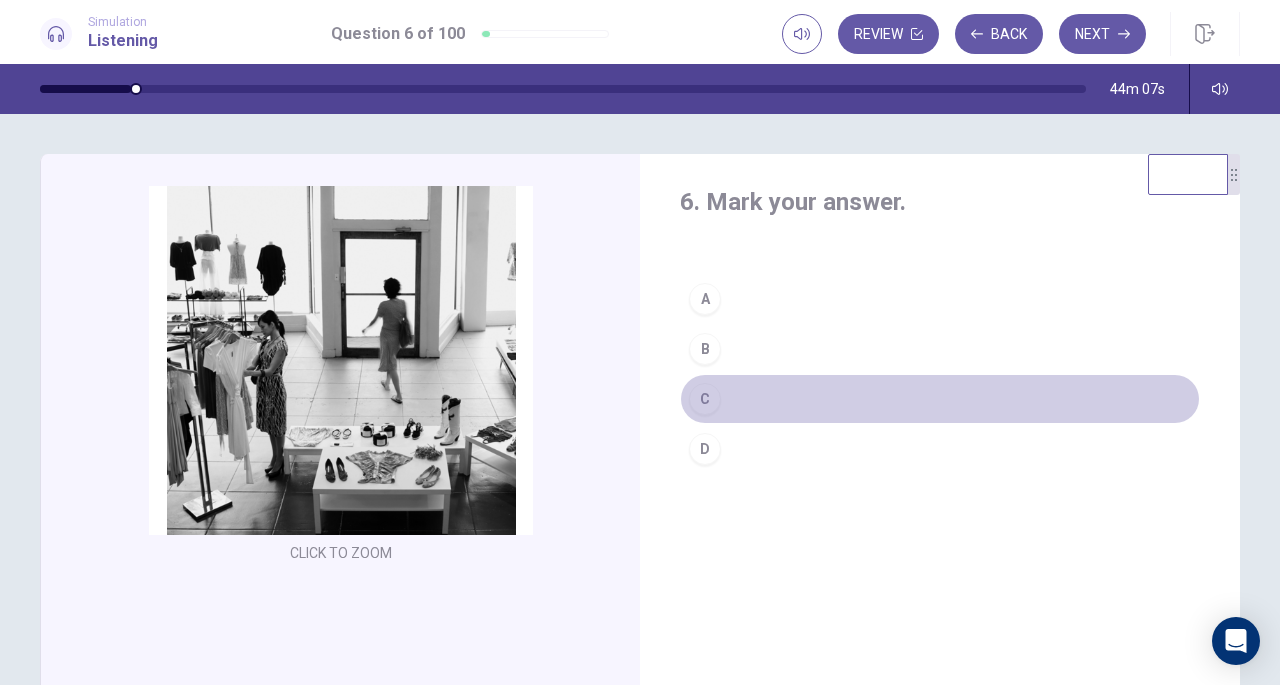 click on "C" at bounding box center [940, 399] 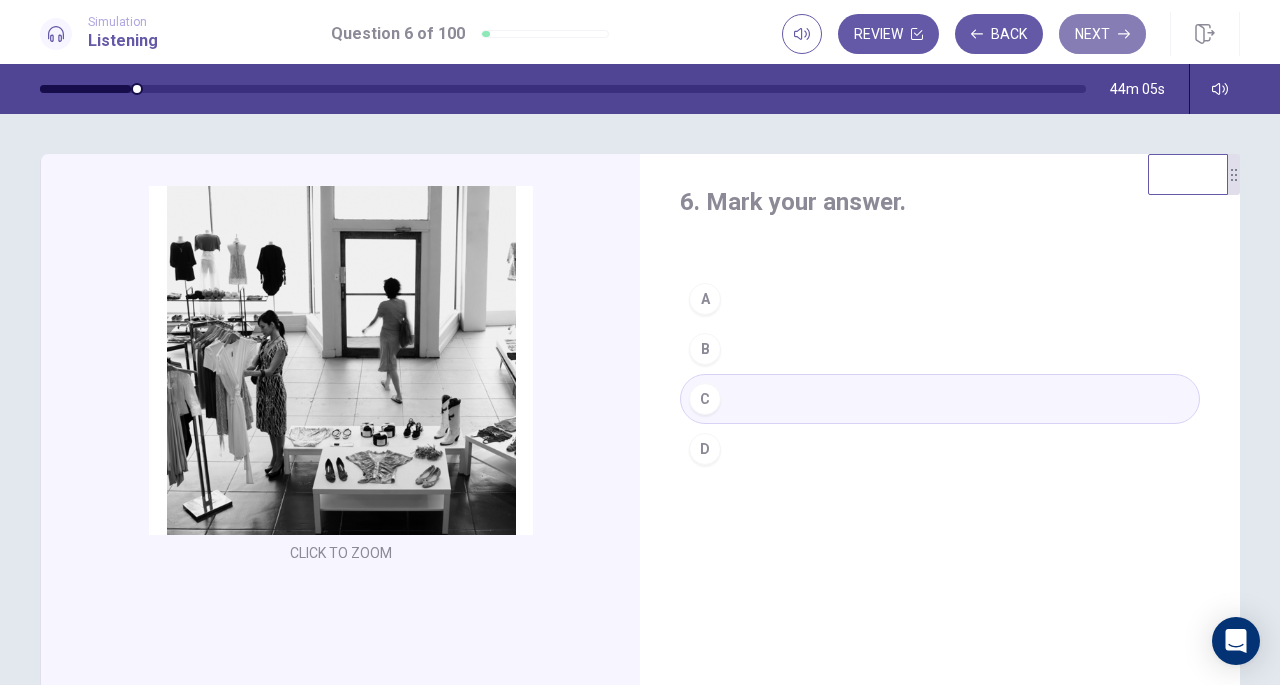 click on "Next" at bounding box center [1102, 34] 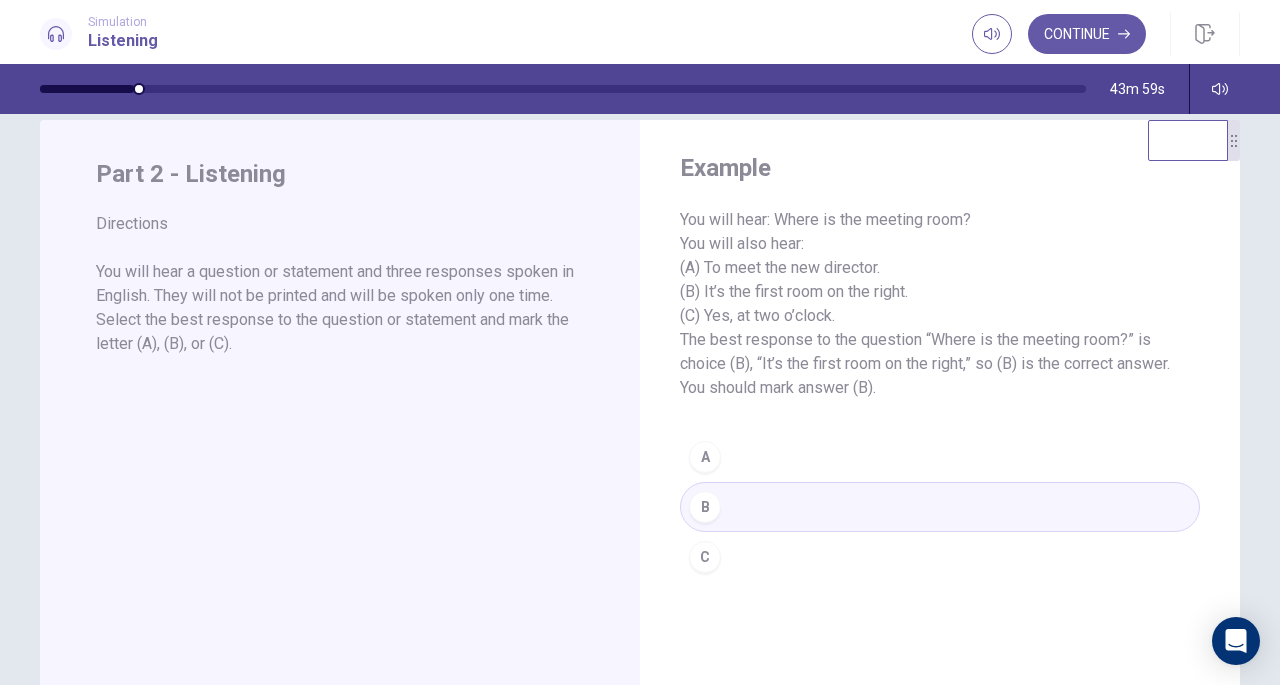scroll, scrollTop: 35, scrollLeft: 0, axis: vertical 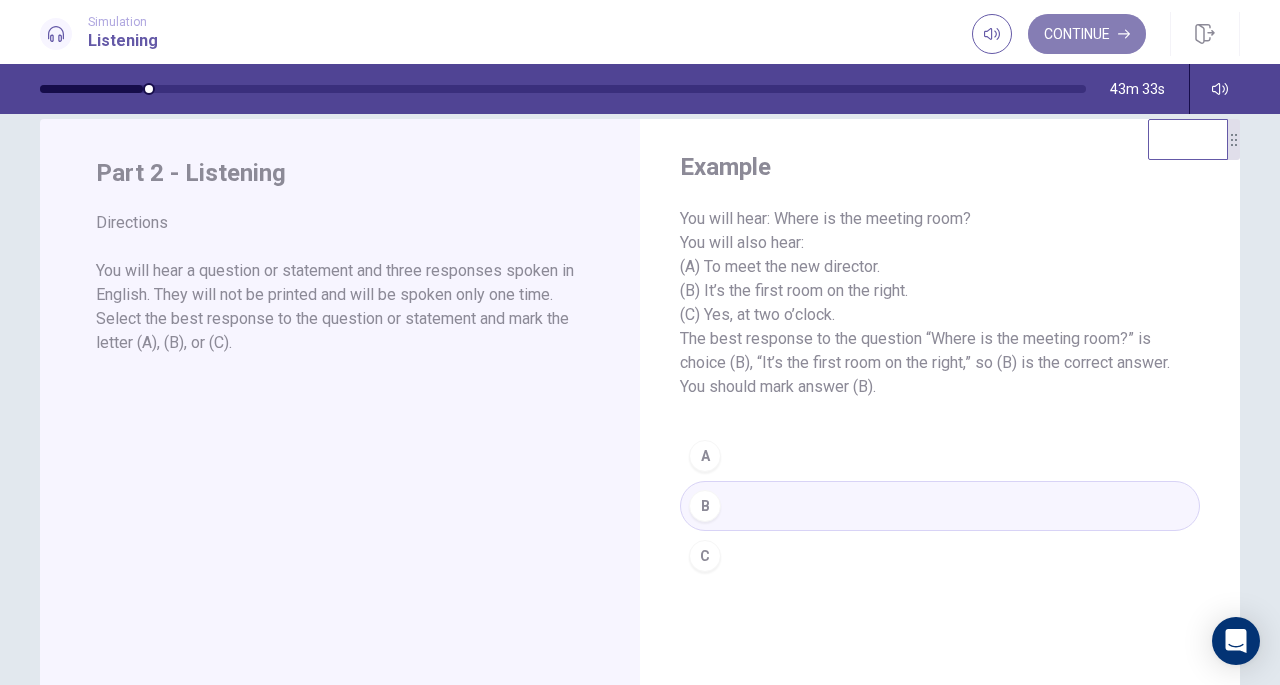 click on "Continue" at bounding box center [1087, 34] 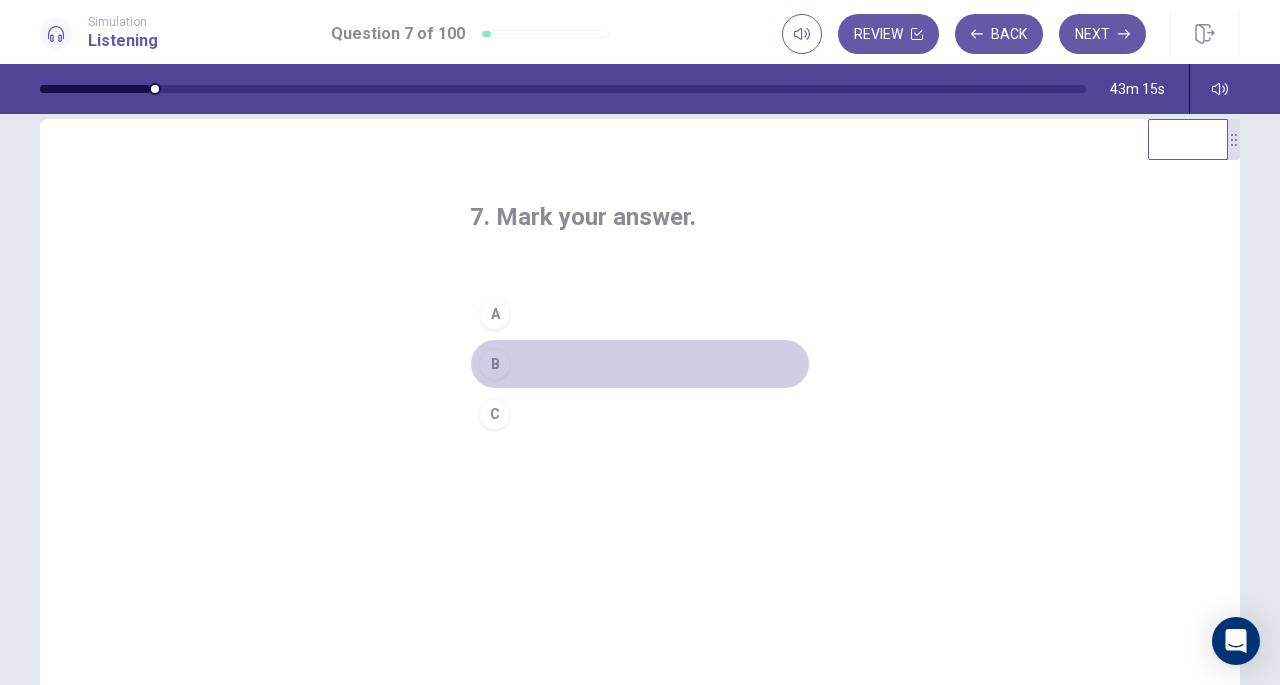 click on "B" at bounding box center [495, 364] 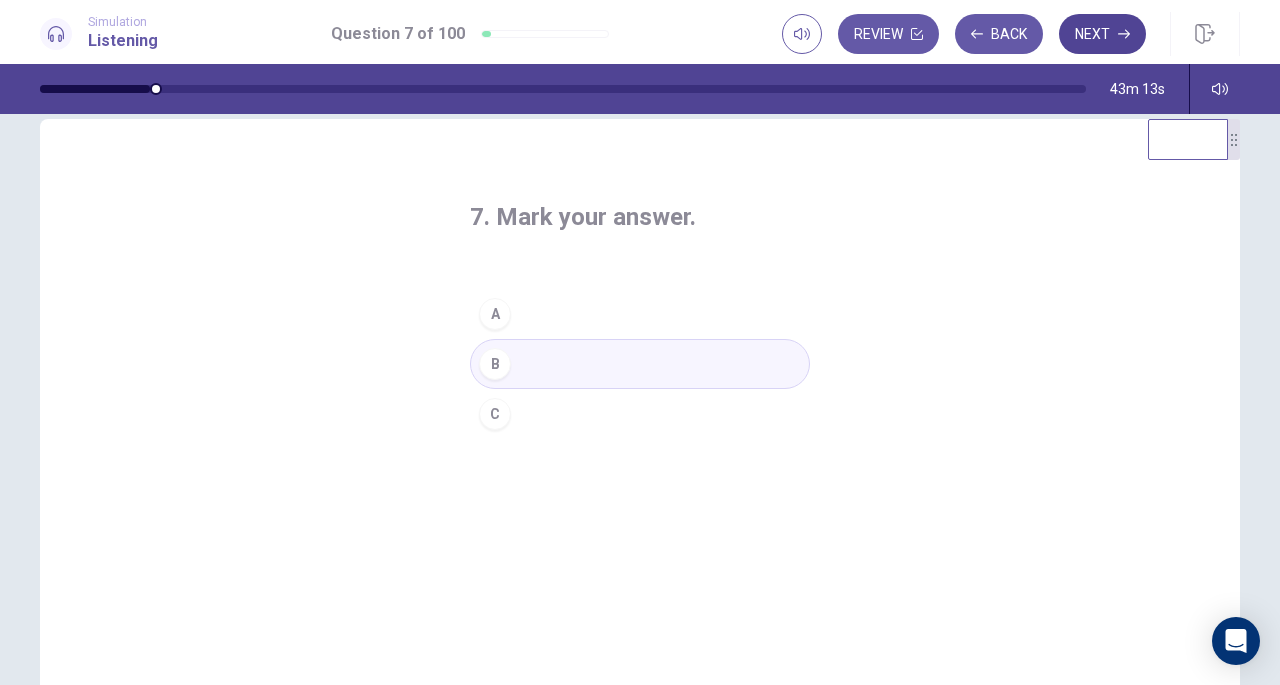 click on "Next" at bounding box center (1102, 34) 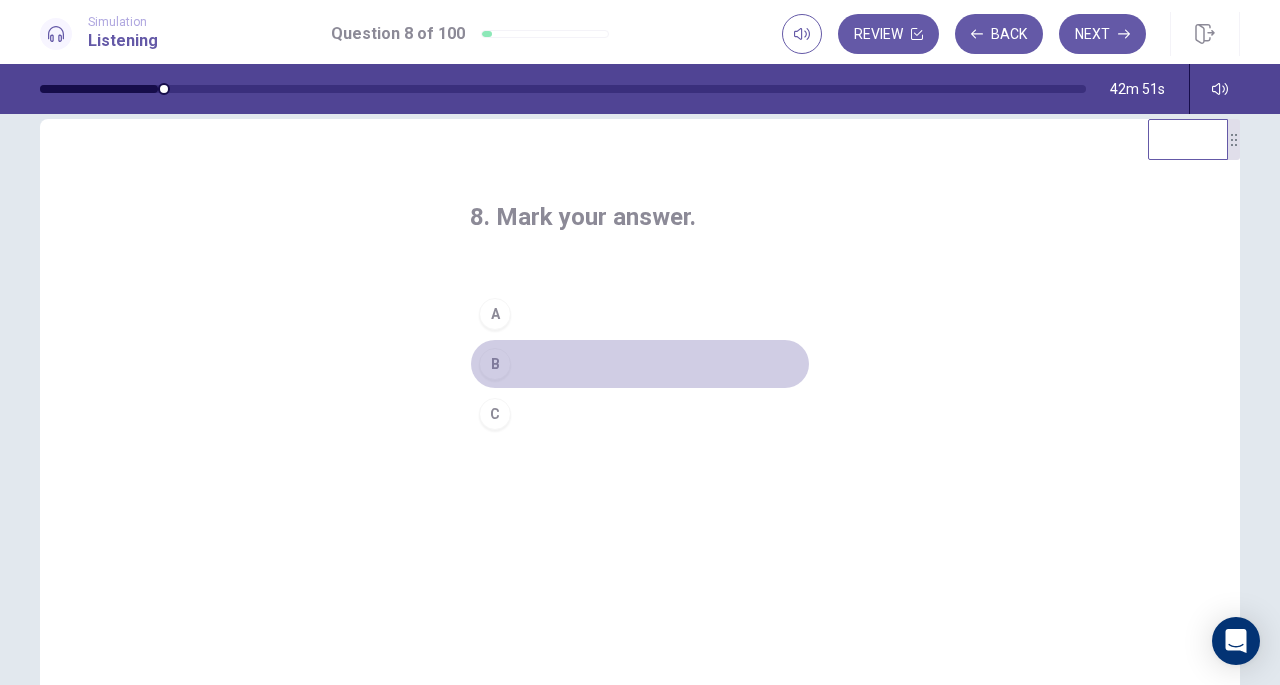 click on "B" at bounding box center [640, 364] 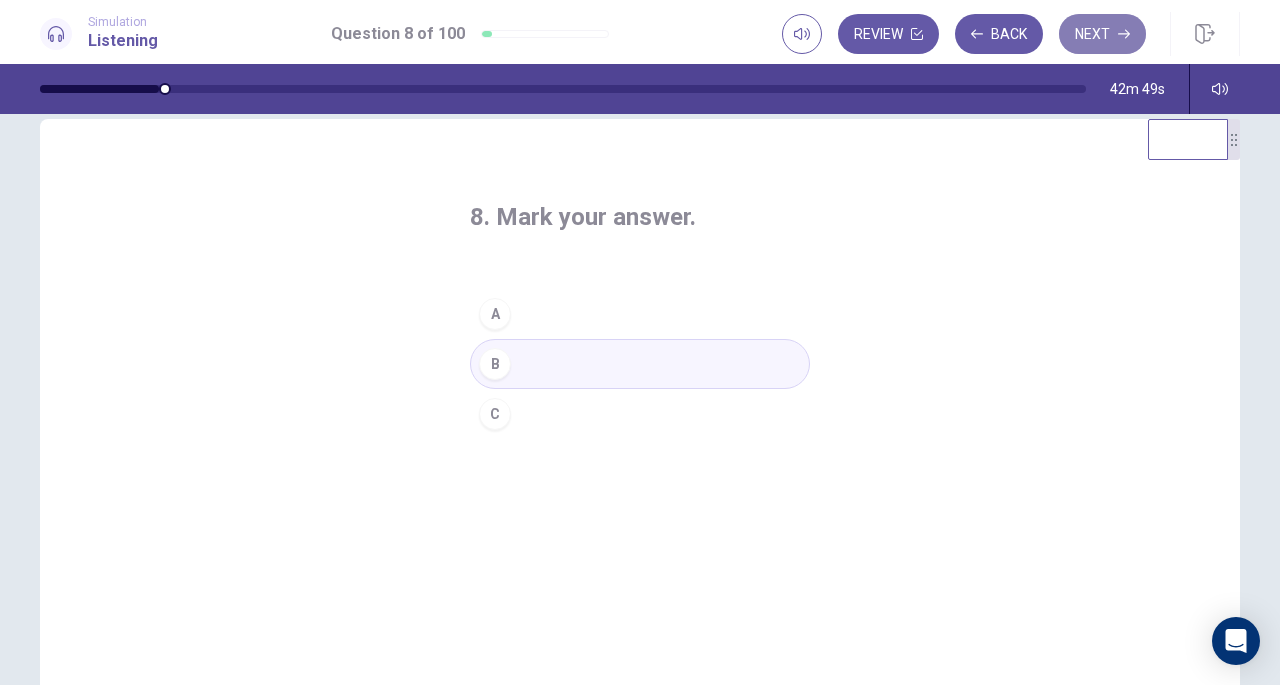 click on "Next" at bounding box center [1102, 34] 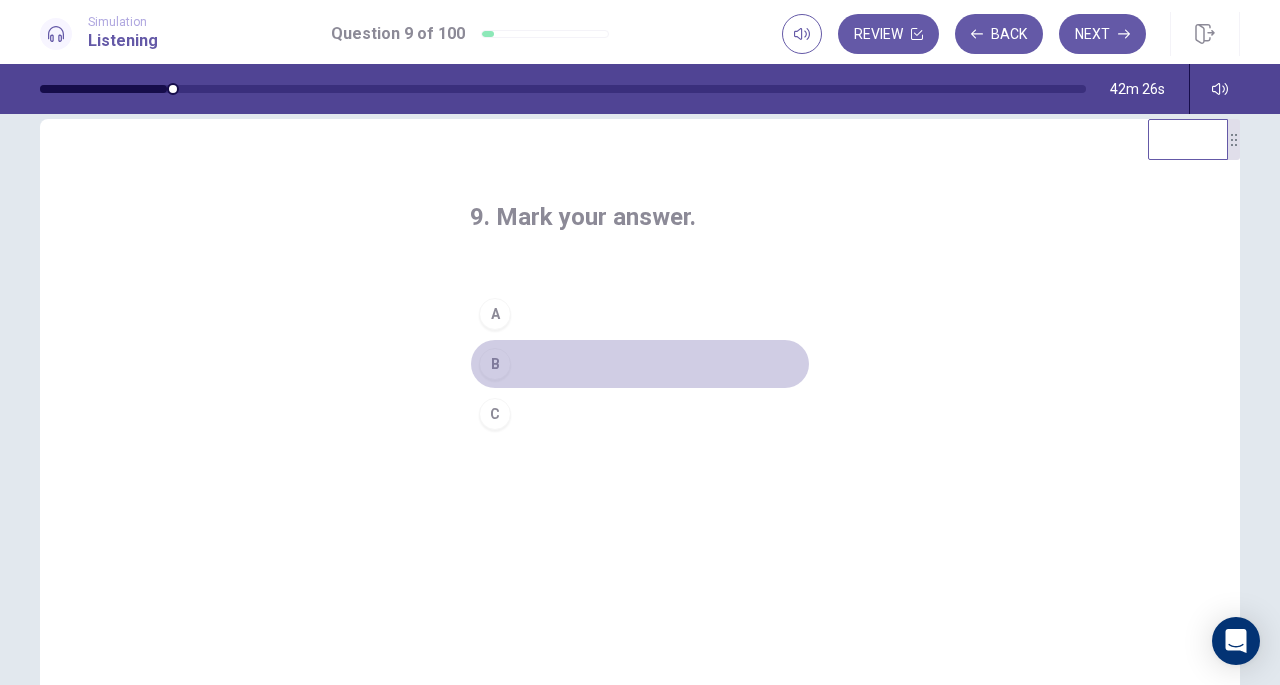 click on "B" at bounding box center [640, 364] 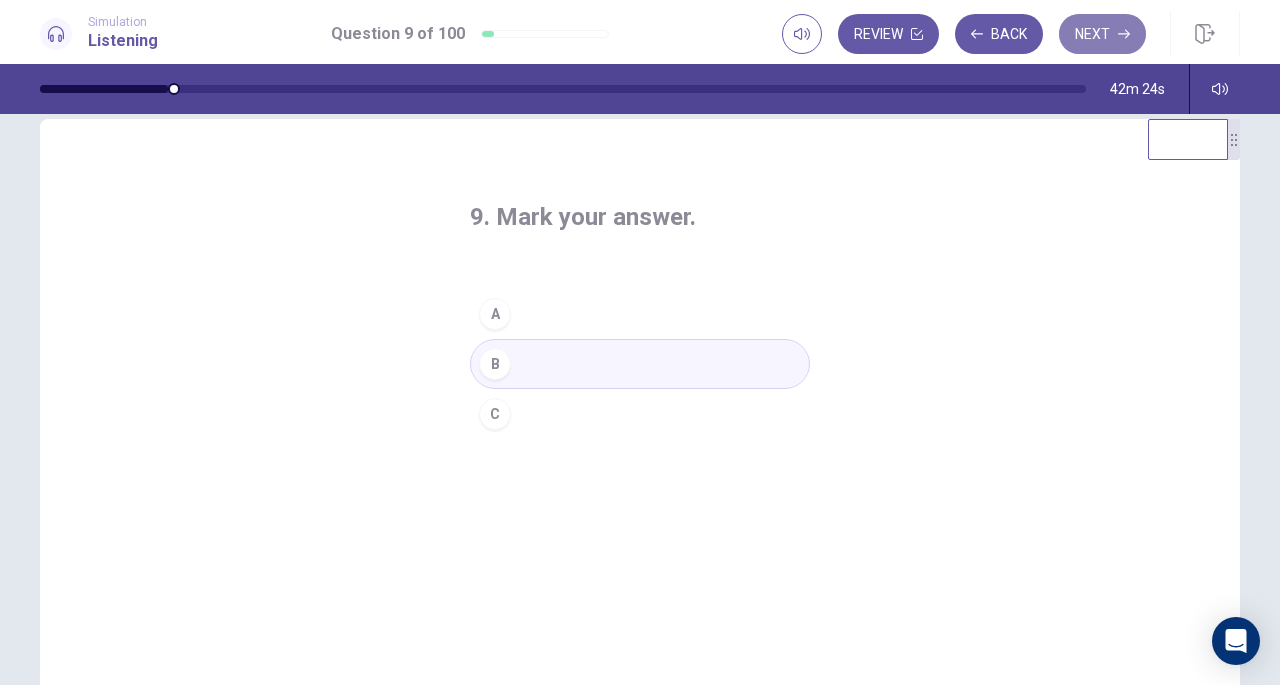 click on "Next" at bounding box center [1102, 34] 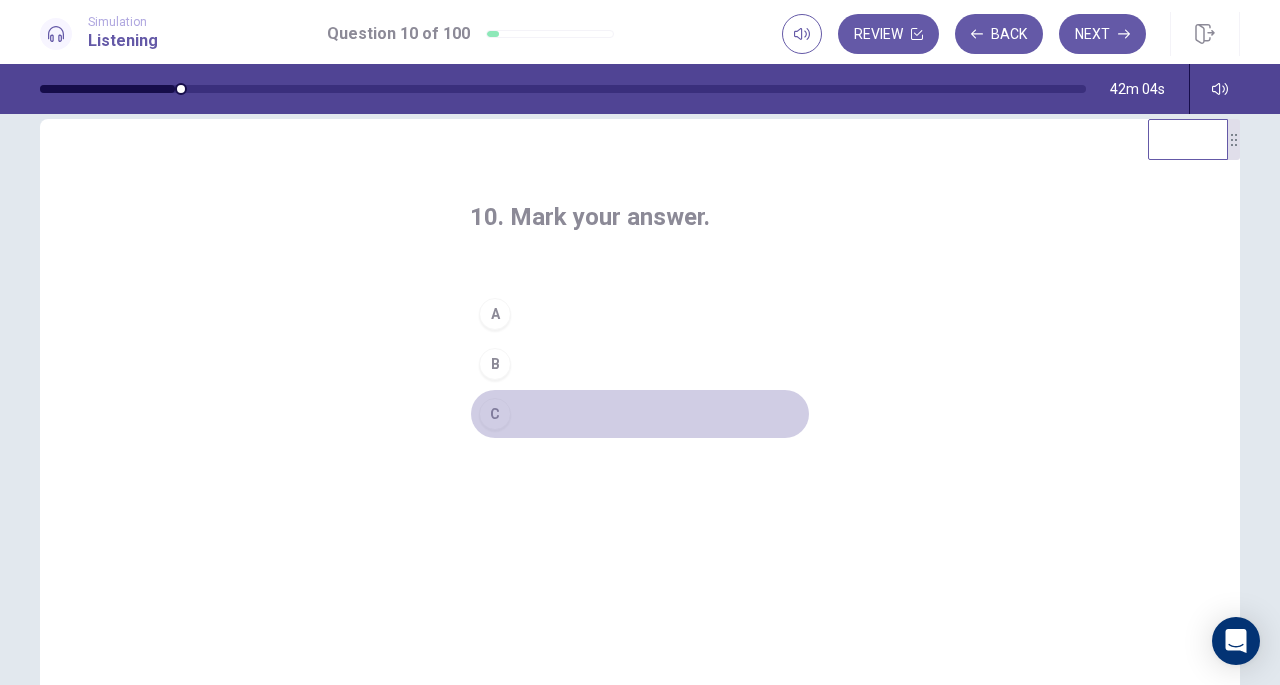 click on "C" at bounding box center [640, 414] 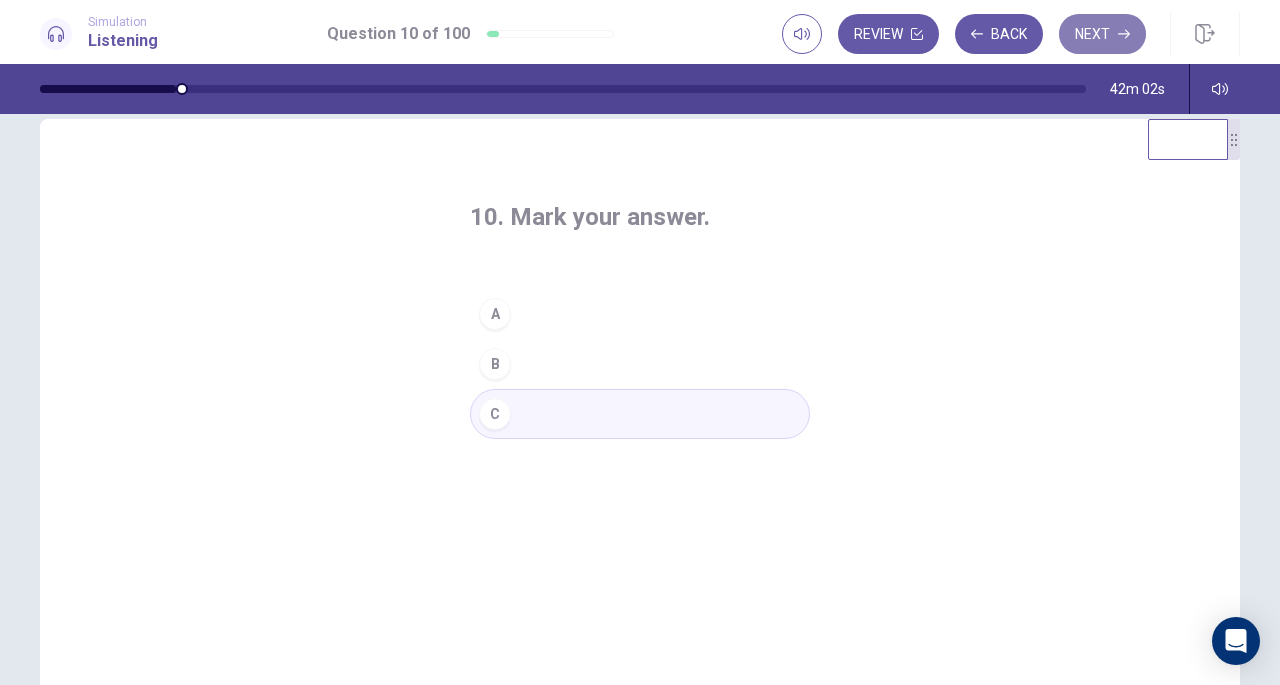 click on "Next" at bounding box center (1102, 34) 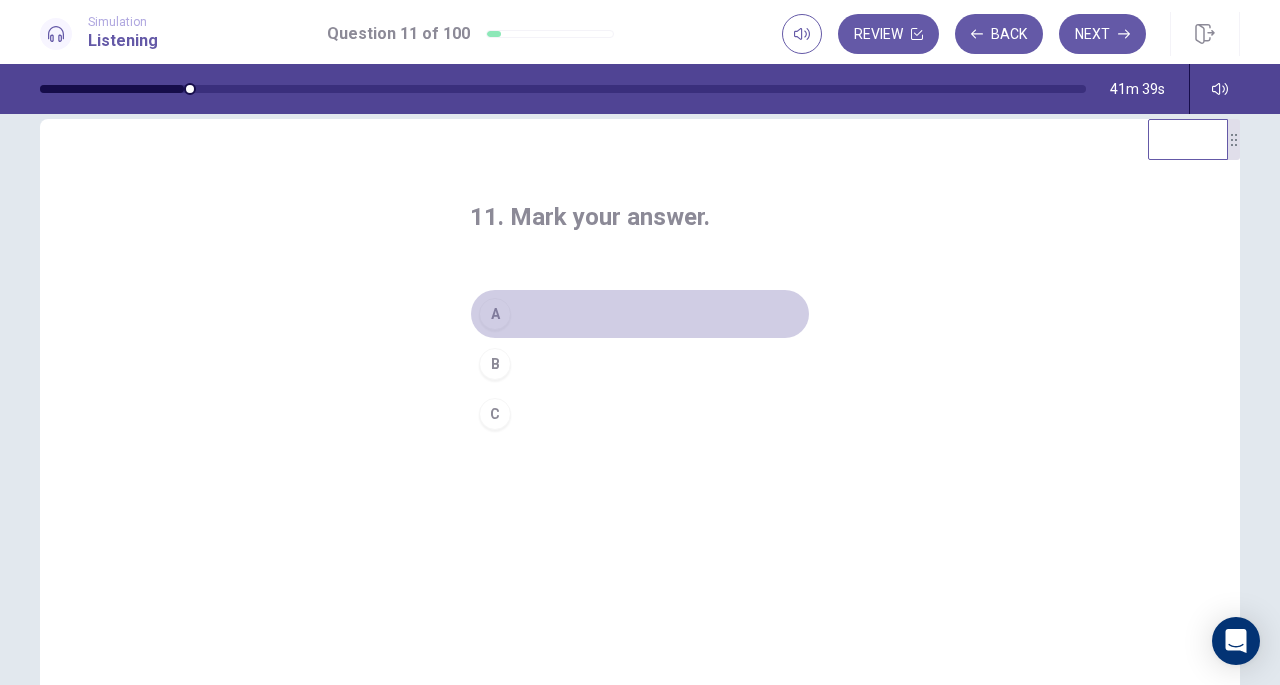 click on "A" at bounding box center (640, 314) 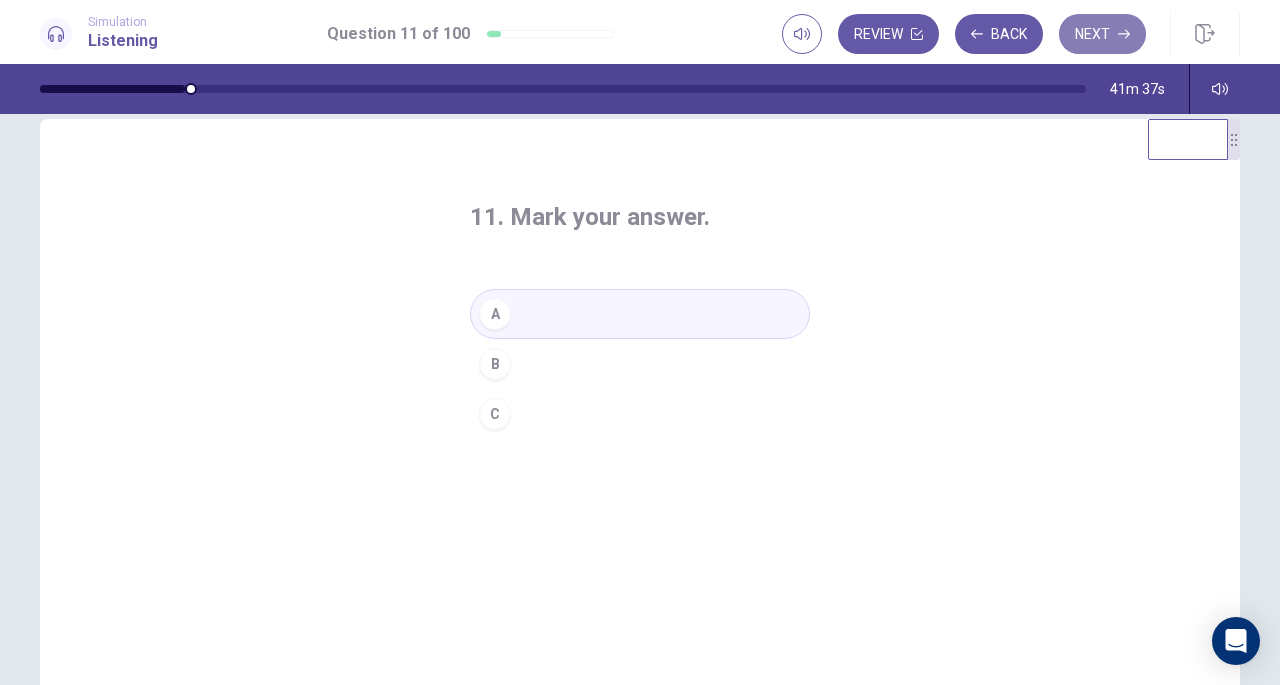 click on "Next" at bounding box center [1102, 34] 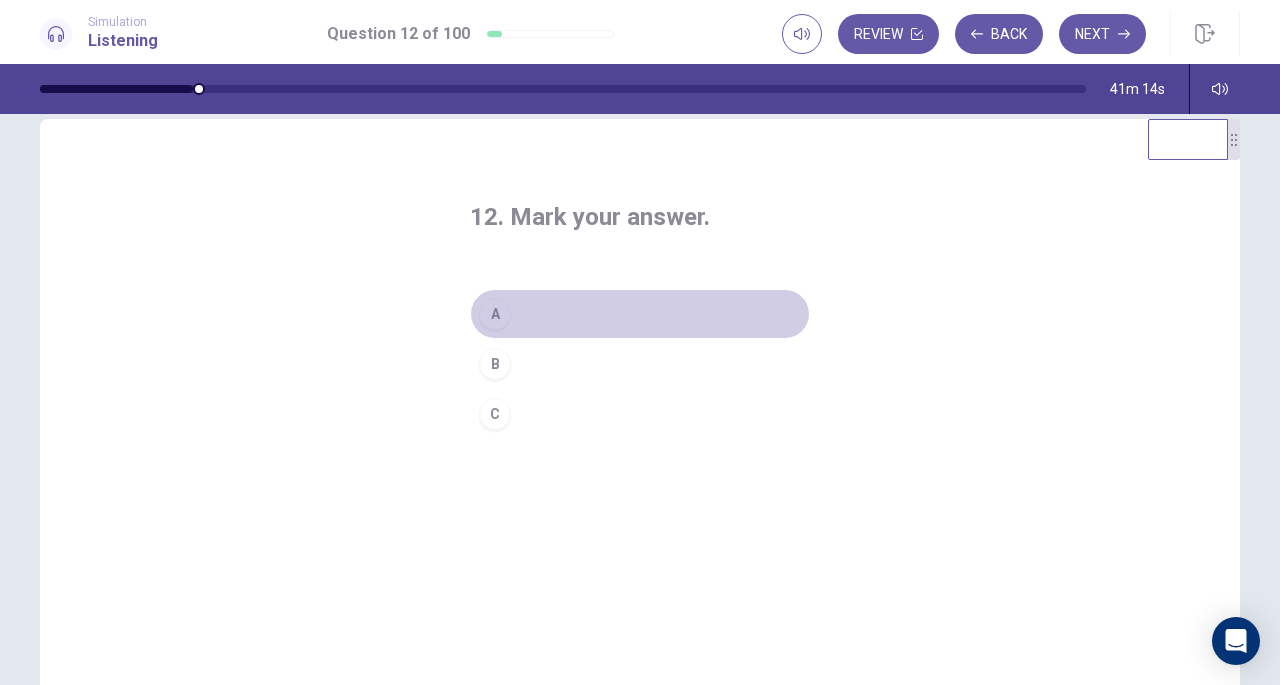 click on "A" at bounding box center (640, 314) 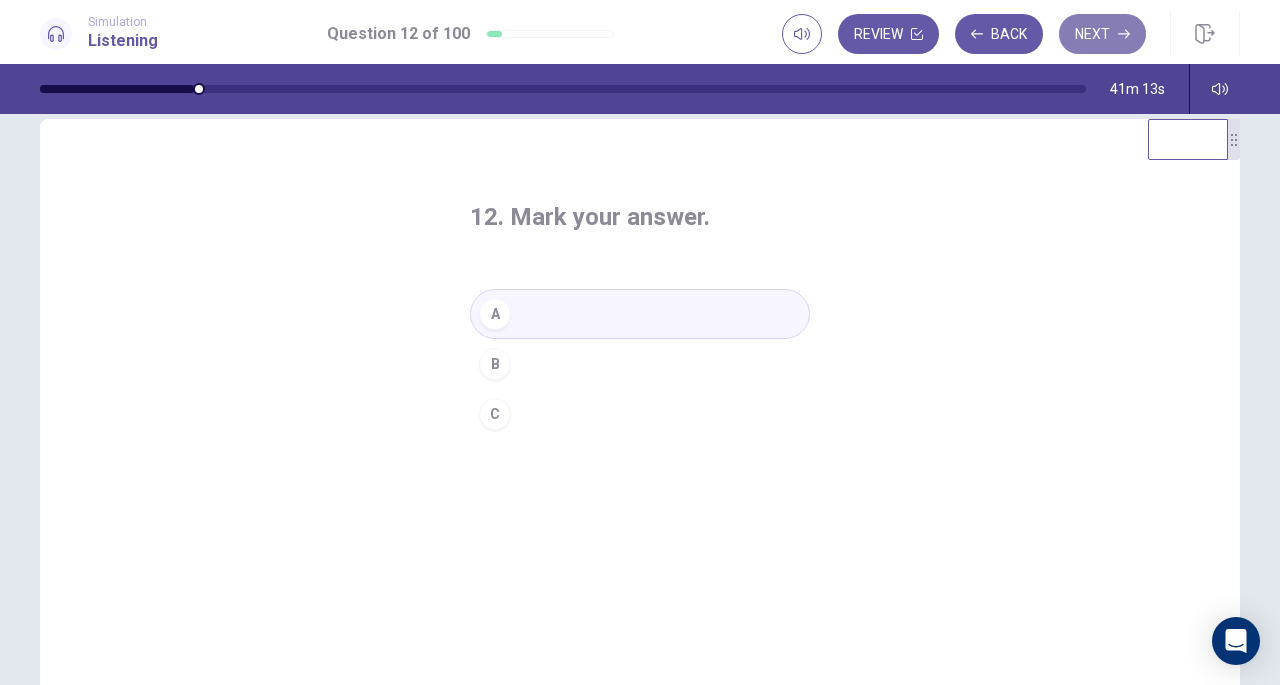 click on "Next" at bounding box center (1102, 34) 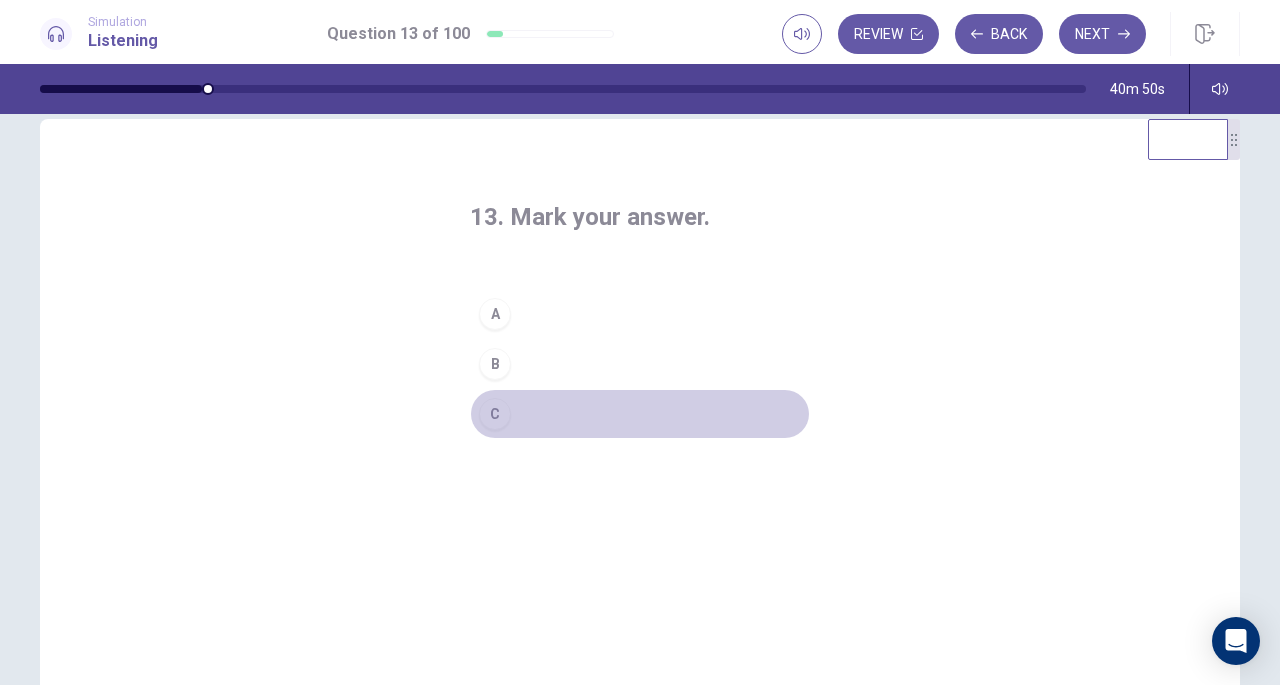 click on "C" at bounding box center (640, 414) 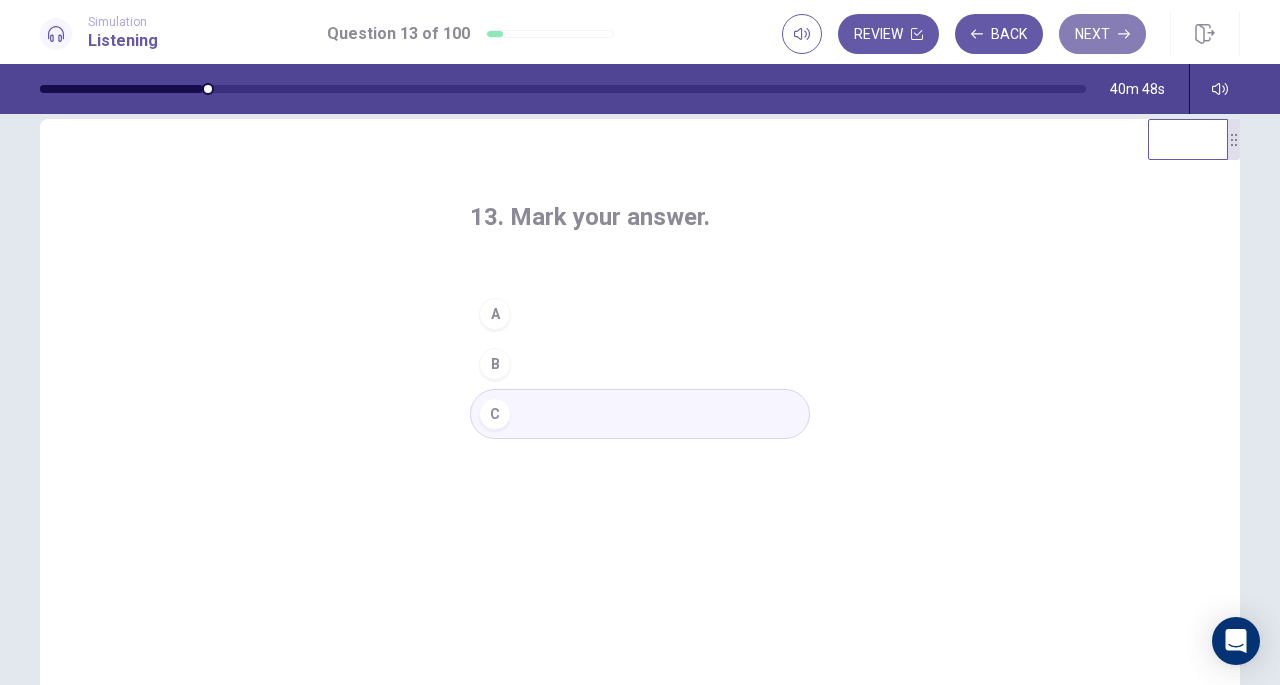 click on "Next" at bounding box center (1102, 34) 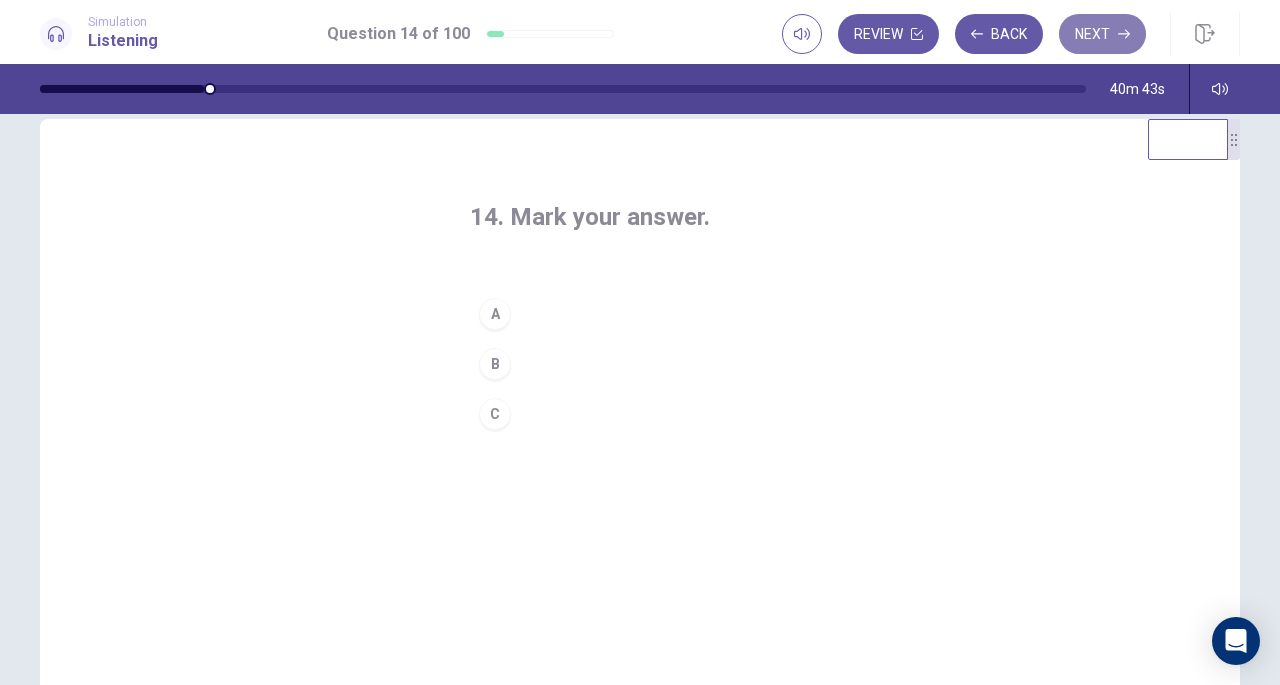 click on "Next" at bounding box center (1102, 34) 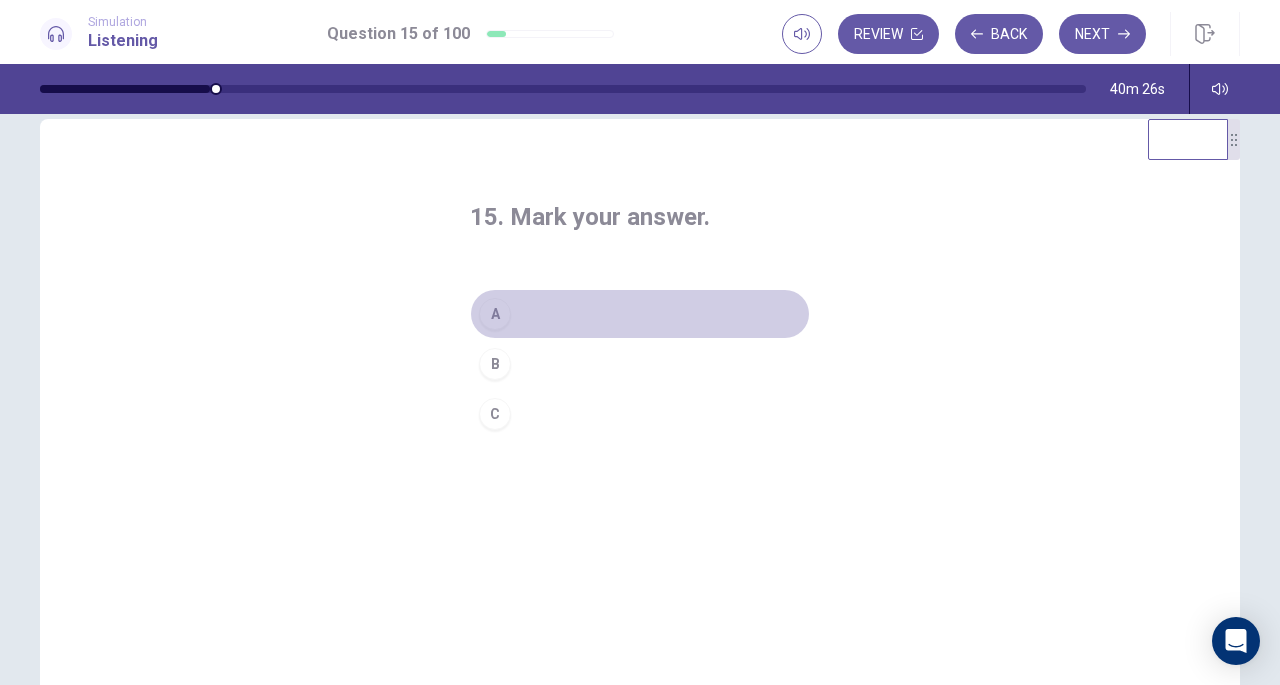 click on "A" at bounding box center [640, 314] 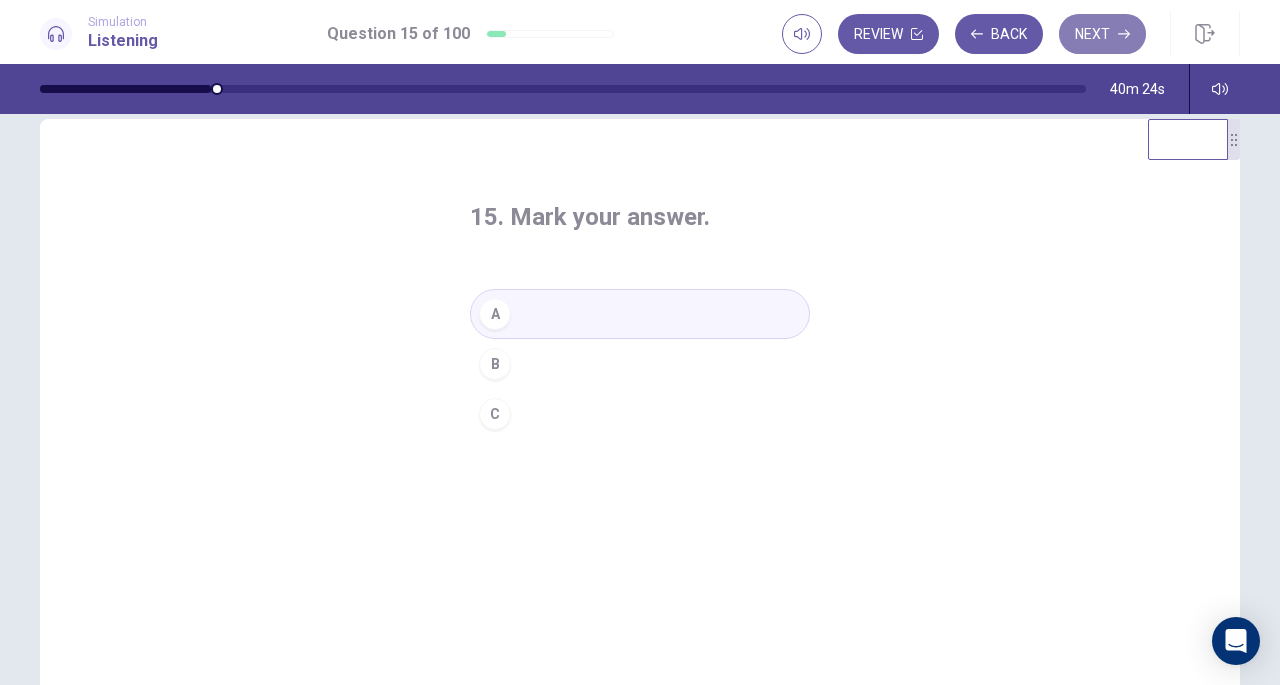 click on "Next" at bounding box center [1102, 34] 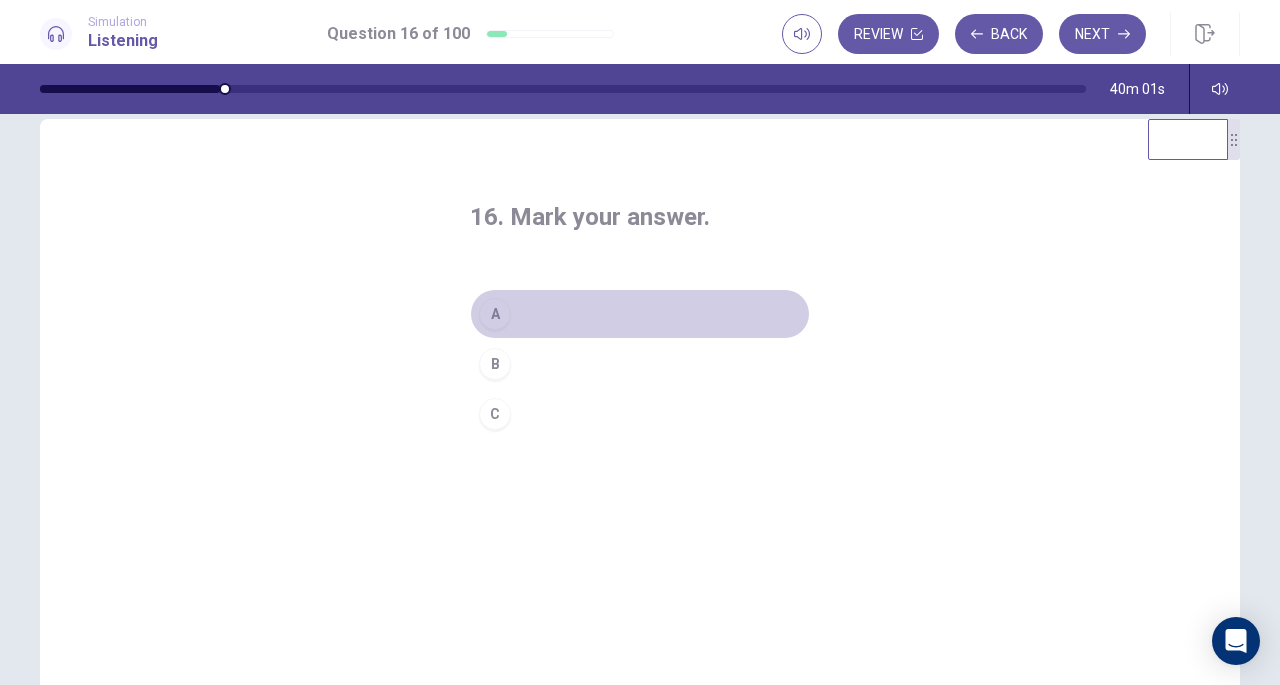 click on "A" at bounding box center [640, 314] 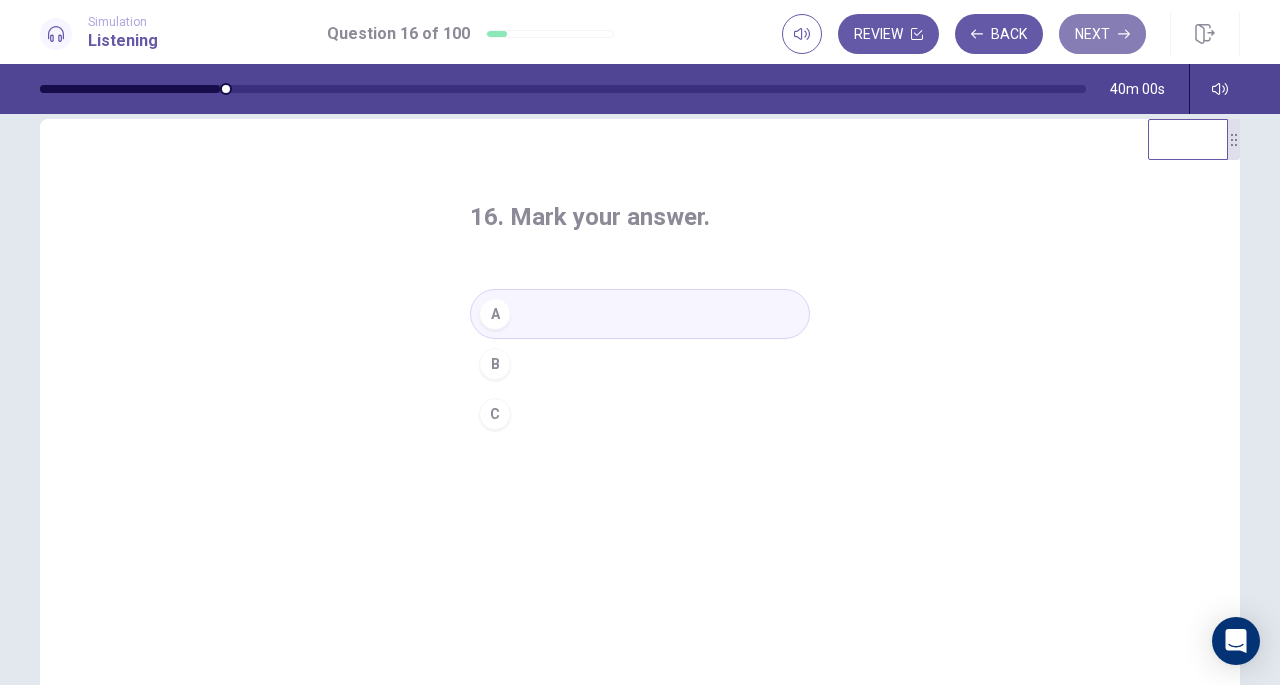 click on "Next" at bounding box center [1102, 34] 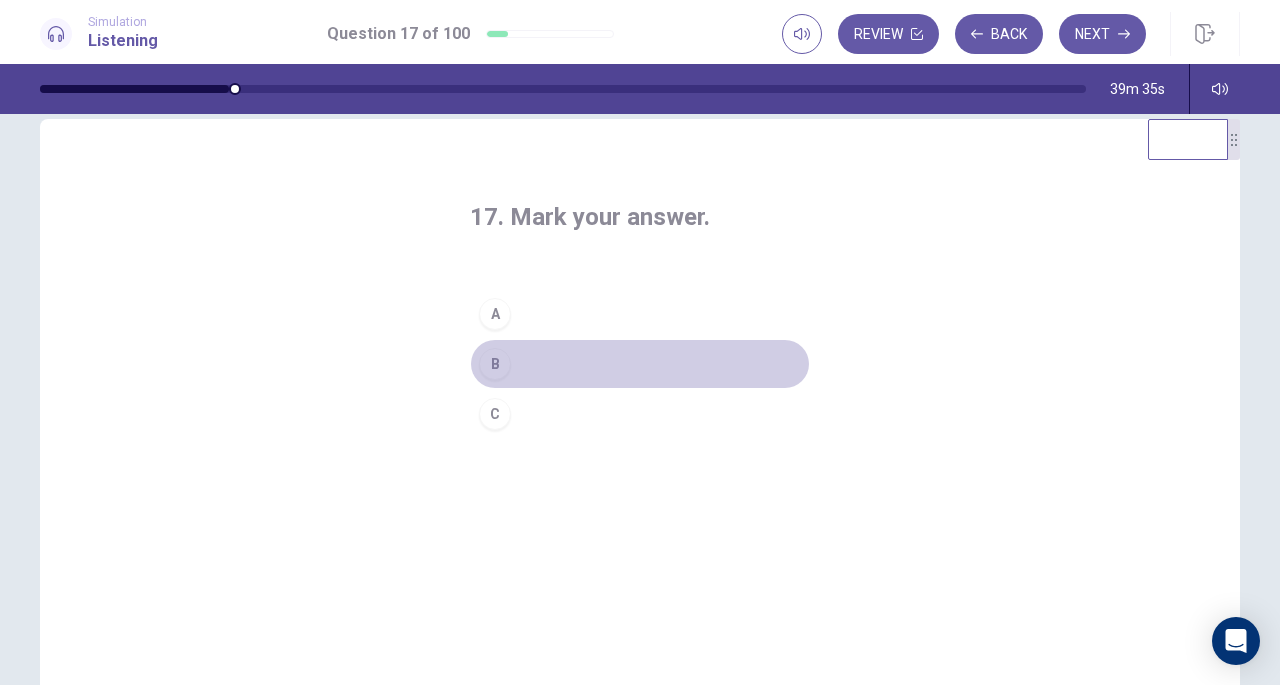 click on "B" at bounding box center [640, 364] 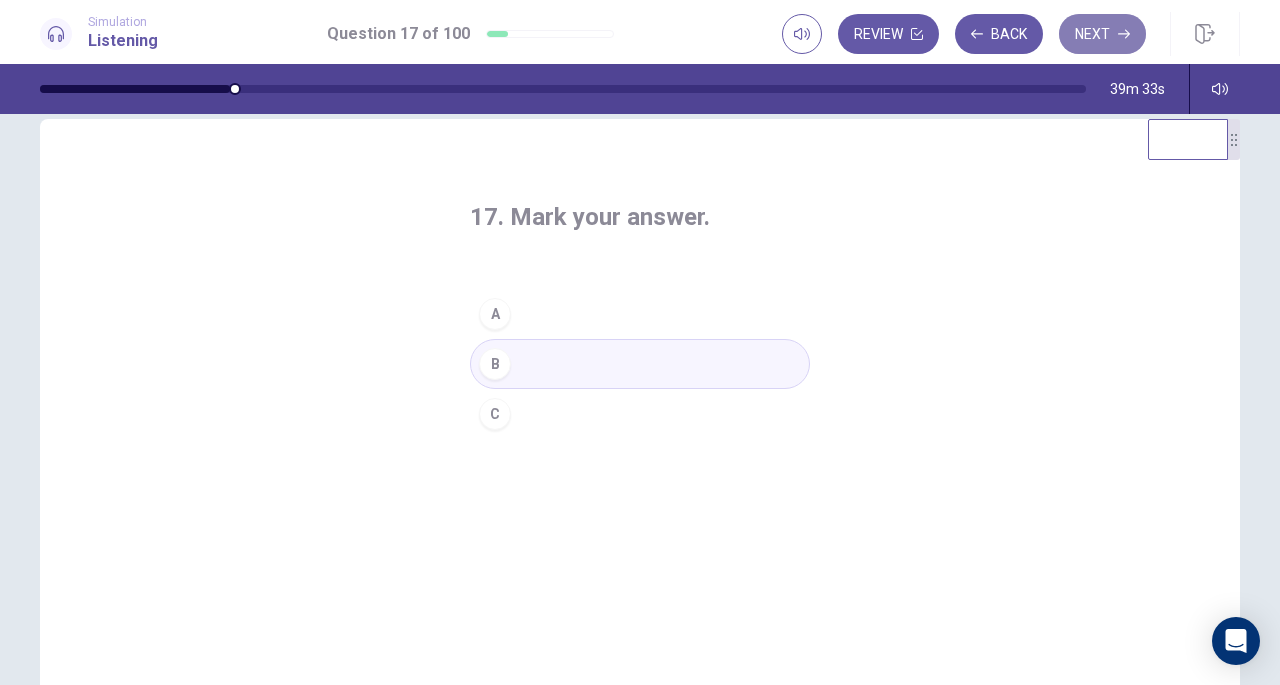 click on "Next" at bounding box center (1102, 34) 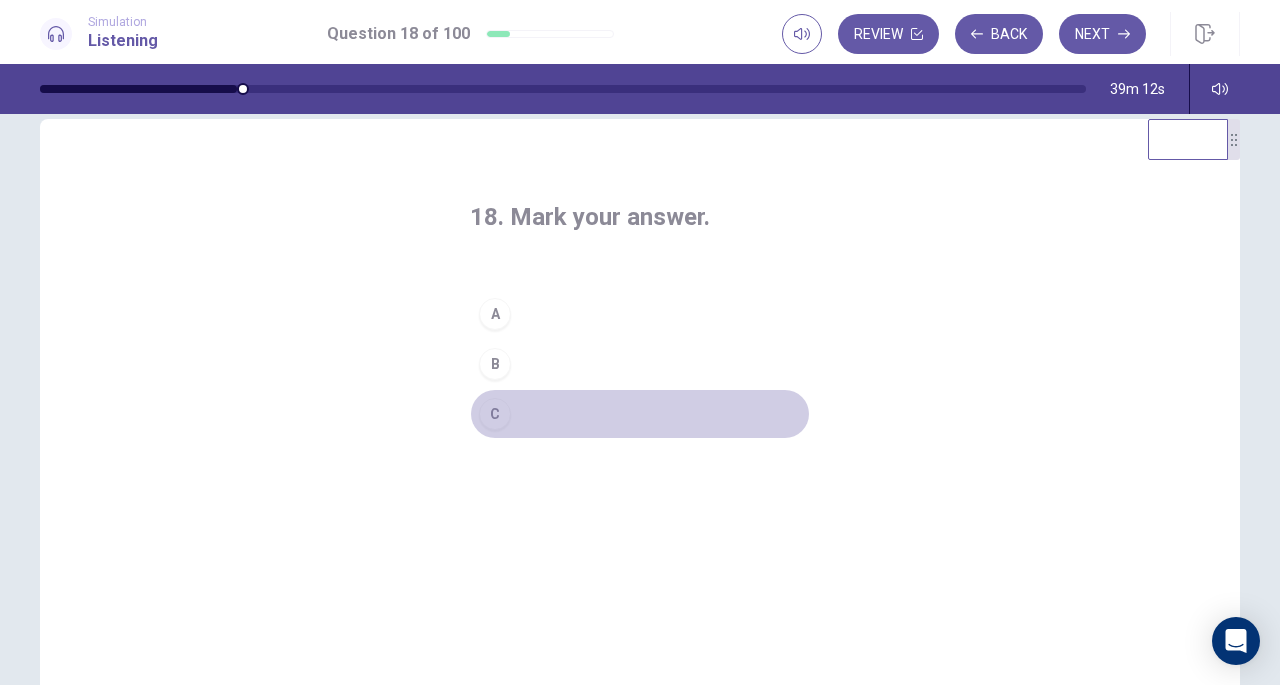 click on "C" at bounding box center (640, 414) 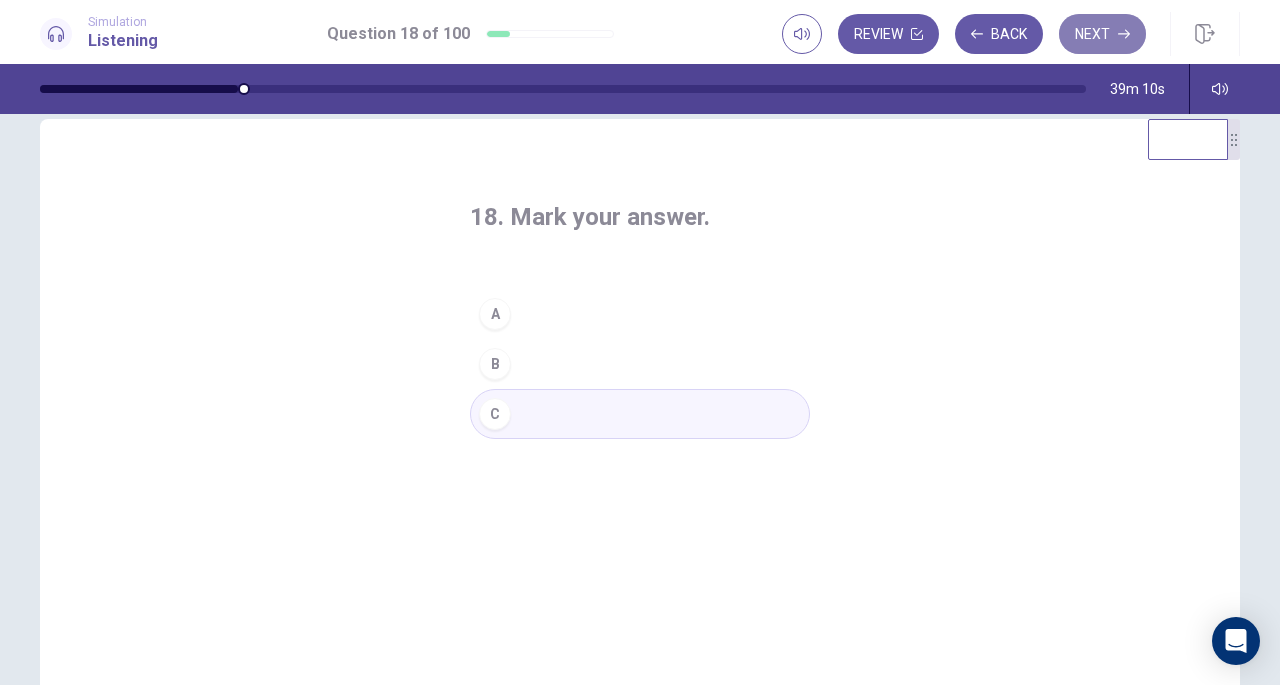 click on "Next" at bounding box center [1102, 34] 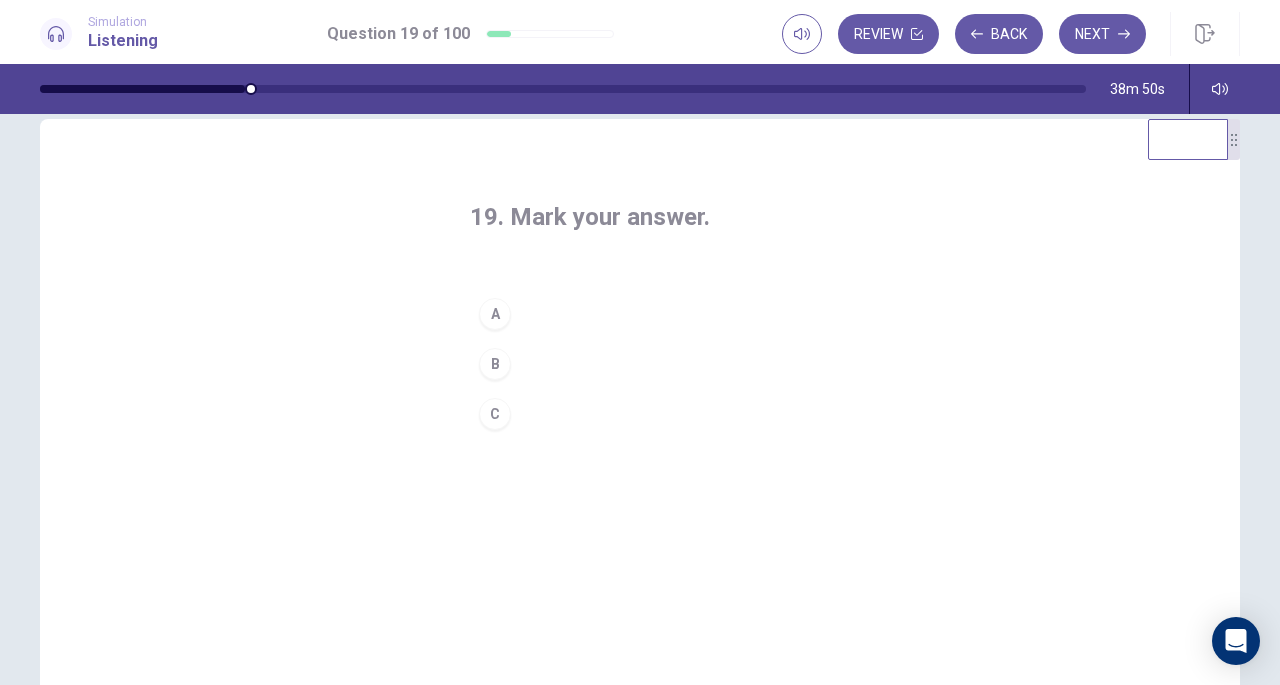 click on "C" at bounding box center [640, 414] 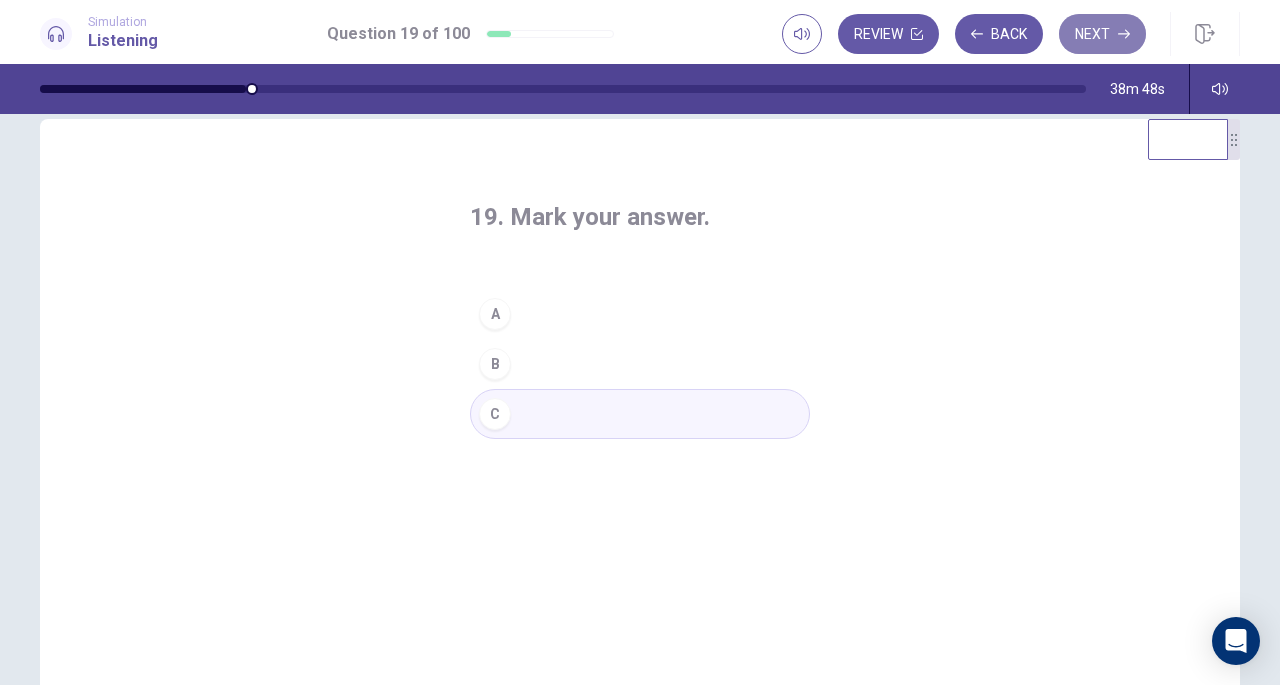 click on "Next" at bounding box center [1102, 34] 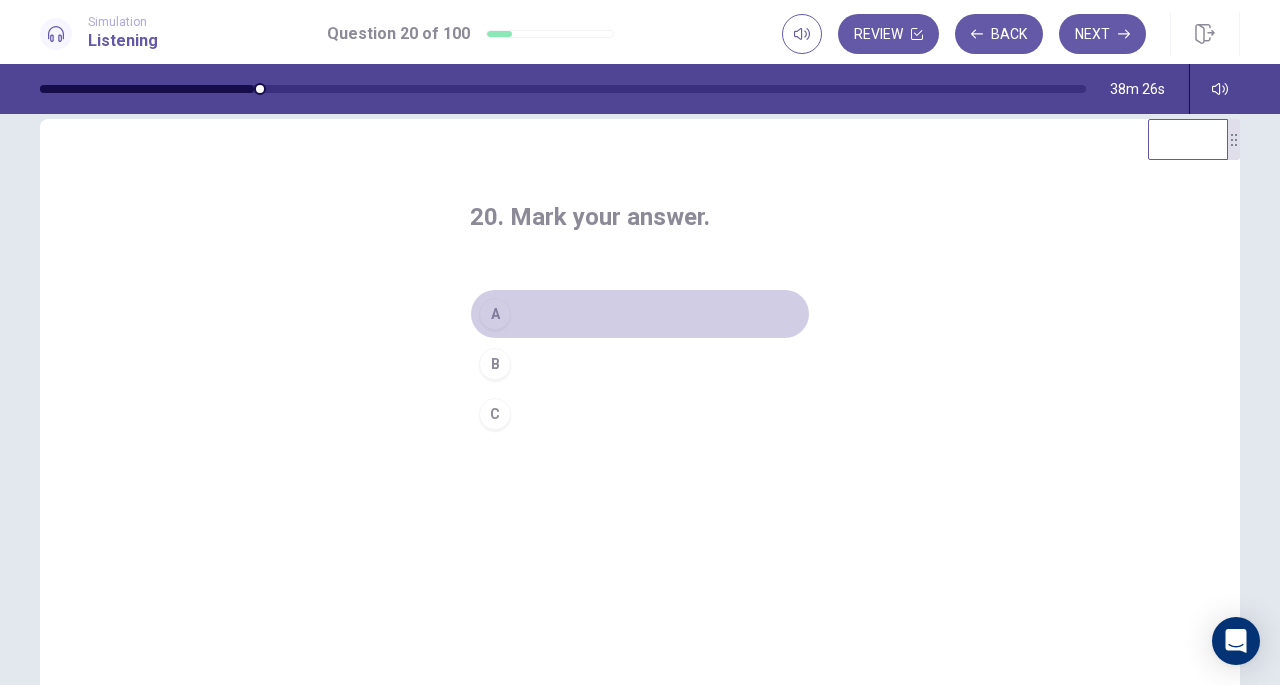 click on "A" at bounding box center (640, 314) 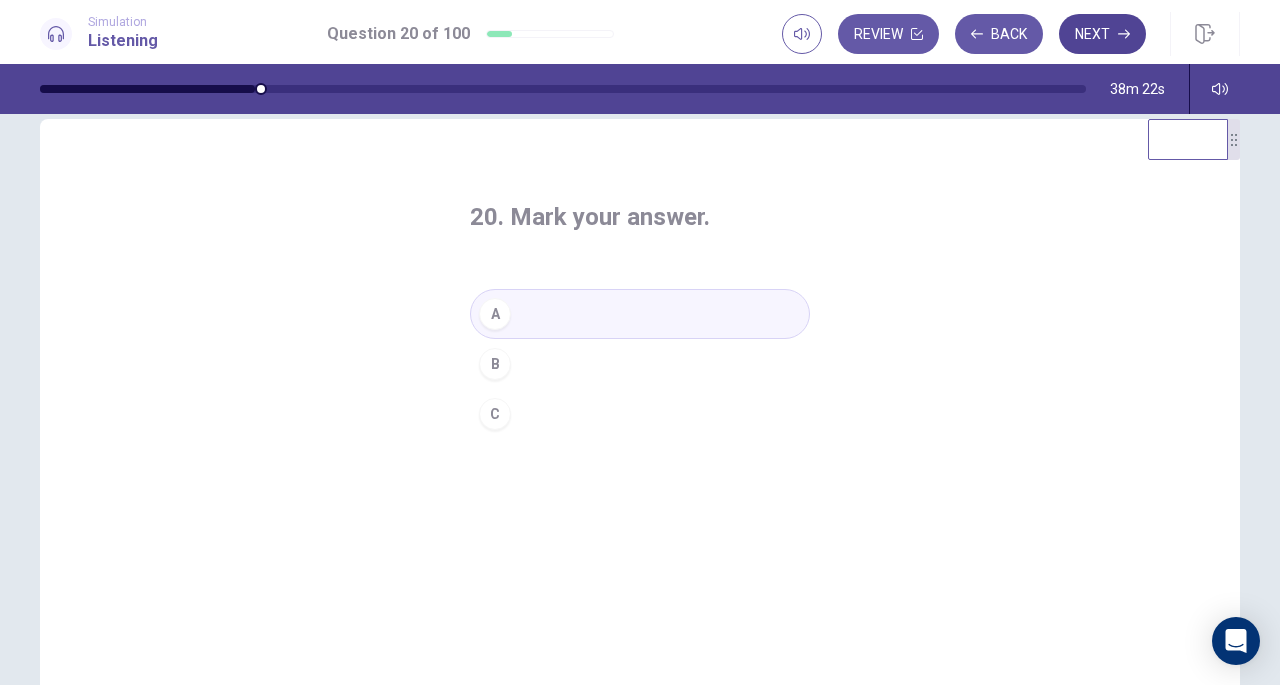click on "Next" at bounding box center [1102, 34] 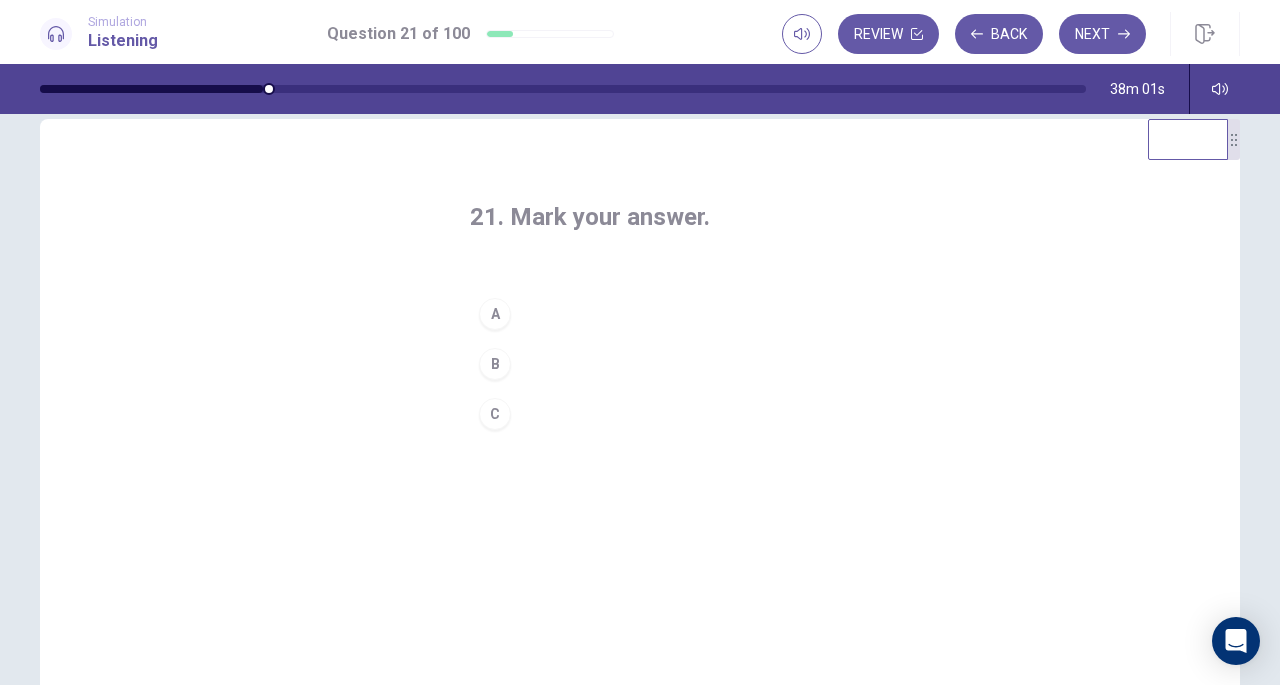 click on "C" at bounding box center (640, 414) 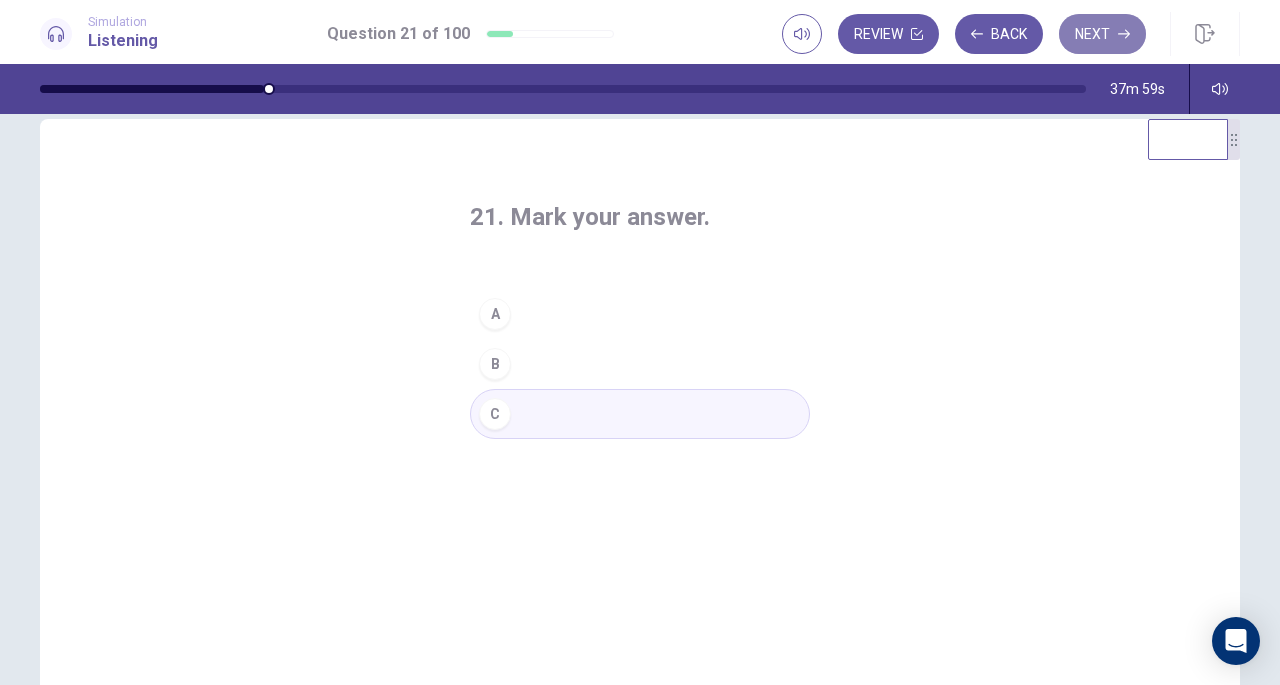 click on "Next" at bounding box center (1102, 34) 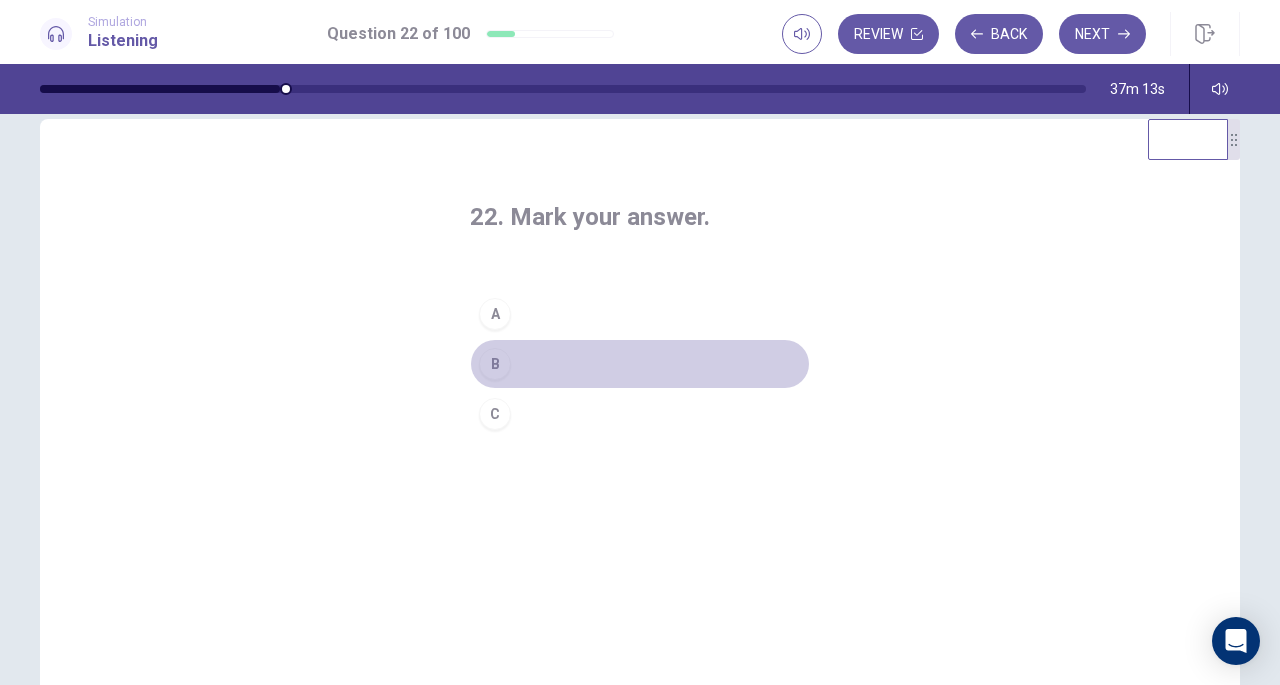 click on "B" at bounding box center [640, 364] 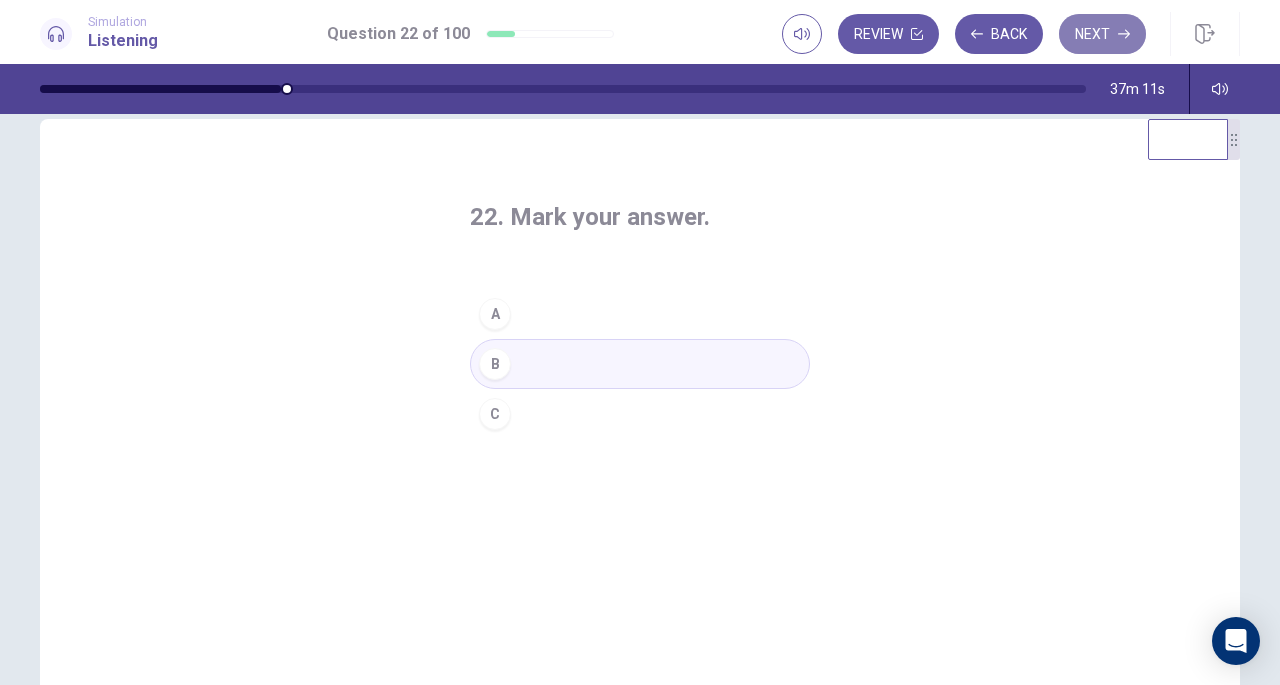 click on "Next" at bounding box center (1102, 34) 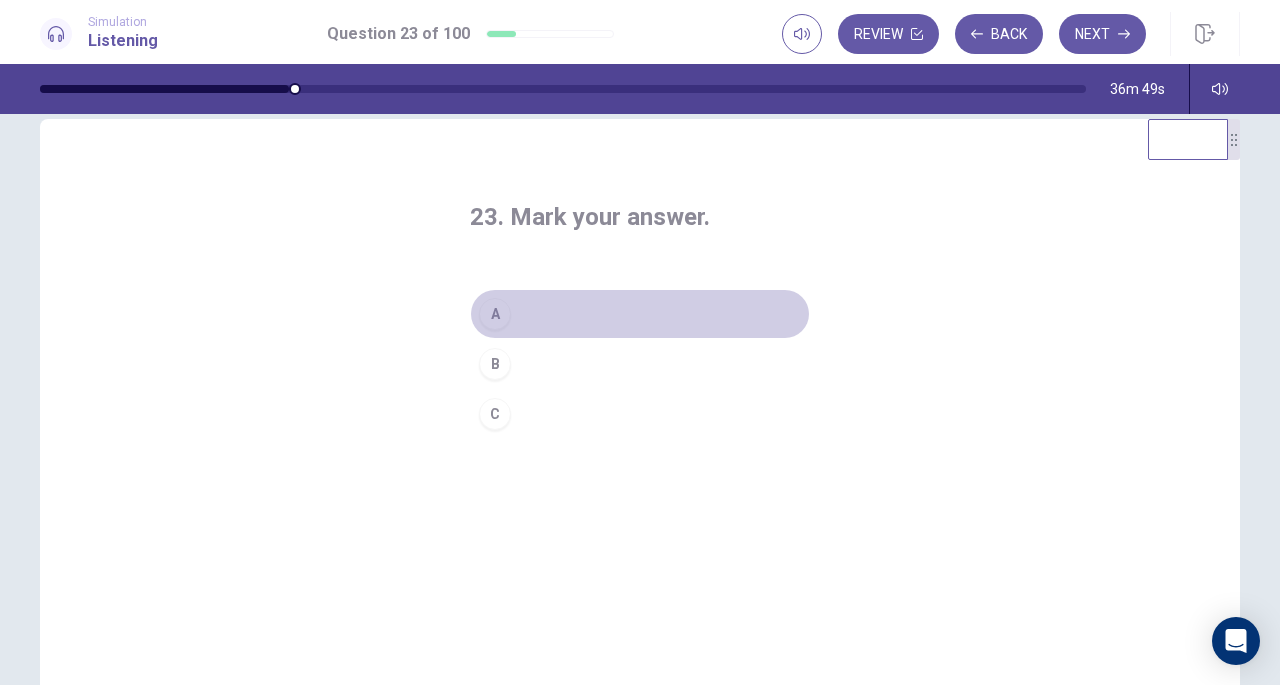click on "A" at bounding box center (640, 314) 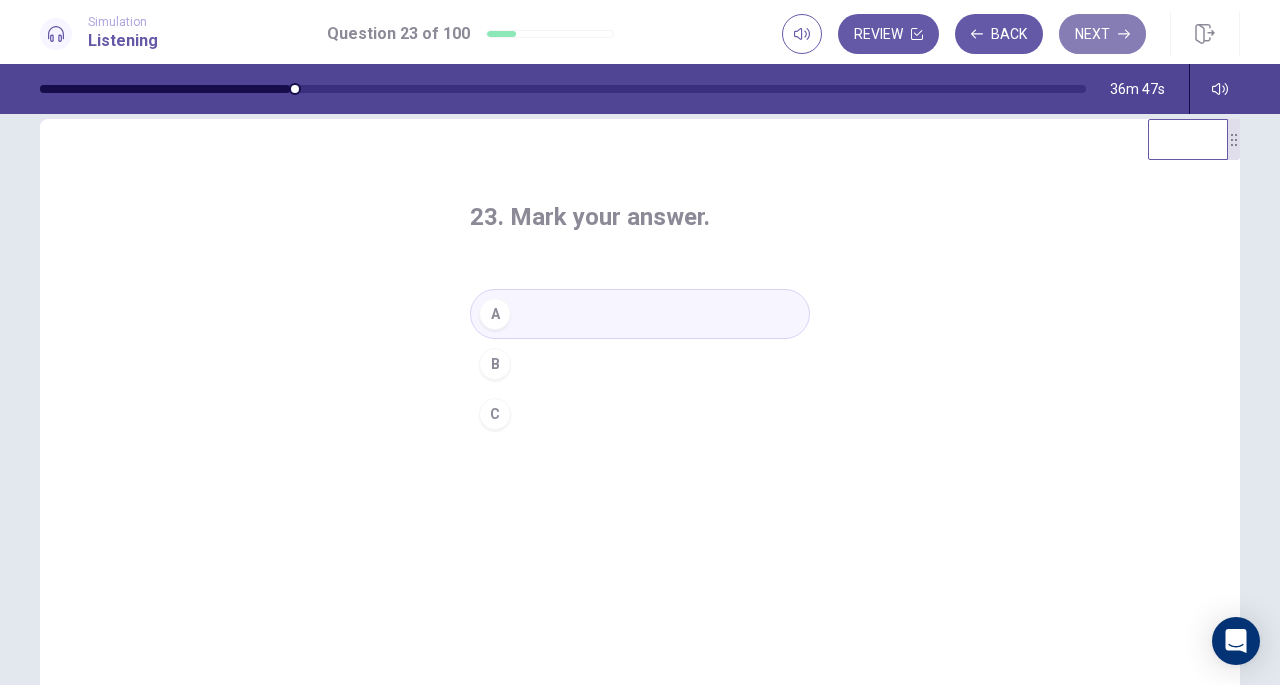 click on "Next" at bounding box center (1102, 34) 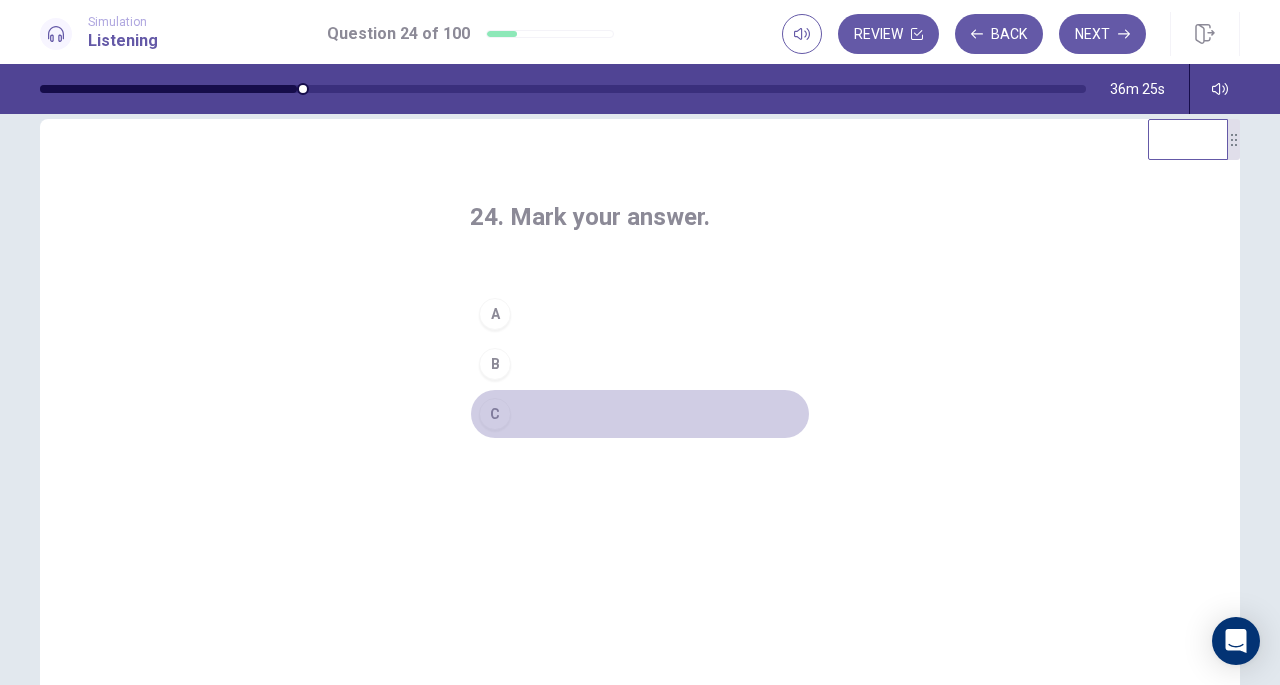 click on "C" at bounding box center (640, 414) 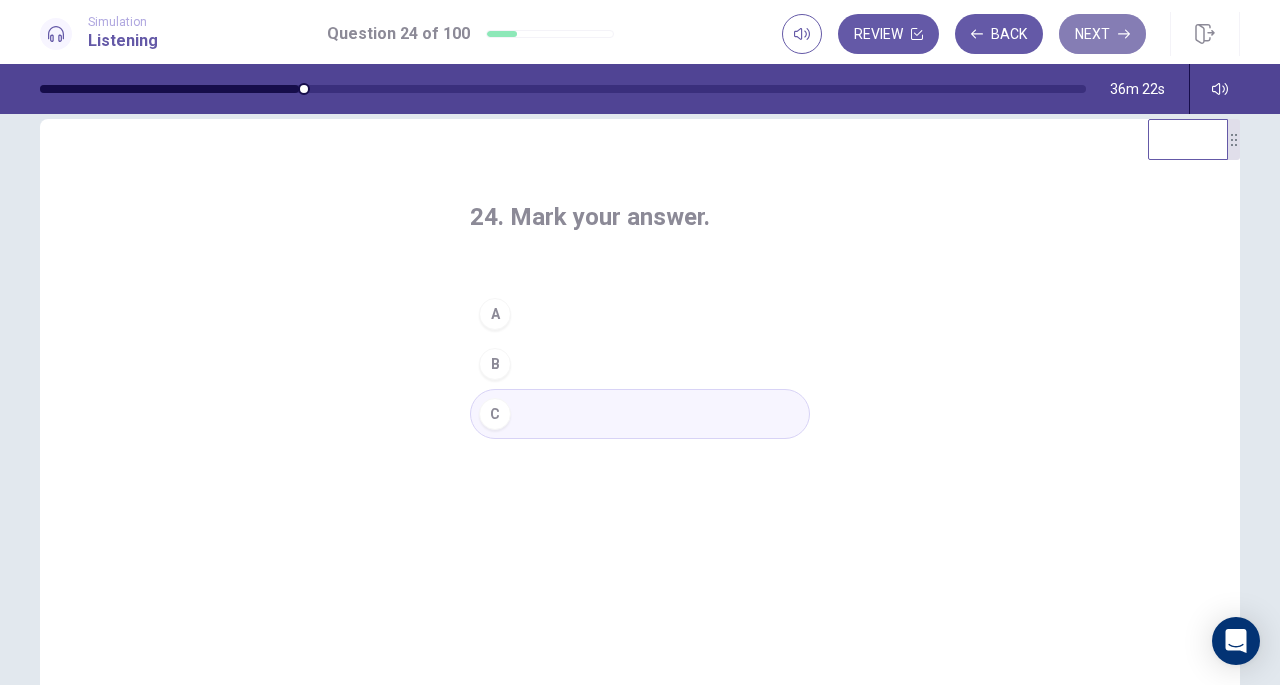 click on "Next" at bounding box center (1102, 34) 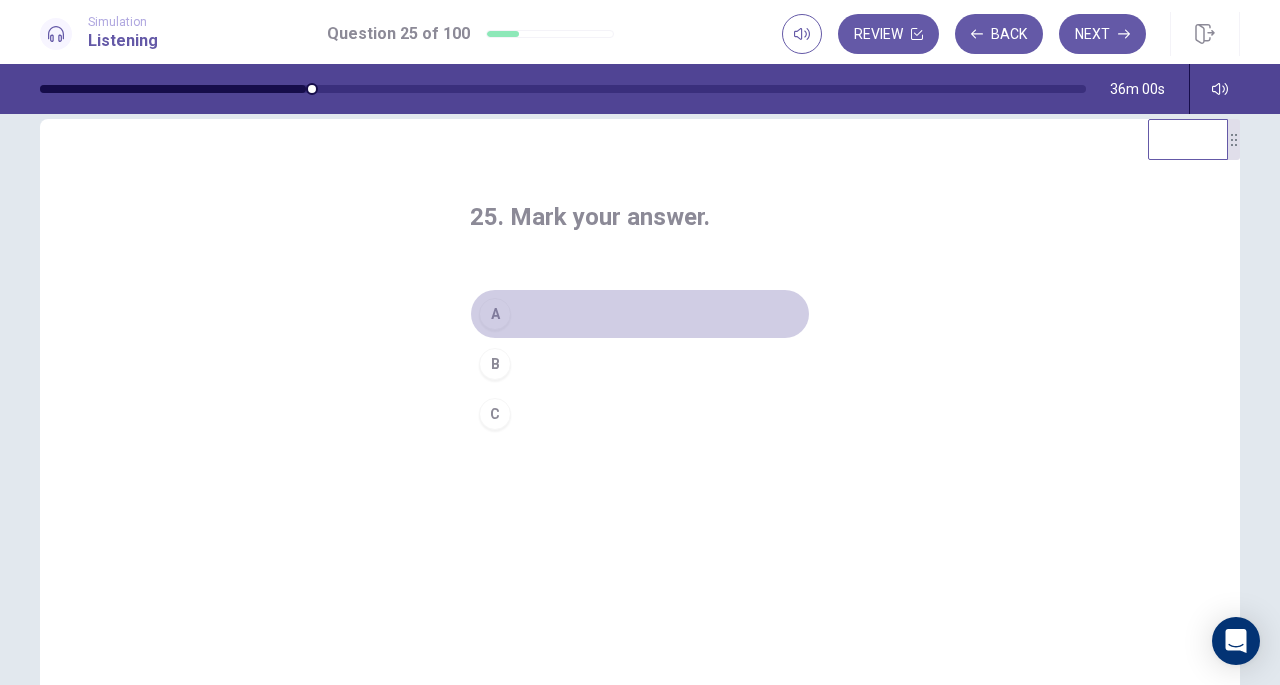 click on "A" at bounding box center [640, 314] 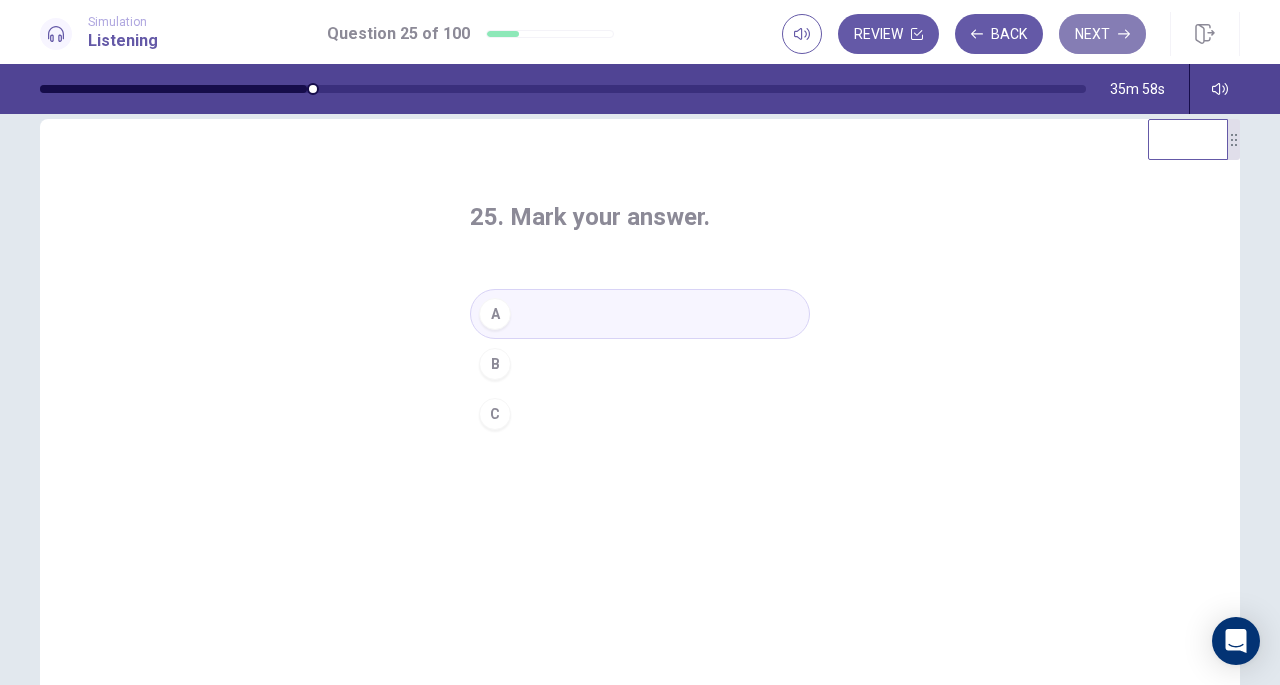 click on "Next" at bounding box center [1102, 34] 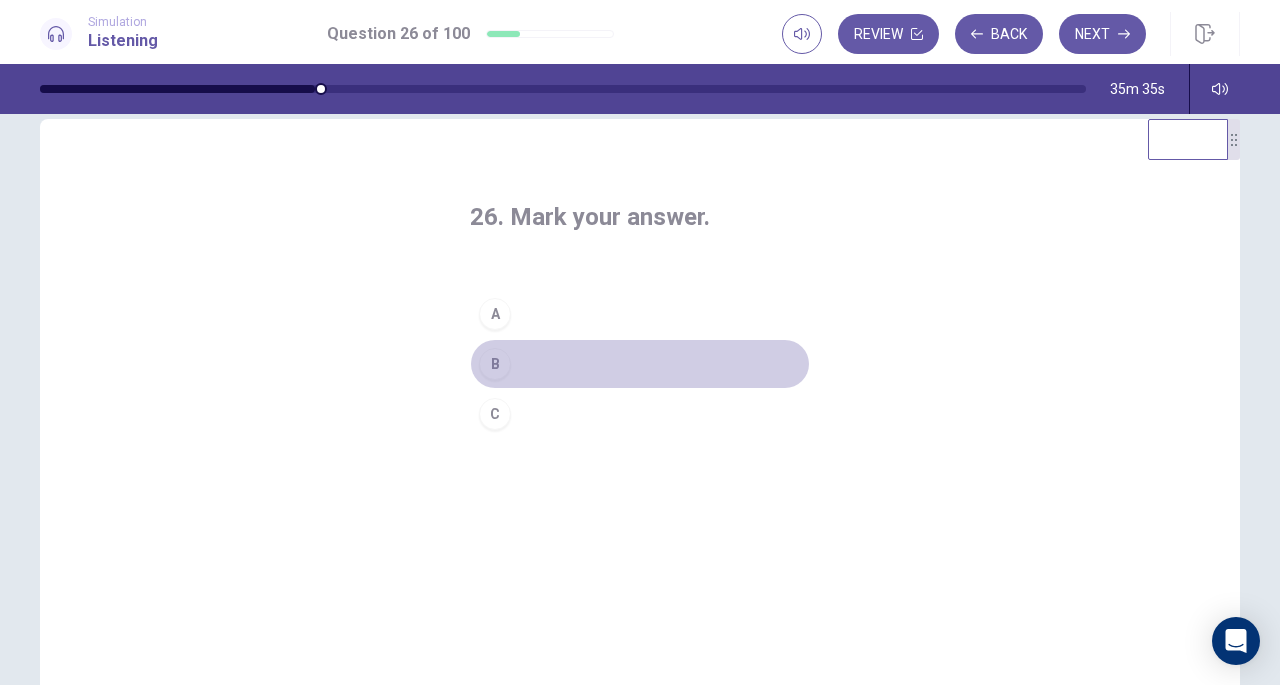 click on "B" at bounding box center (640, 364) 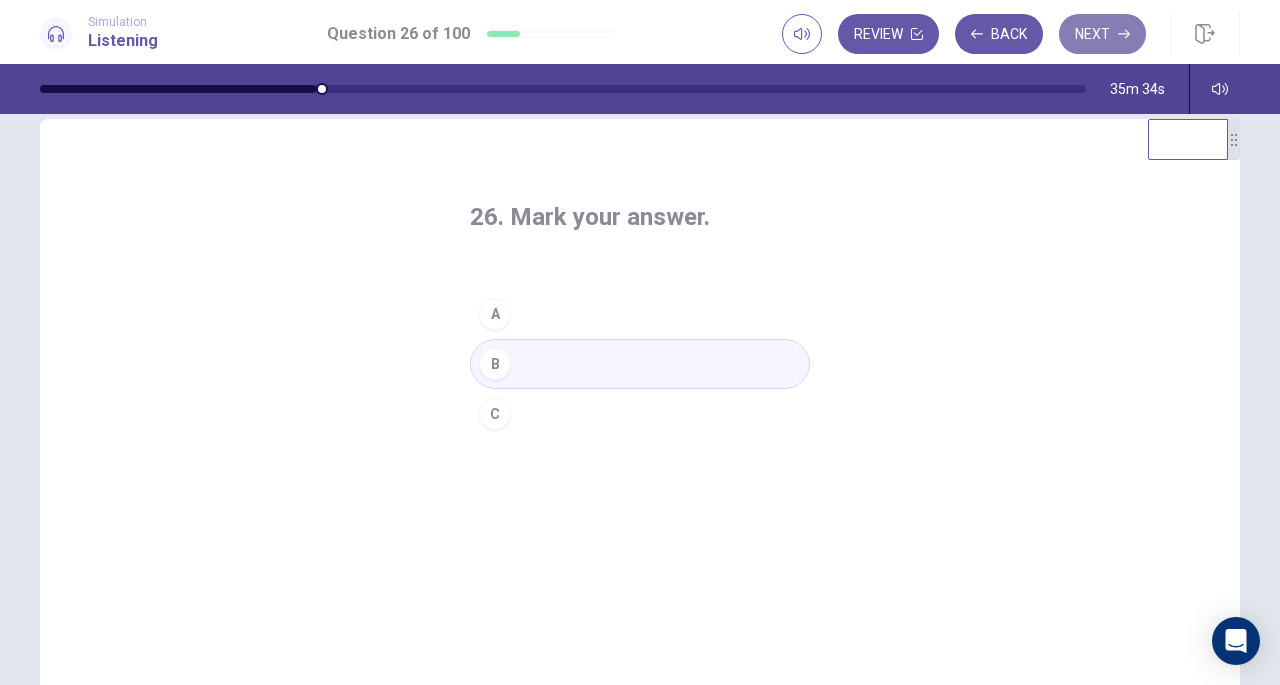 click on "Next" at bounding box center (1102, 34) 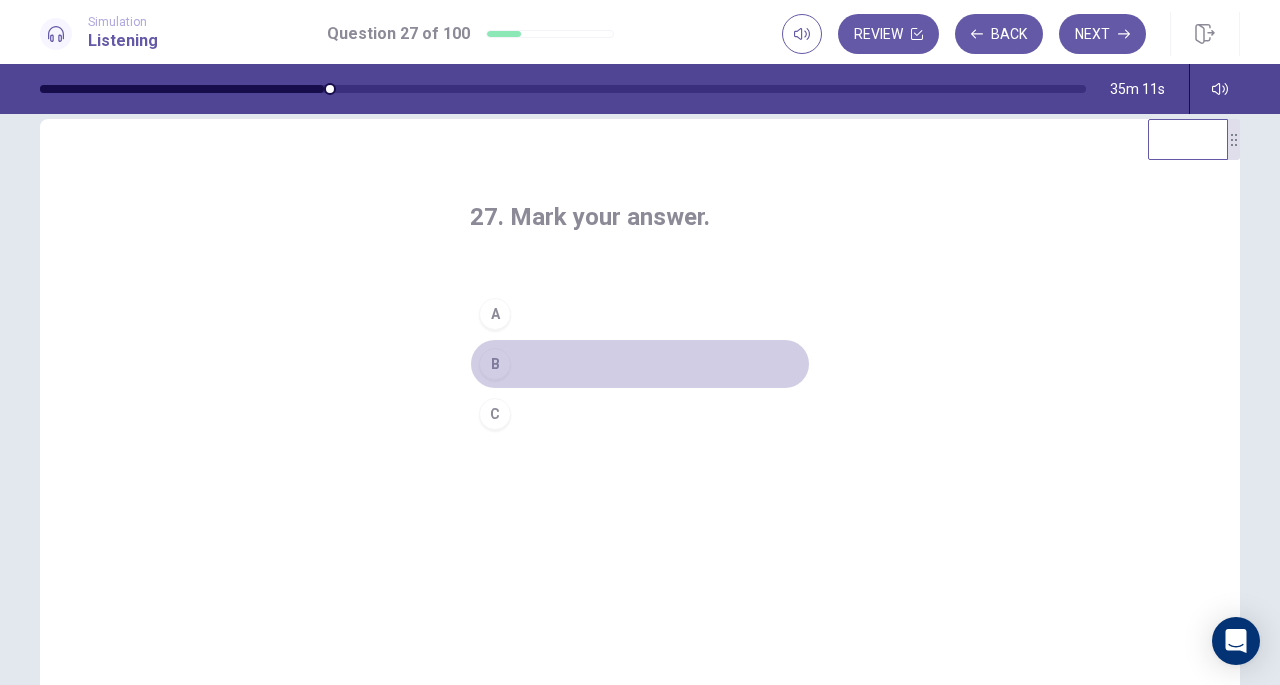 click on "B" at bounding box center [640, 364] 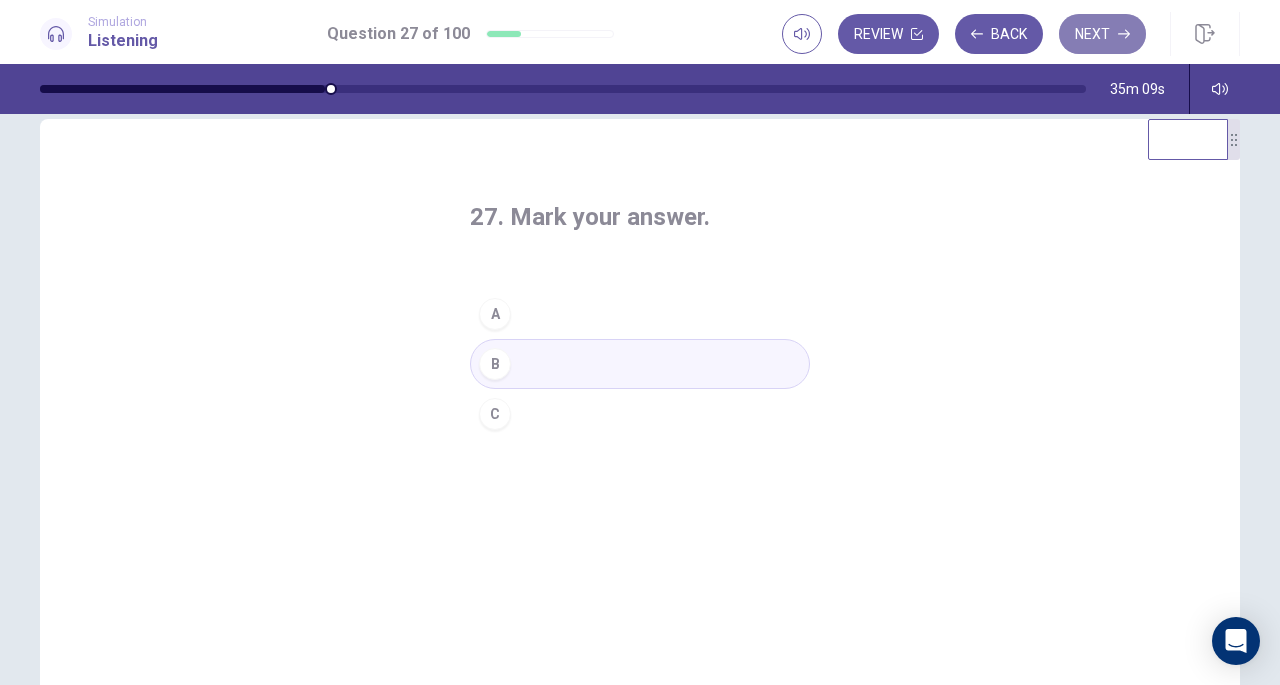 click 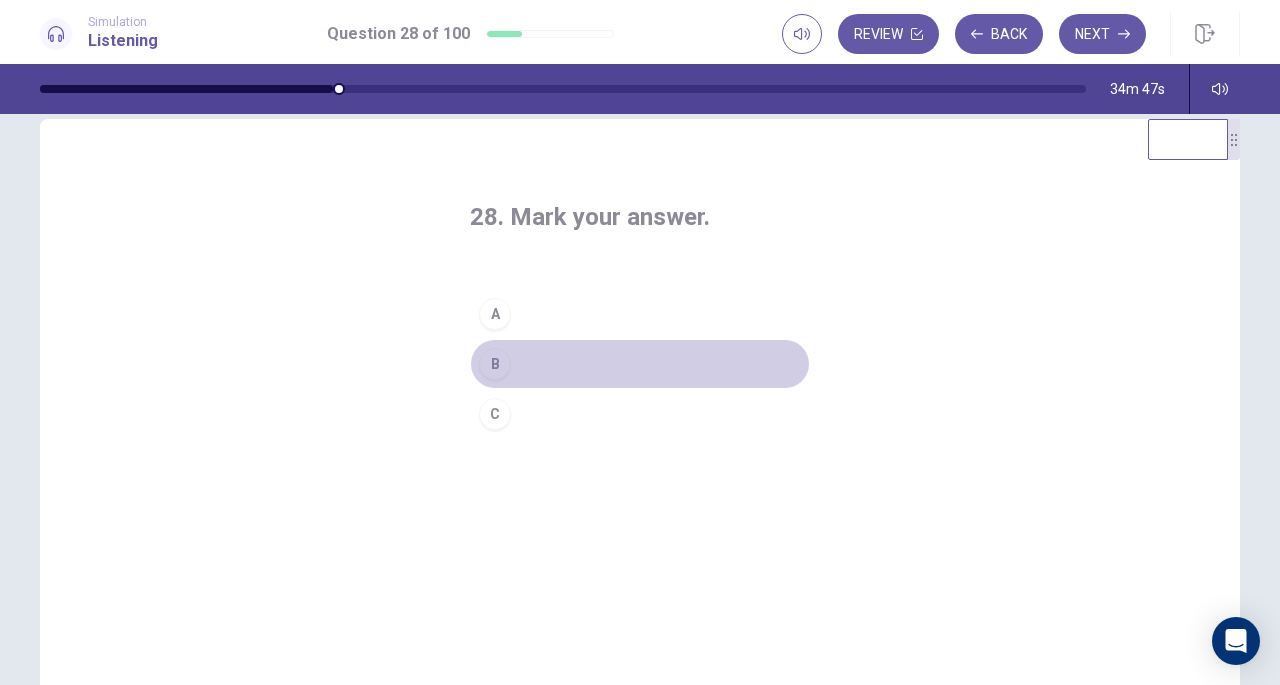 click on "B" at bounding box center (640, 364) 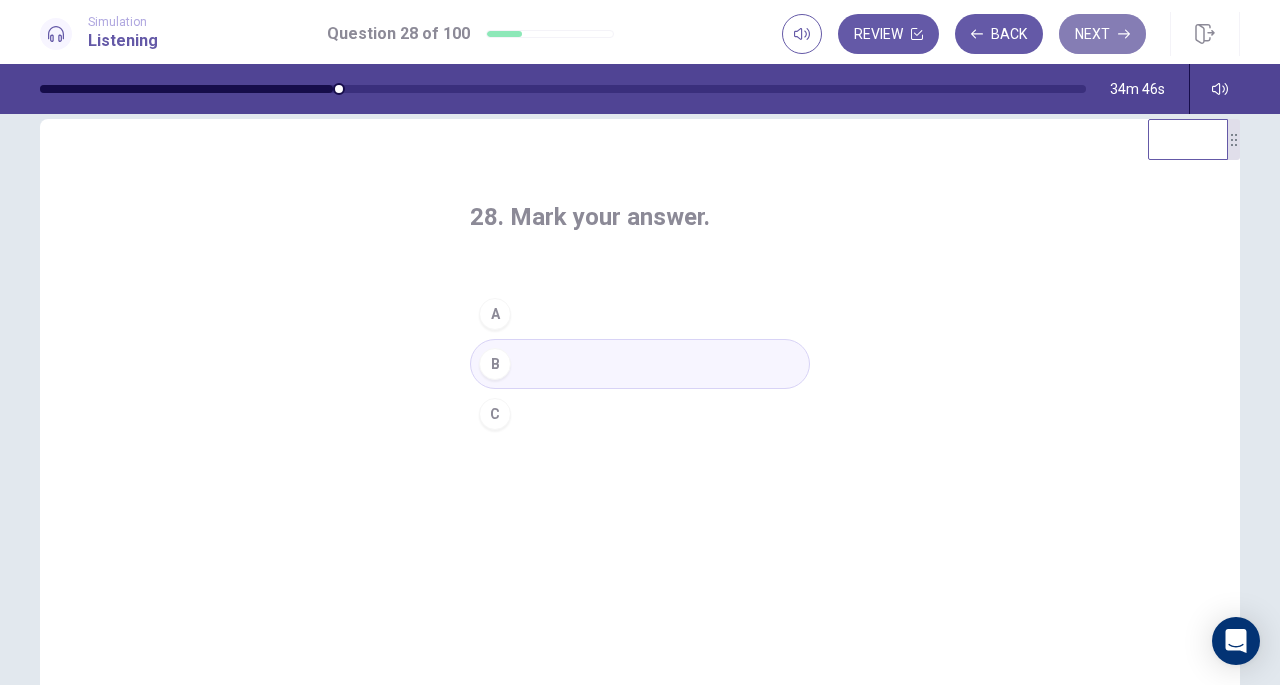 click on "Next" at bounding box center (1102, 34) 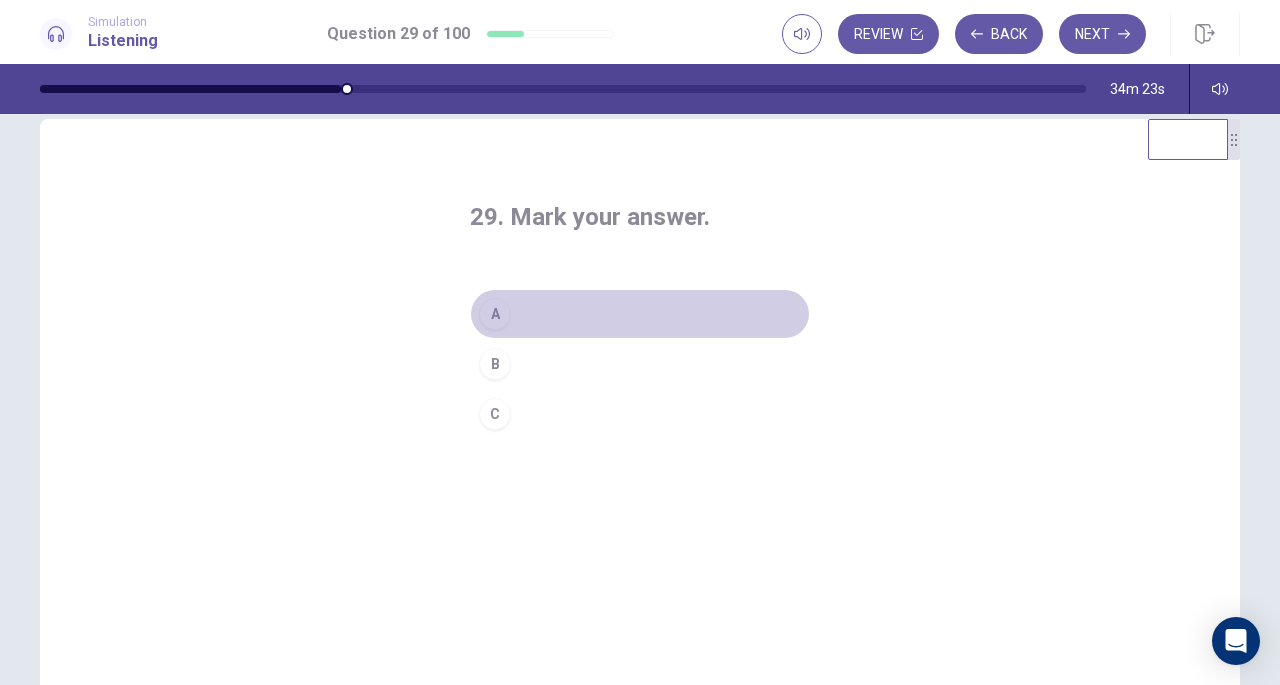 click on "A" at bounding box center (640, 314) 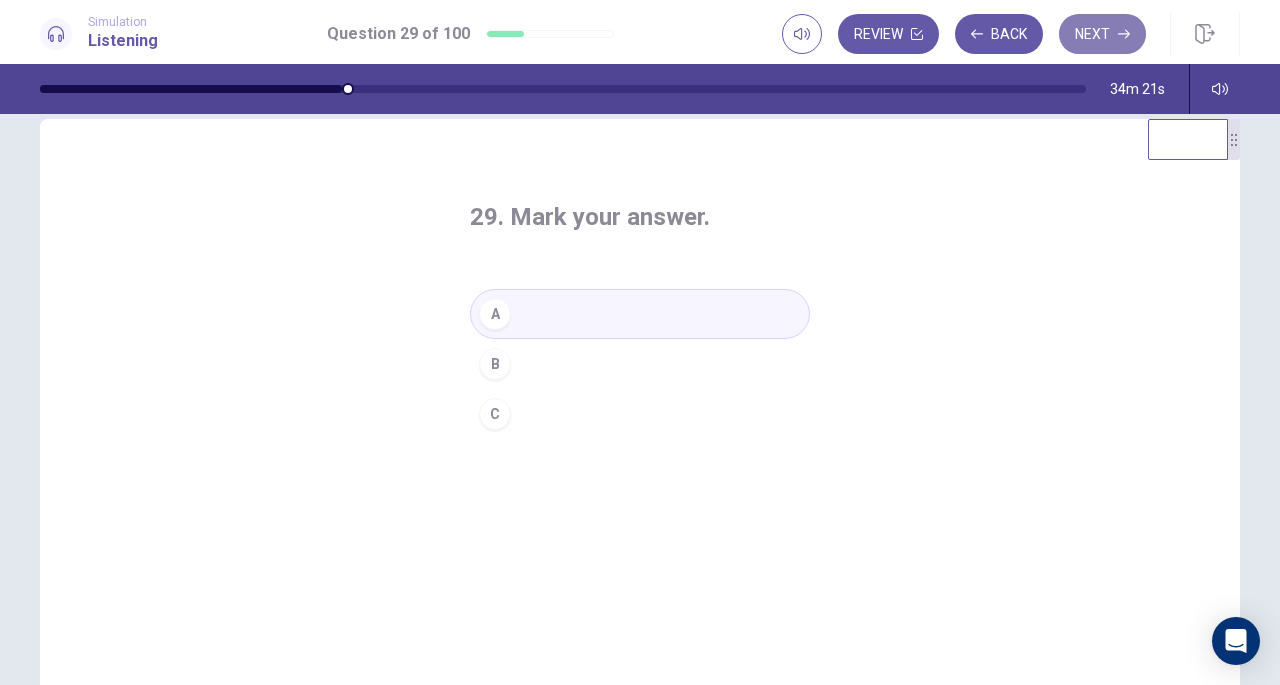 click on "Next" at bounding box center [1102, 34] 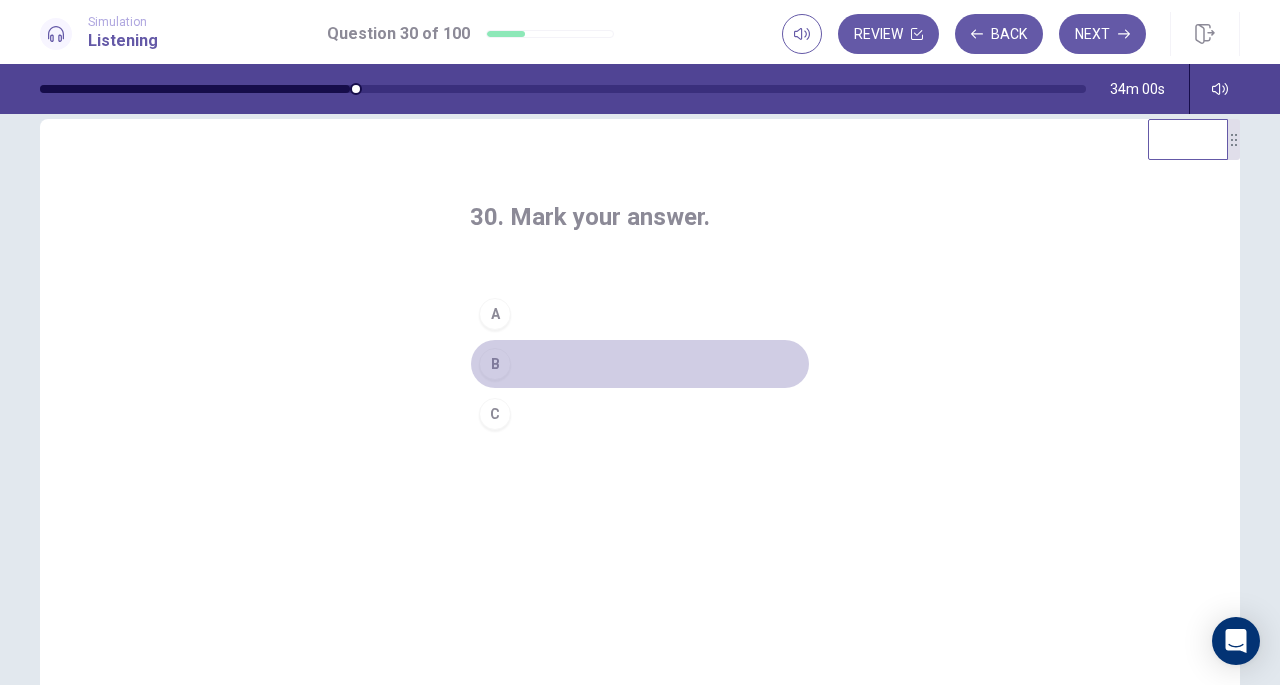 click on "B" at bounding box center (640, 364) 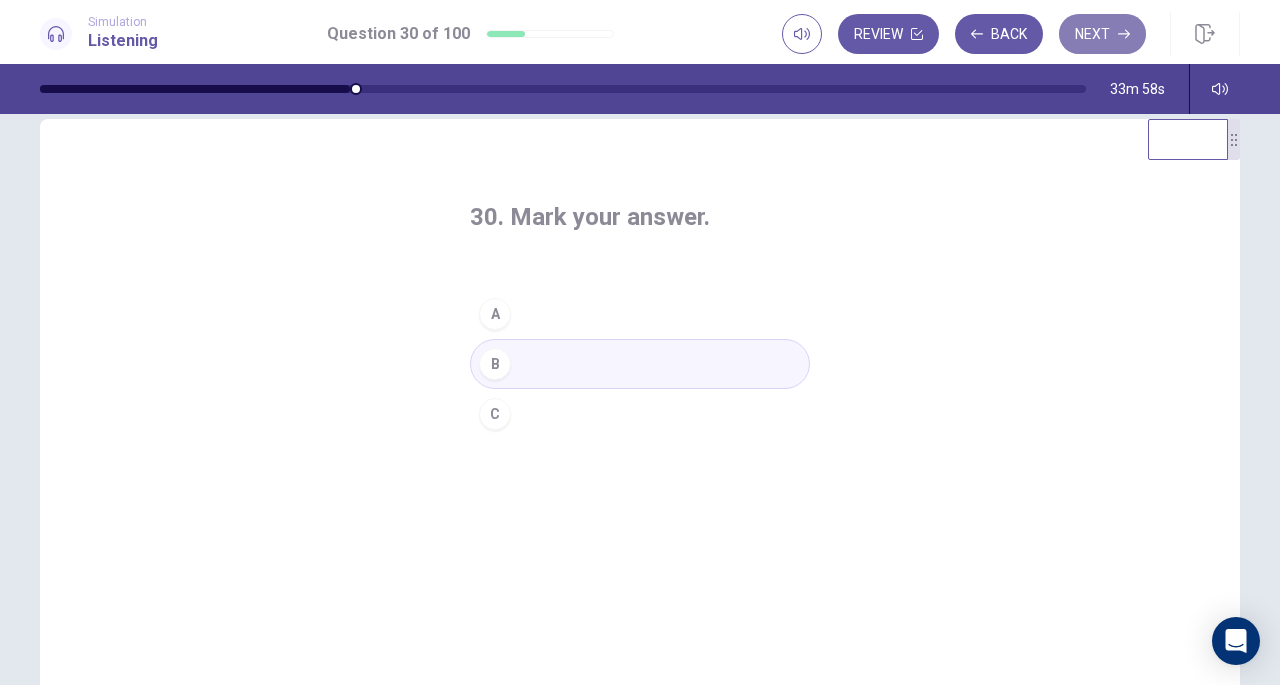 click on "Next" at bounding box center [1102, 34] 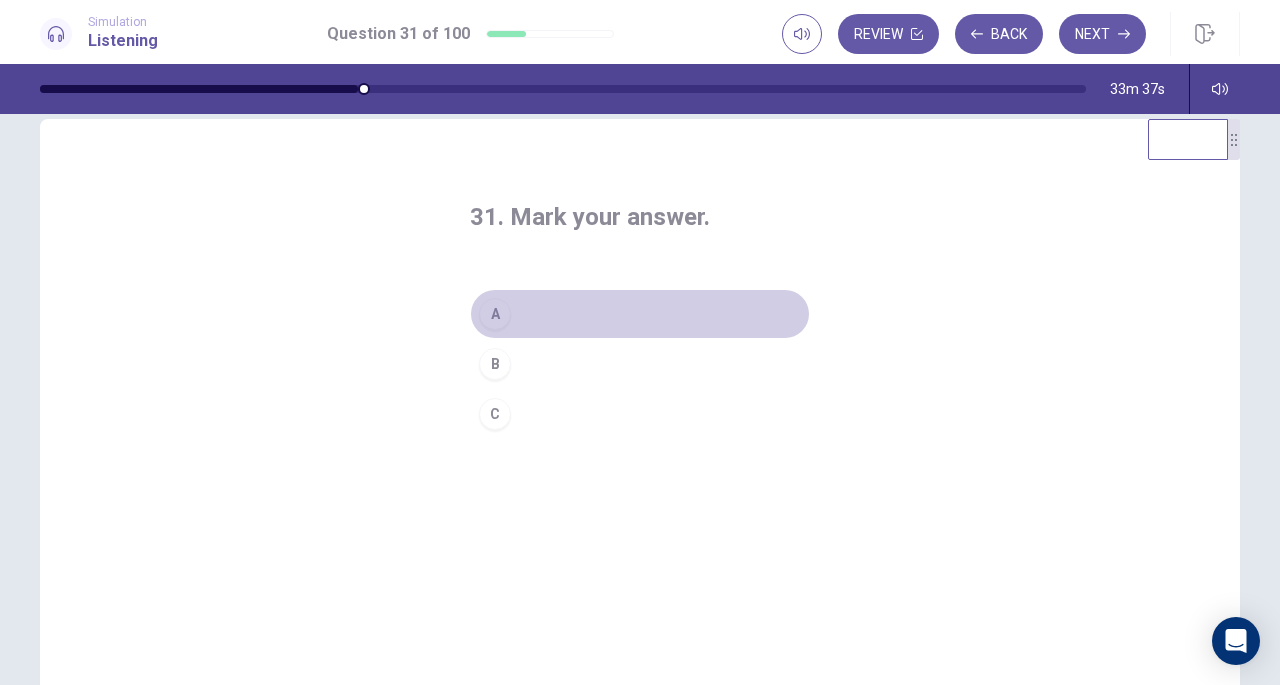 click on "A" at bounding box center (640, 314) 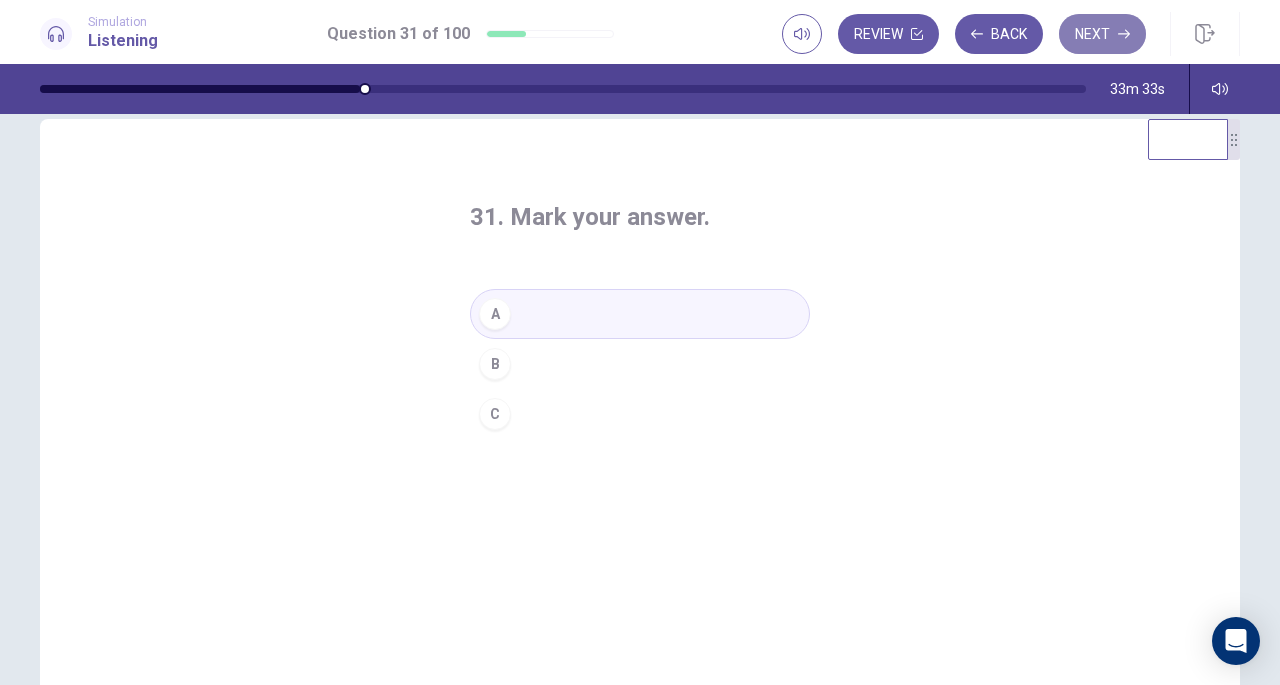 click on "Next" at bounding box center [1102, 34] 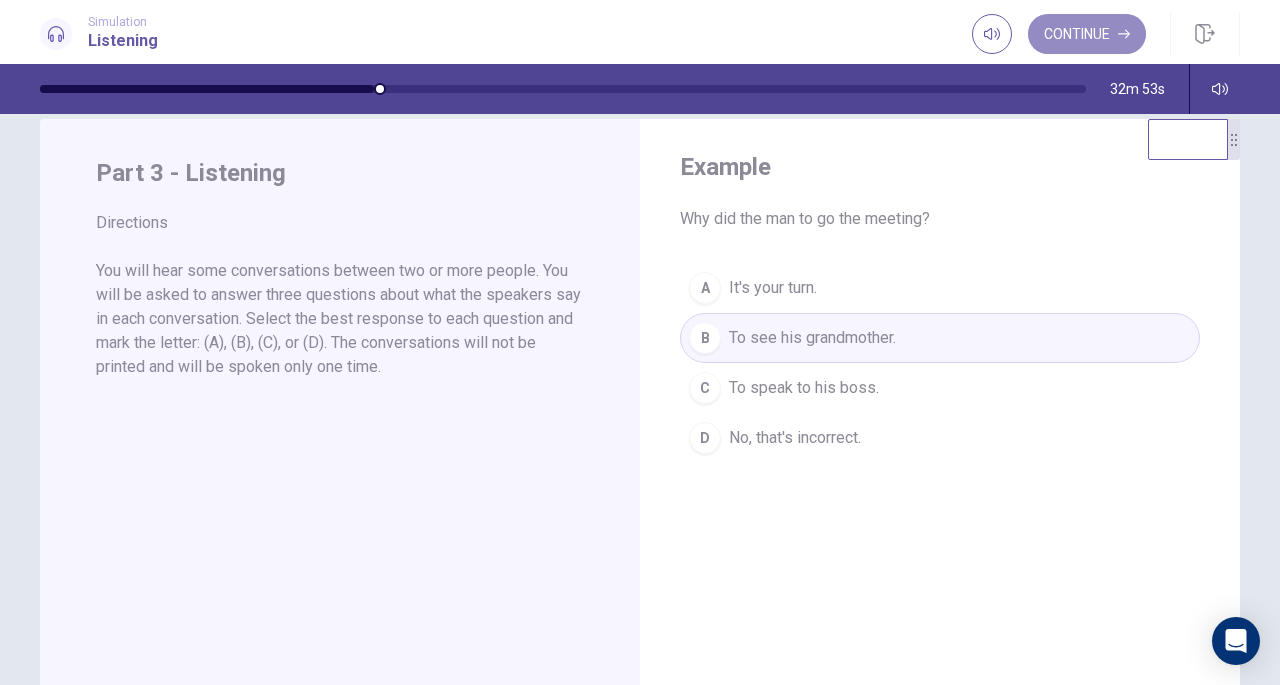 click on "Continue" at bounding box center [1087, 34] 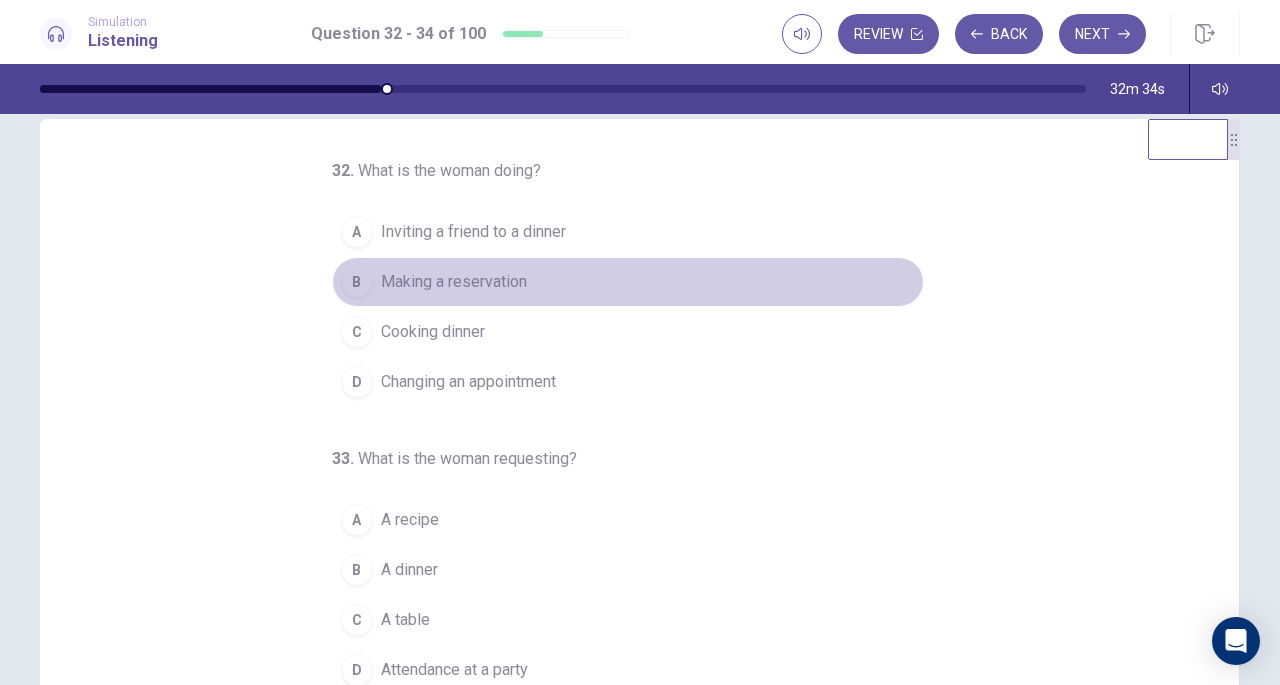 click on "Making a reservation" at bounding box center [454, 282] 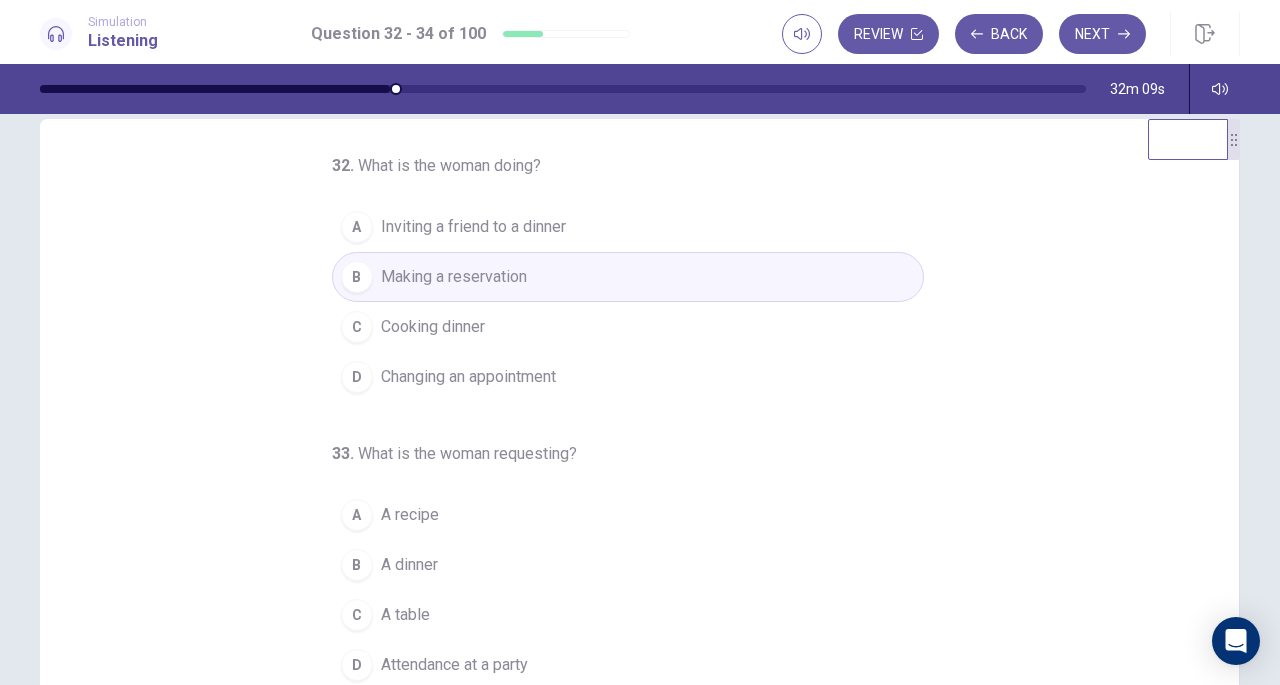 scroll, scrollTop: 4, scrollLeft: 0, axis: vertical 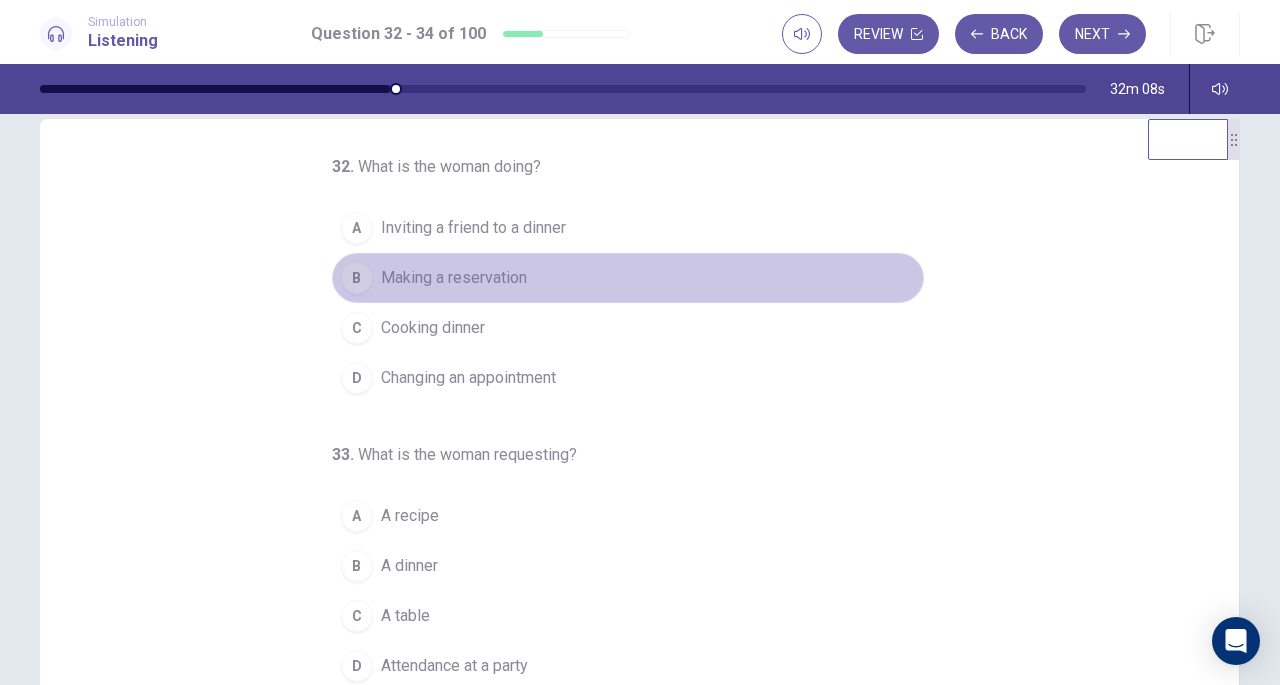 click on "Making a reservation" at bounding box center [454, 278] 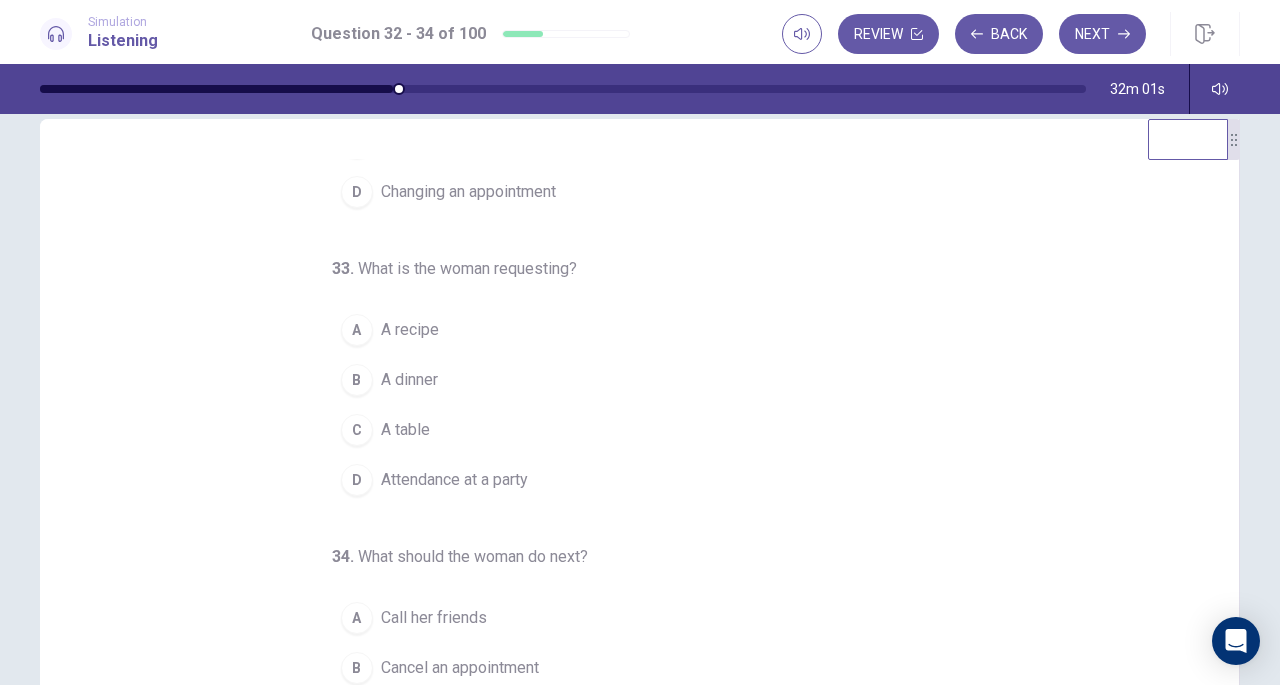 scroll, scrollTop: 194, scrollLeft: 0, axis: vertical 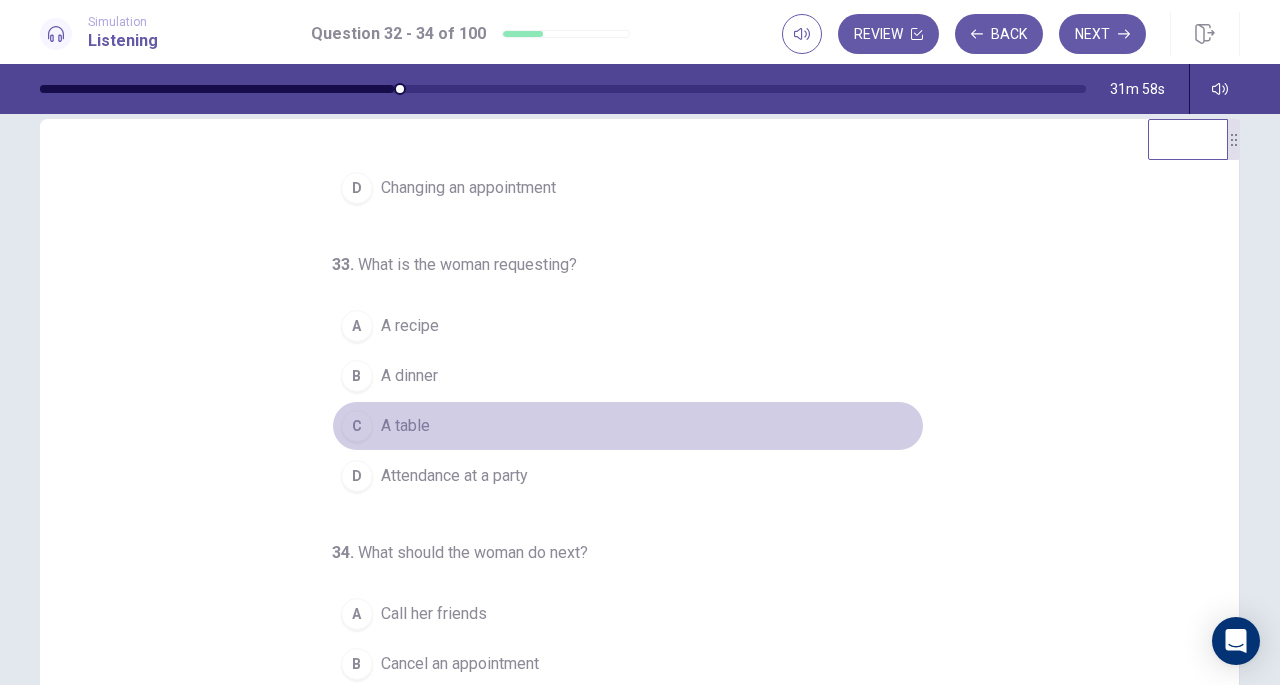 click on "A table" at bounding box center [405, 426] 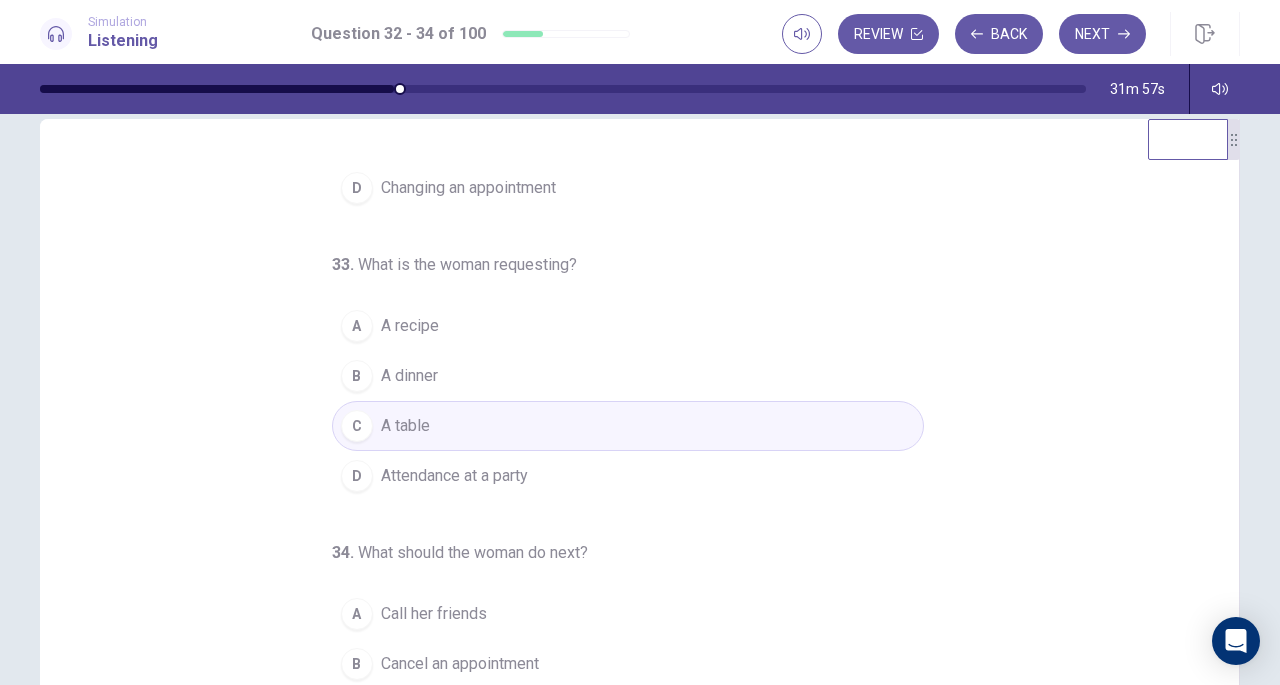 scroll, scrollTop: 200, scrollLeft: 0, axis: vertical 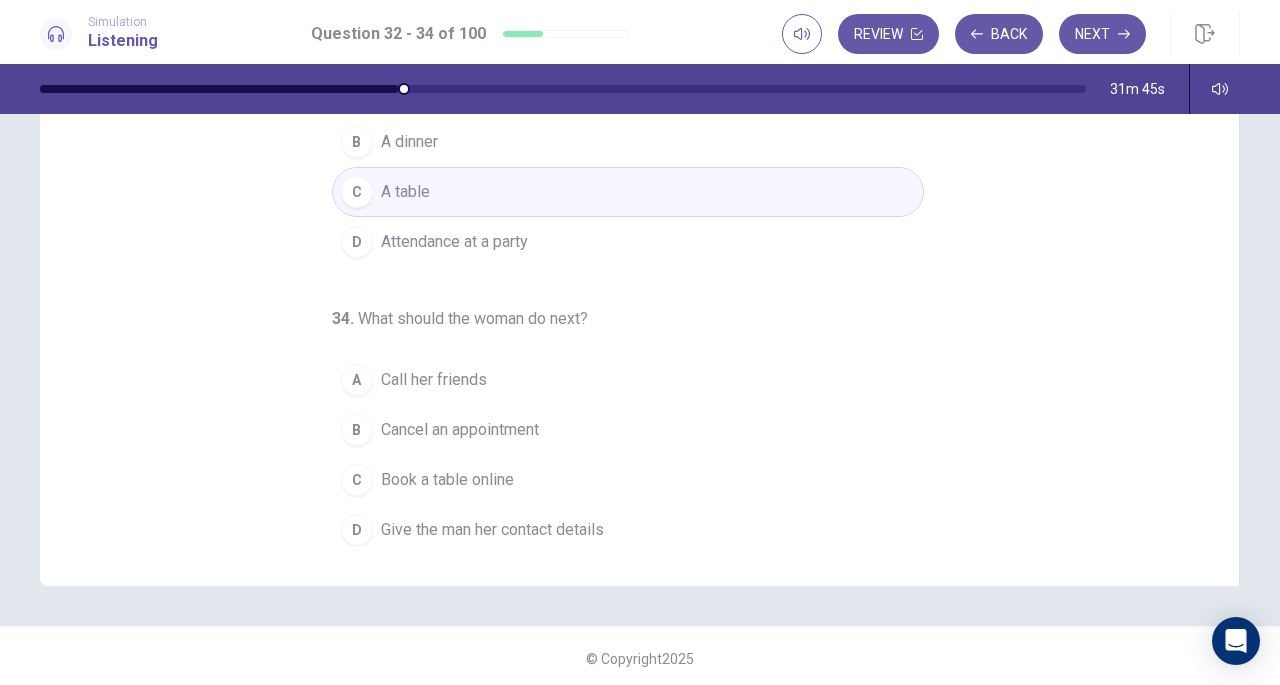 click on "Give the man her contact details" at bounding box center (492, 530) 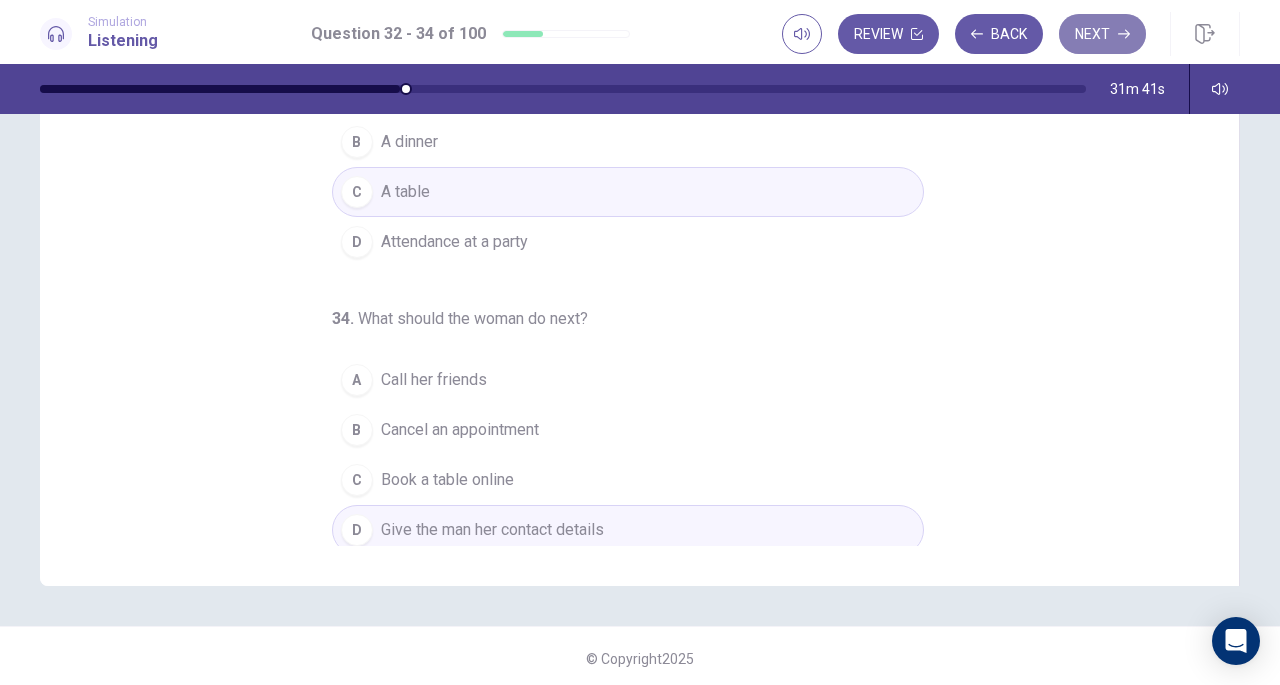 click on "Next" at bounding box center (1102, 34) 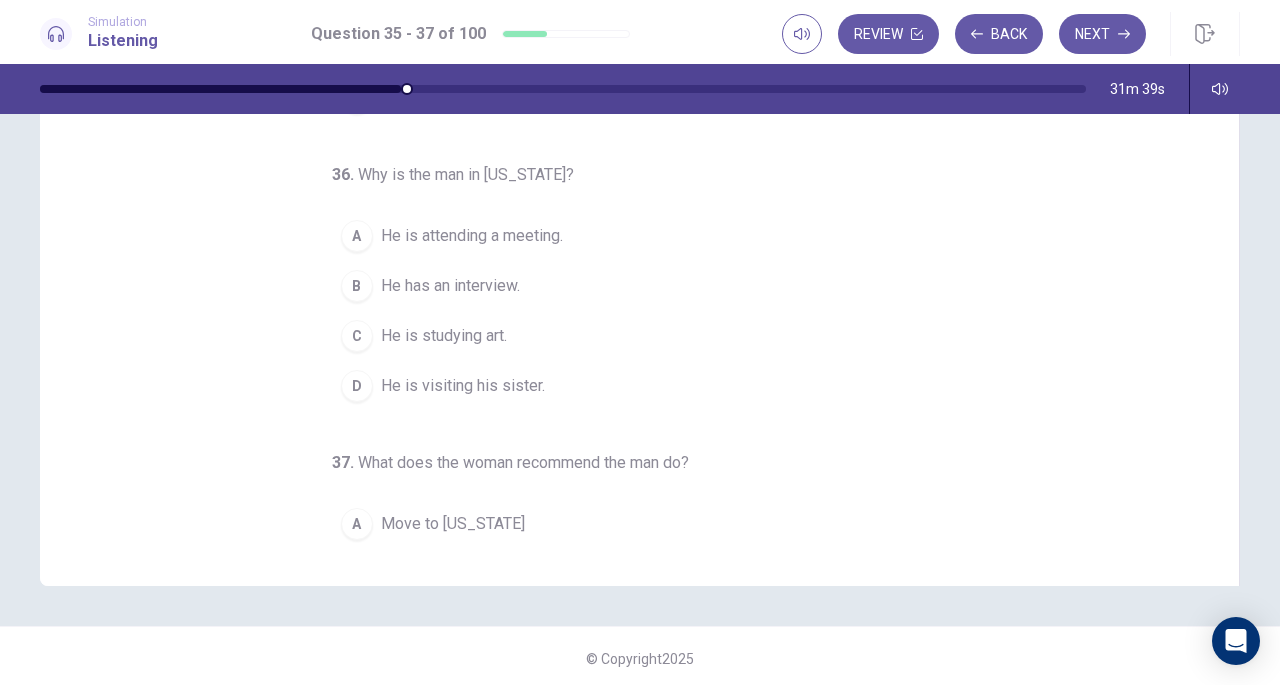 scroll, scrollTop: 0, scrollLeft: 0, axis: both 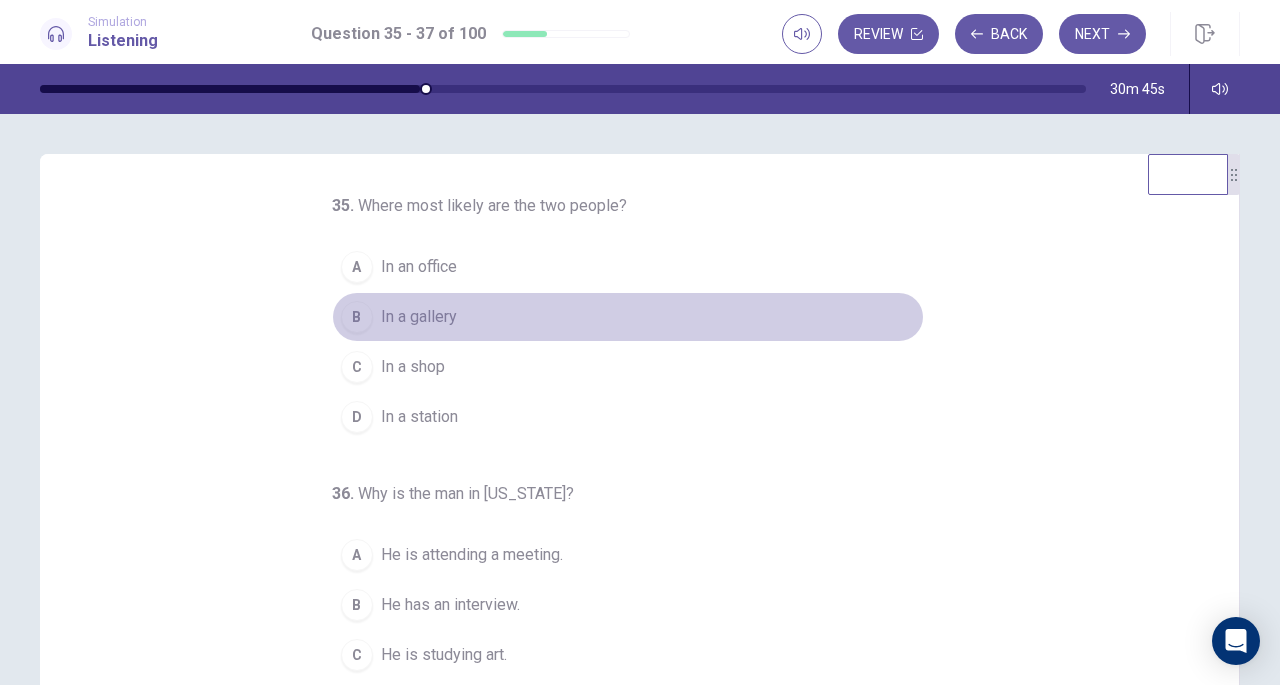 click on "In a gallery" at bounding box center (419, 317) 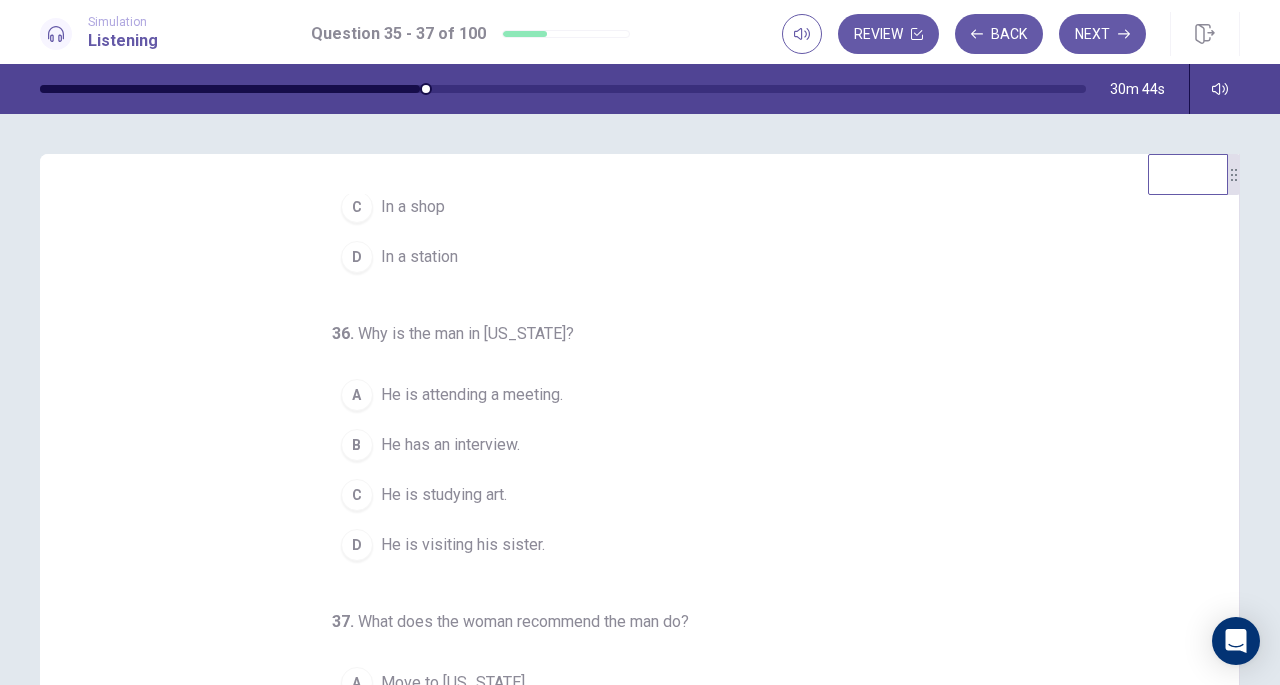 scroll, scrollTop: 200, scrollLeft: 0, axis: vertical 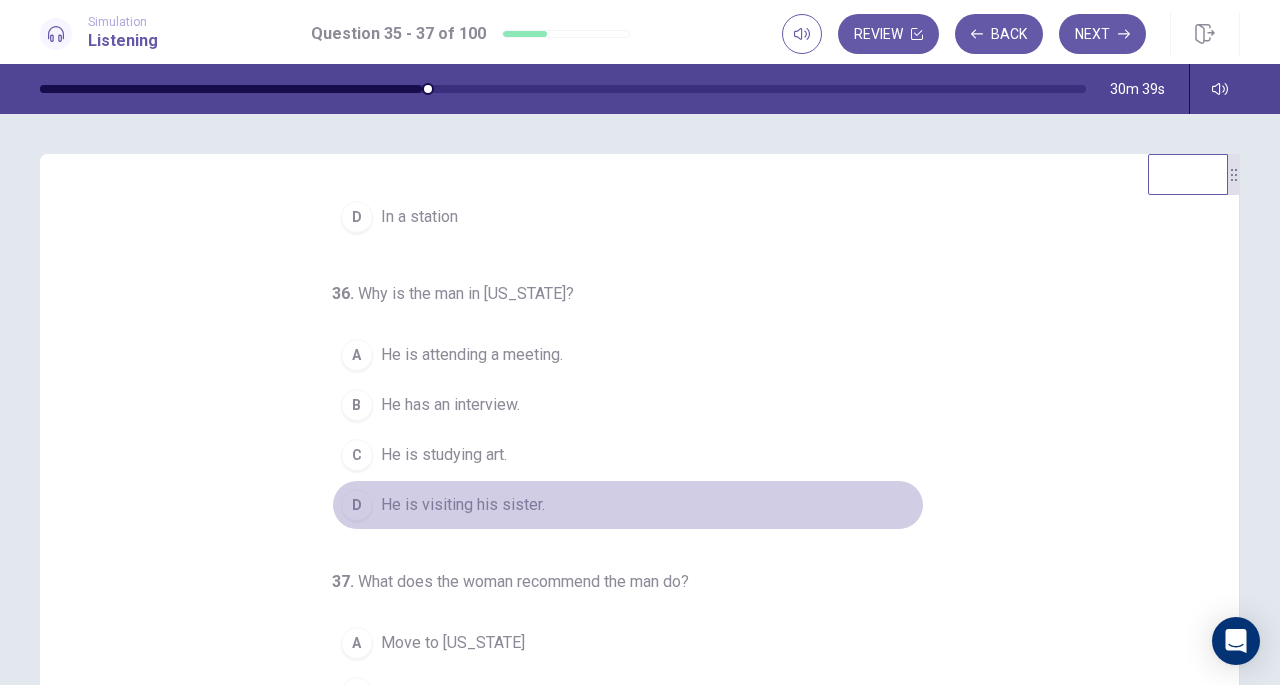 click on "He is visiting his sister." at bounding box center [463, 505] 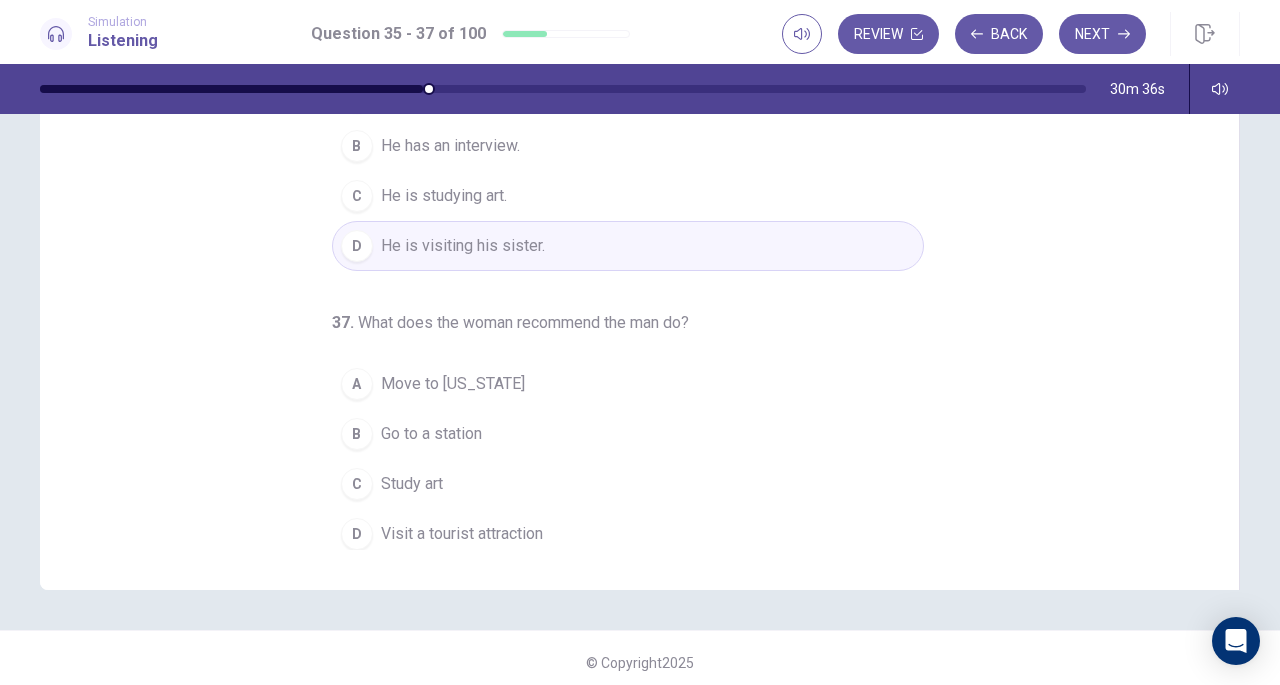 scroll, scrollTop: 260, scrollLeft: 0, axis: vertical 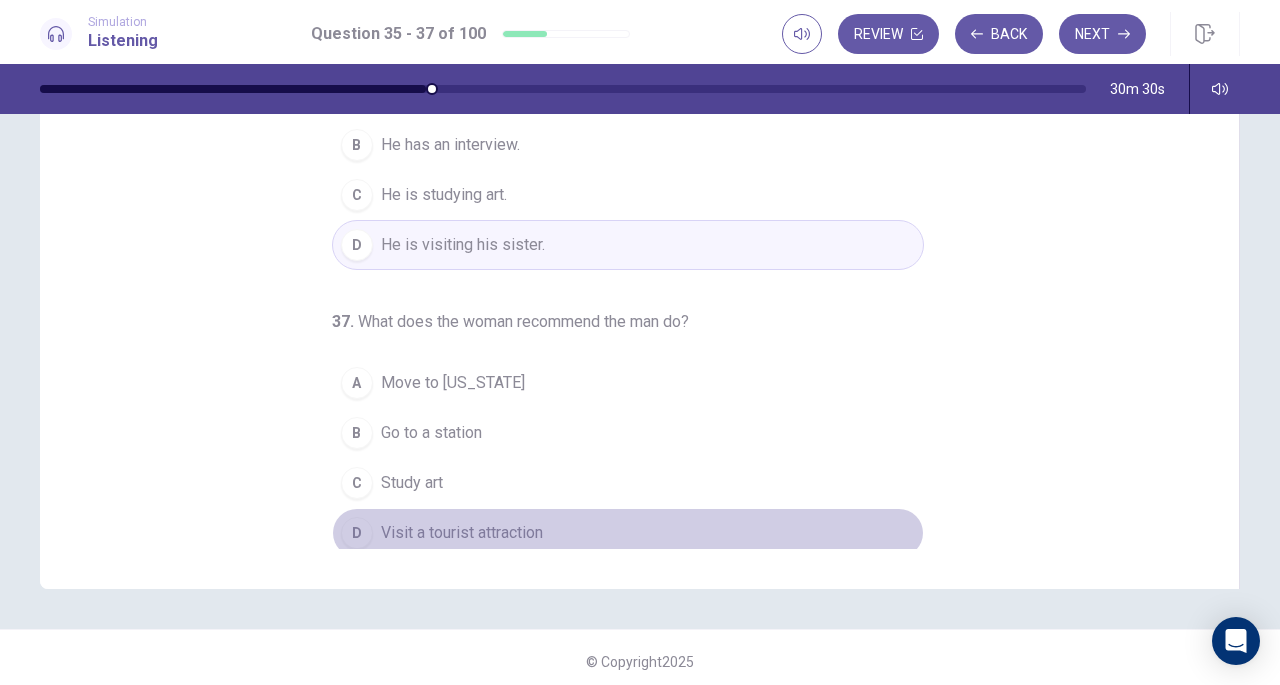 click on "Visit a tourist attraction" at bounding box center (462, 533) 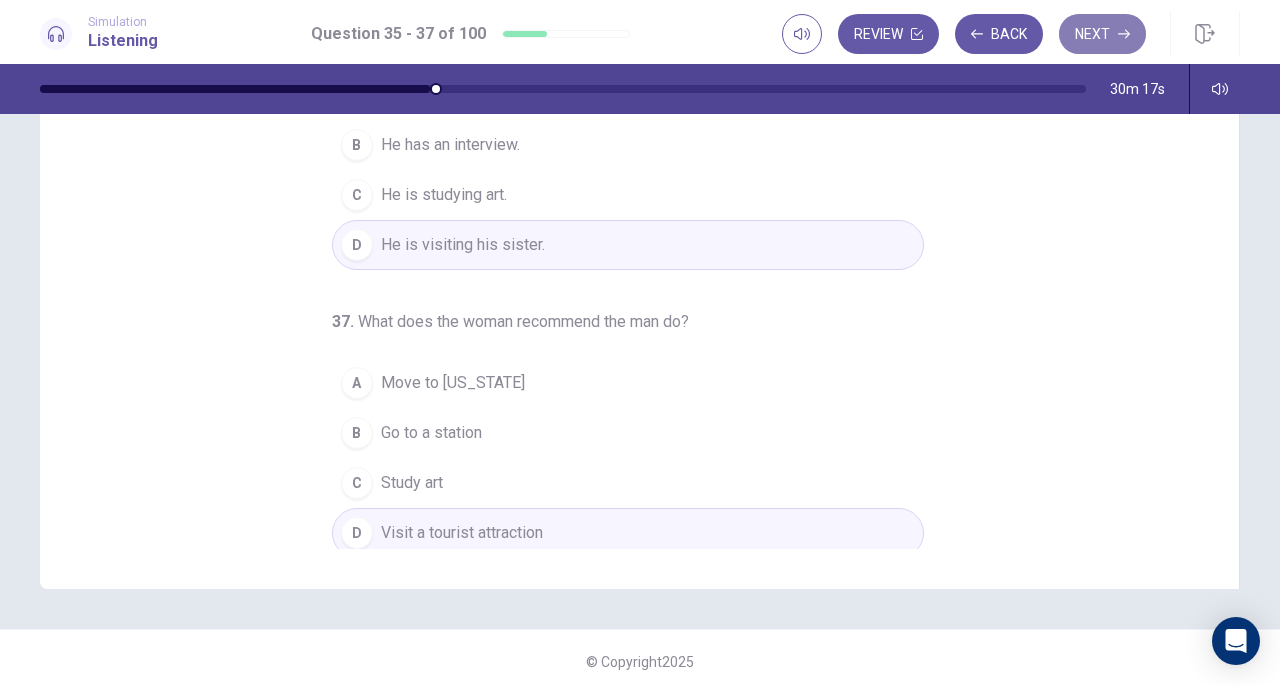 click on "Next" at bounding box center (1102, 34) 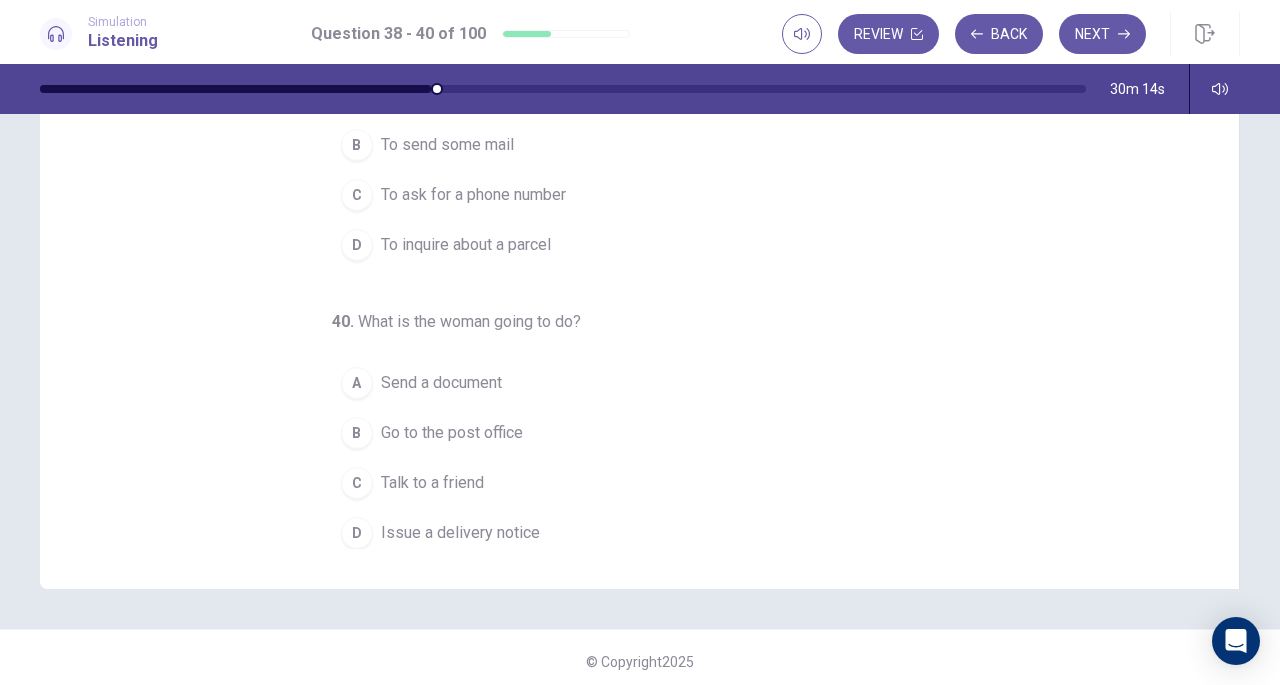 scroll, scrollTop: 0, scrollLeft: 0, axis: both 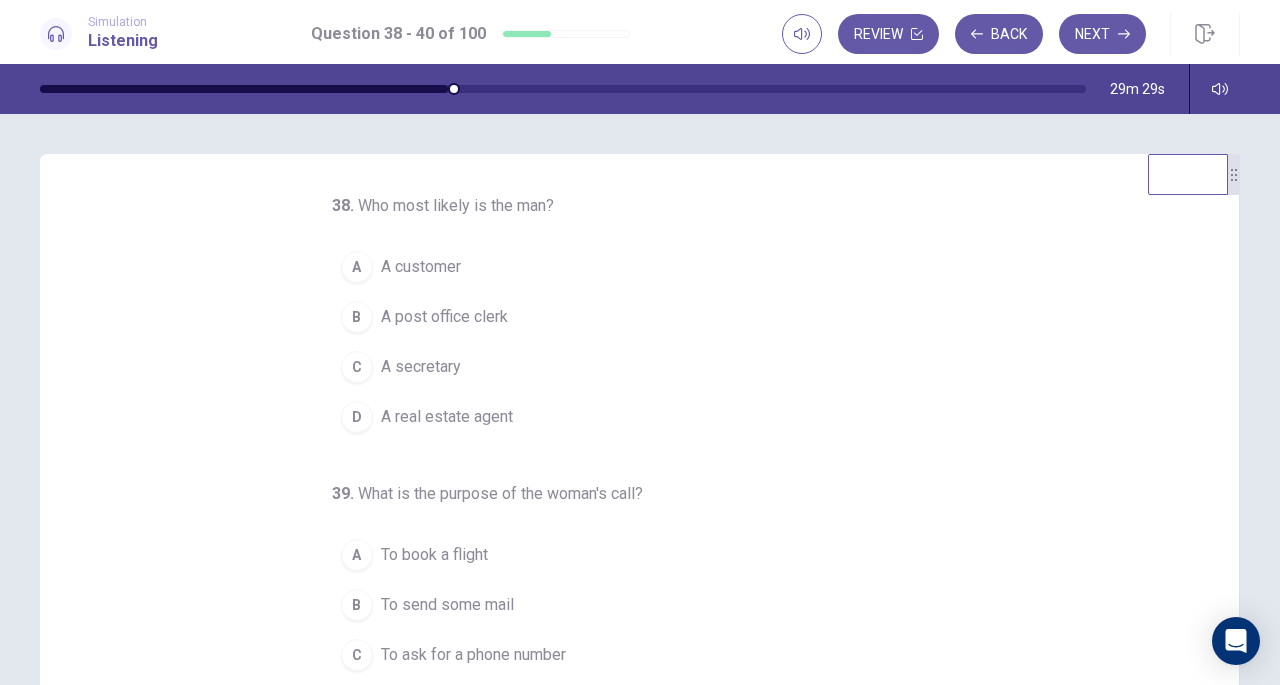 click on "A post office clerk" at bounding box center [444, 317] 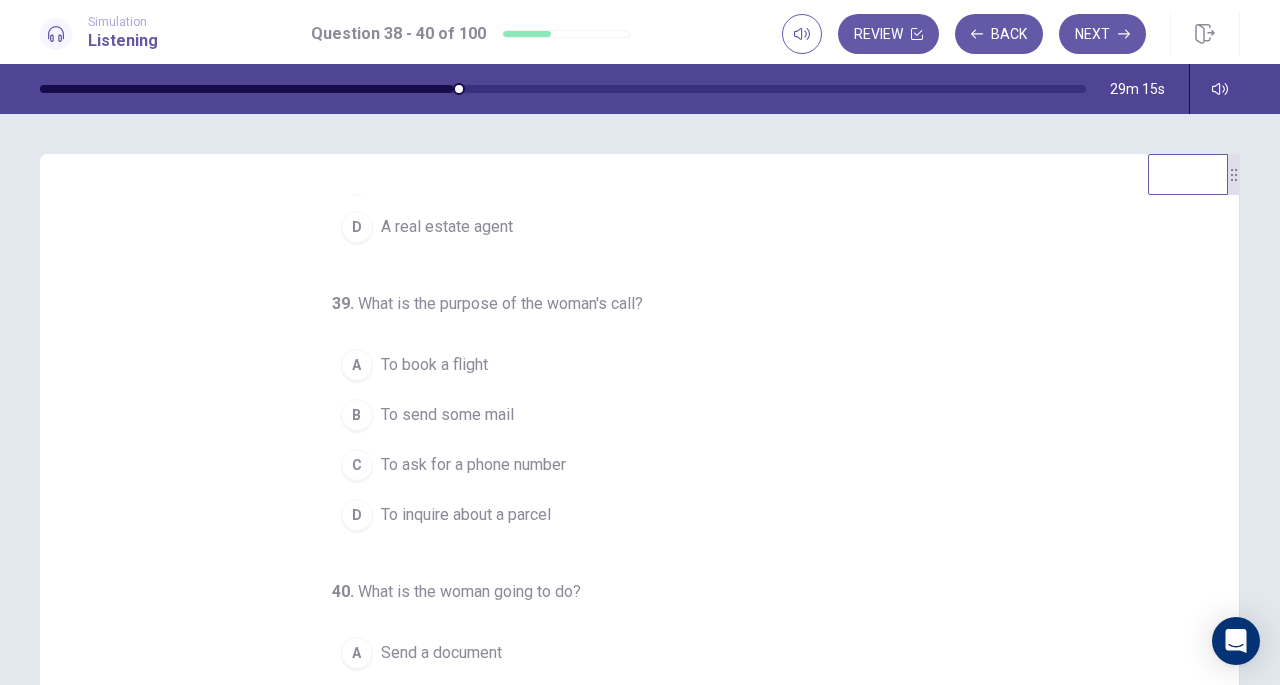 scroll, scrollTop: 200, scrollLeft: 0, axis: vertical 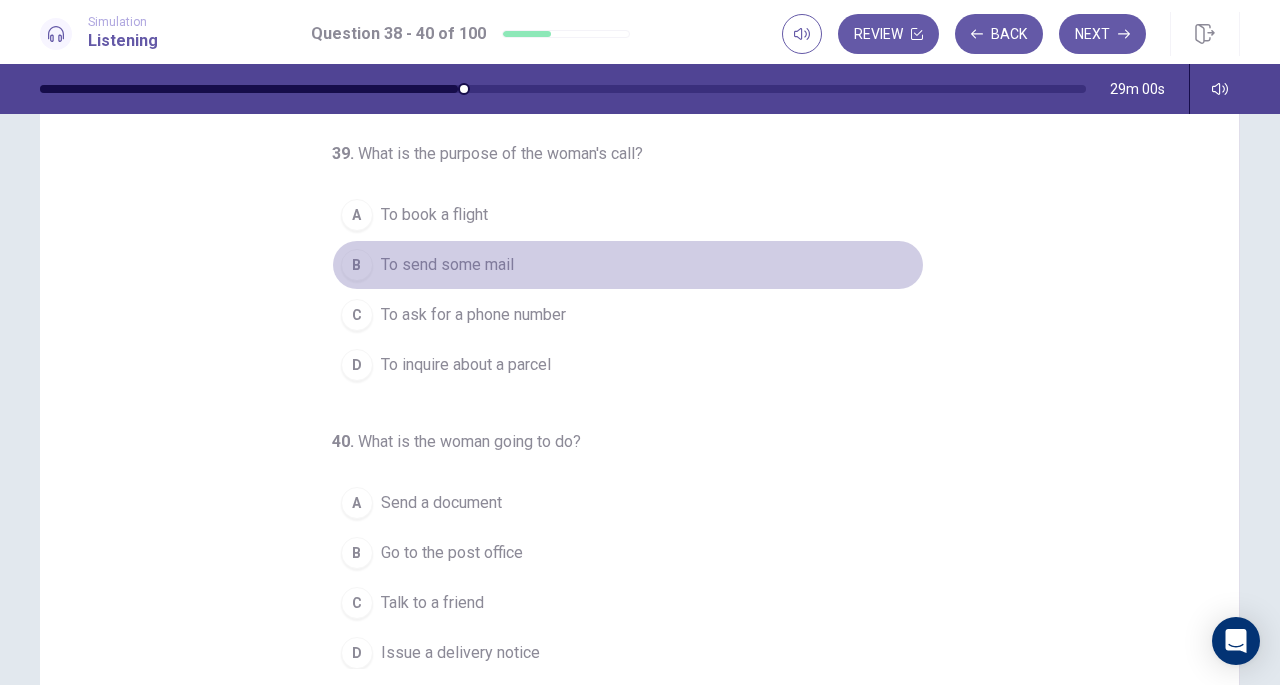 click on "To send some mail" at bounding box center [447, 265] 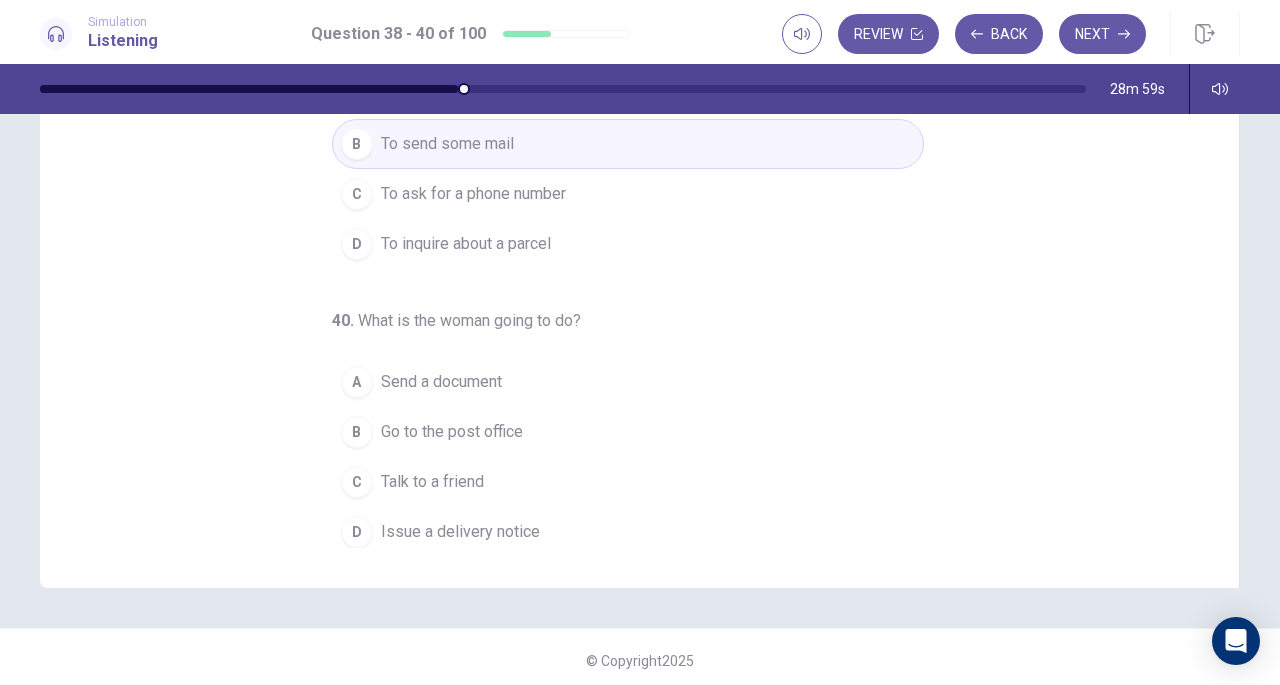 scroll, scrollTop: 264, scrollLeft: 0, axis: vertical 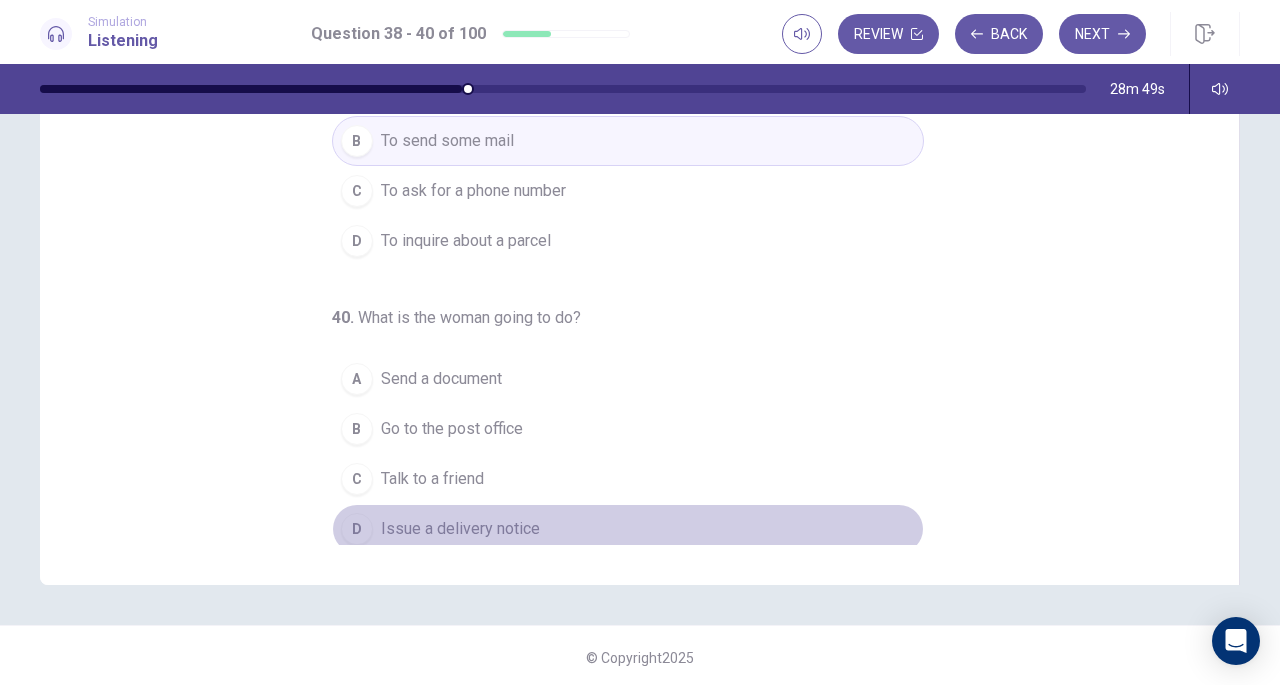 click on "Issue a delivery notice" at bounding box center [460, 529] 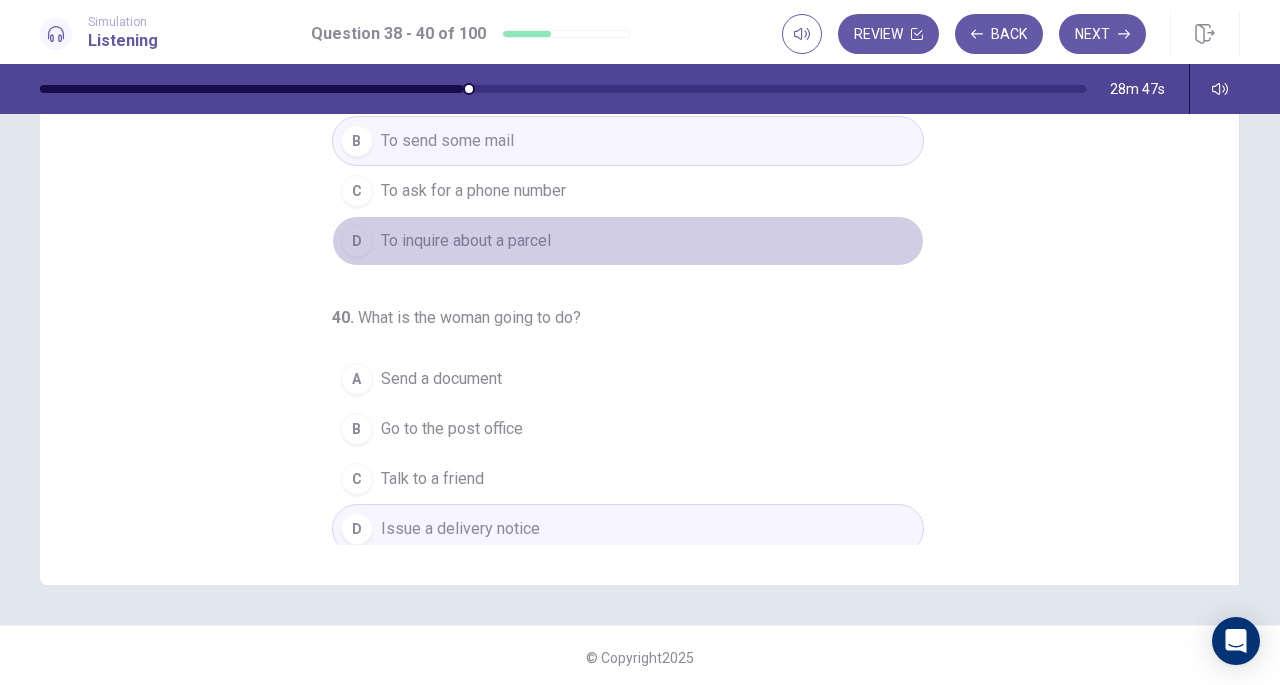 click on "To inquire about a parcel" at bounding box center (466, 241) 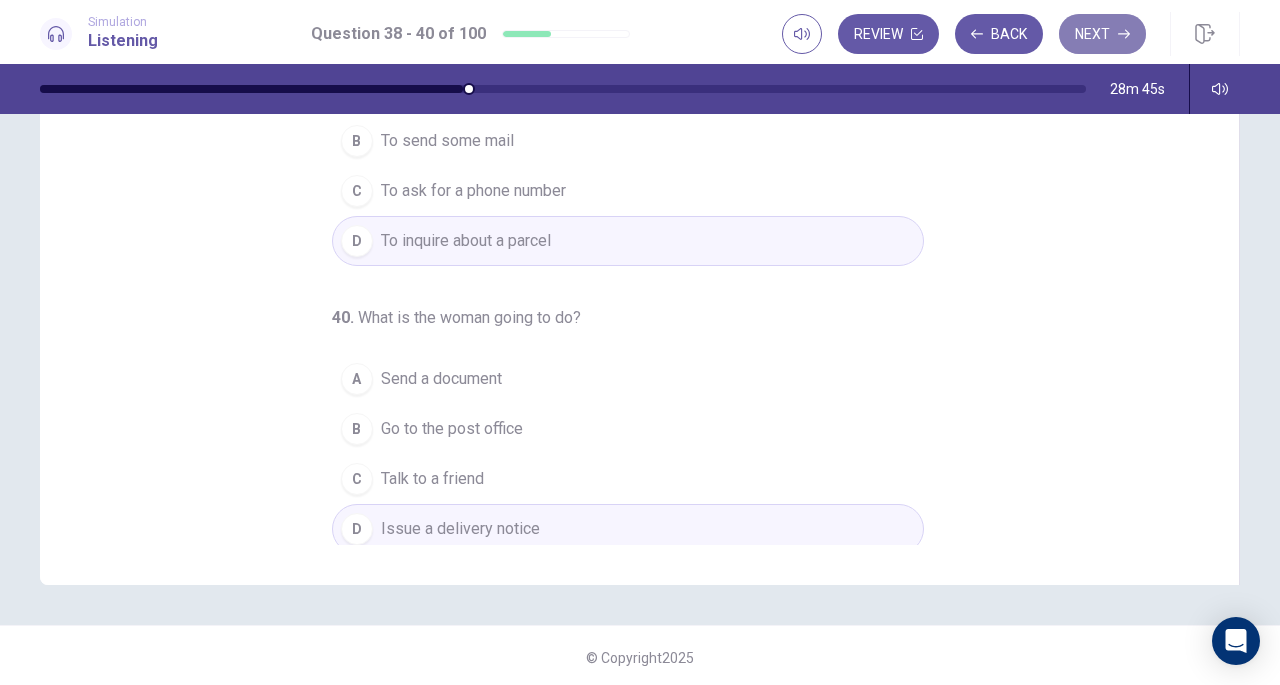 click on "Next" at bounding box center [1102, 34] 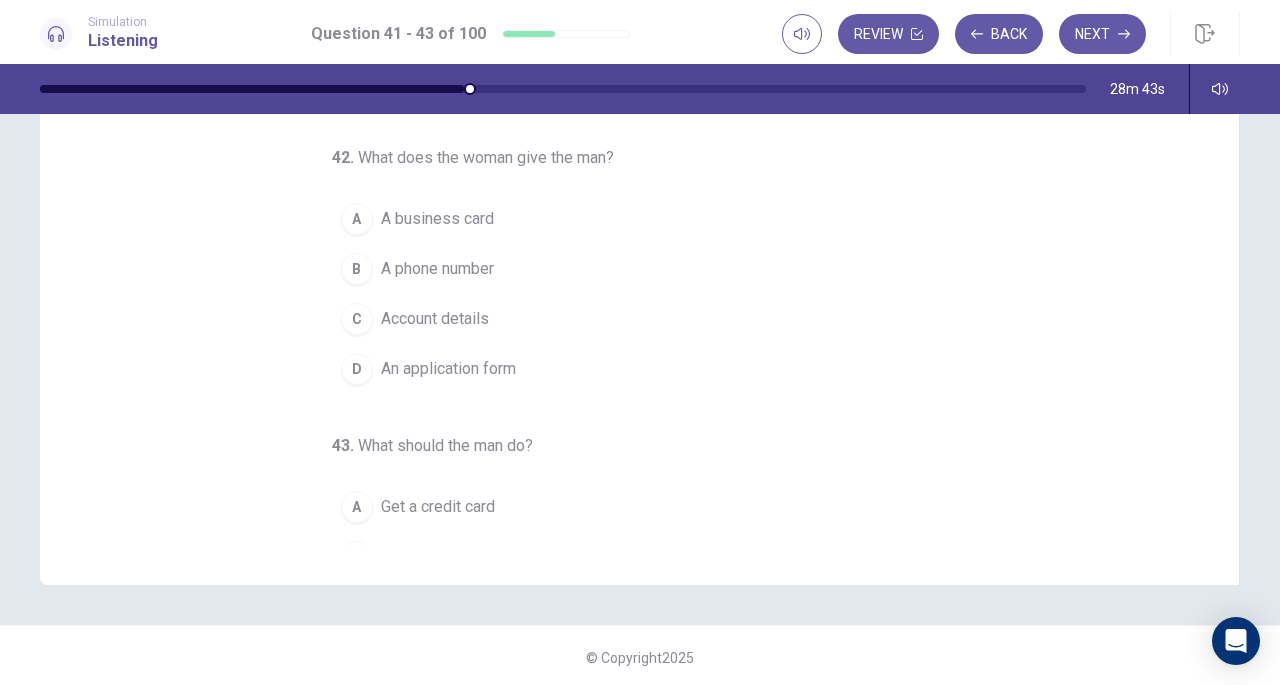 scroll, scrollTop: 0, scrollLeft: 0, axis: both 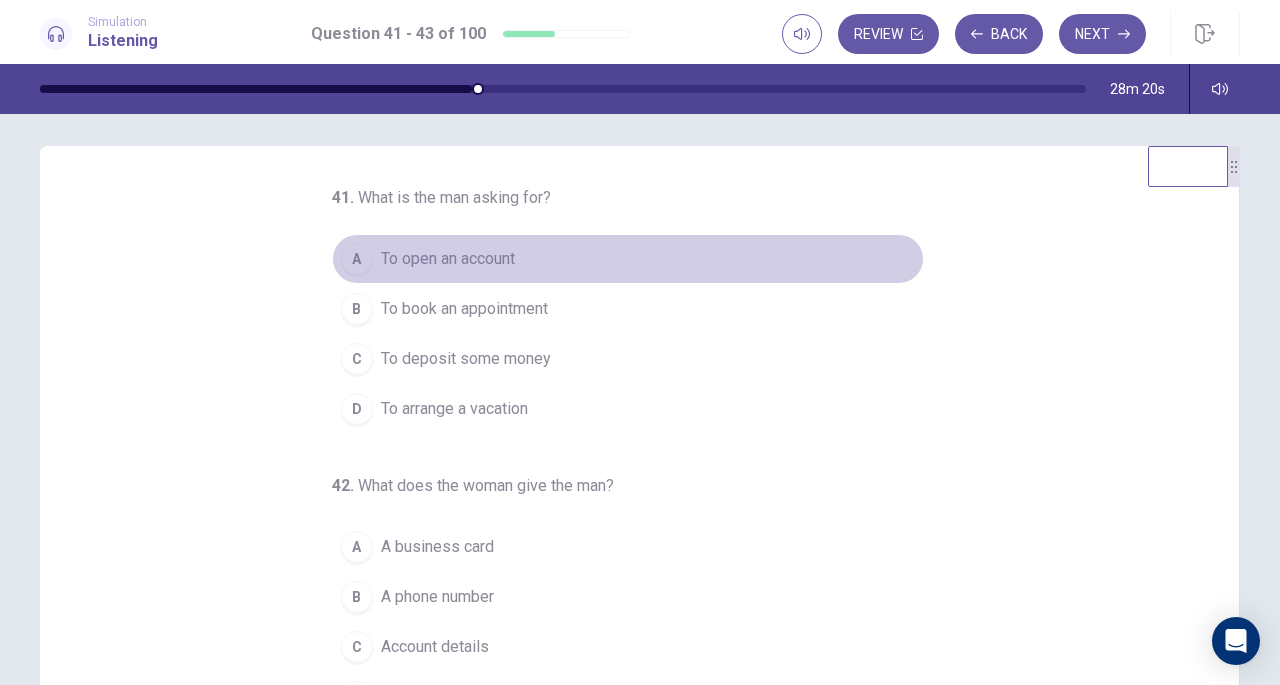 click on "To open an account" at bounding box center [448, 259] 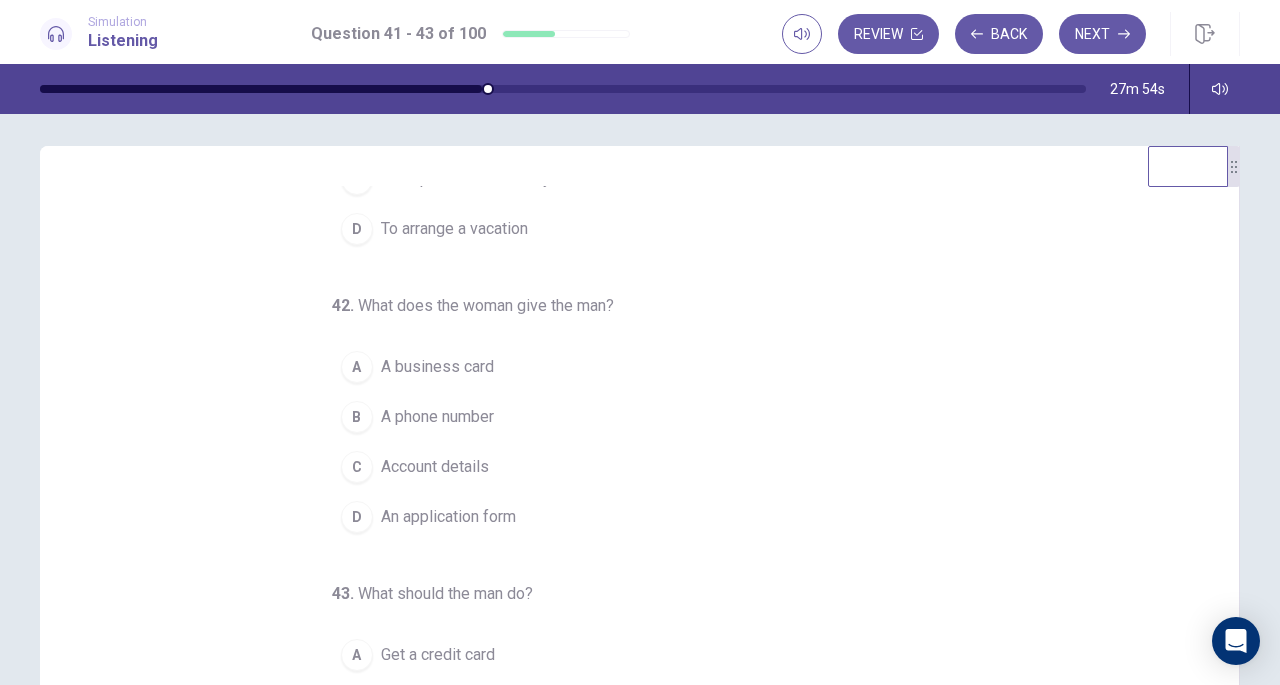 scroll, scrollTop: 200, scrollLeft: 0, axis: vertical 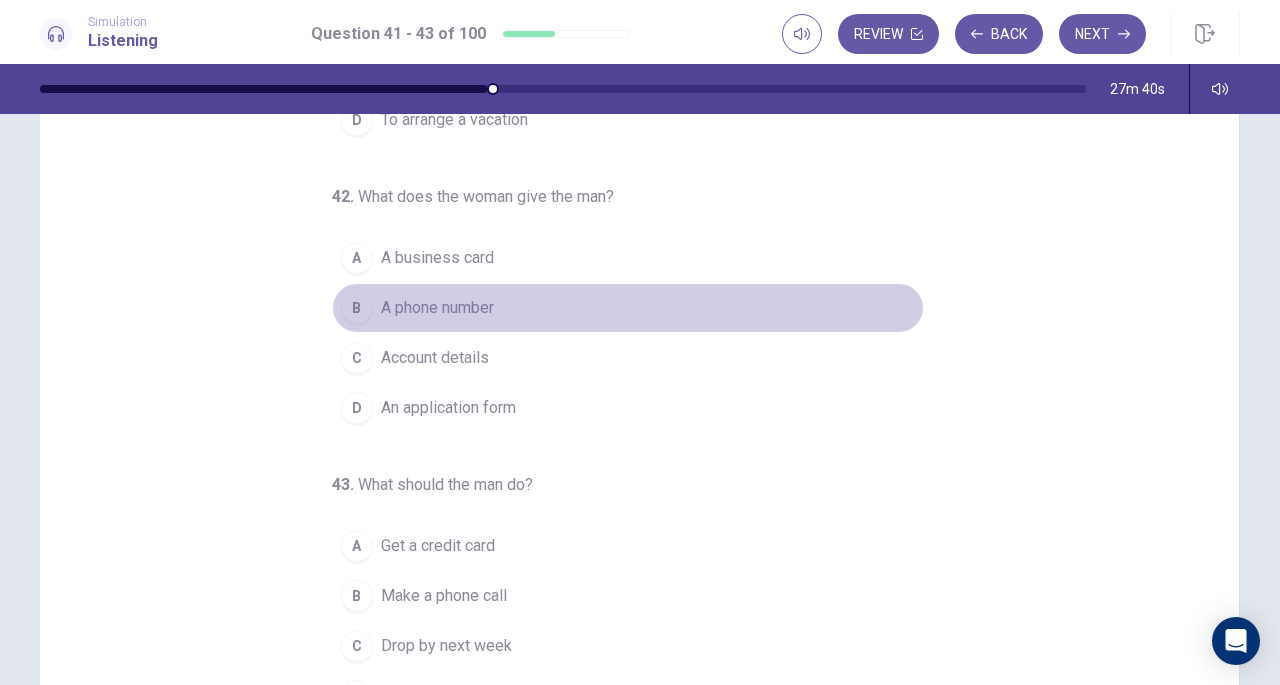 click on "A phone number" at bounding box center (437, 308) 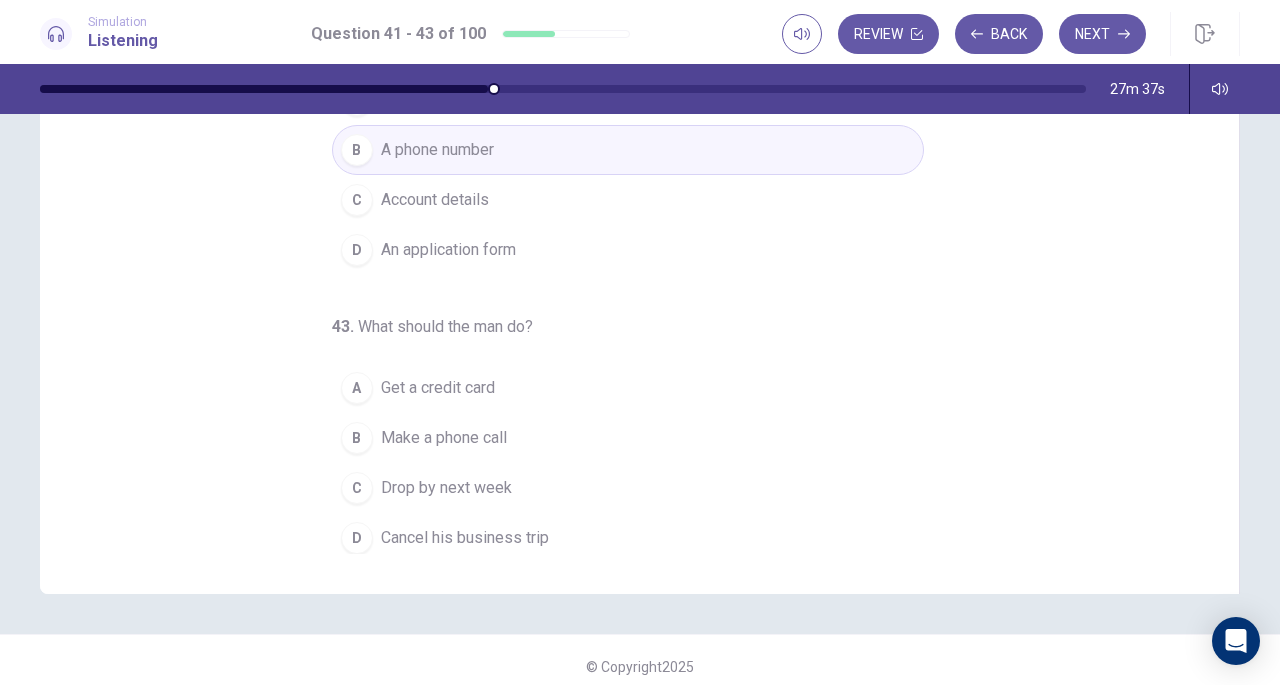 scroll, scrollTop: 258, scrollLeft: 0, axis: vertical 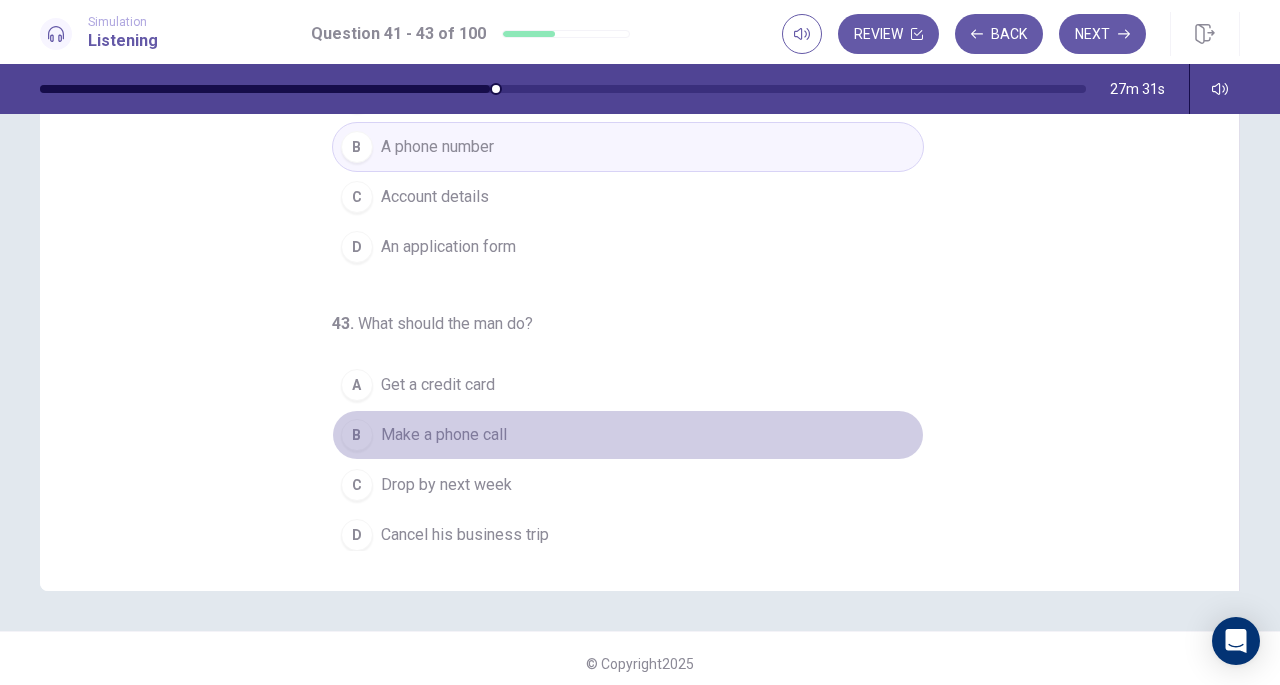 click on "Make a phone call" at bounding box center (444, 435) 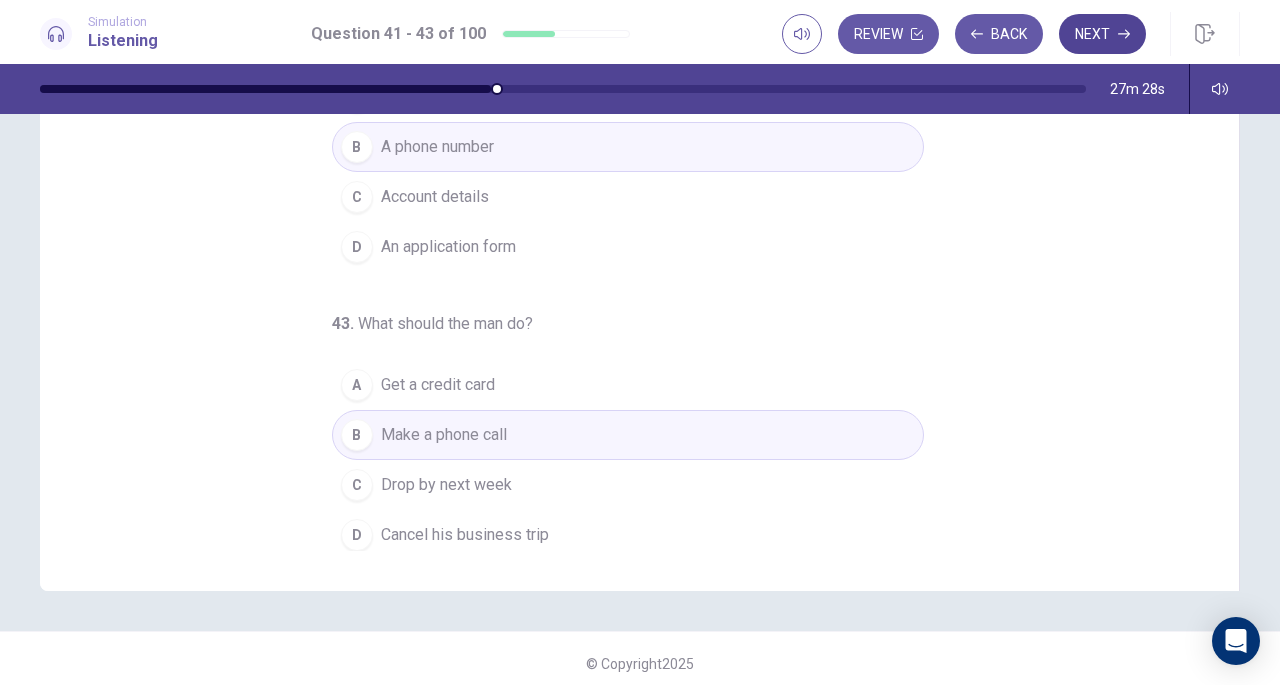 click 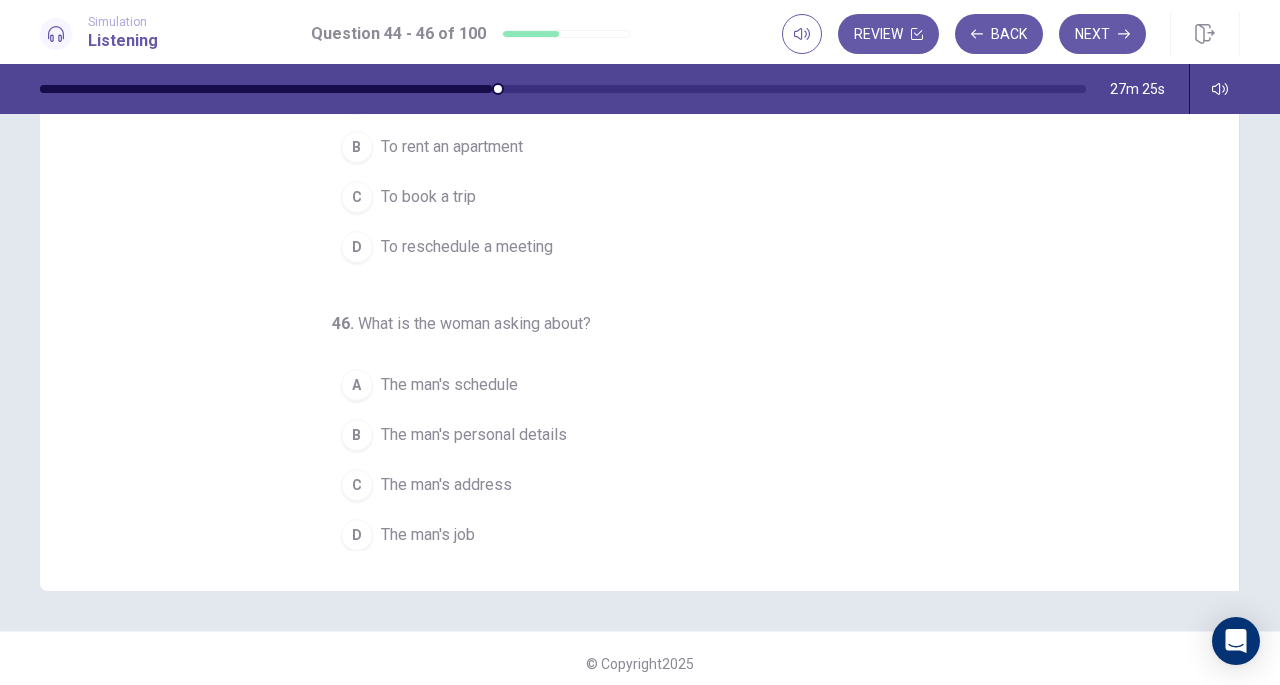 scroll, scrollTop: 0, scrollLeft: 0, axis: both 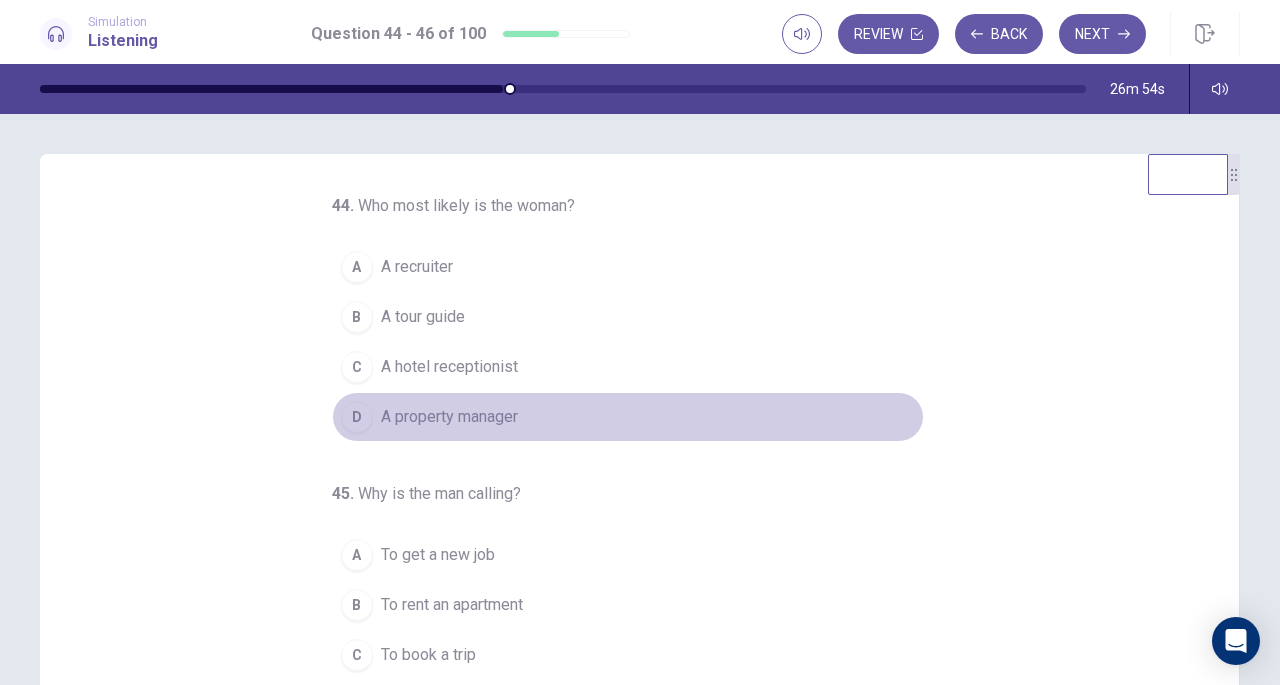 click on "A property manager" at bounding box center (449, 417) 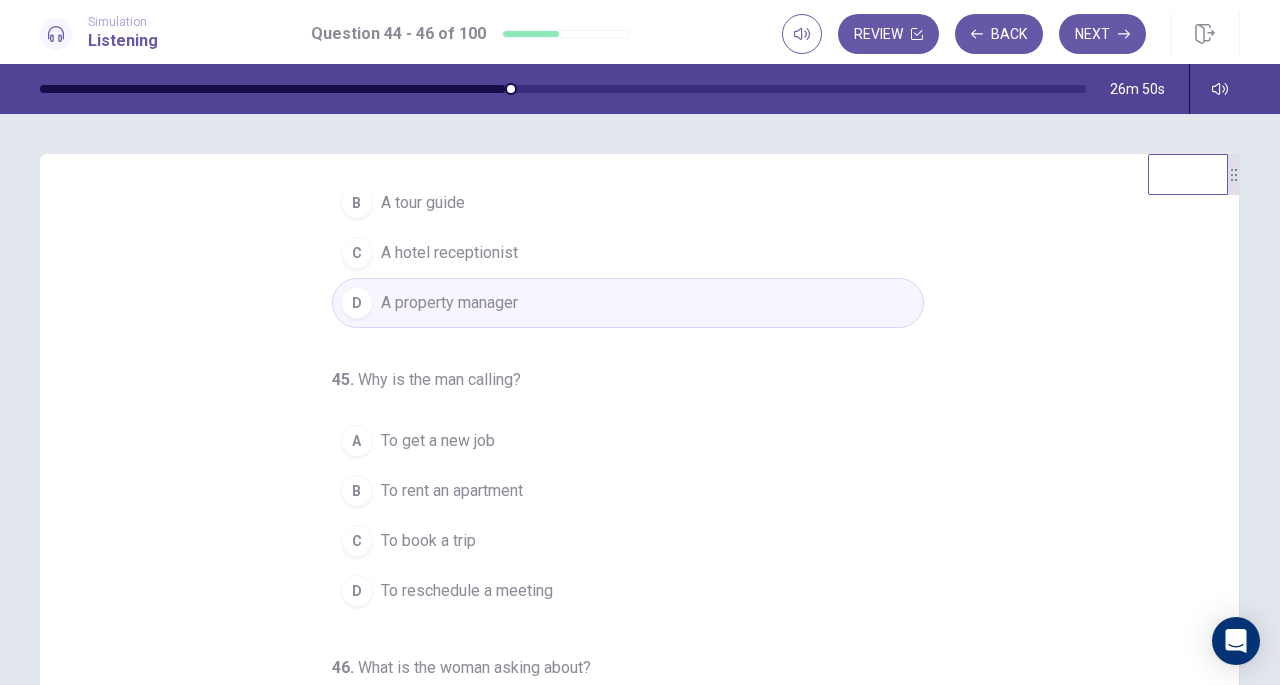 scroll, scrollTop: 200, scrollLeft: 0, axis: vertical 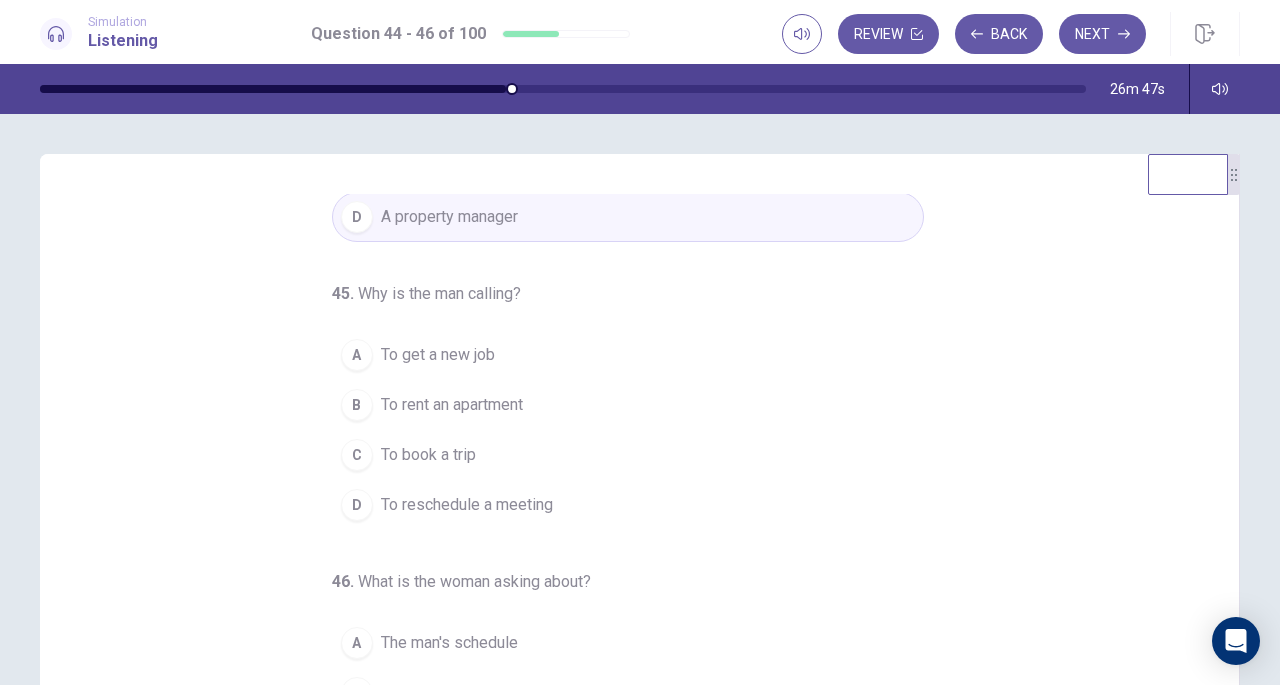 click on "To rent an apartment" at bounding box center (452, 405) 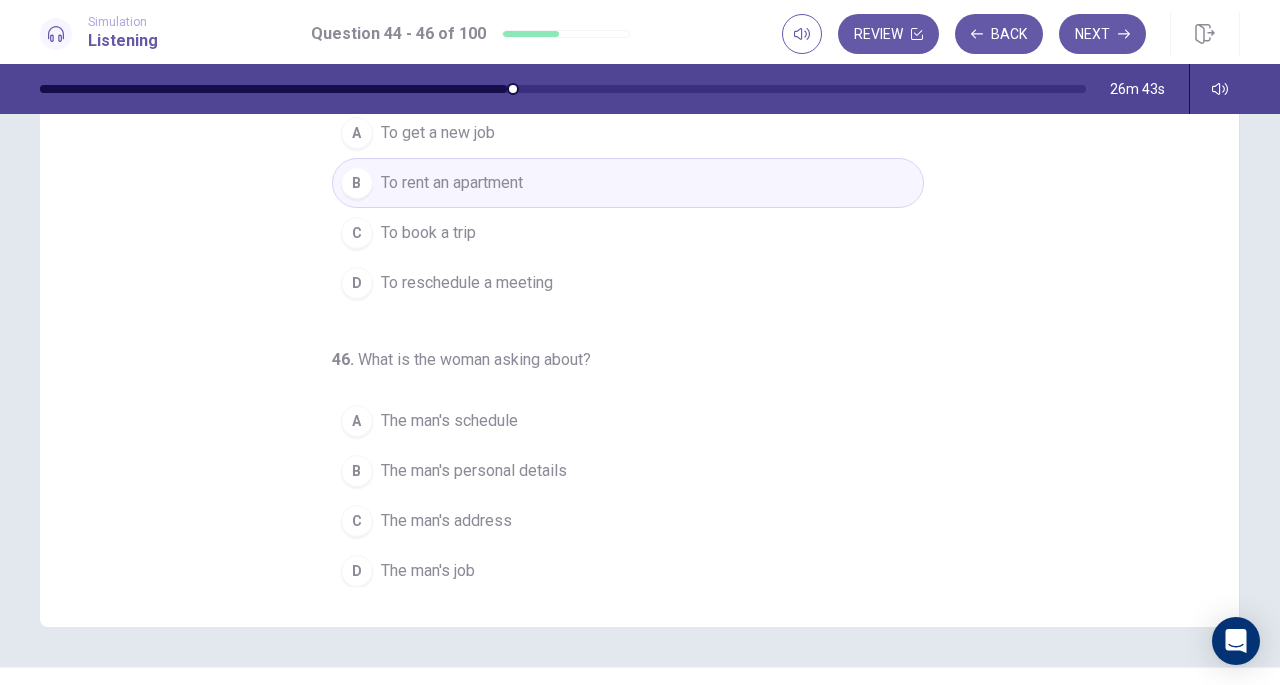 scroll, scrollTop: 225, scrollLeft: 0, axis: vertical 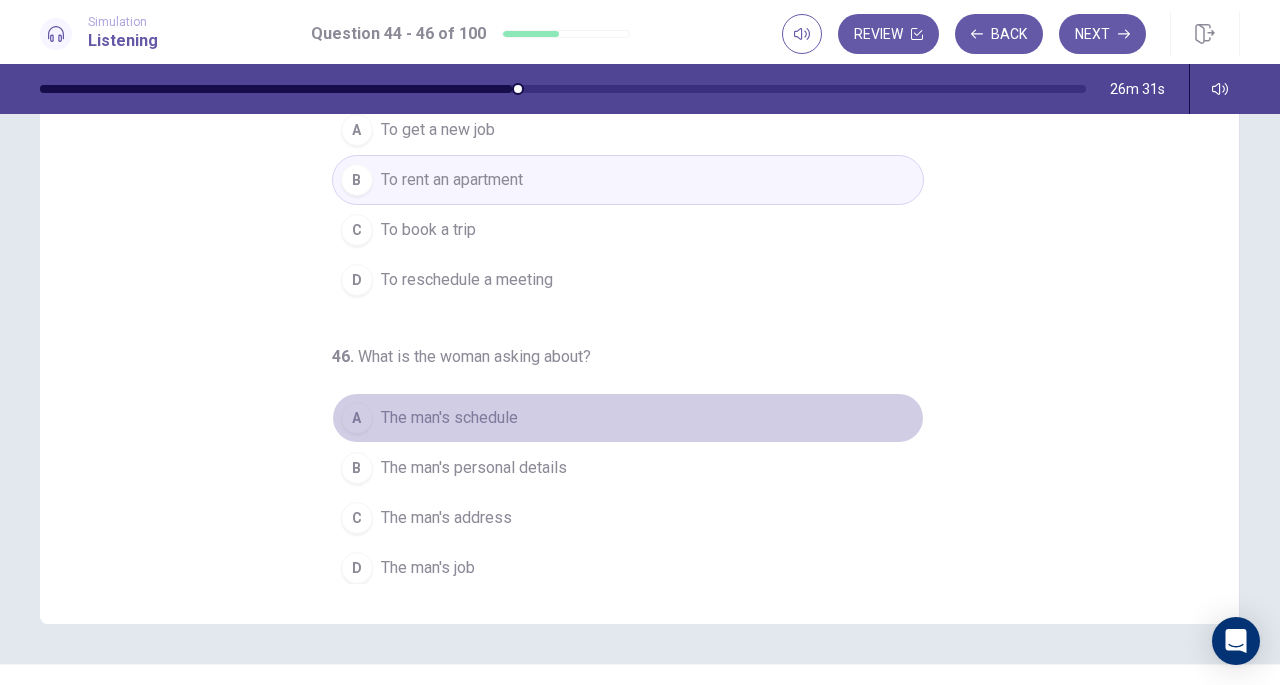 click on "The man's schedule" at bounding box center [449, 418] 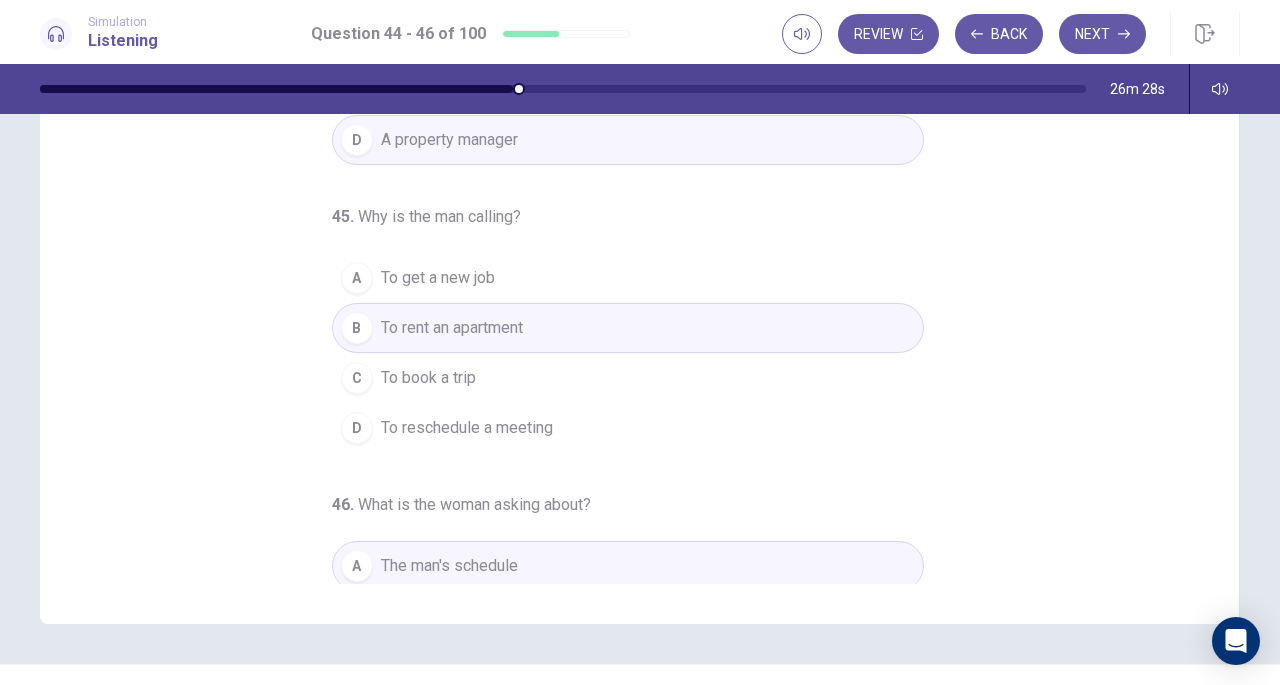 scroll, scrollTop: 0, scrollLeft: 0, axis: both 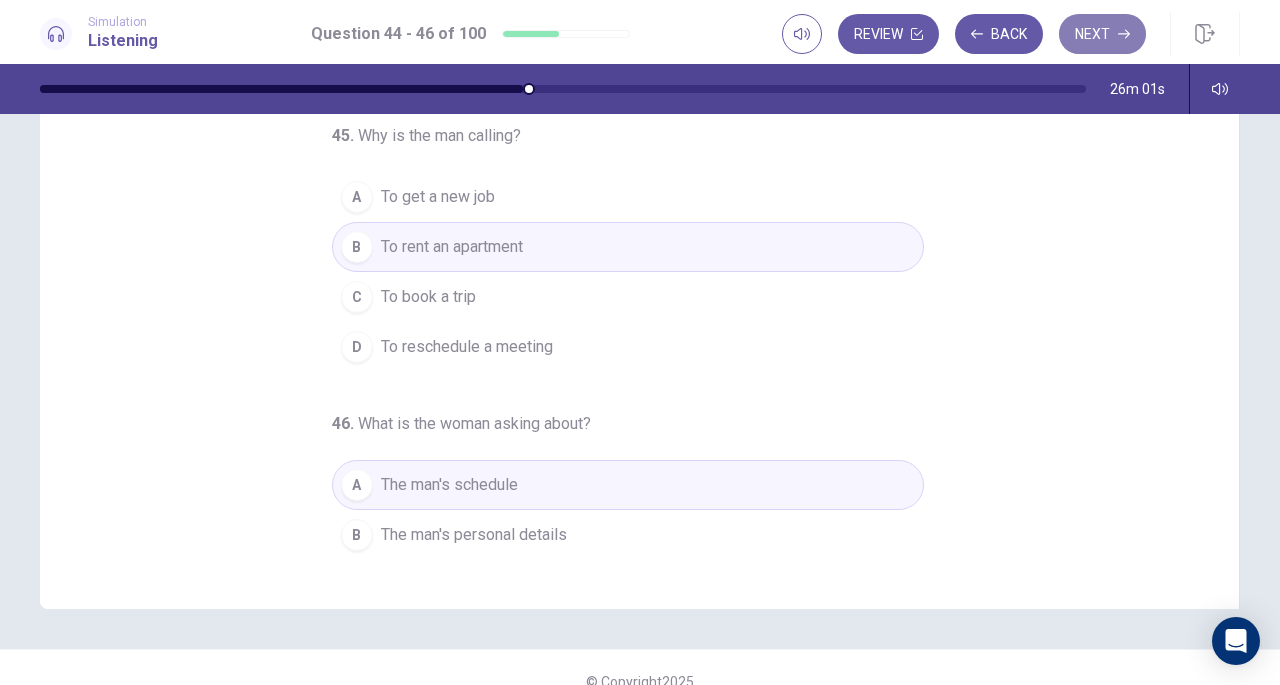click on "Next" at bounding box center (1102, 34) 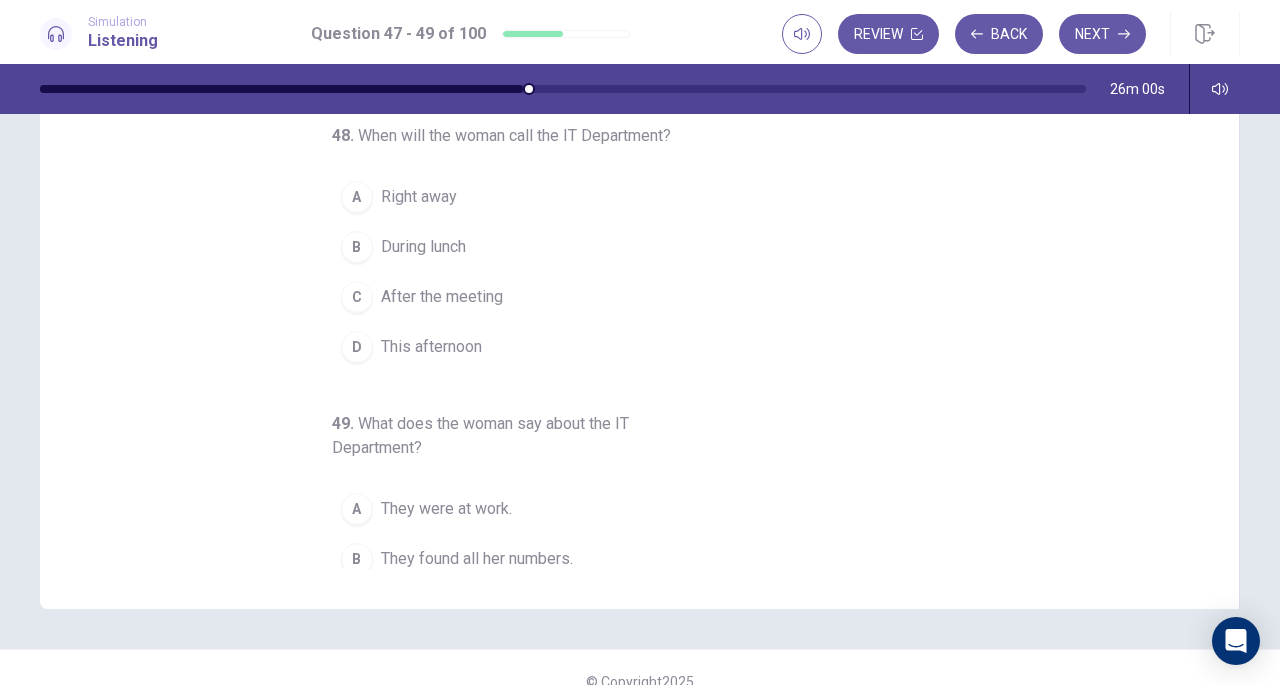 scroll, scrollTop: 0, scrollLeft: 0, axis: both 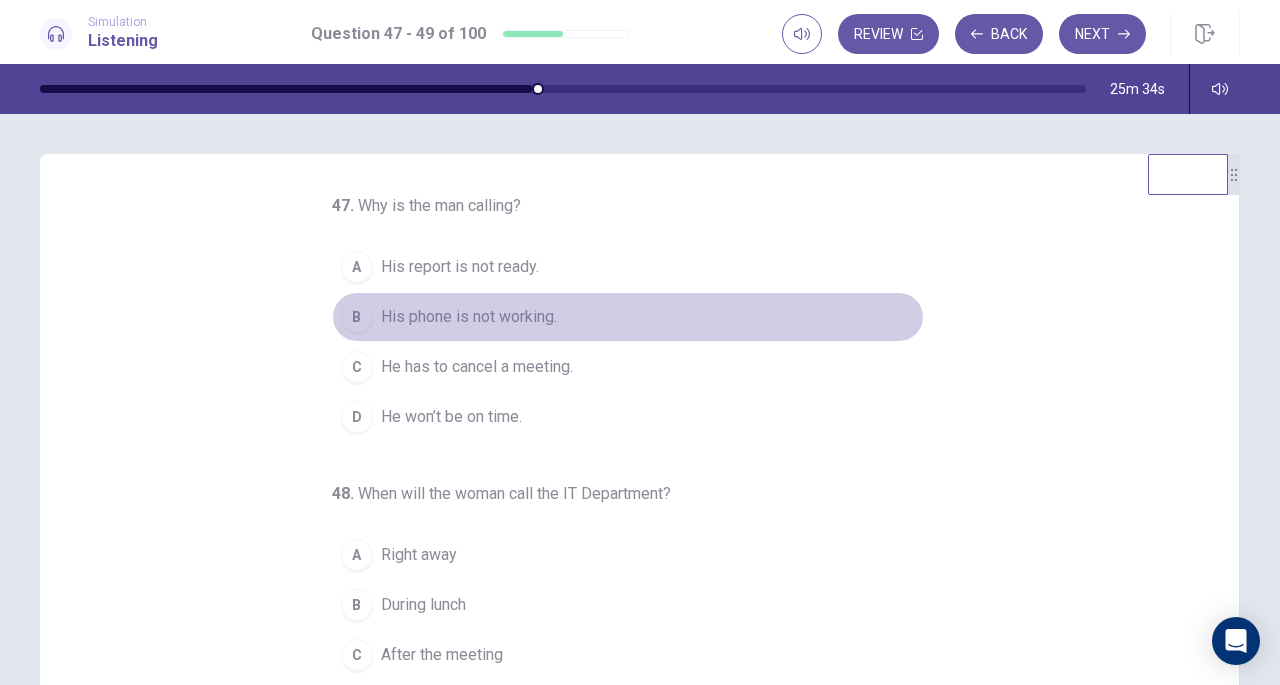 click on "His phone is not working." at bounding box center [469, 317] 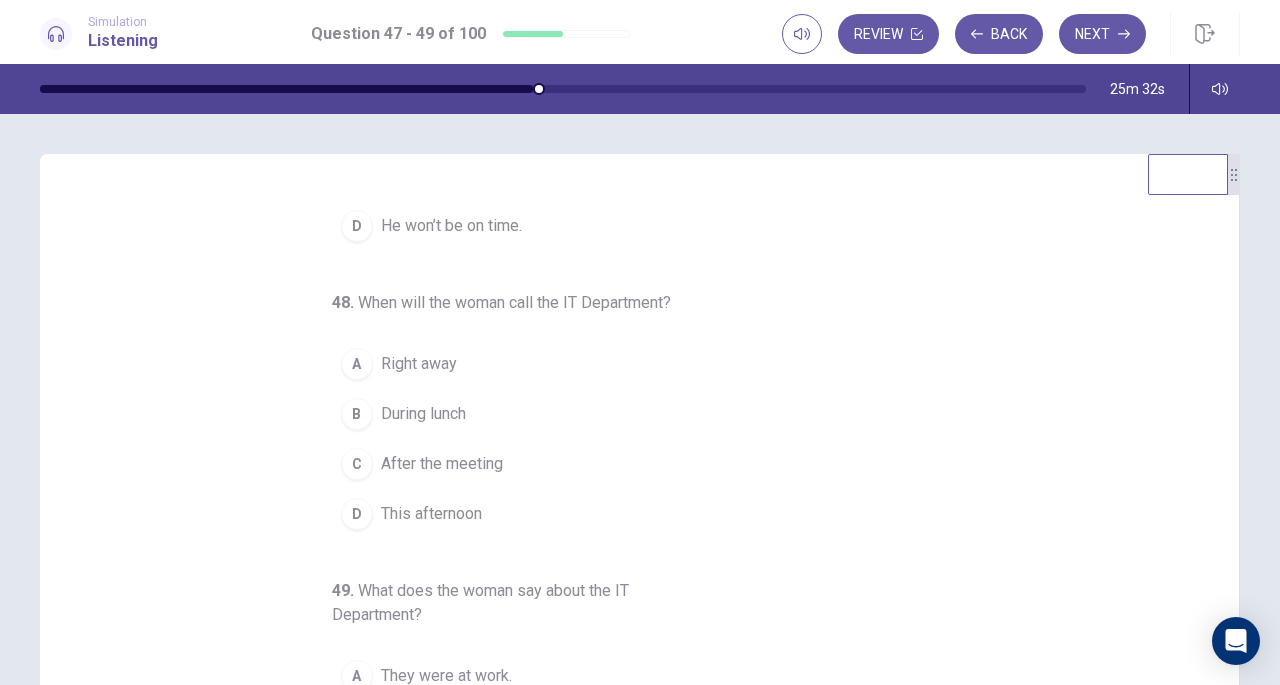 scroll, scrollTop: 192, scrollLeft: 0, axis: vertical 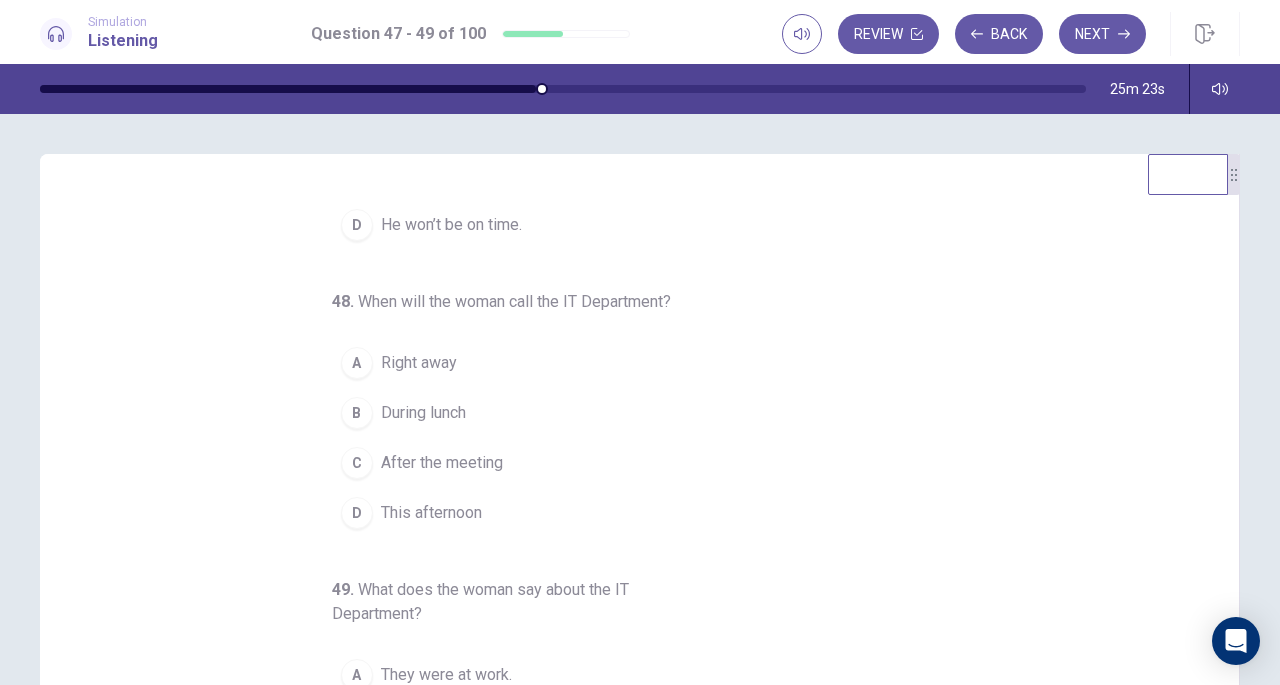 click on "Right away" at bounding box center (419, 363) 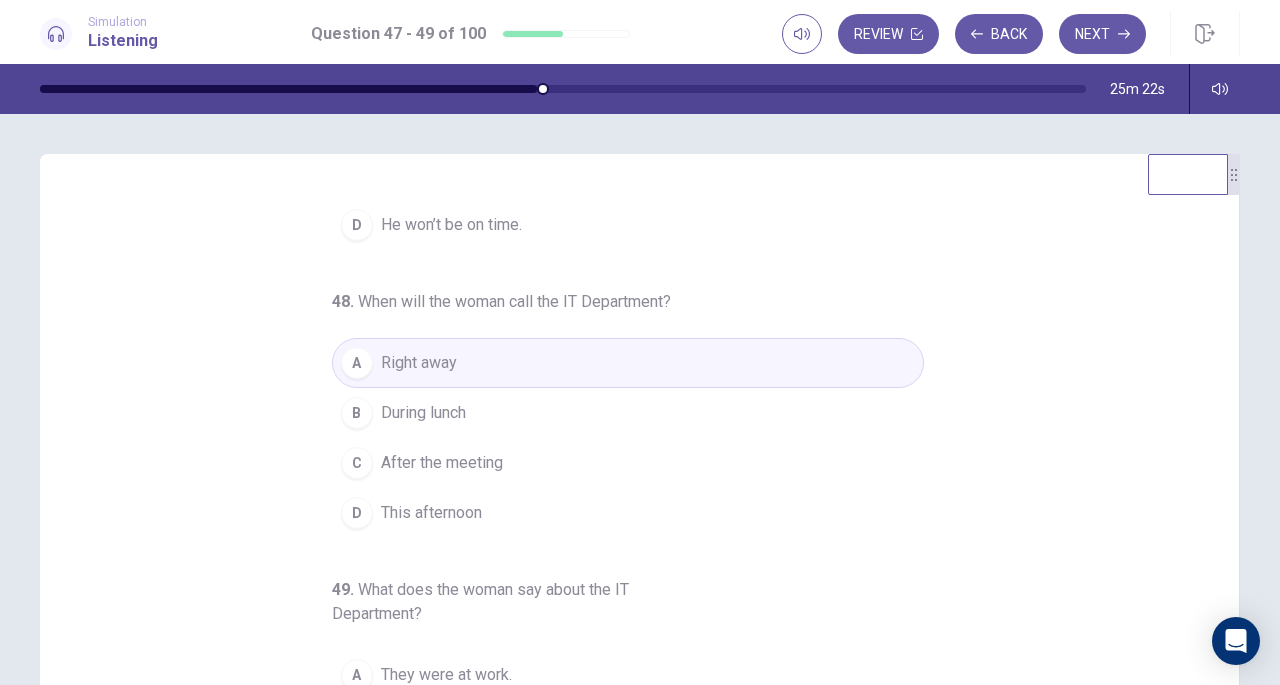 scroll, scrollTop: 224, scrollLeft: 0, axis: vertical 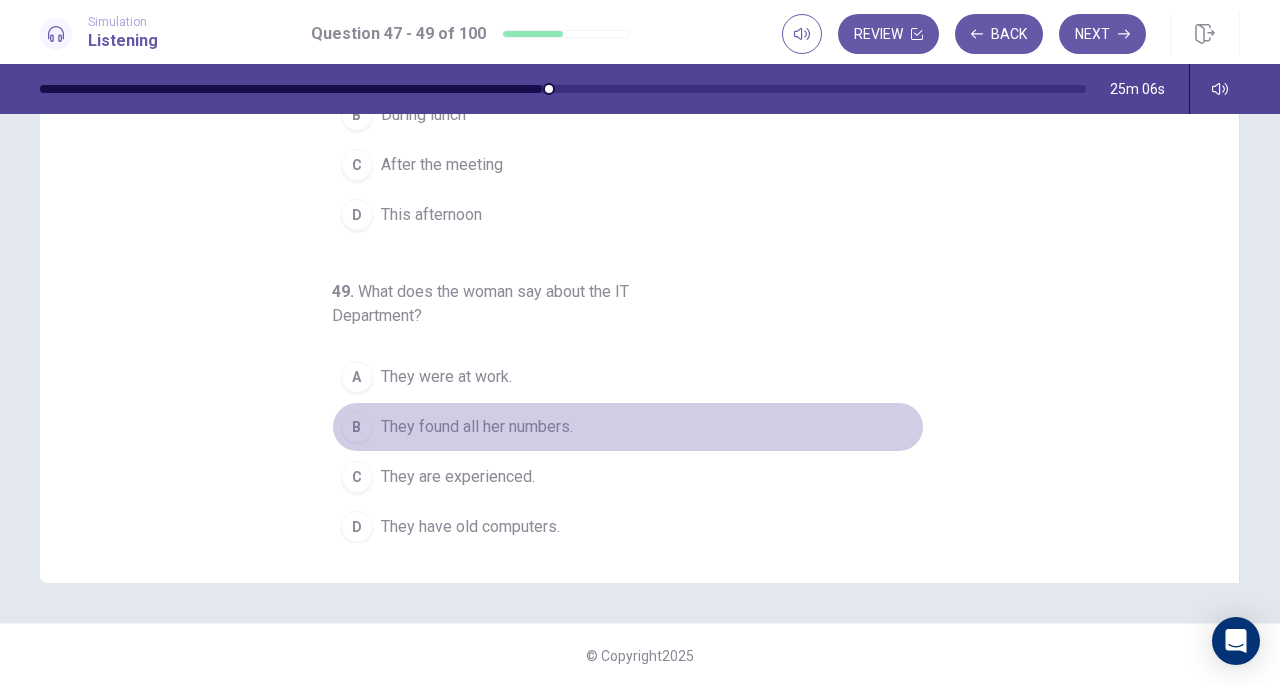 click on "They found all her numbers." at bounding box center (477, 427) 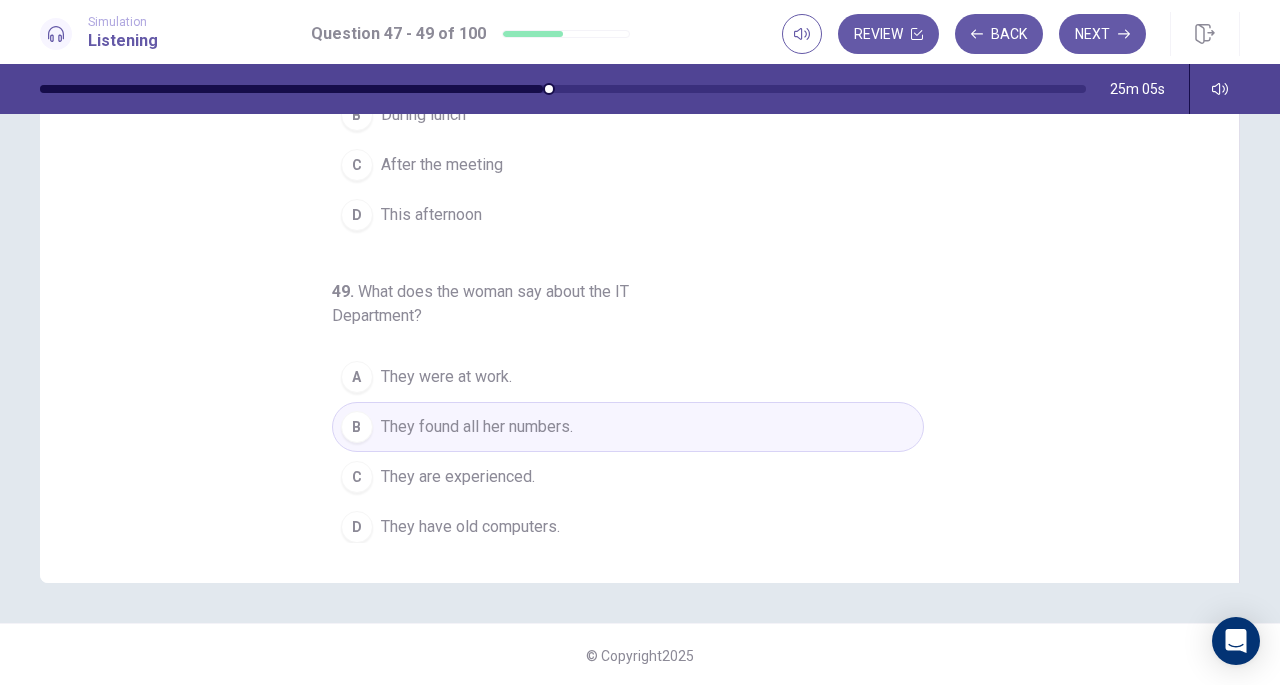 scroll, scrollTop: 0, scrollLeft: 0, axis: both 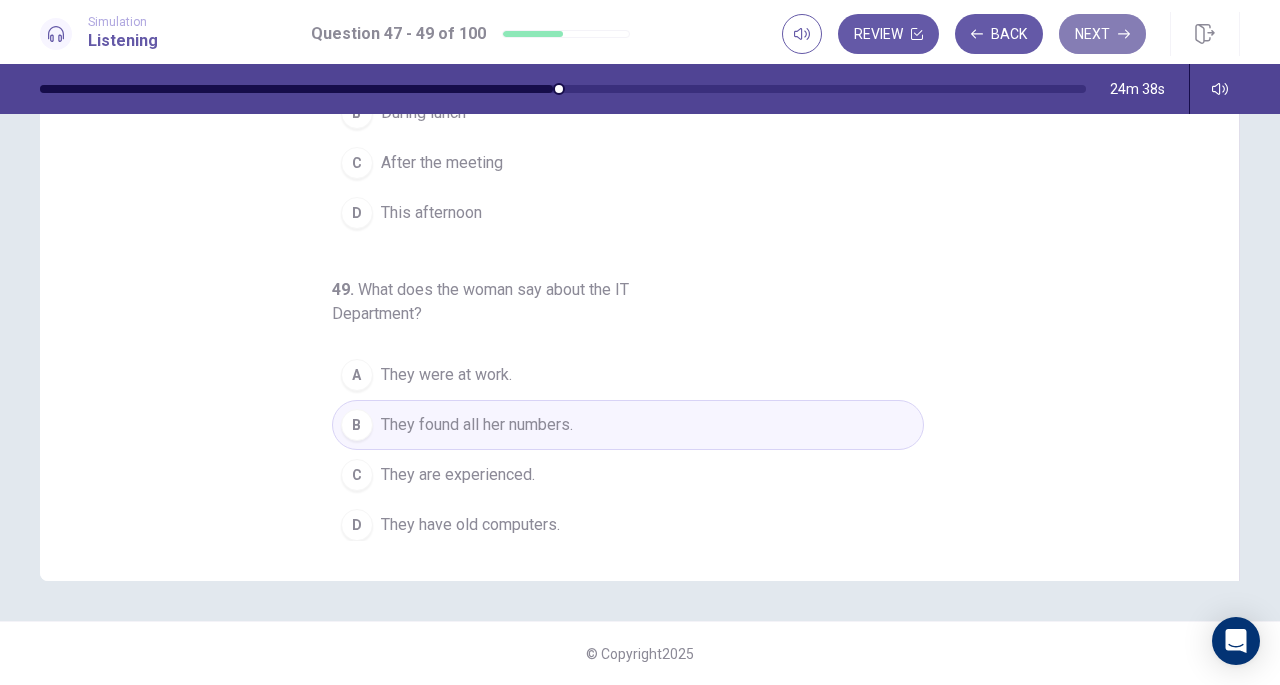 click on "Next" at bounding box center [1102, 34] 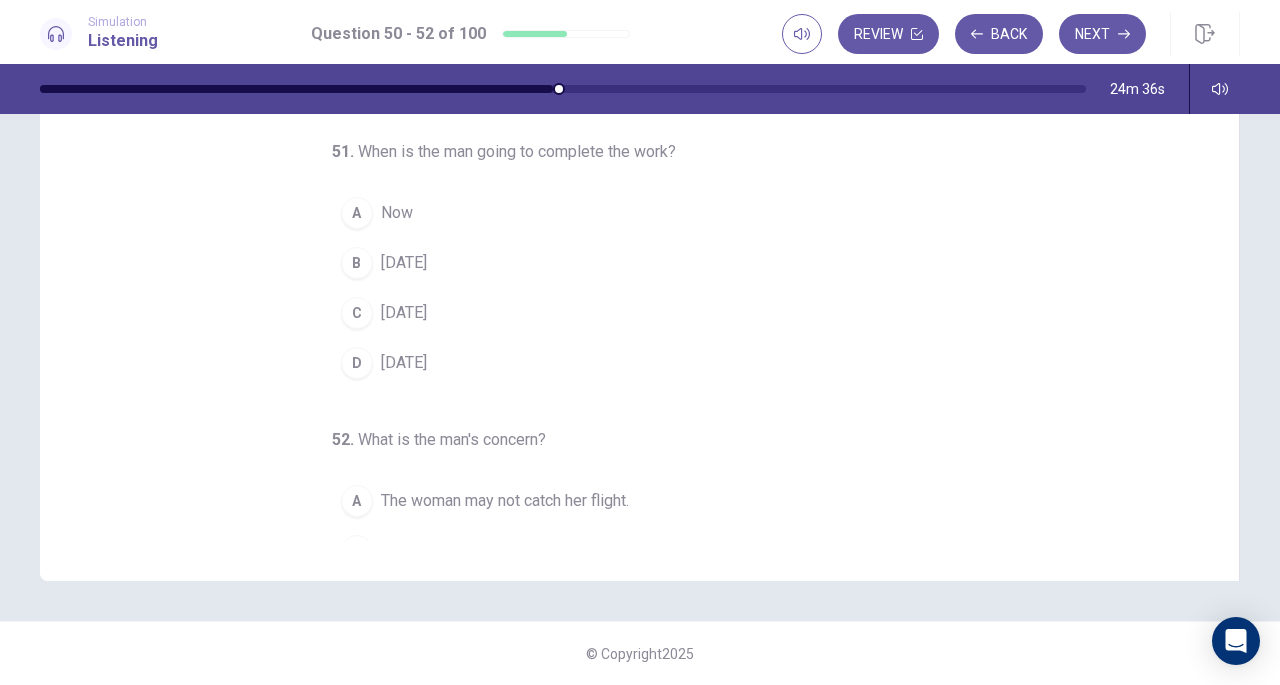 scroll, scrollTop: 0, scrollLeft: 0, axis: both 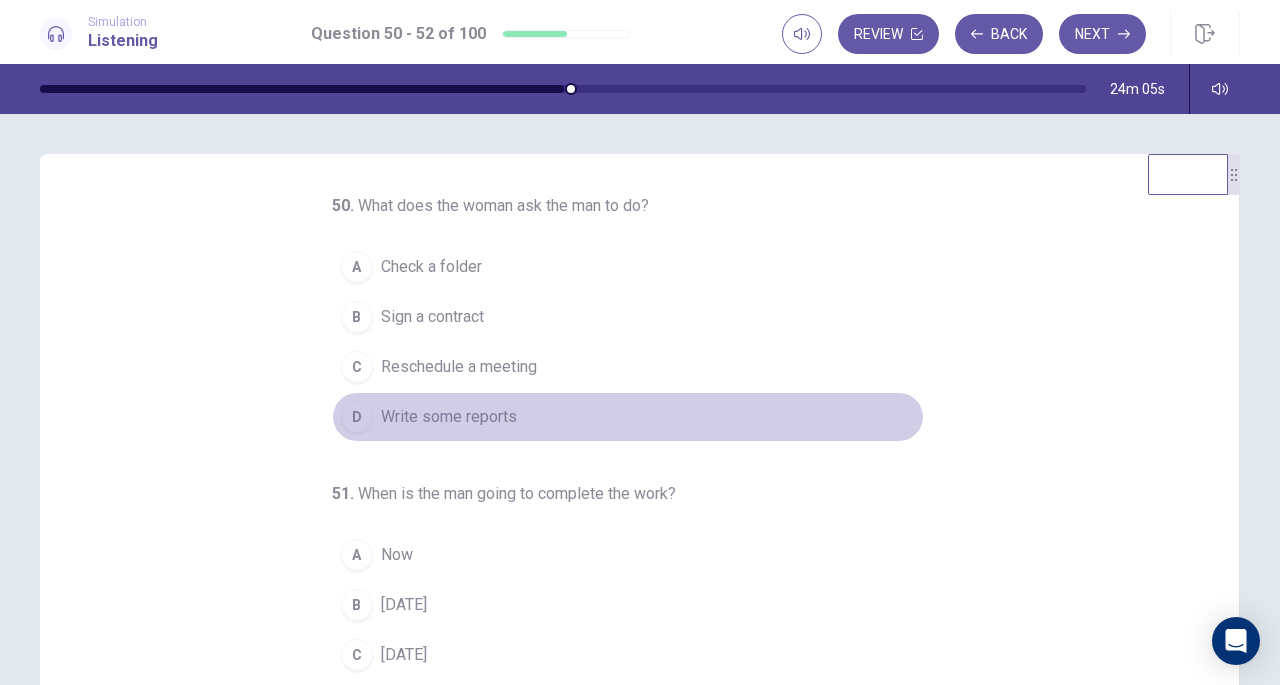 click on "Write some reports" at bounding box center (449, 417) 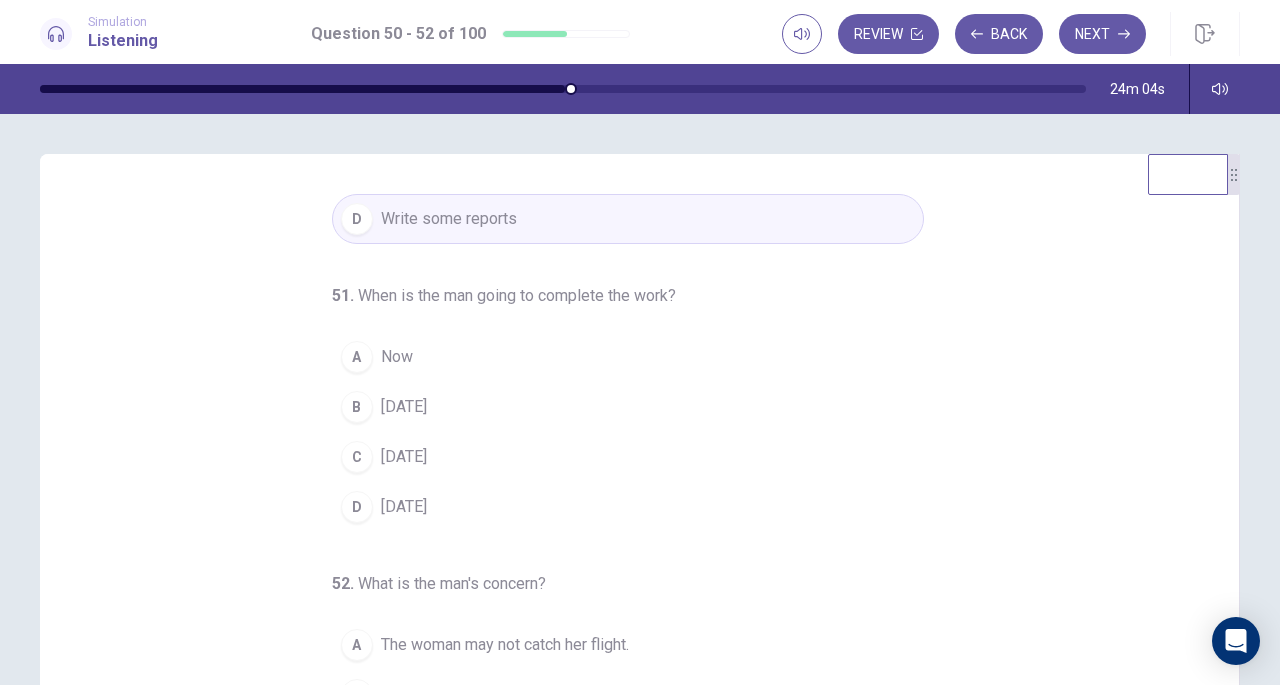 scroll, scrollTop: 200, scrollLeft: 0, axis: vertical 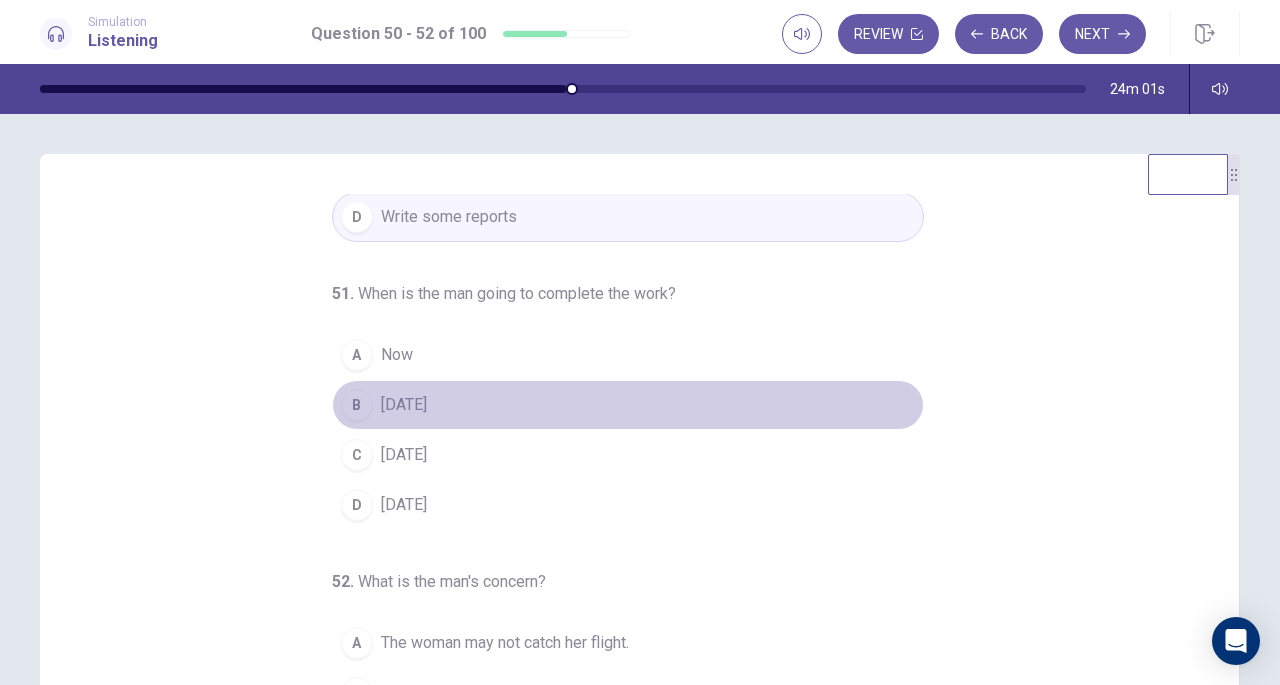 click on "[DATE]" at bounding box center [404, 405] 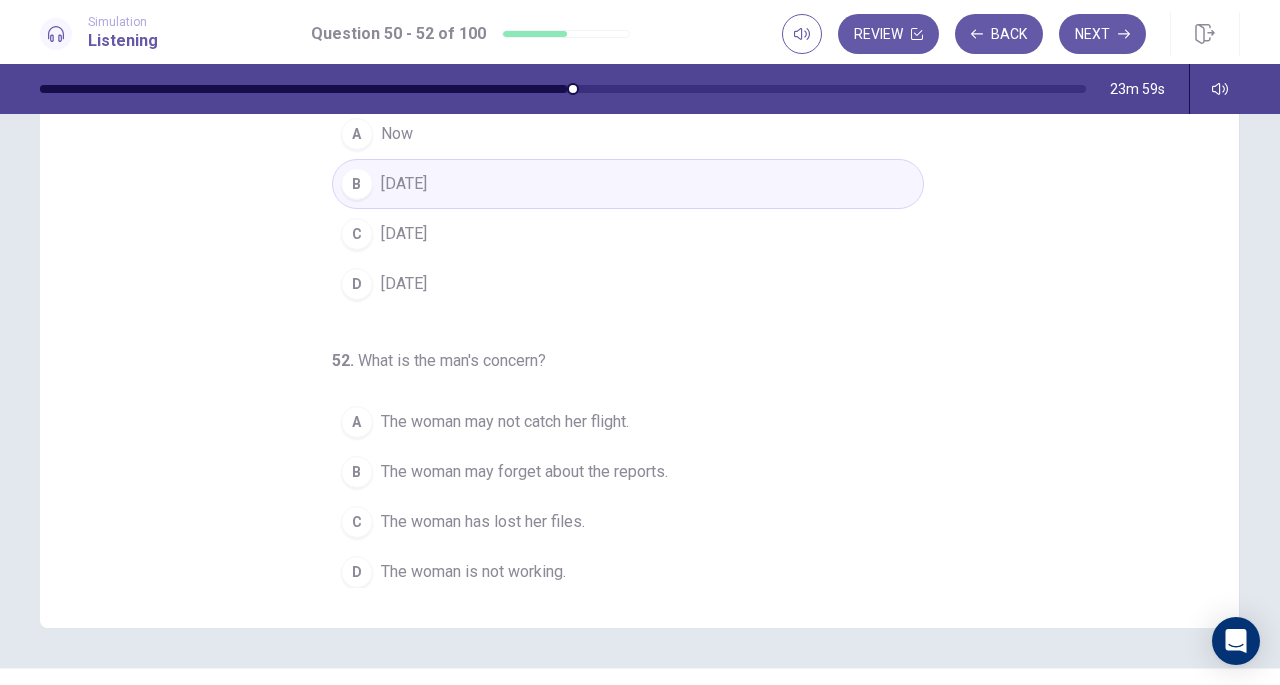 scroll, scrollTop: 223, scrollLeft: 0, axis: vertical 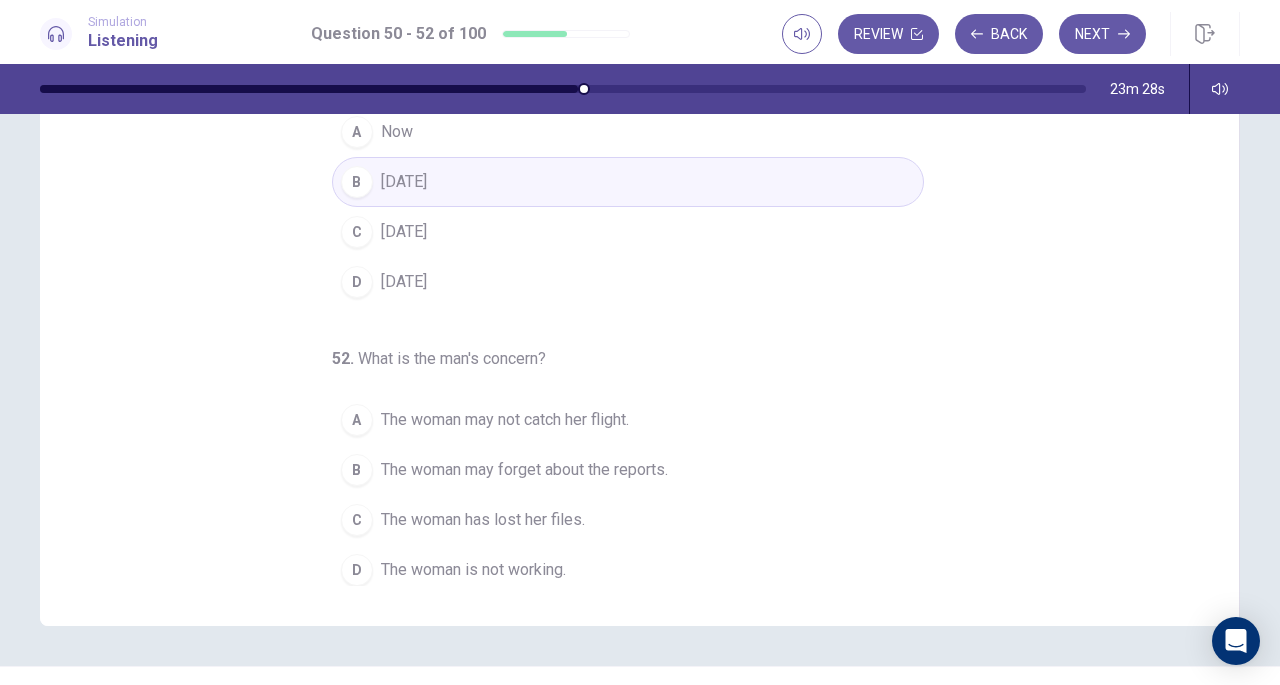 click on "The woman may forget about the reports." at bounding box center [524, 470] 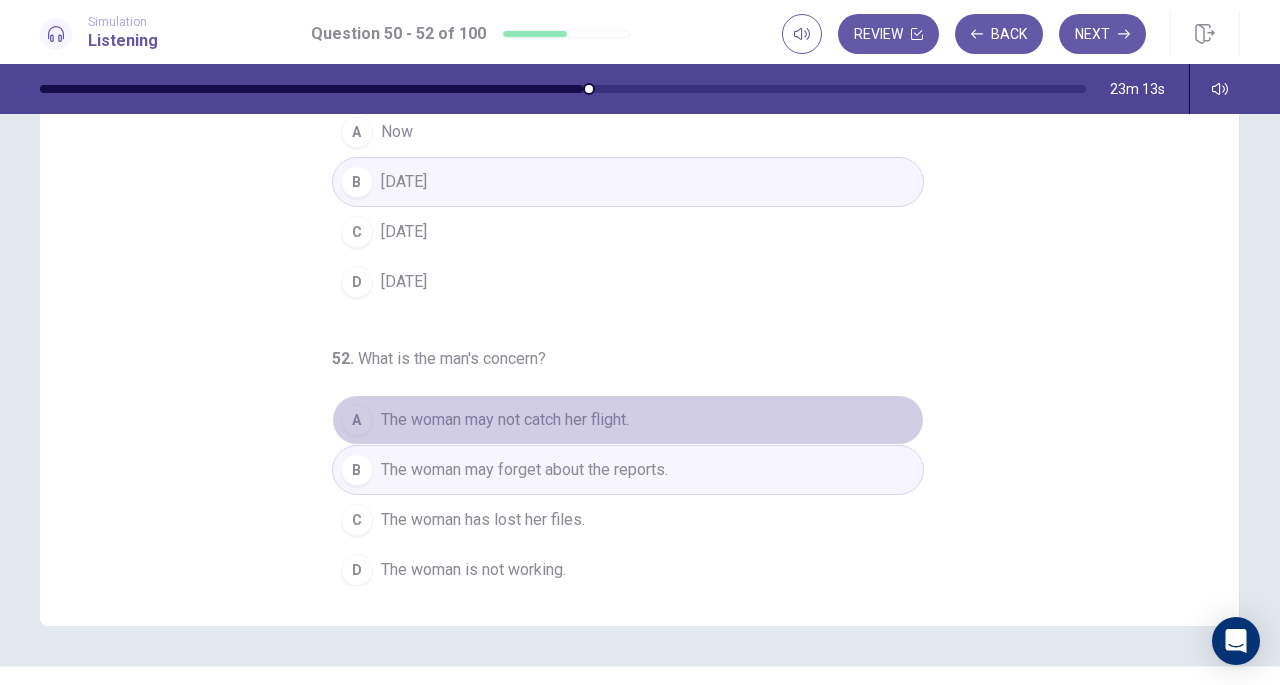 click on "The woman may not catch her flight." at bounding box center (505, 420) 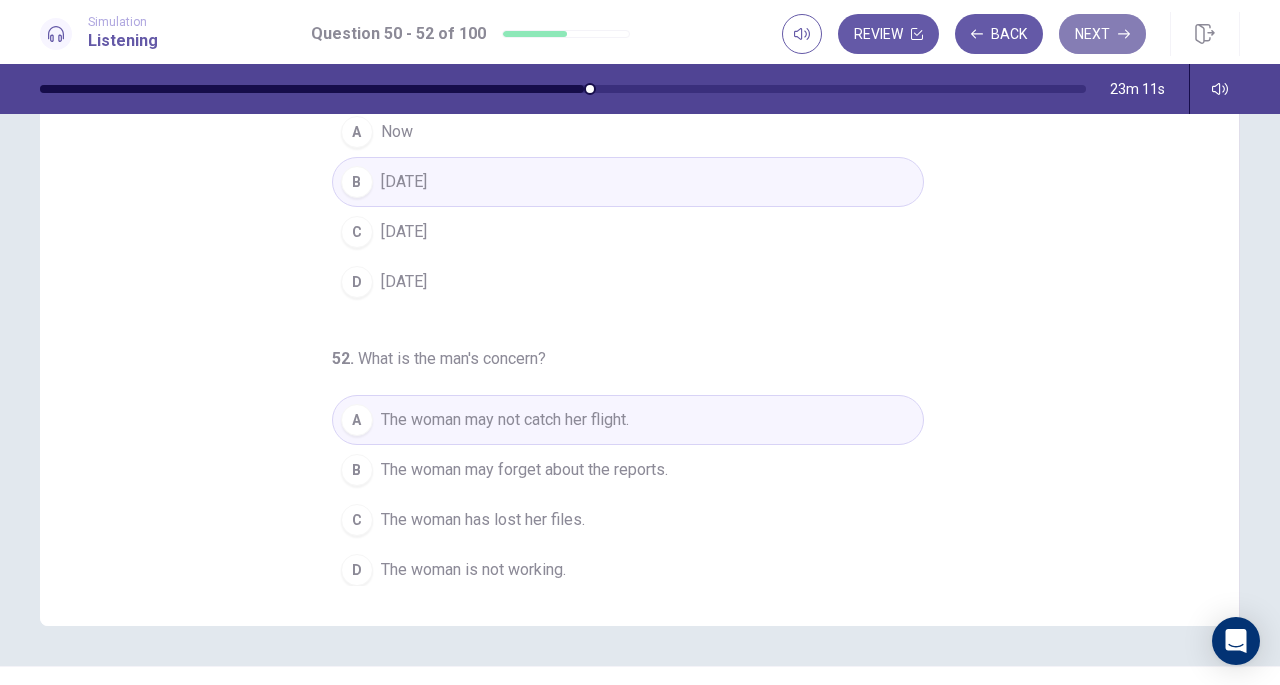 click on "Next" at bounding box center [1102, 34] 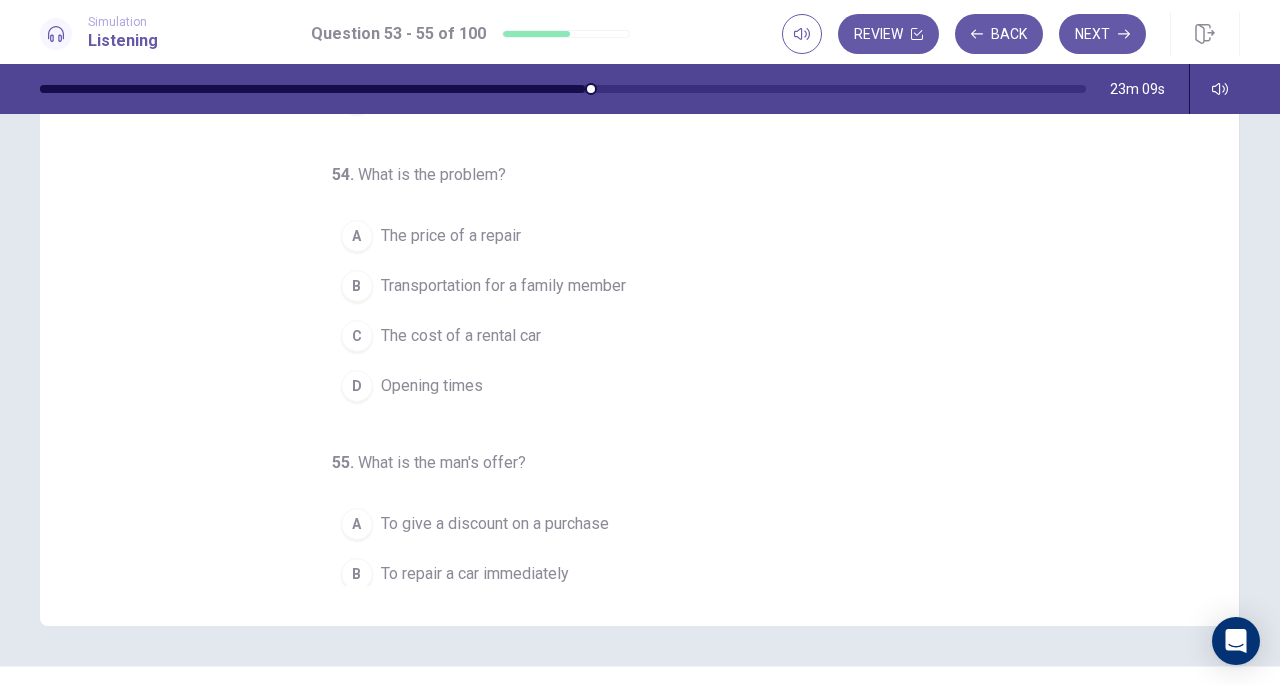 scroll, scrollTop: 0, scrollLeft: 0, axis: both 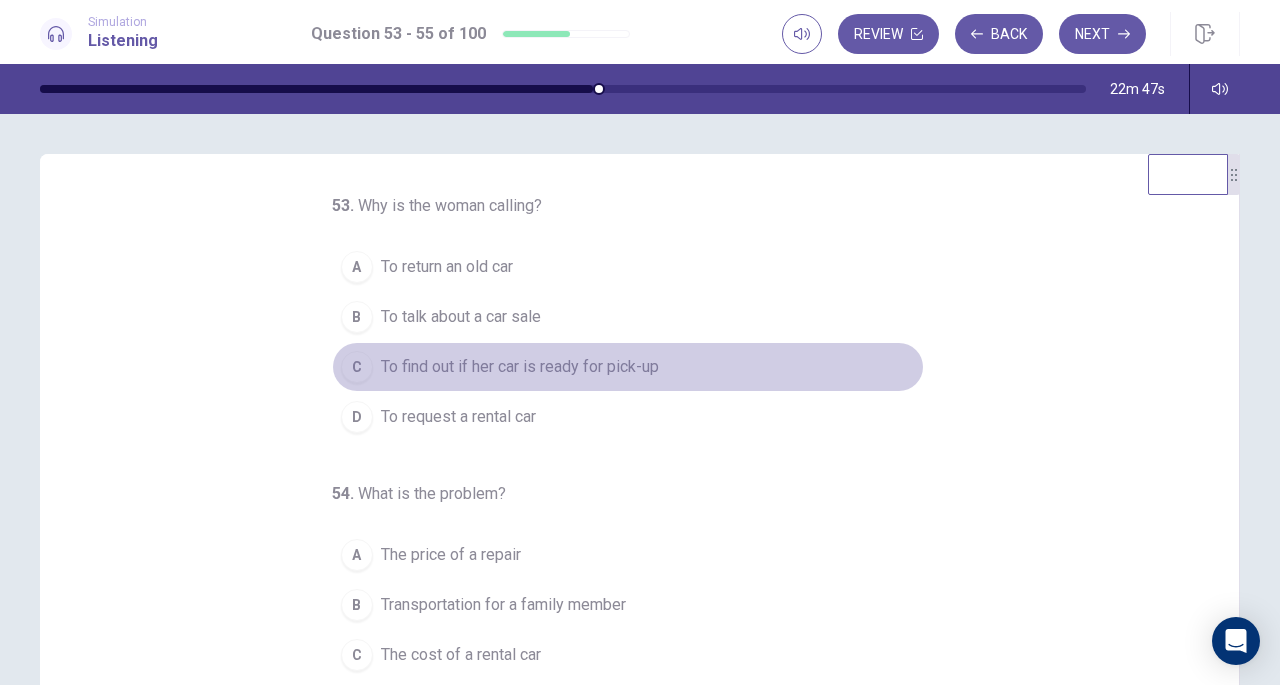 click on "To find out if her car is ready for pick-up" at bounding box center [520, 367] 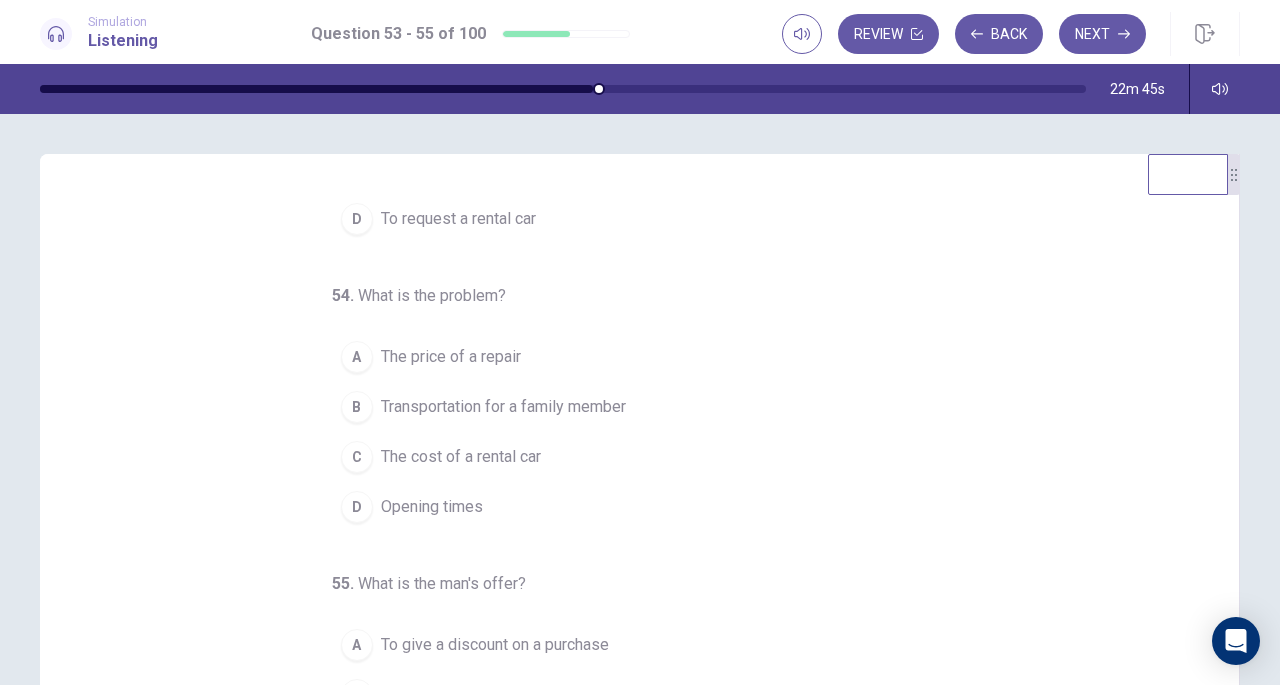 scroll, scrollTop: 200, scrollLeft: 0, axis: vertical 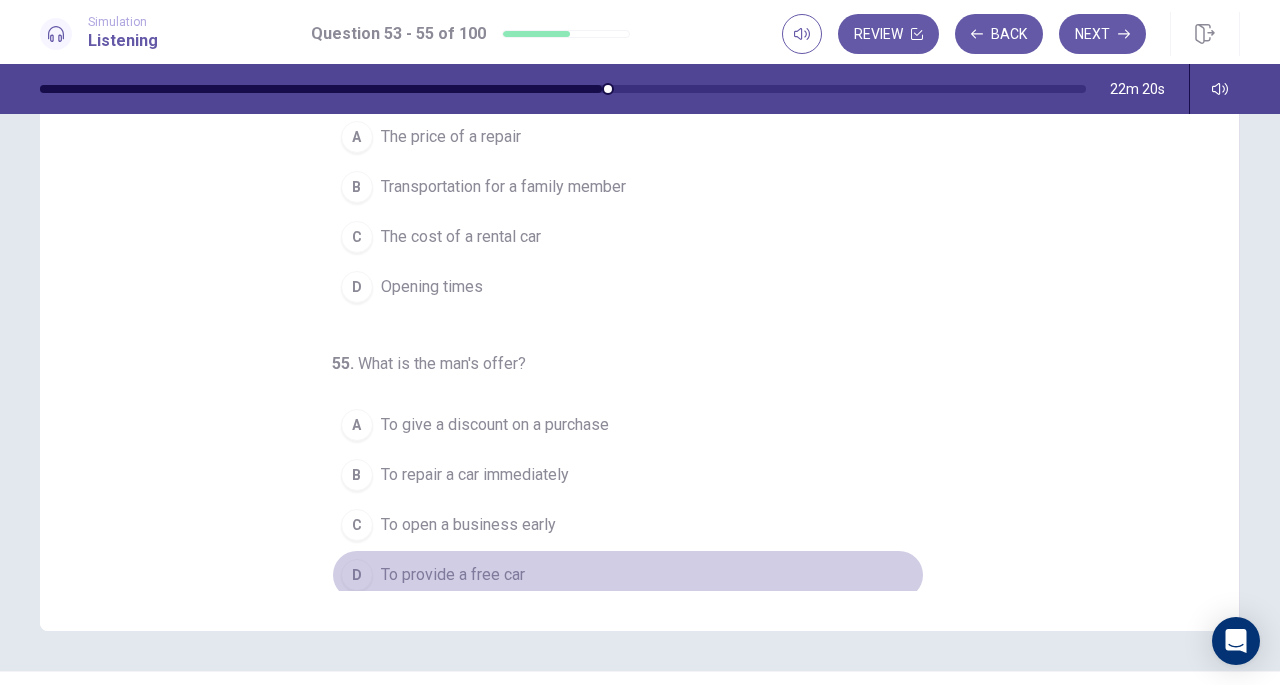 click on "To provide a free car" at bounding box center (453, 575) 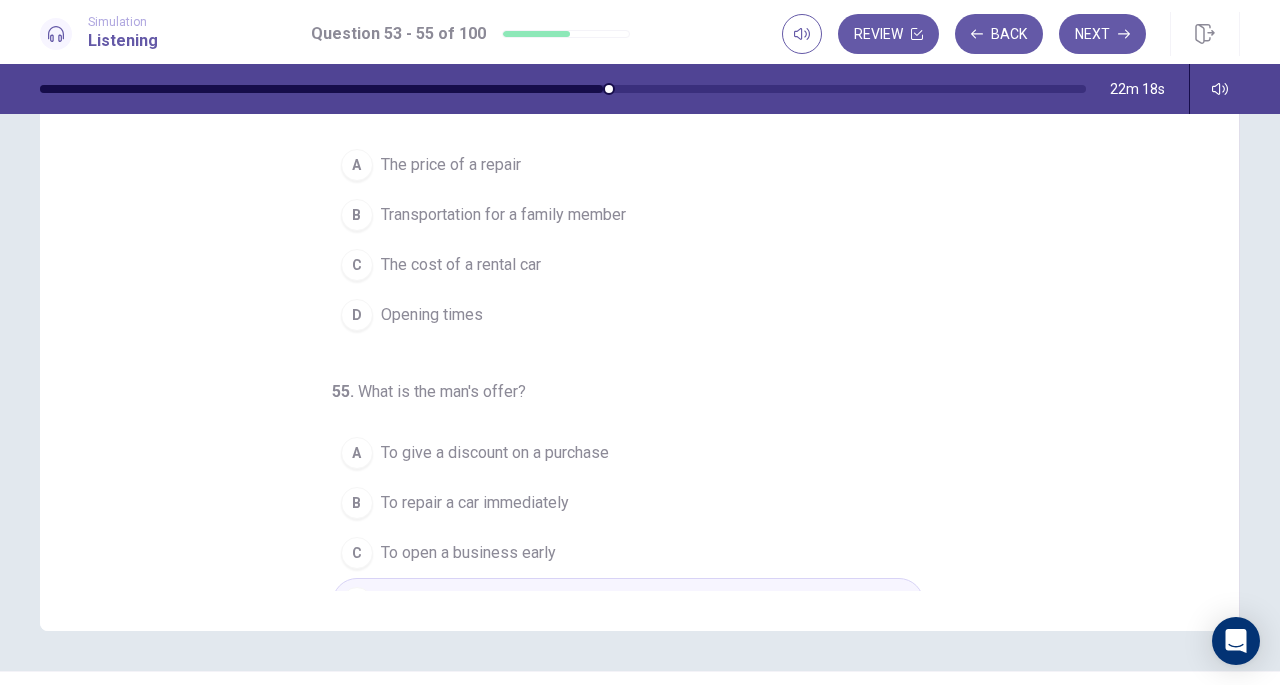 scroll, scrollTop: 170, scrollLeft: 0, axis: vertical 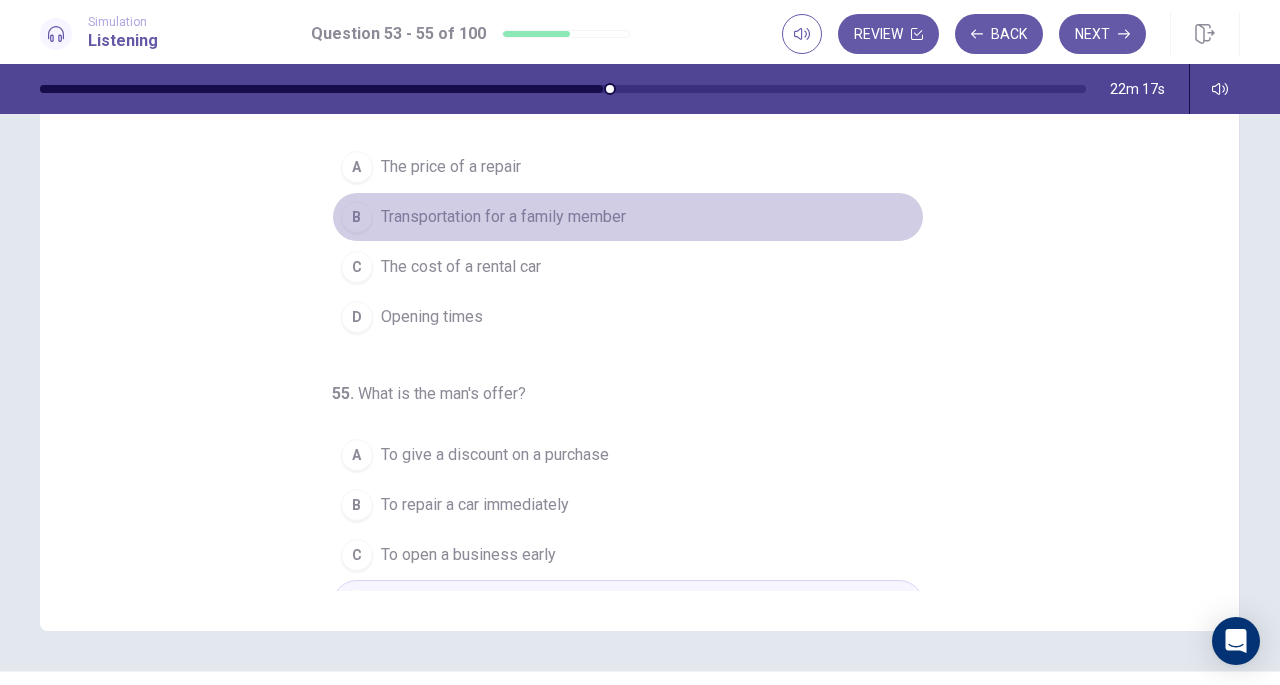 click on "Transportation for a family member" at bounding box center [503, 217] 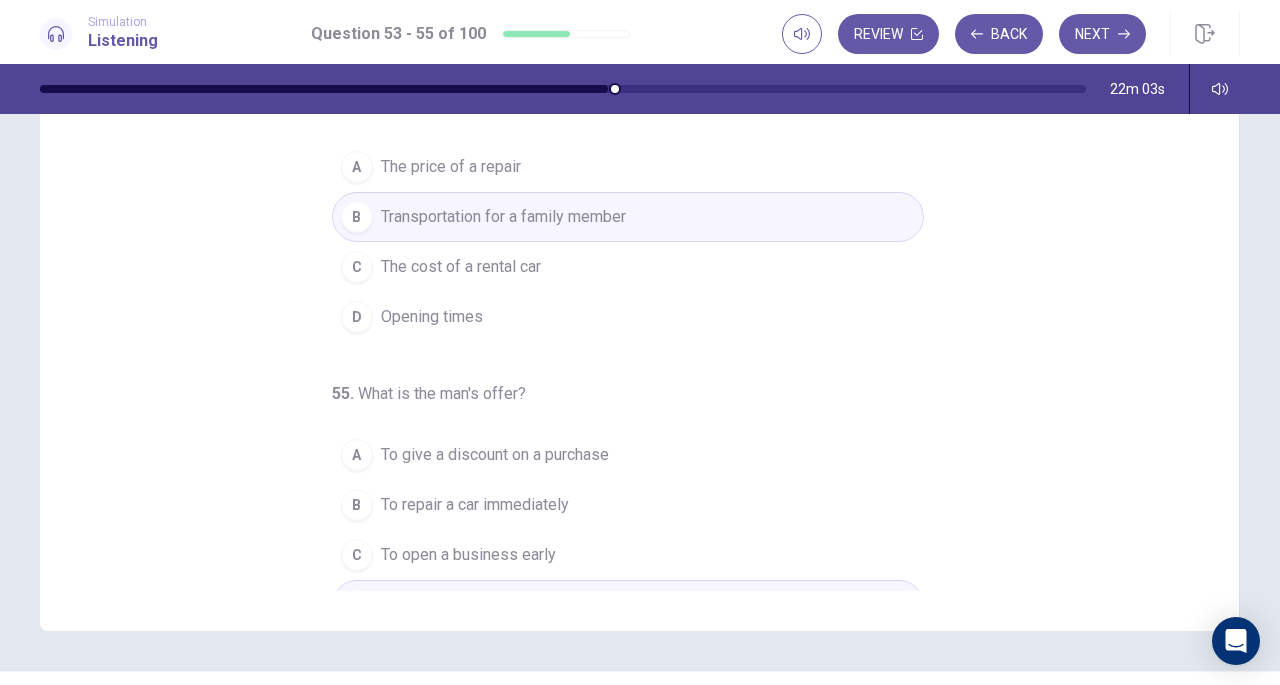 scroll, scrollTop: 200, scrollLeft: 0, axis: vertical 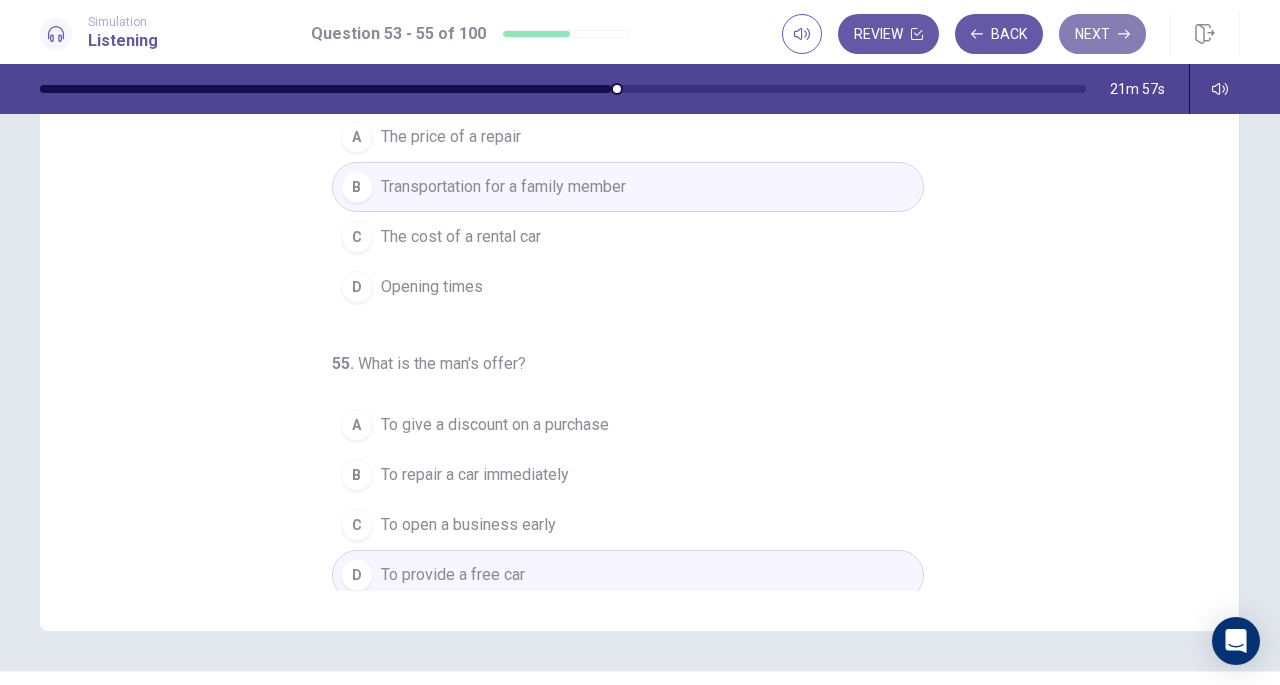 click on "Next" at bounding box center [1102, 34] 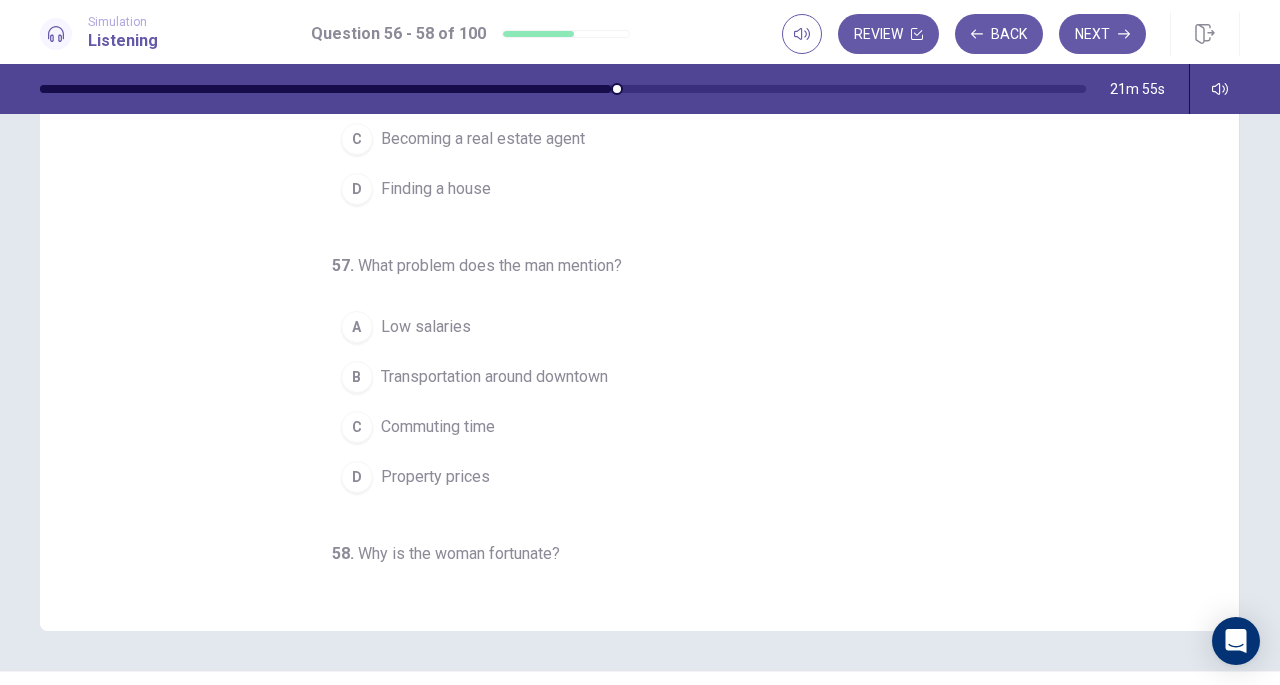 scroll, scrollTop: 0, scrollLeft: 0, axis: both 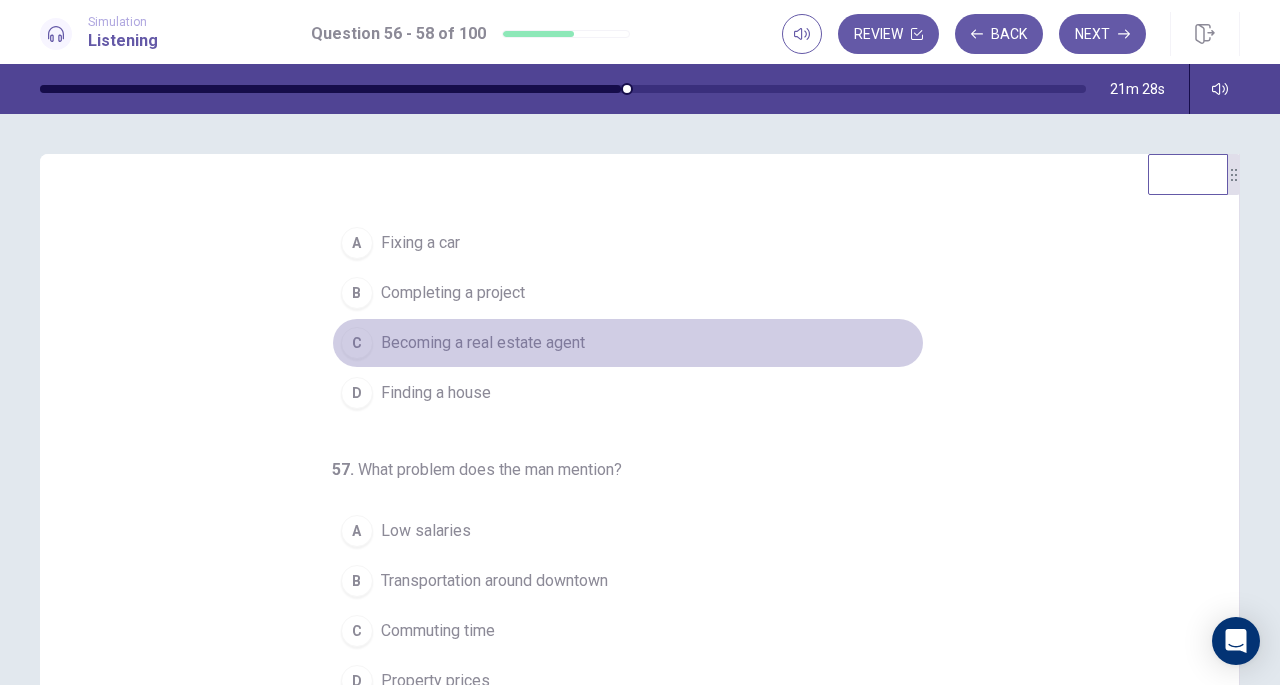 click on "Becoming a real estate agent" at bounding box center [483, 343] 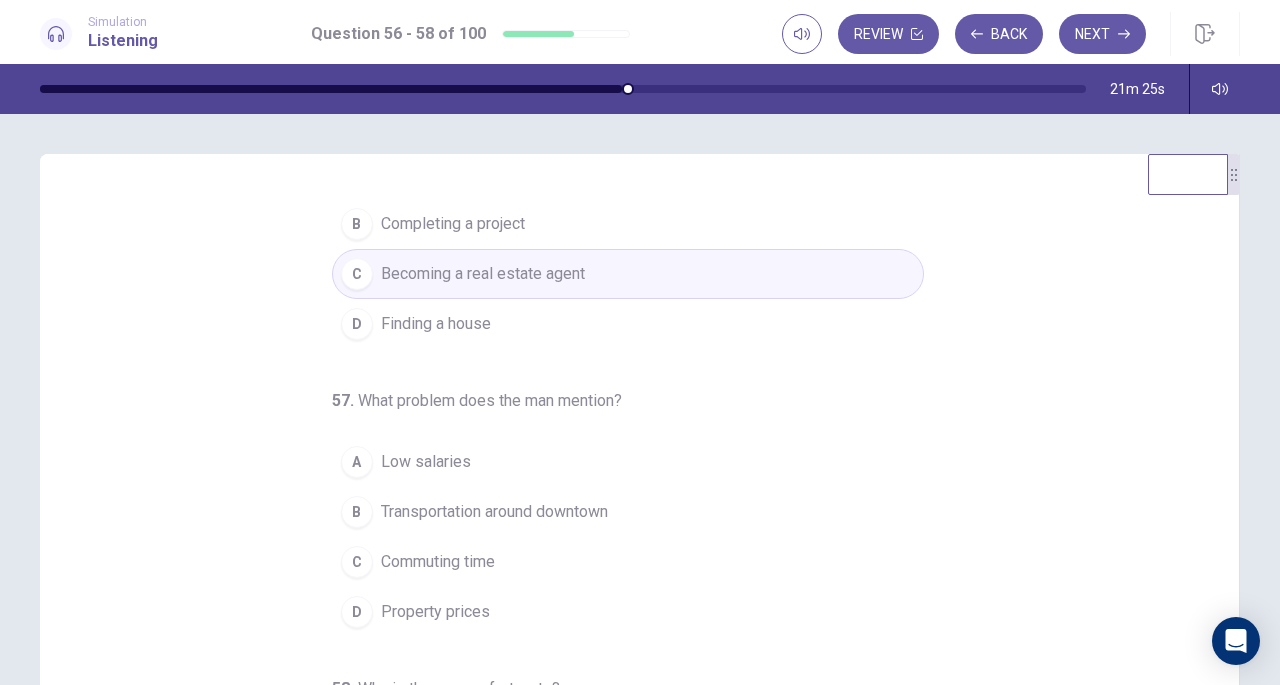 scroll, scrollTop: 94, scrollLeft: 0, axis: vertical 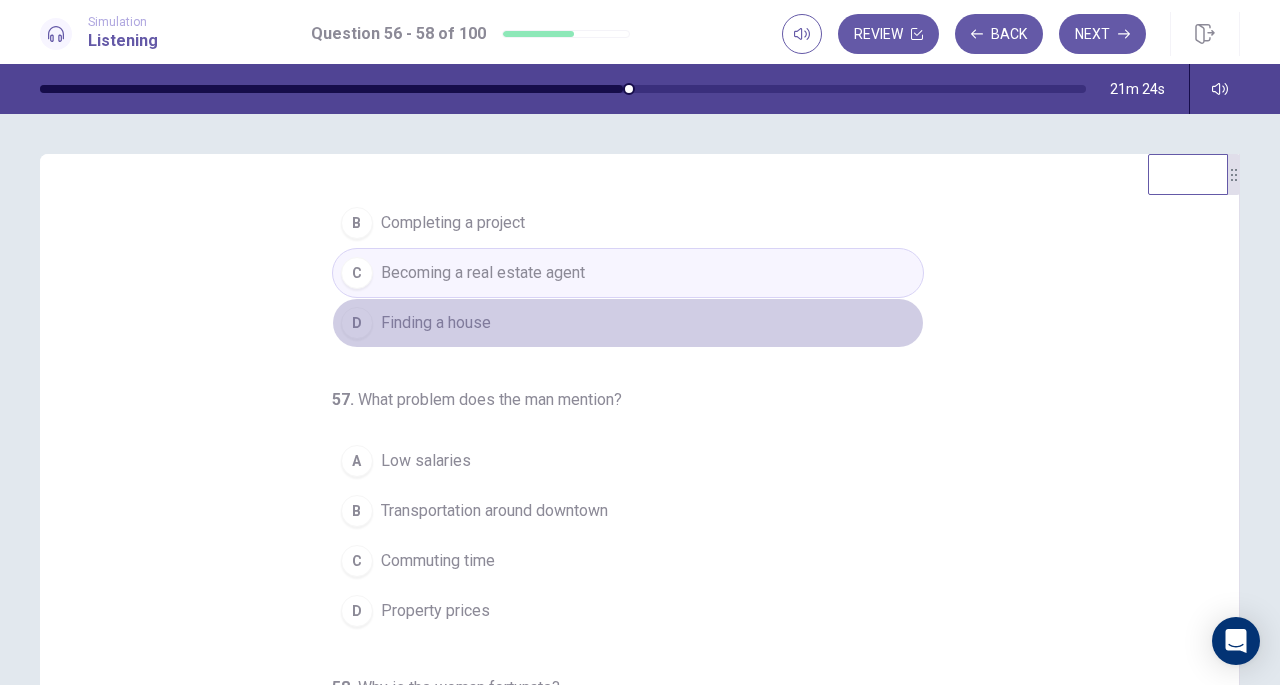 click on "Finding a house" at bounding box center [436, 323] 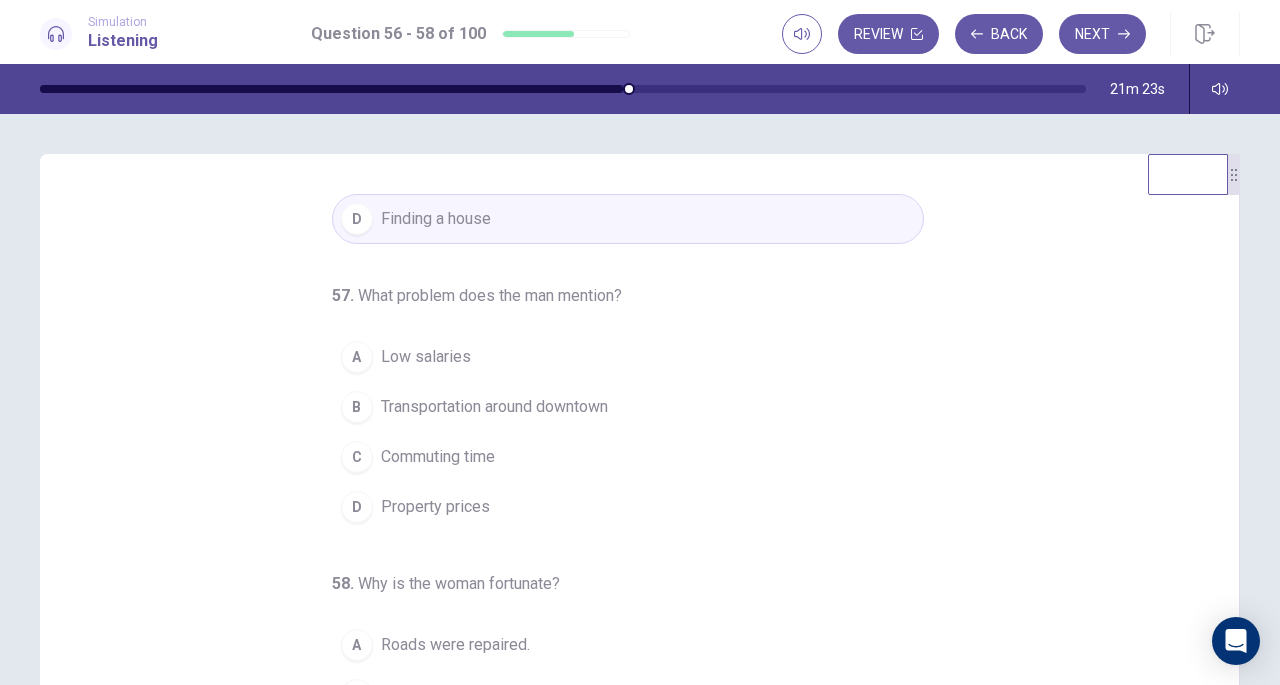 scroll, scrollTop: 200, scrollLeft: 0, axis: vertical 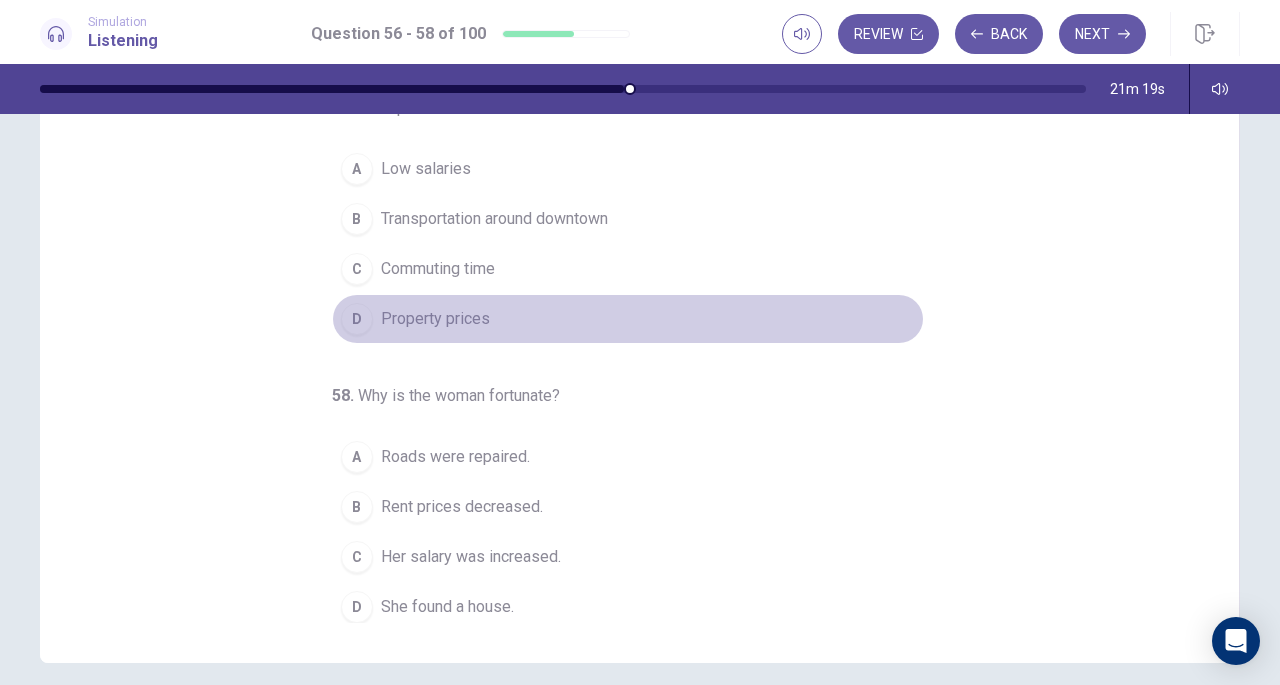 click on "Property prices" at bounding box center [435, 319] 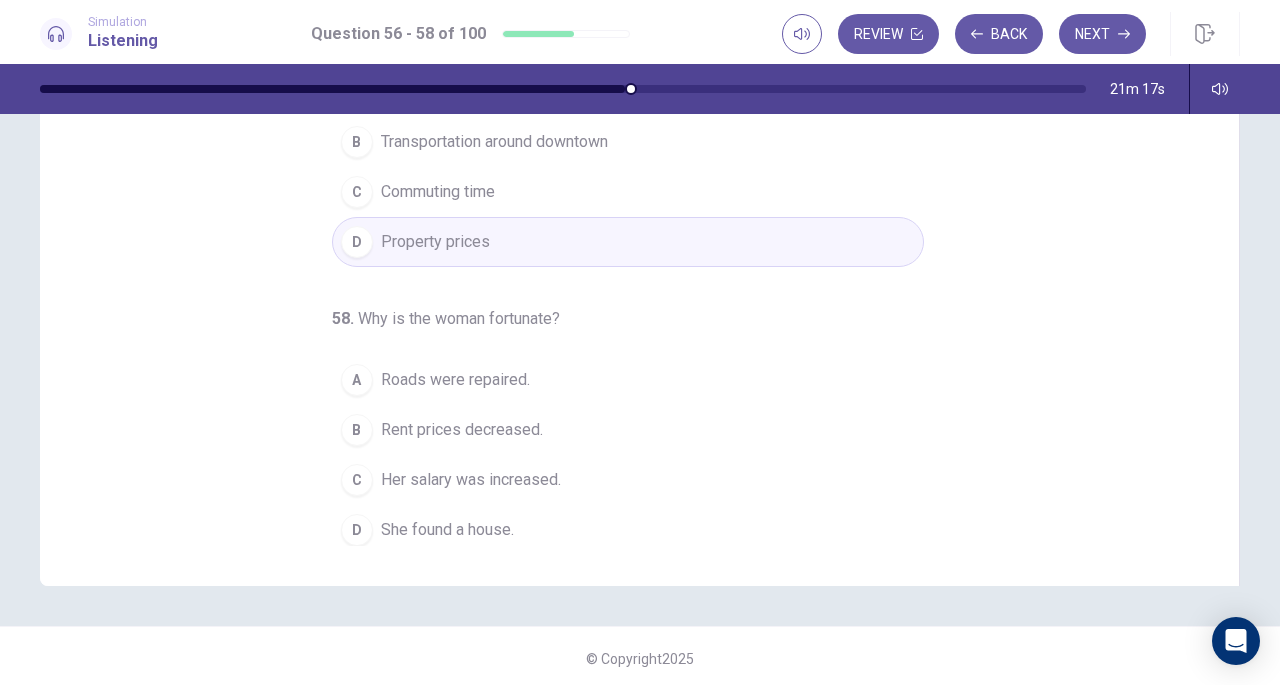 scroll, scrollTop: 268, scrollLeft: 0, axis: vertical 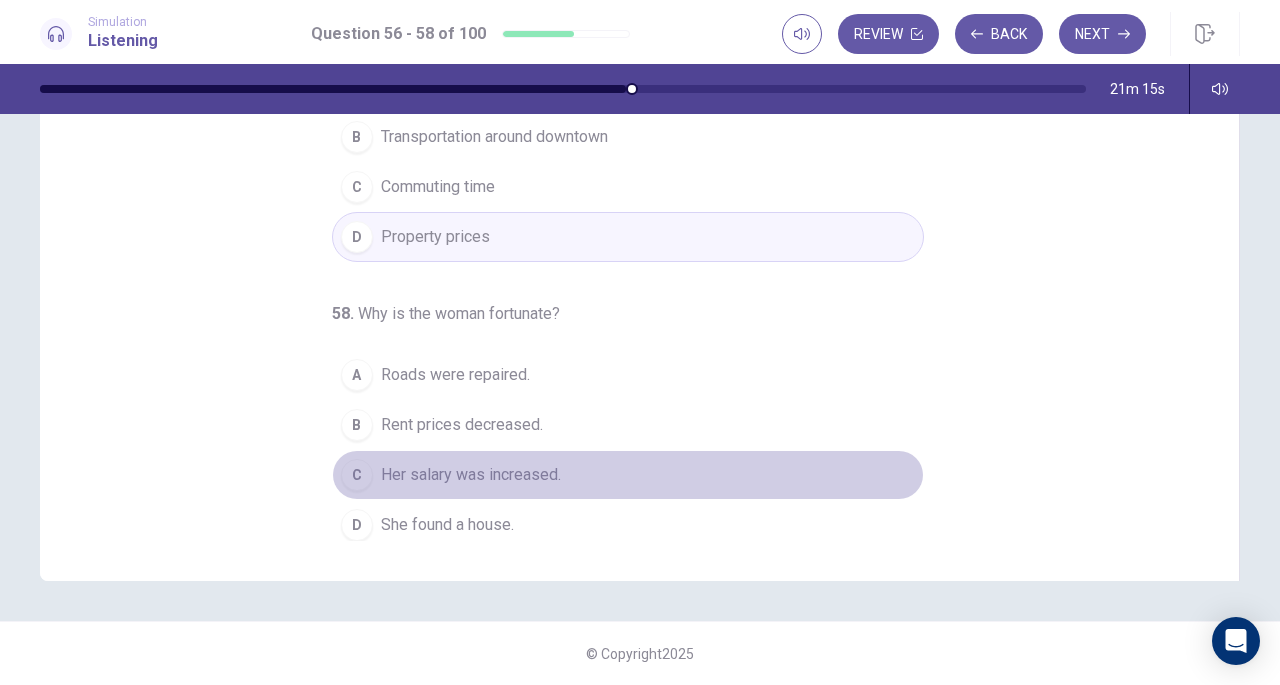 click on "Her salary was increased." at bounding box center (471, 475) 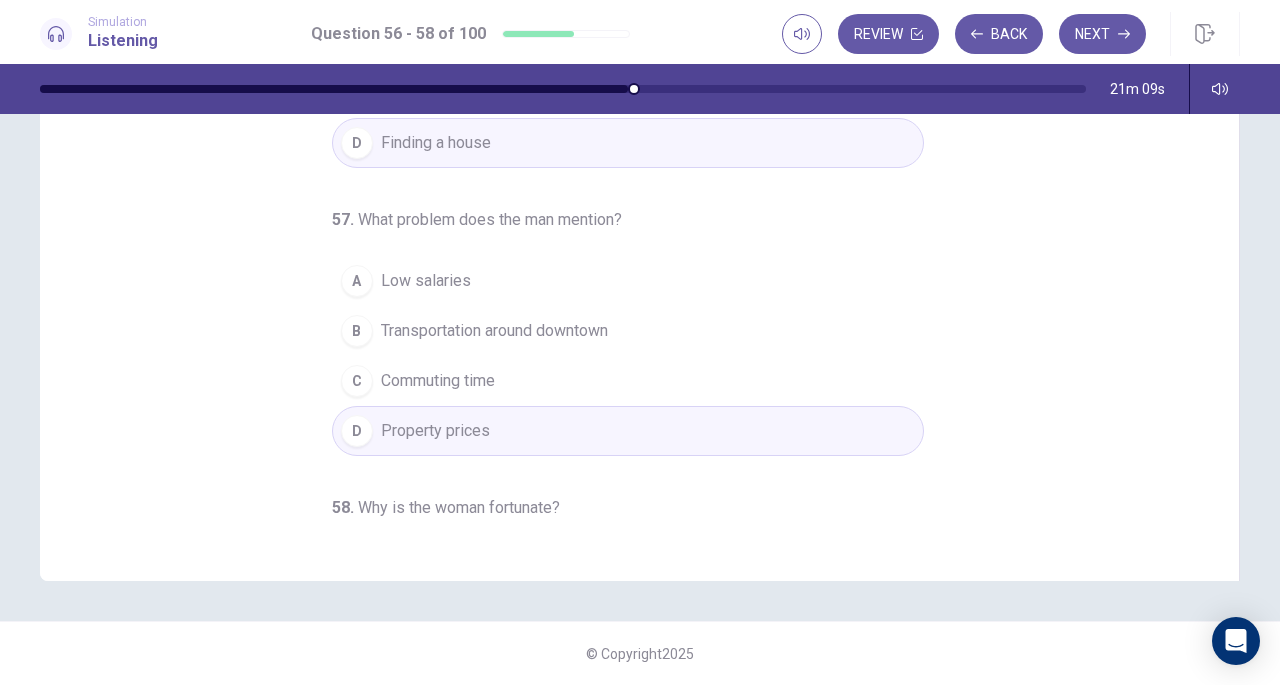 scroll, scrollTop: 0, scrollLeft: 0, axis: both 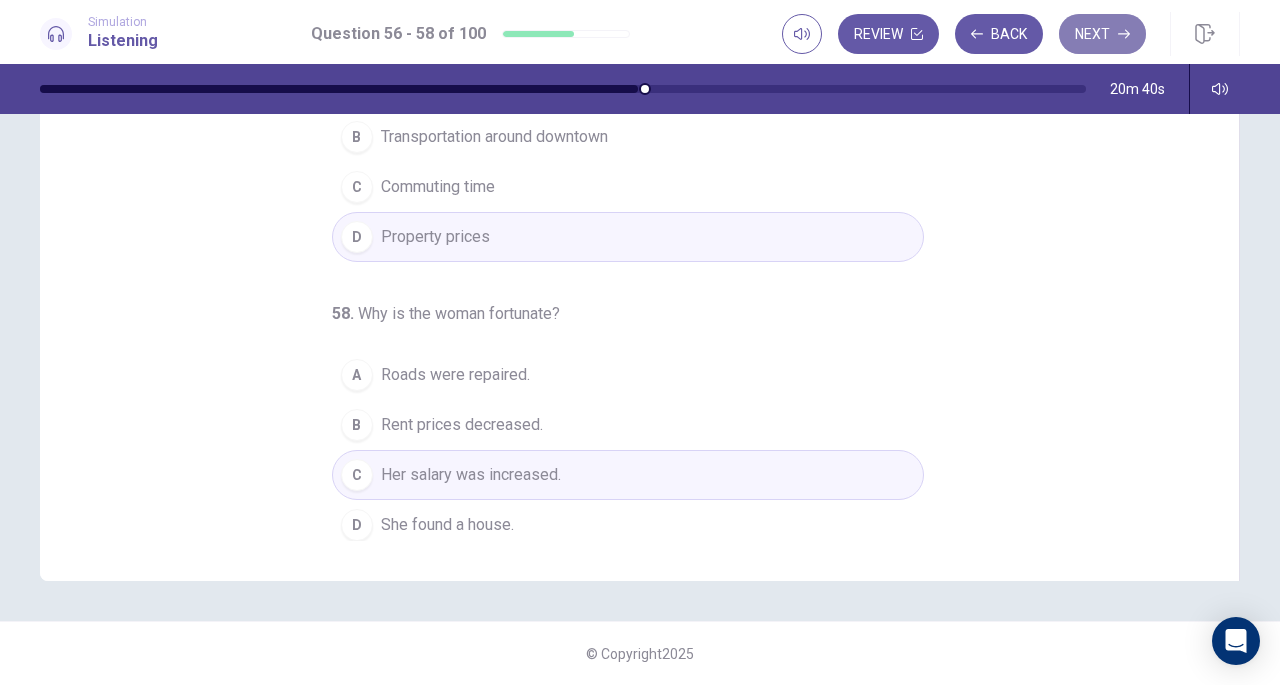 click on "Next" at bounding box center [1102, 34] 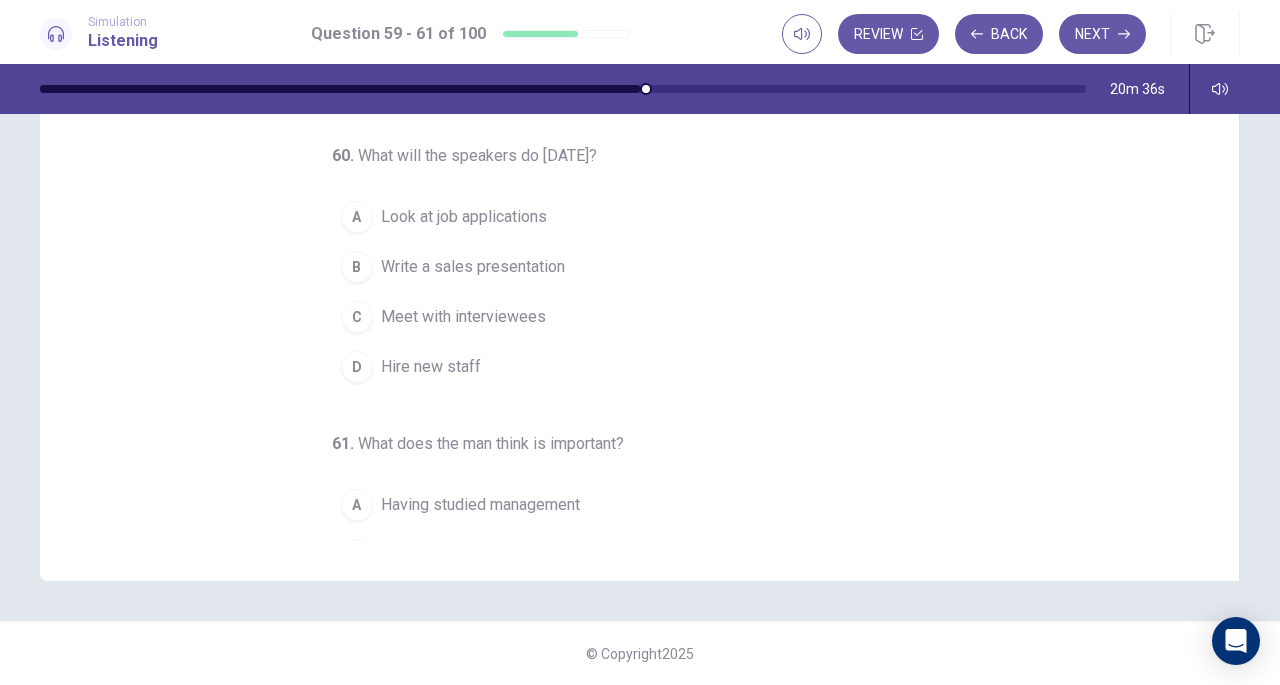 scroll, scrollTop: 0, scrollLeft: 0, axis: both 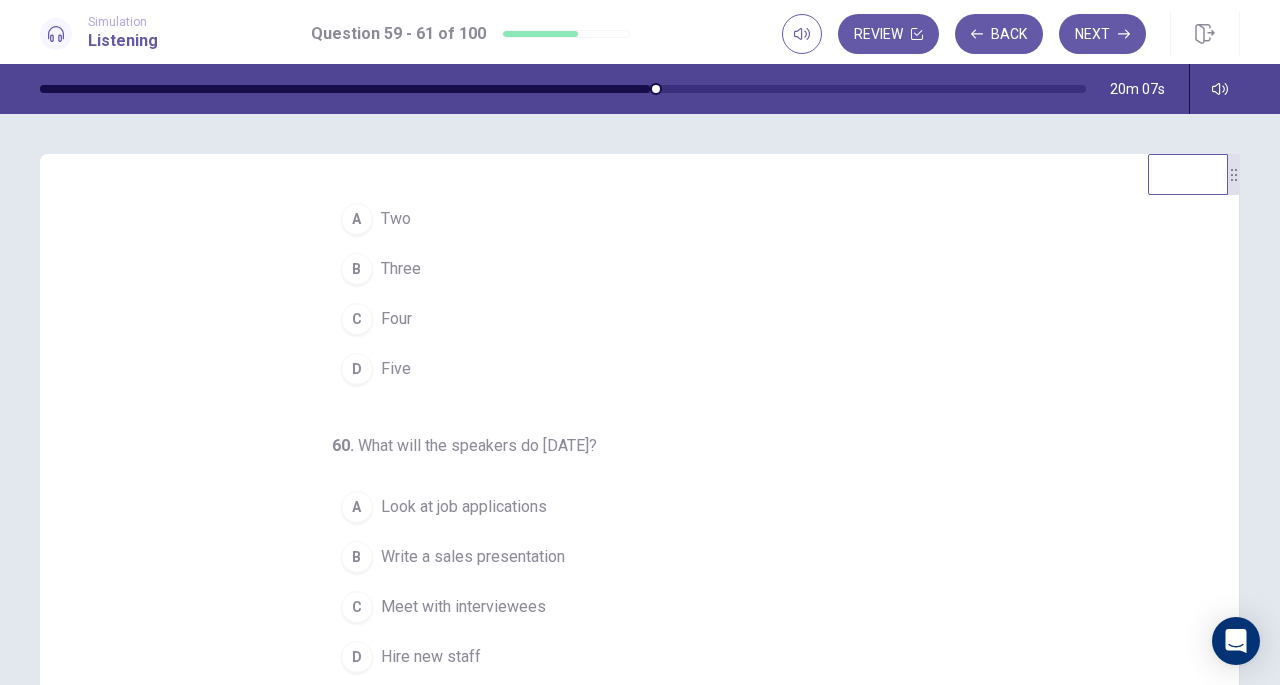click on "Five" at bounding box center [396, 369] 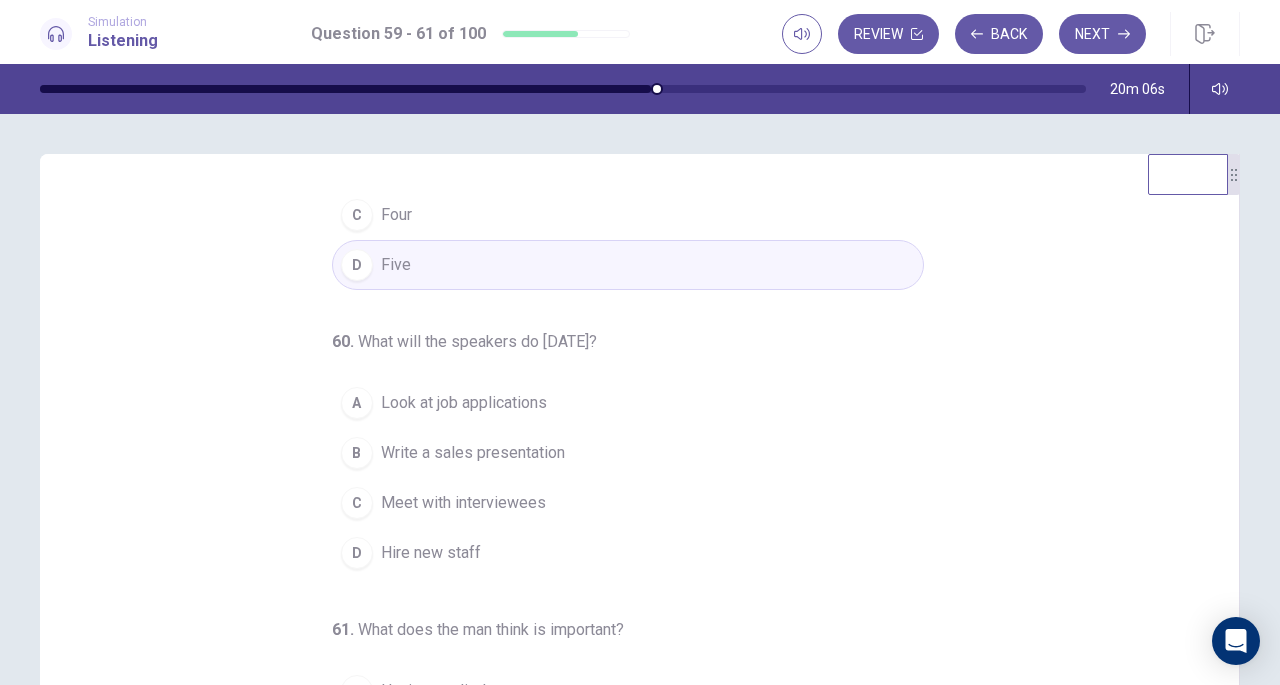 scroll, scrollTop: 200, scrollLeft: 0, axis: vertical 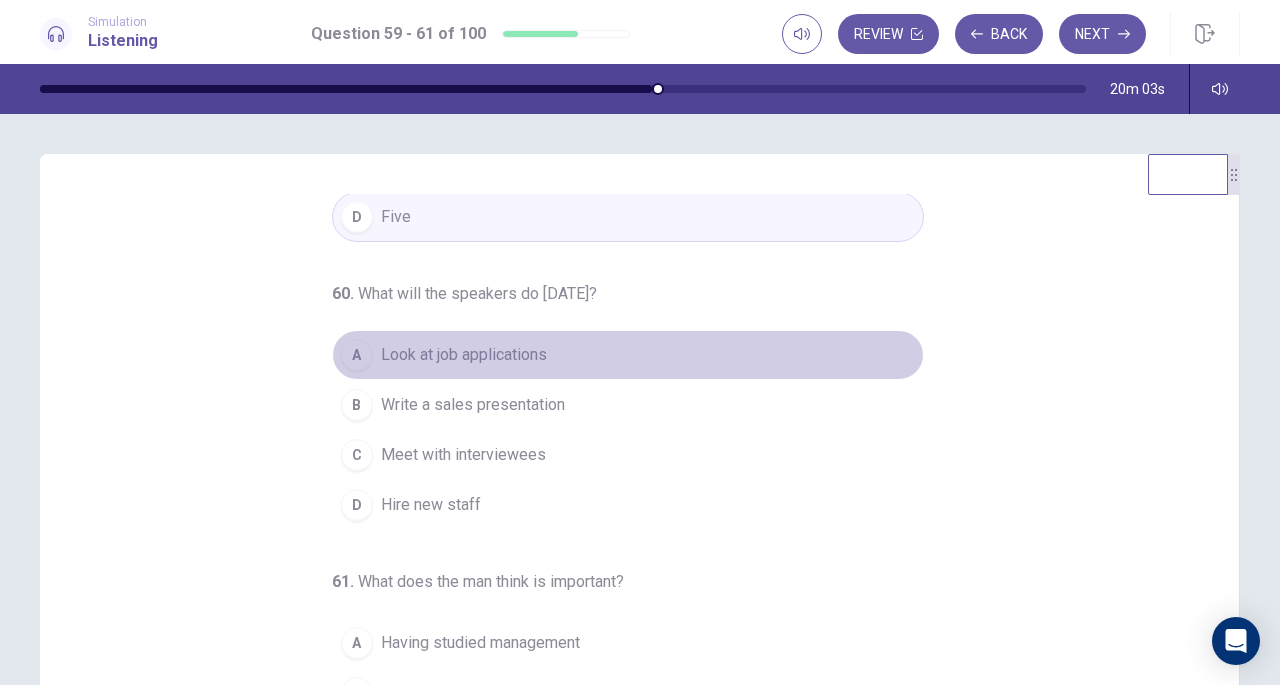 click on "Look at job applications" at bounding box center [464, 355] 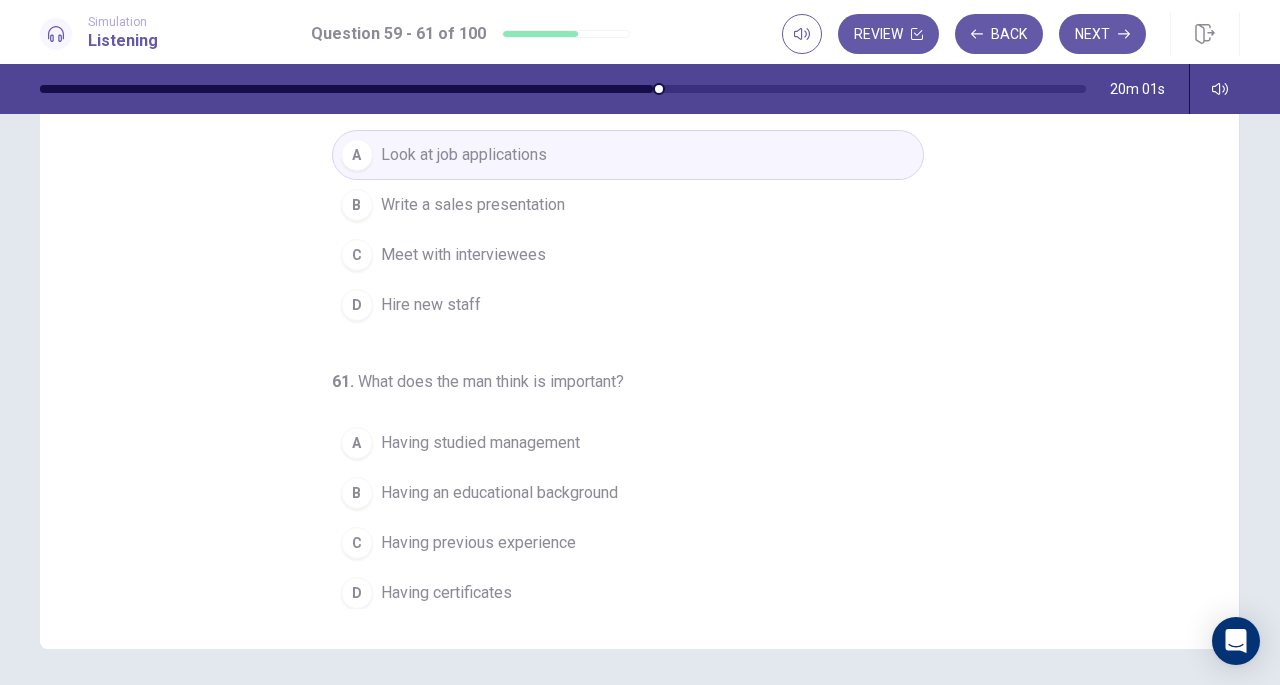 scroll, scrollTop: 203, scrollLeft: 0, axis: vertical 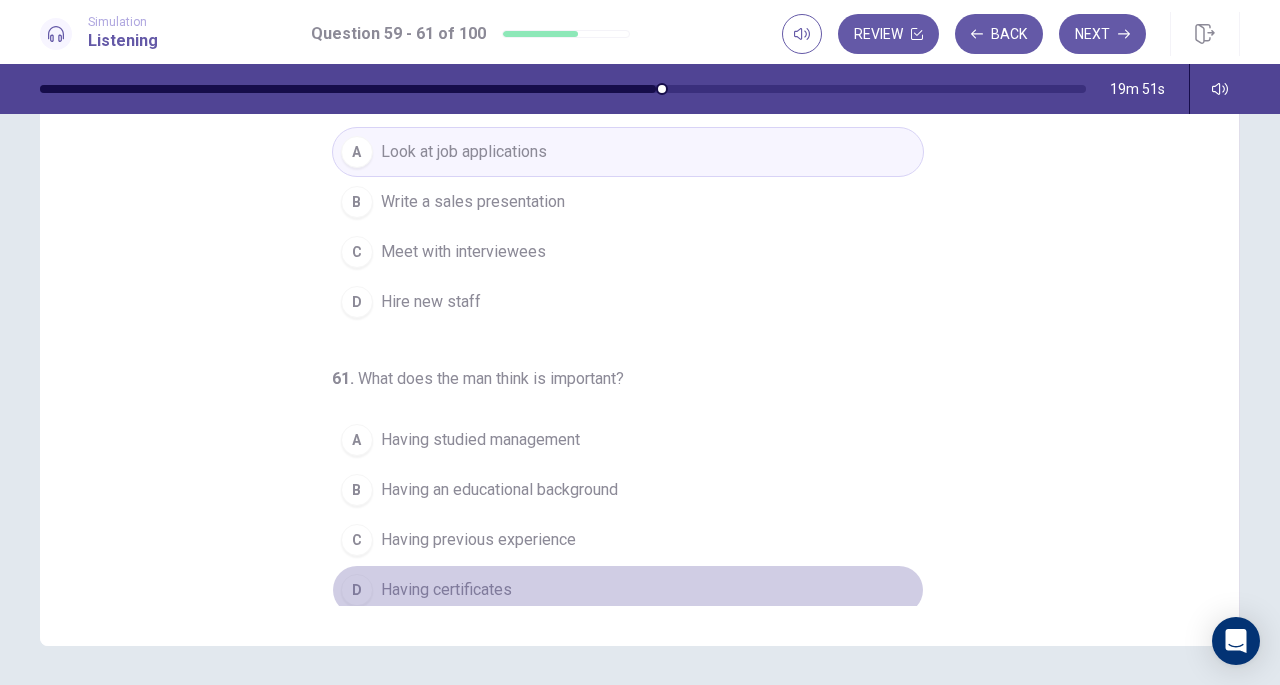 click on "Having certificates" at bounding box center [446, 590] 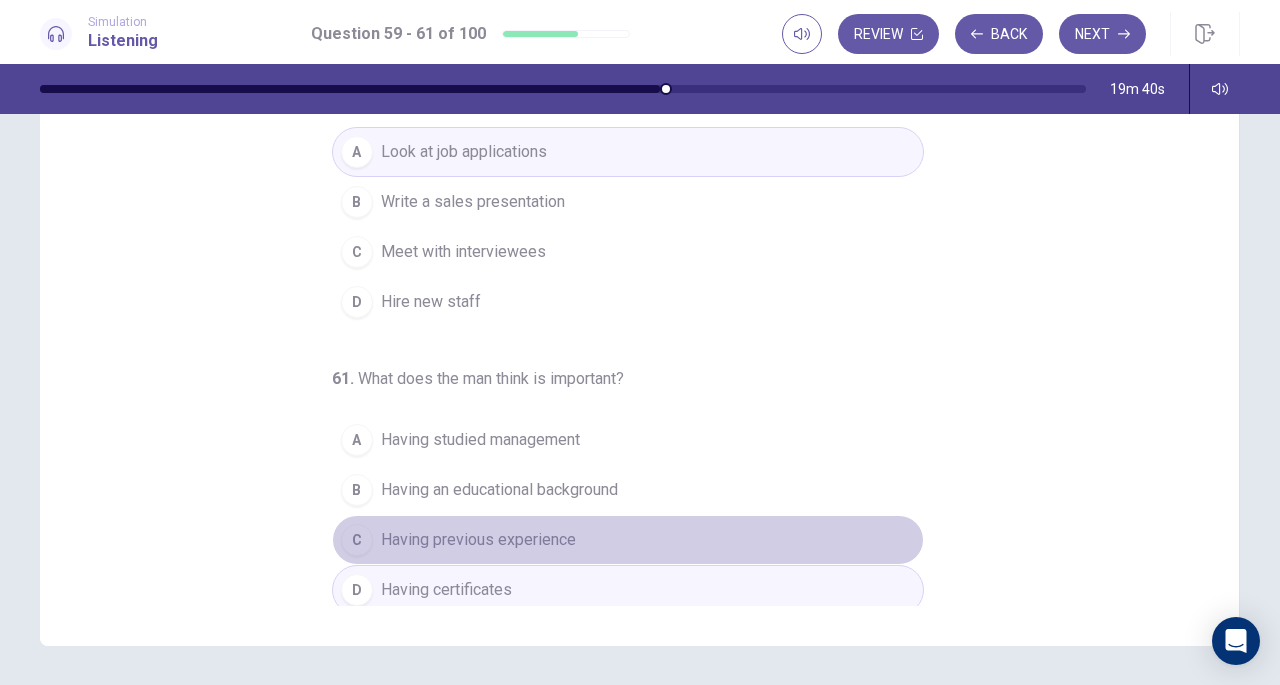 click on "Having previous experience" at bounding box center (478, 540) 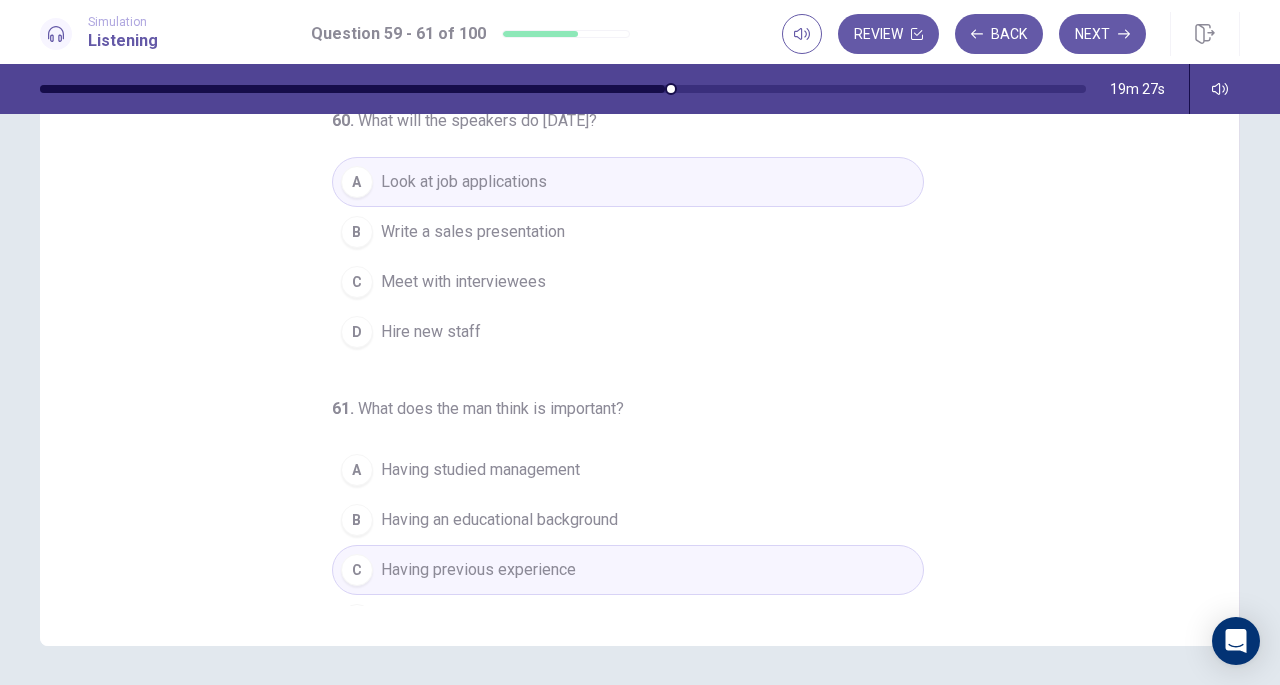 scroll, scrollTop: 200, scrollLeft: 0, axis: vertical 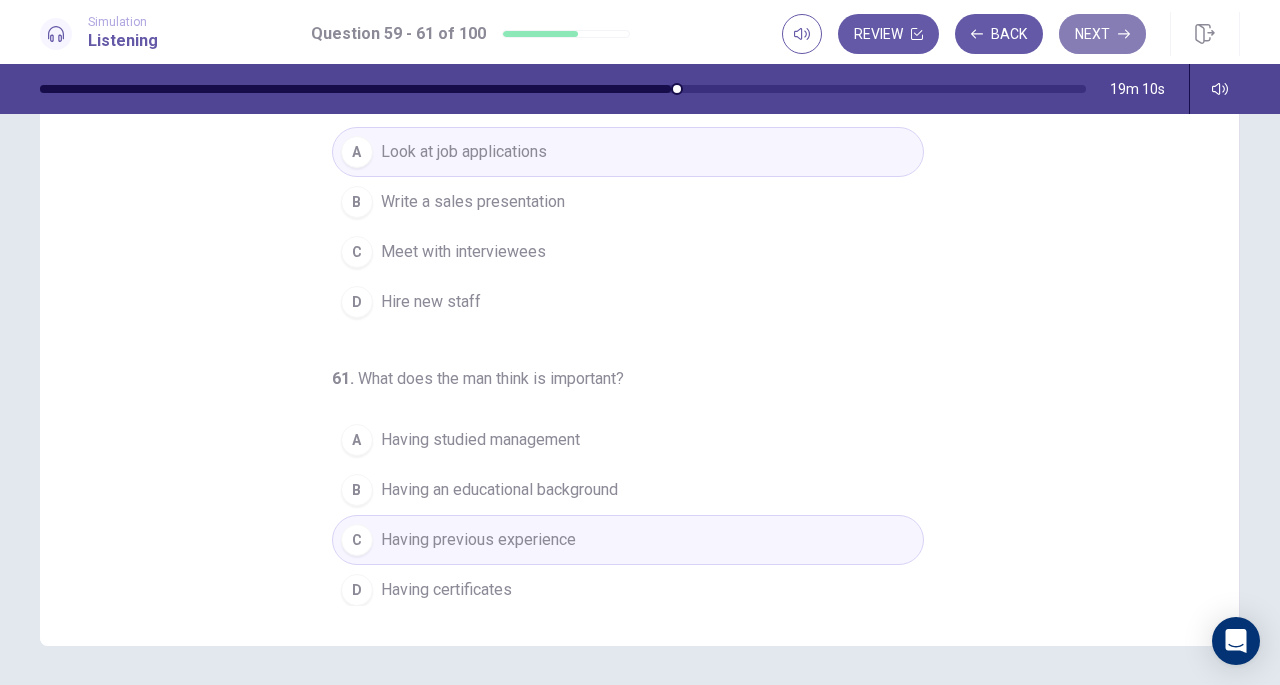 click on "Next" at bounding box center [1102, 34] 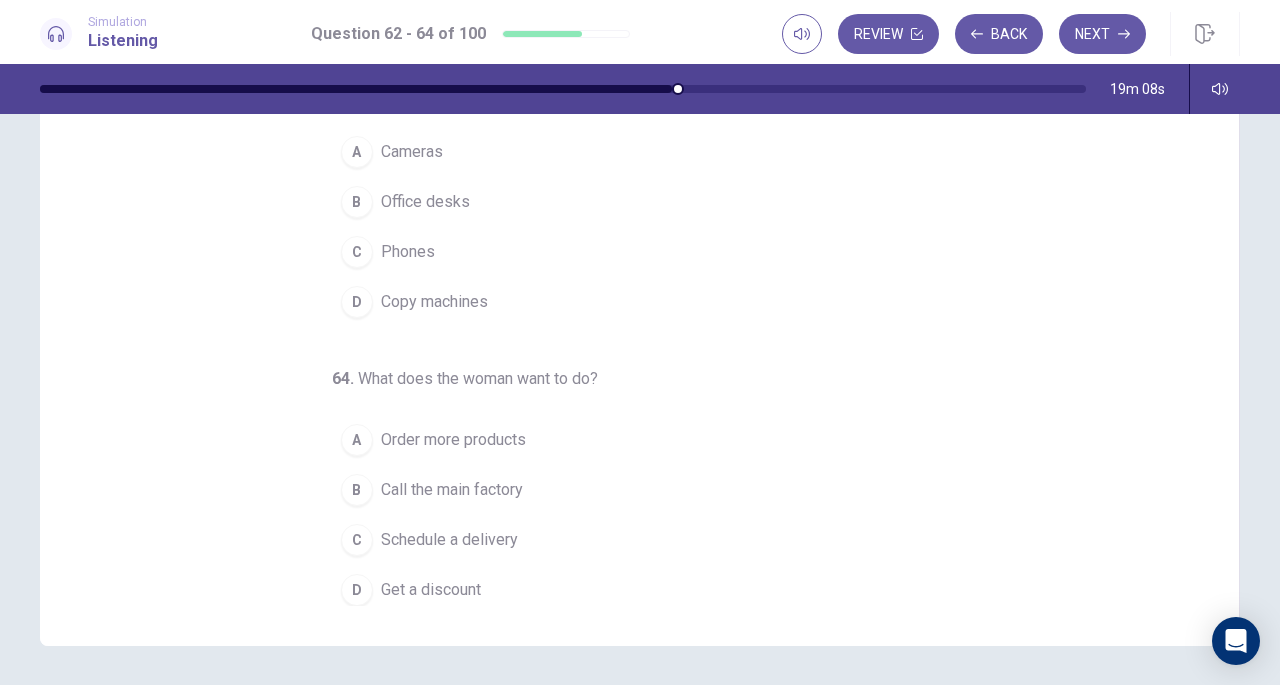 scroll, scrollTop: 0, scrollLeft: 0, axis: both 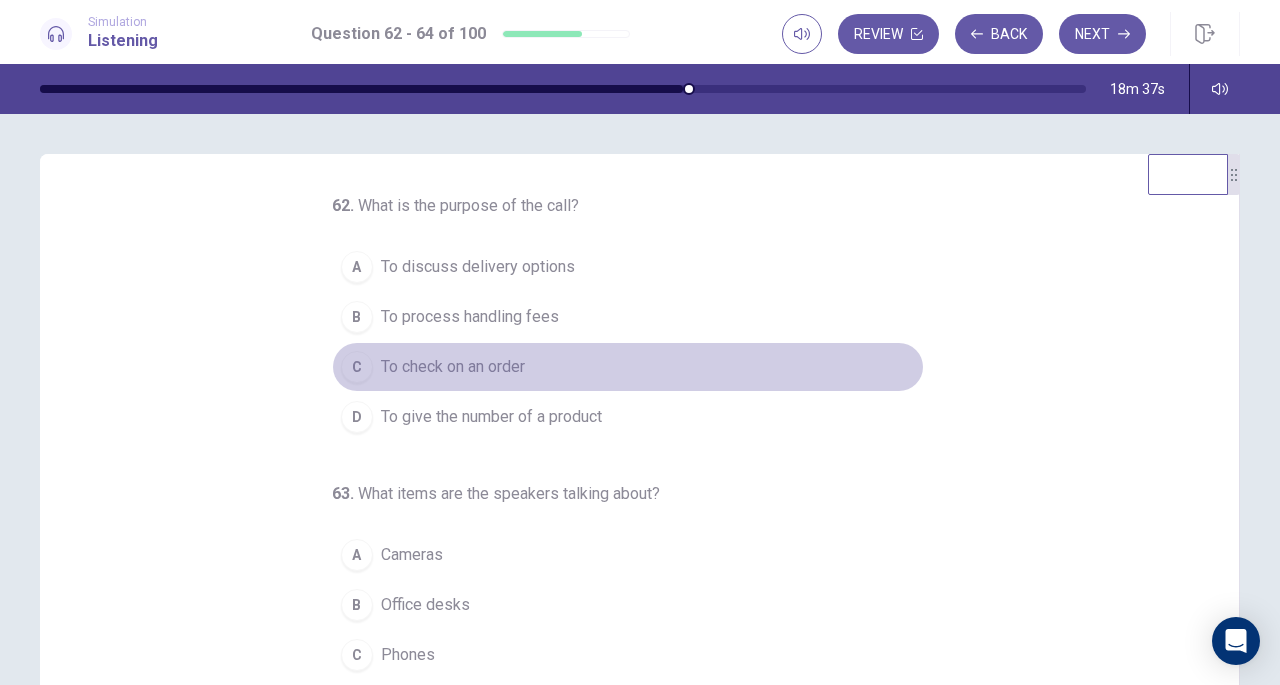 click on "To check on an order" at bounding box center (453, 367) 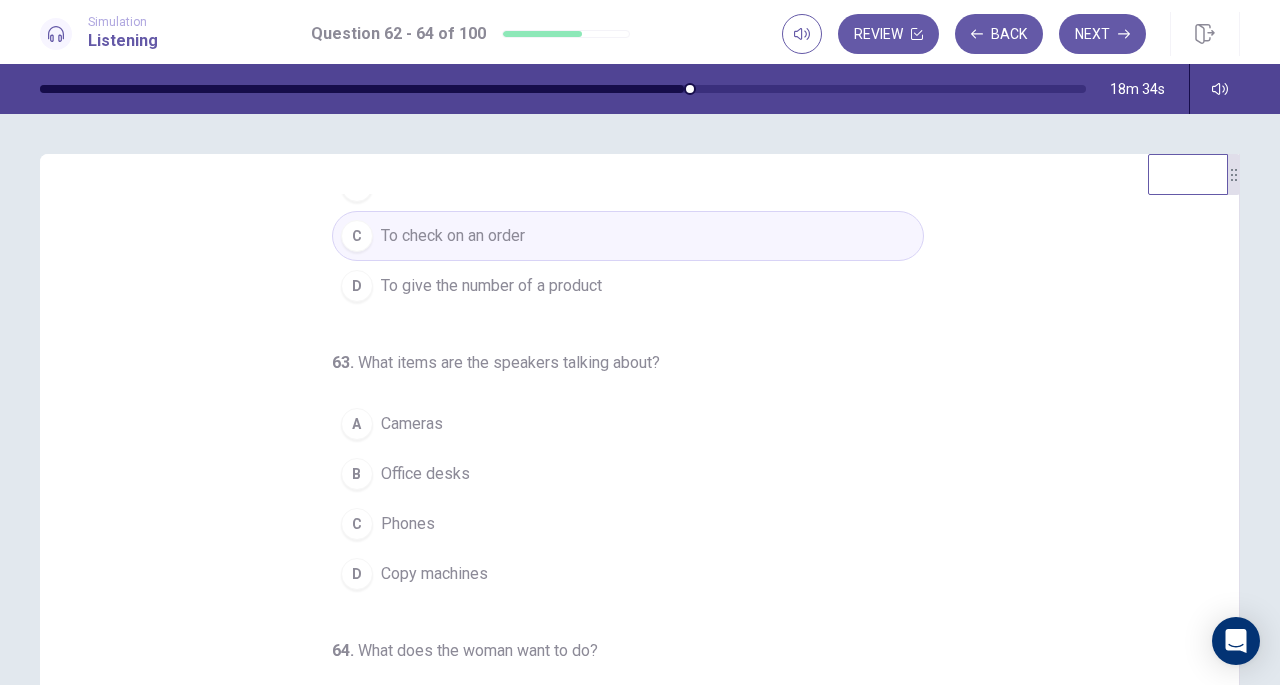 scroll, scrollTop: 200, scrollLeft: 0, axis: vertical 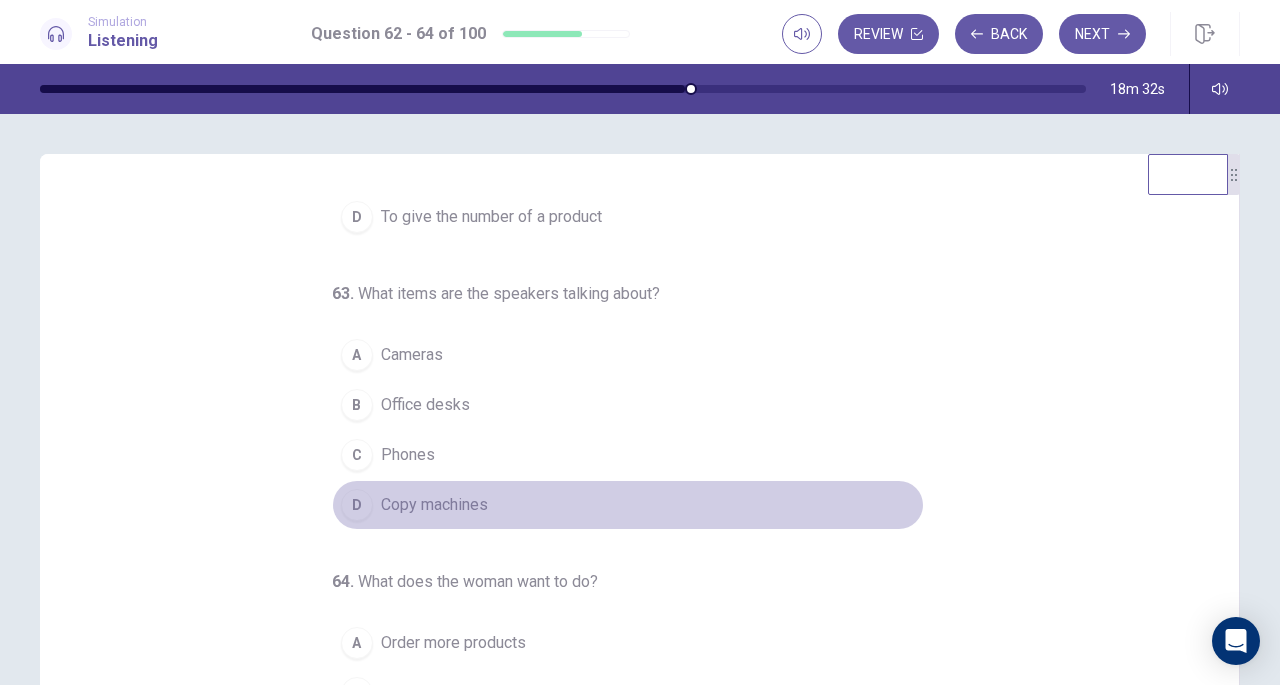 click on "Copy machines" at bounding box center (434, 505) 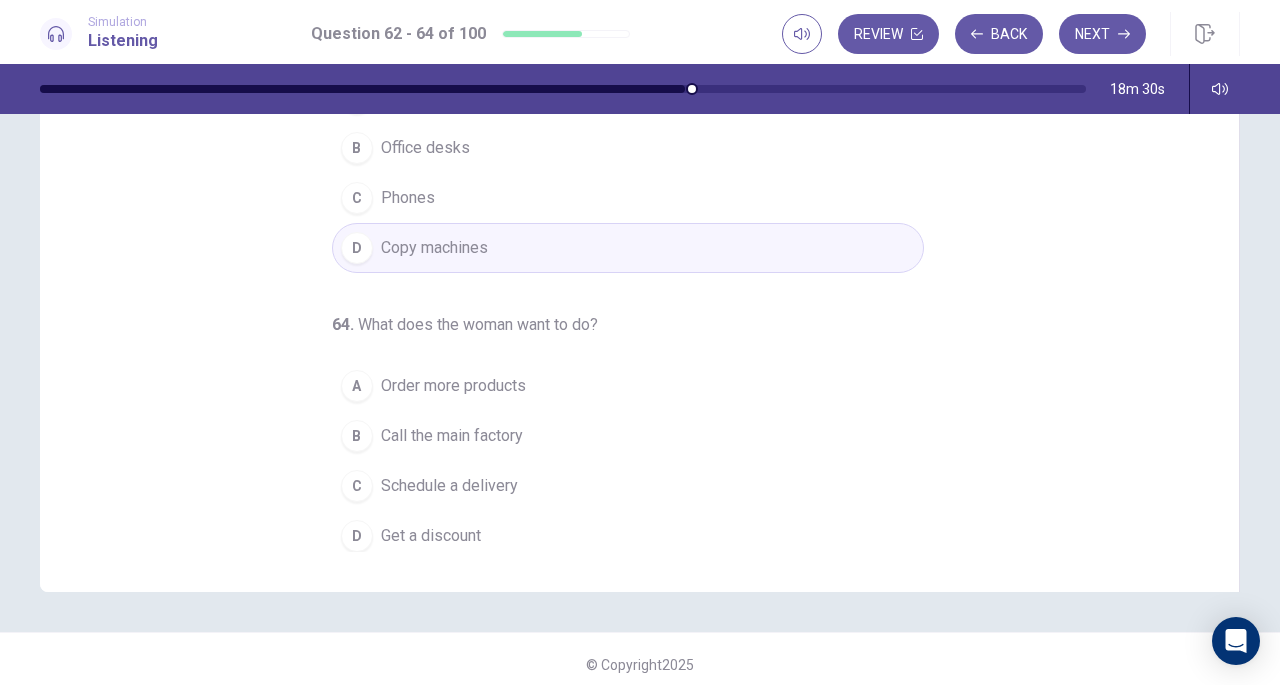 scroll, scrollTop: 268, scrollLeft: 0, axis: vertical 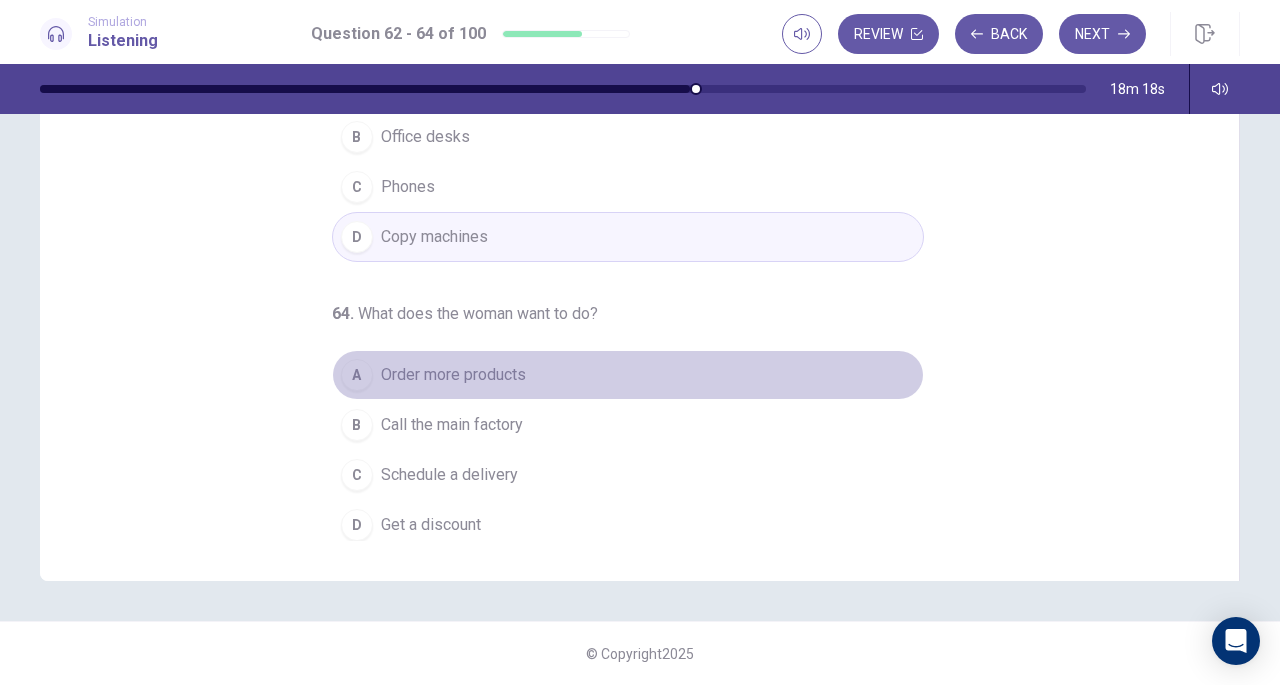 click on "Order more products" at bounding box center [453, 375] 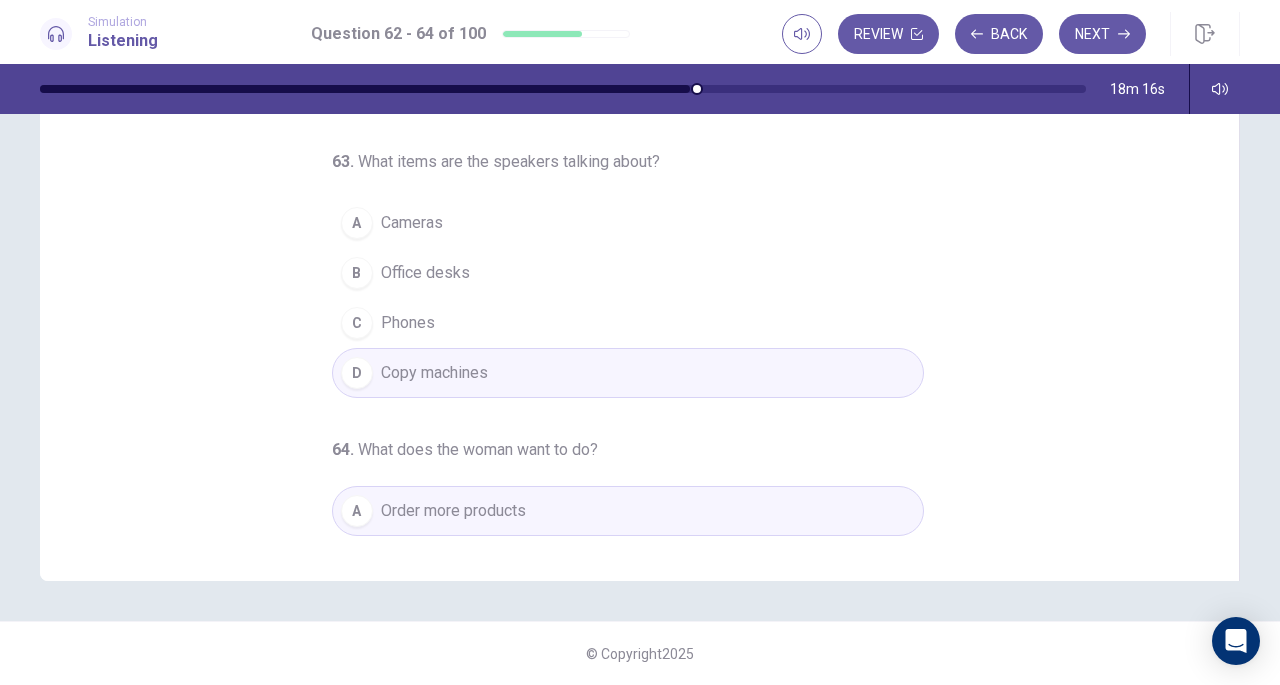 scroll, scrollTop: 0, scrollLeft: 0, axis: both 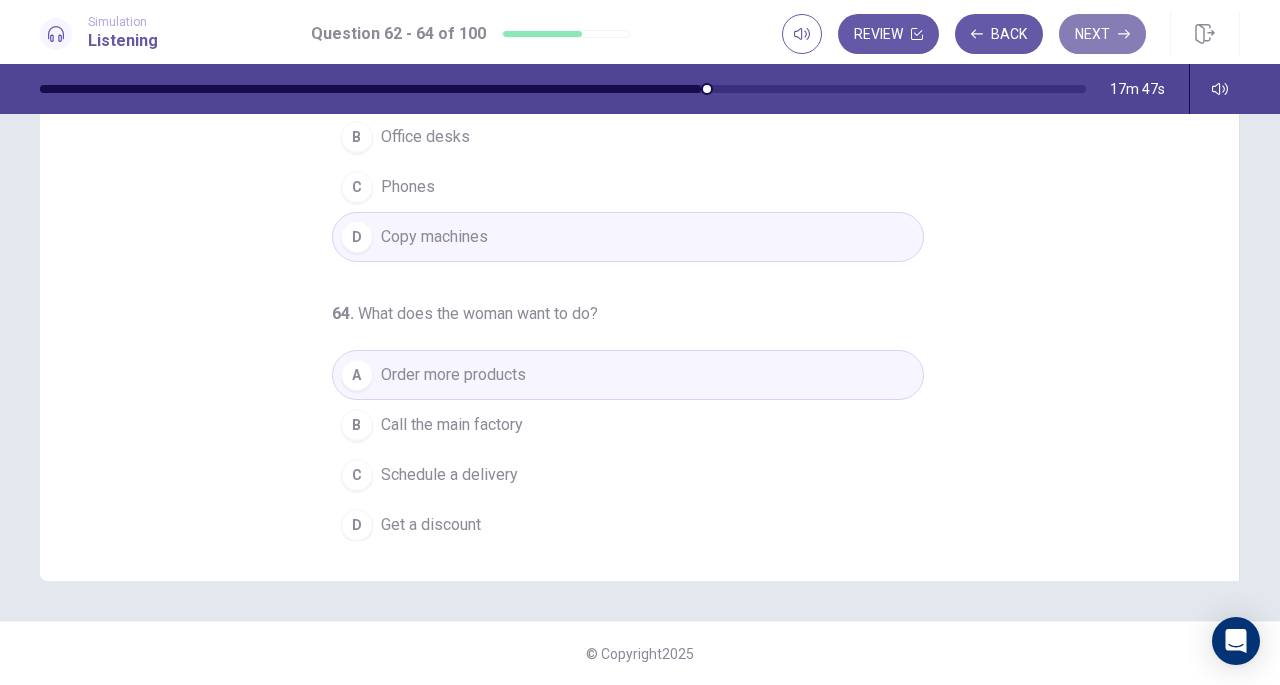 click on "Next" at bounding box center [1102, 34] 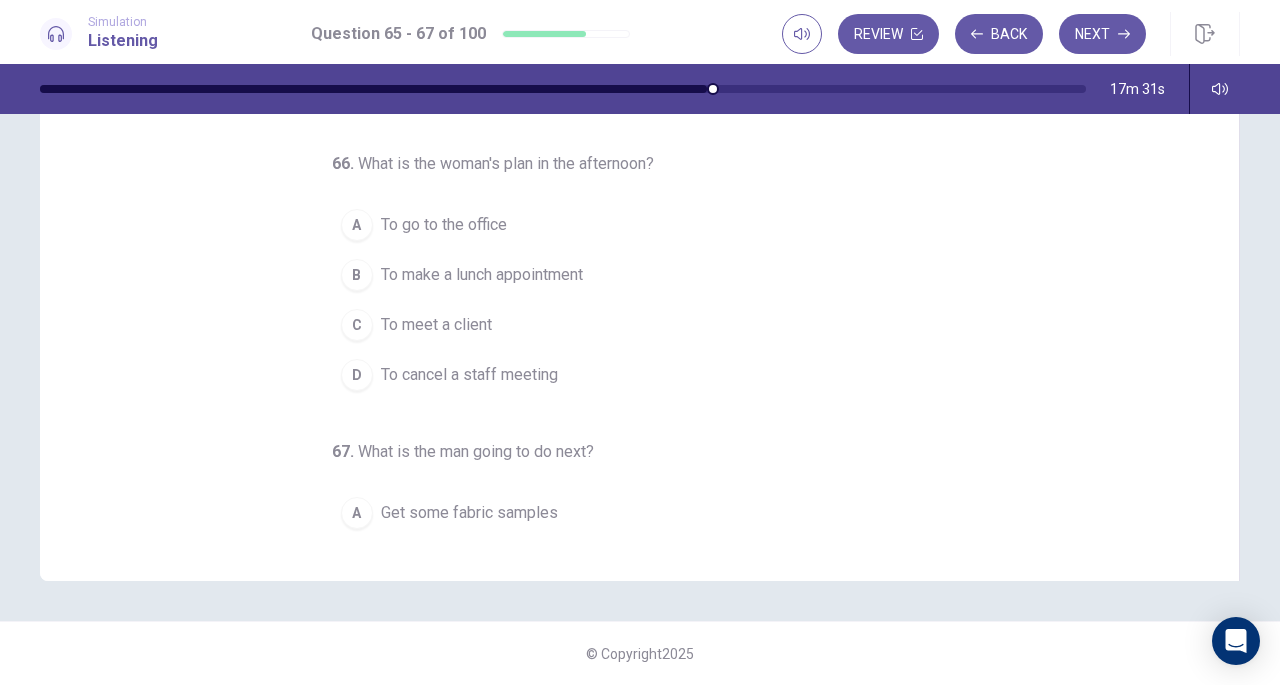 scroll, scrollTop: 0, scrollLeft: 0, axis: both 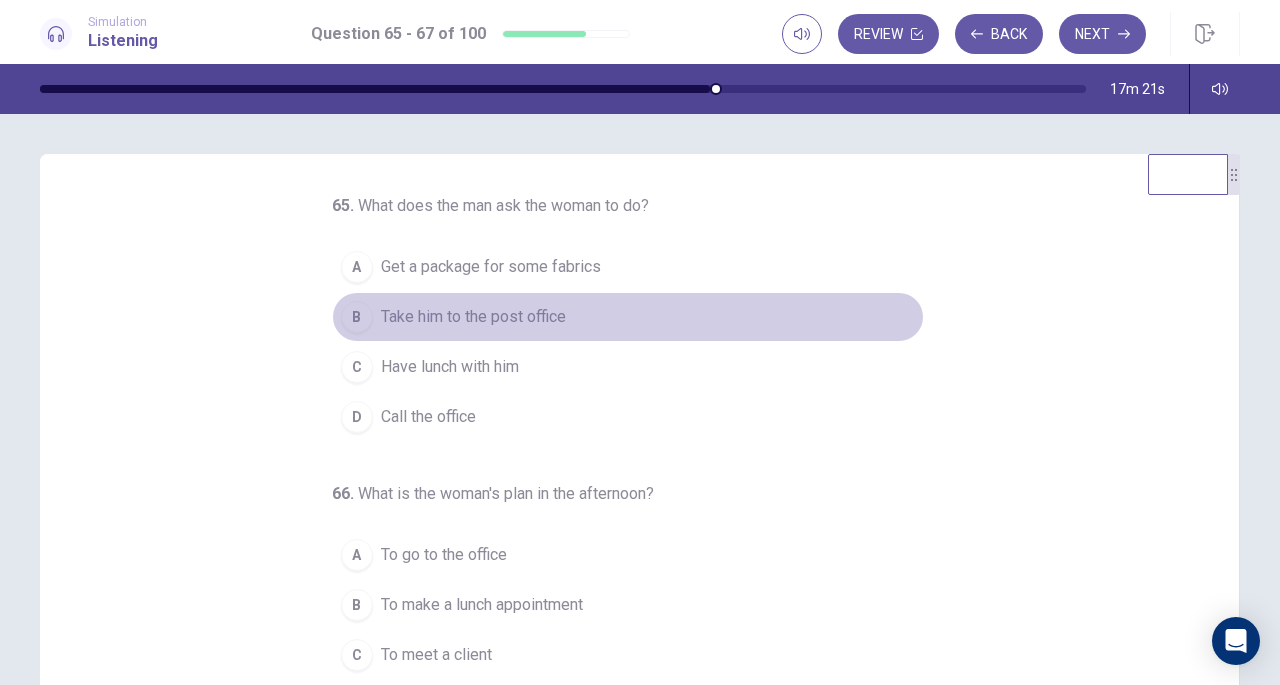 click on "Take him to the post office" at bounding box center (473, 317) 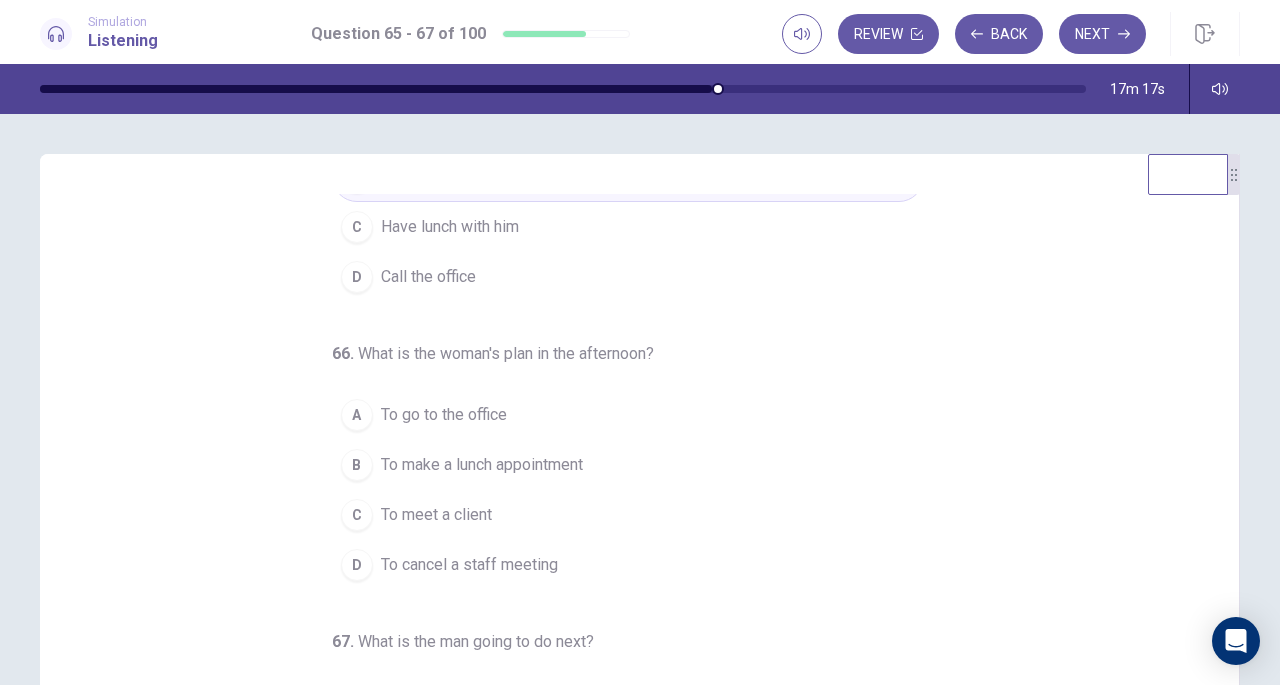 scroll, scrollTop: 142, scrollLeft: 0, axis: vertical 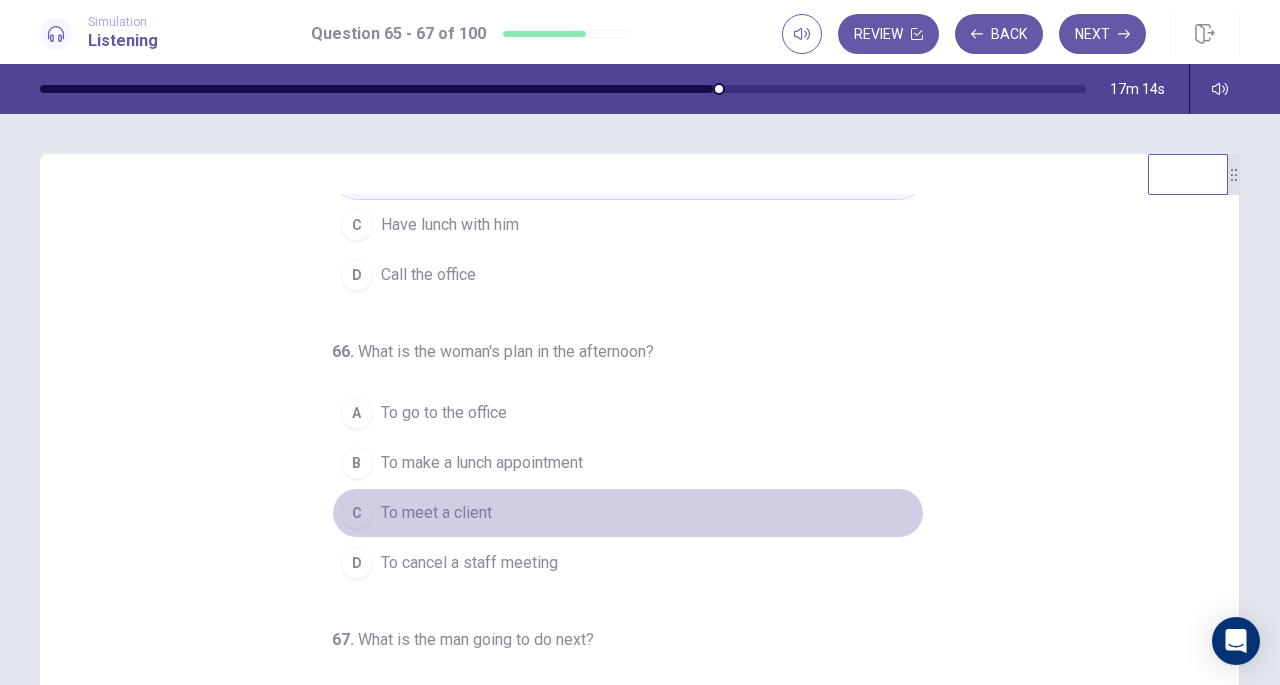 click on "C To meet a client" at bounding box center [628, 513] 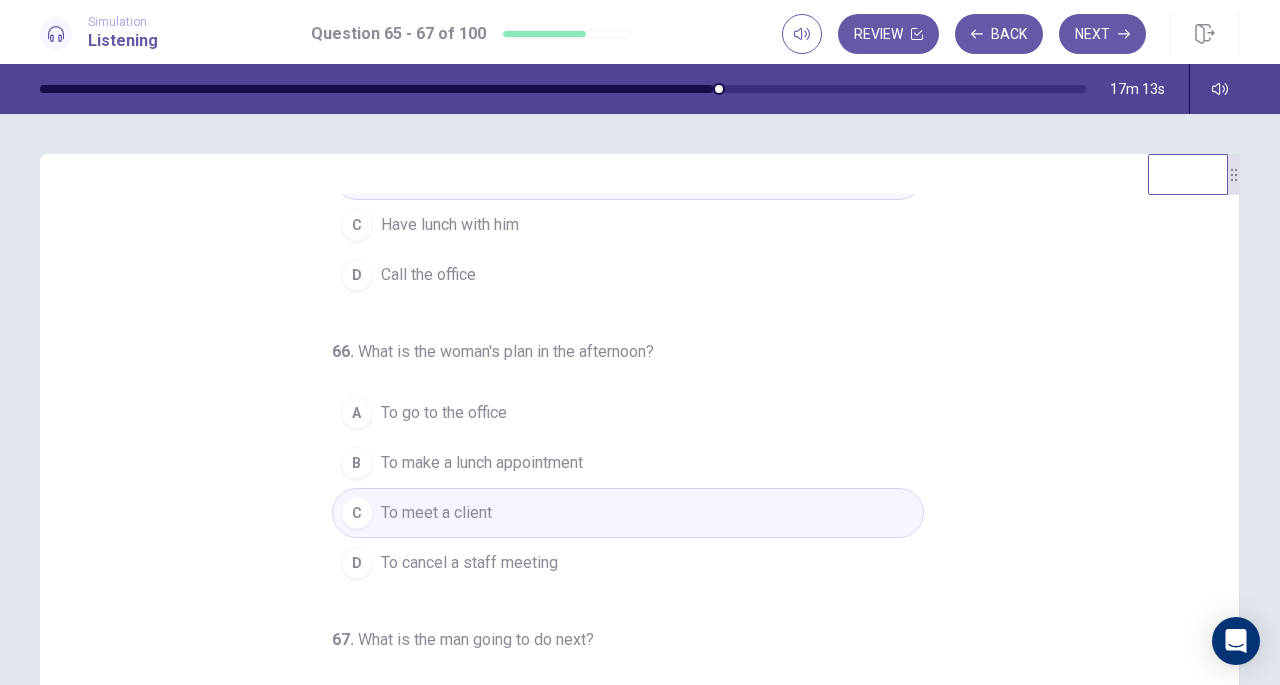scroll, scrollTop: 200, scrollLeft: 0, axis: vertical 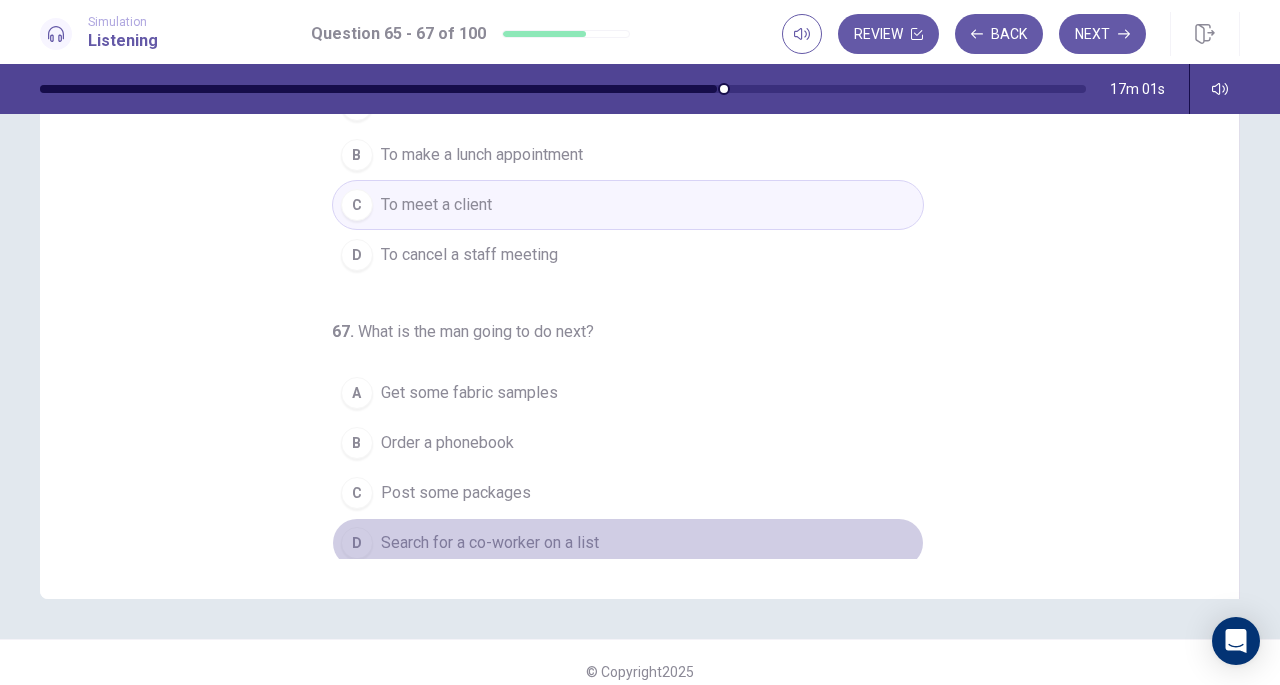 click on "Search for a co-worker on a list" at bounding box center (490, 543) 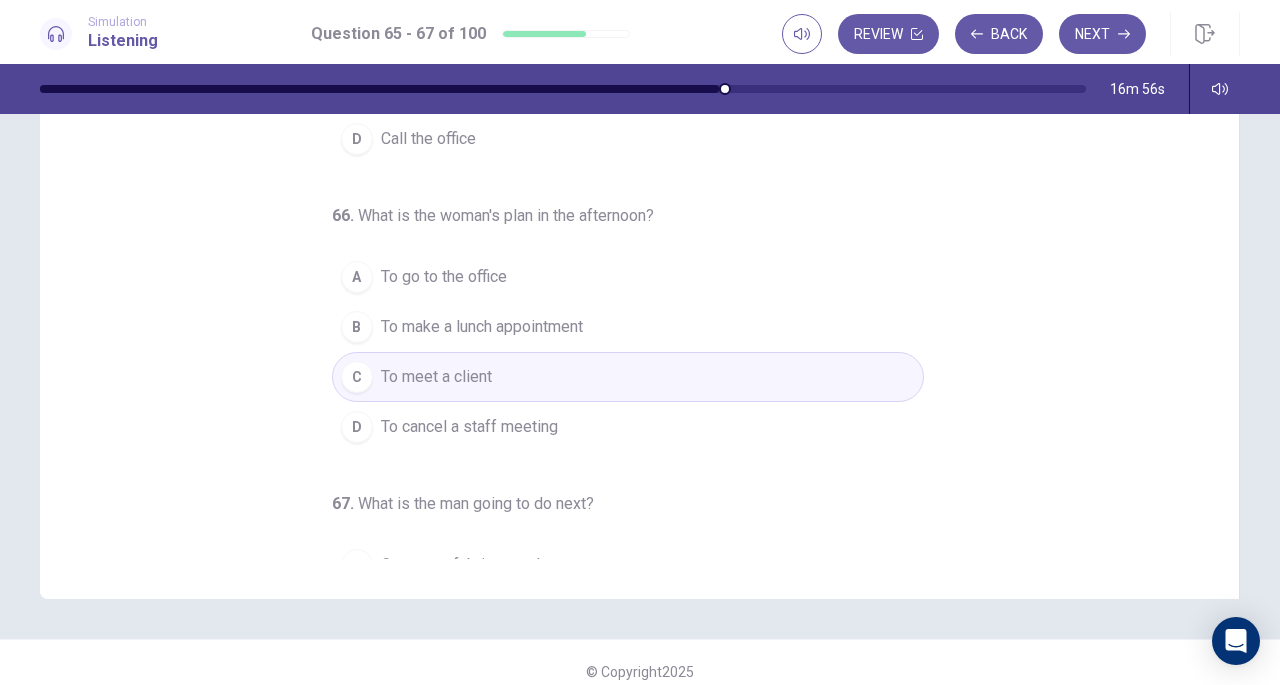 scroll, scrollTop: 0, scrollLeft: 0, axis: both 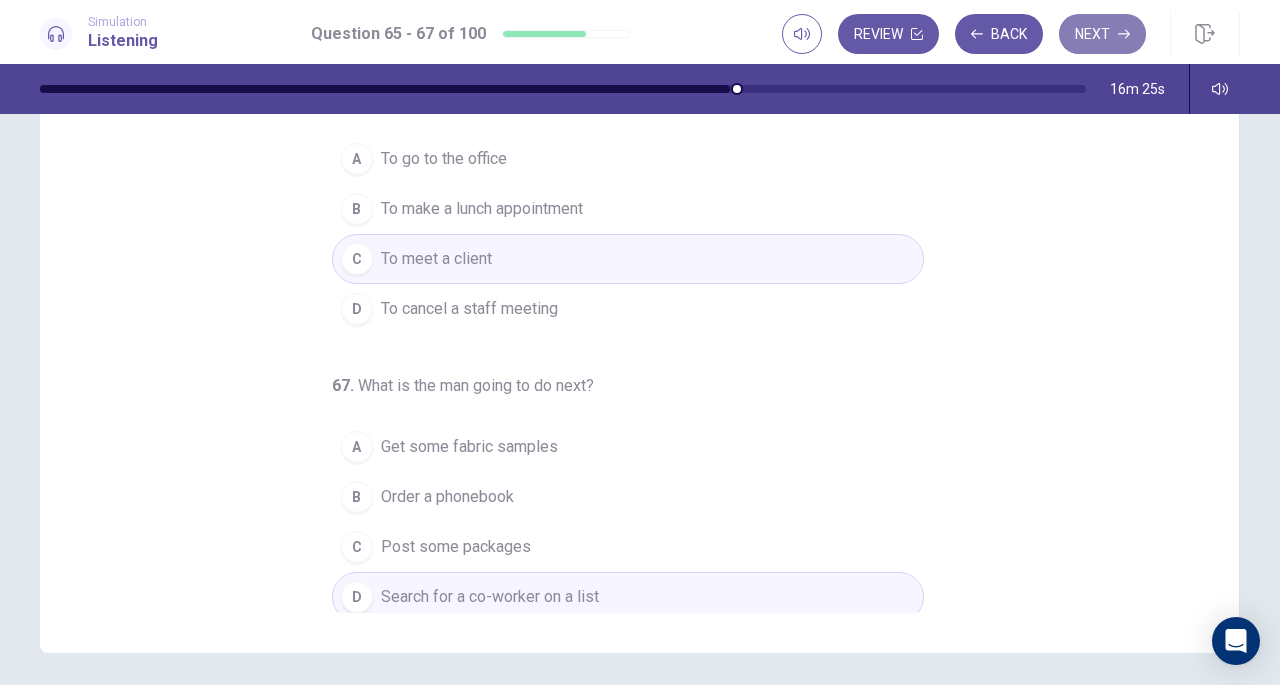 click on "Next" at bounding box center [1102, 34] 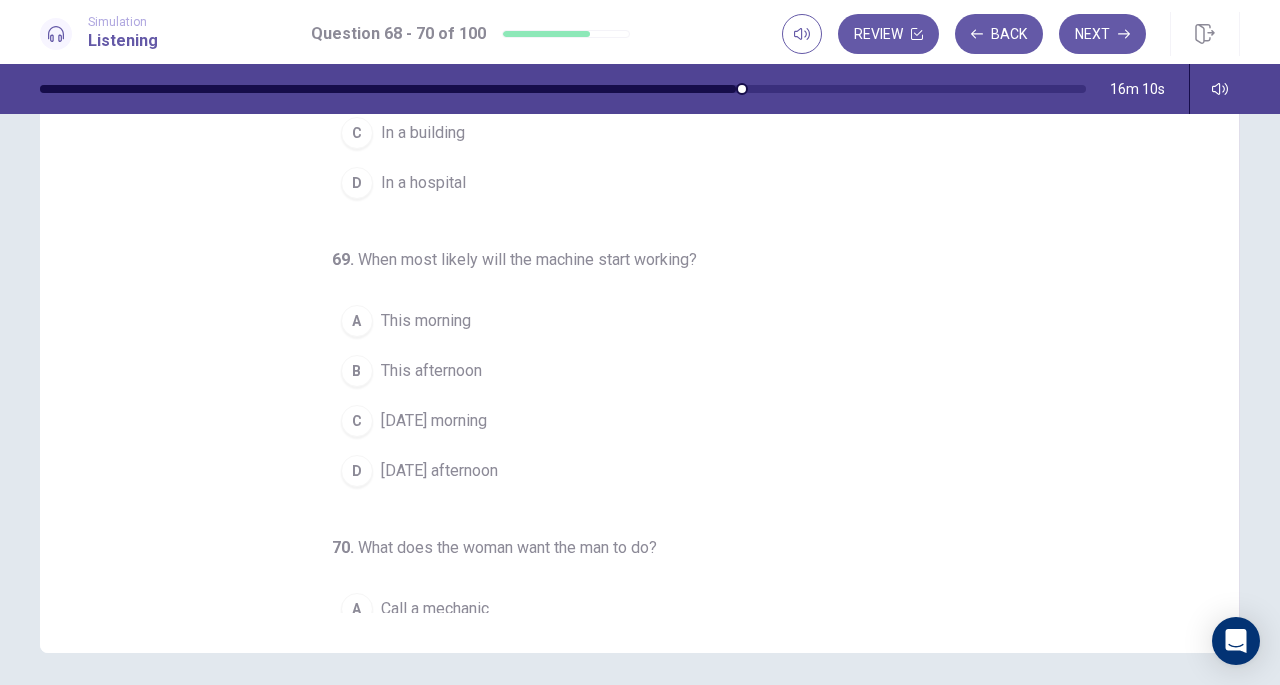 scroll, scrollTop: 0, scrollLeft: 0, axis: both 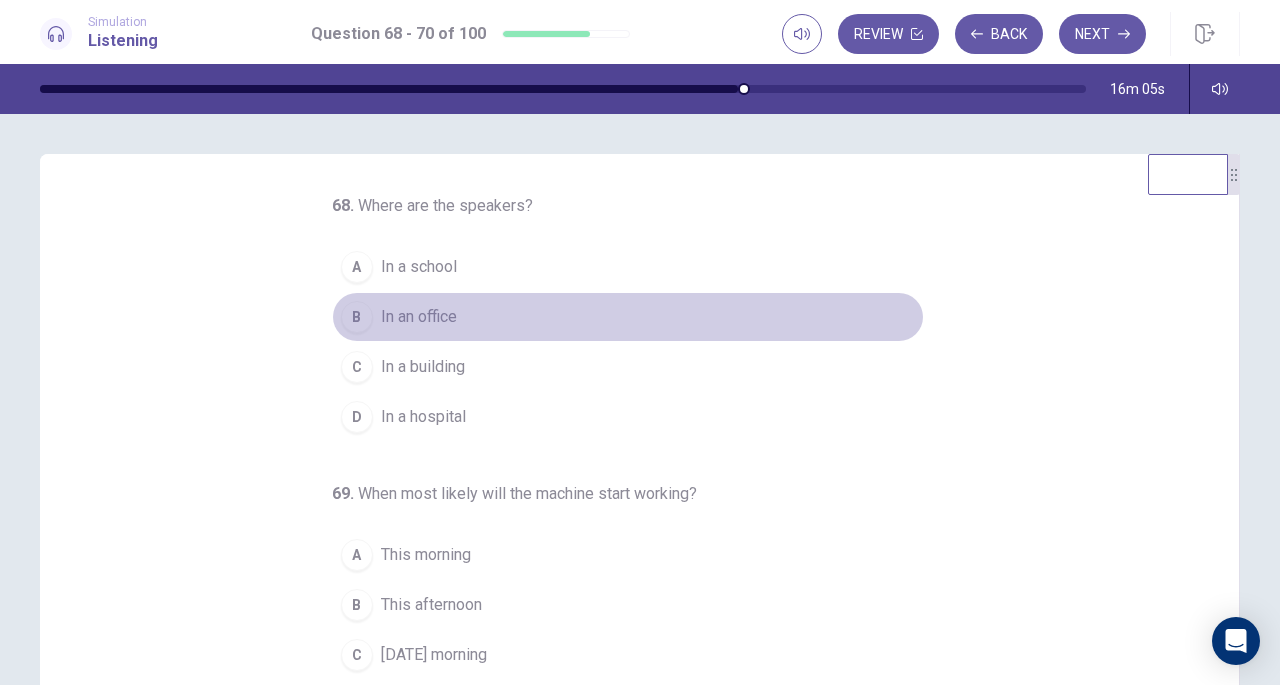 click on "B In an office" at bounding box center [628, 317] 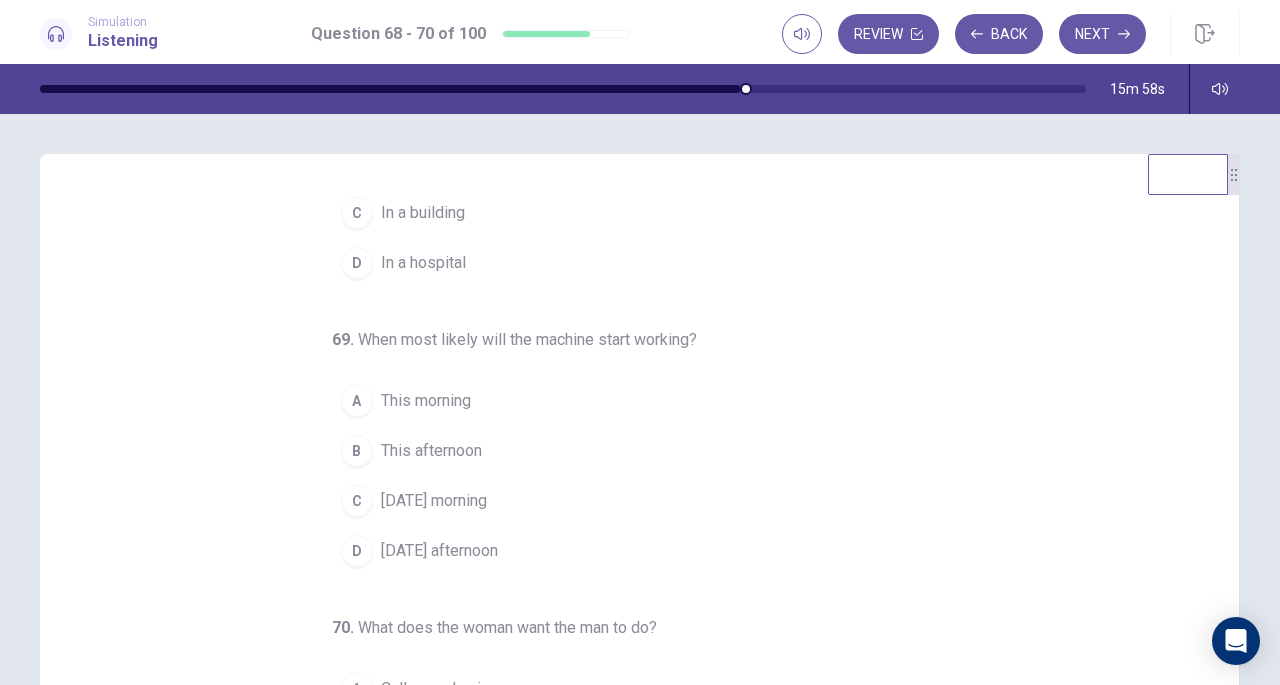 scroll, scrollTop: 200, scrollLeft: 0, axis: vertical 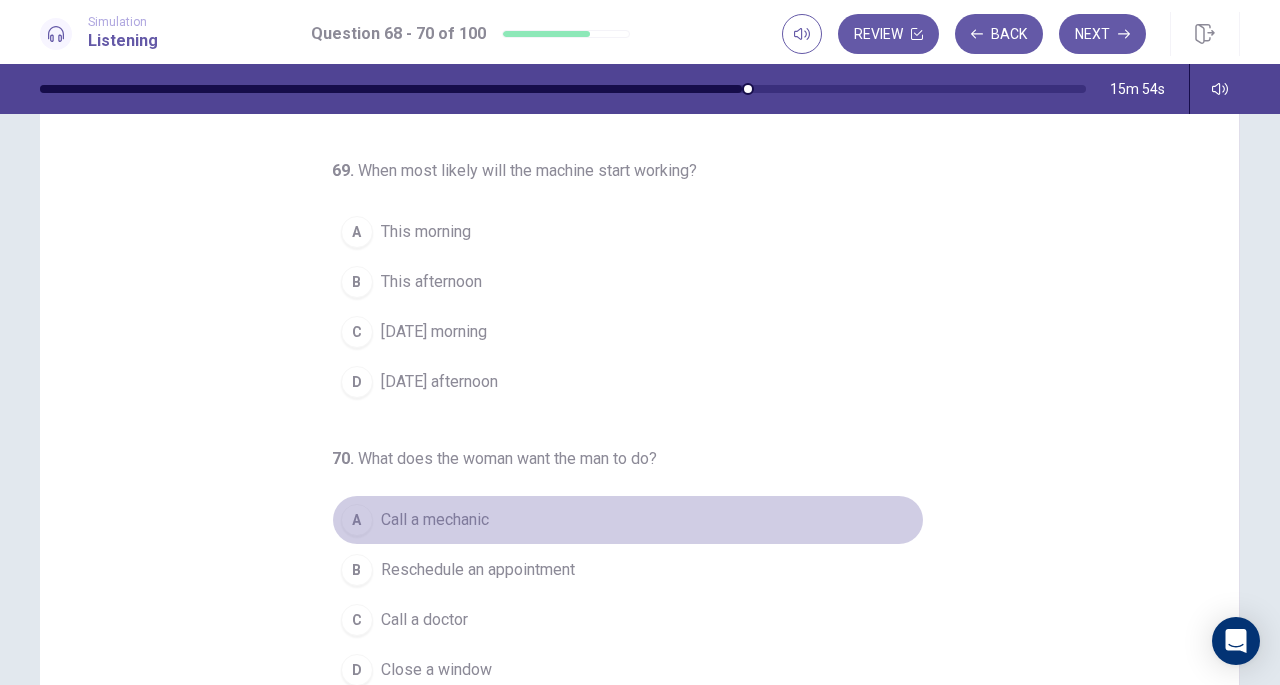 click on "Call a mechanic" at bounding box center [435, 520] 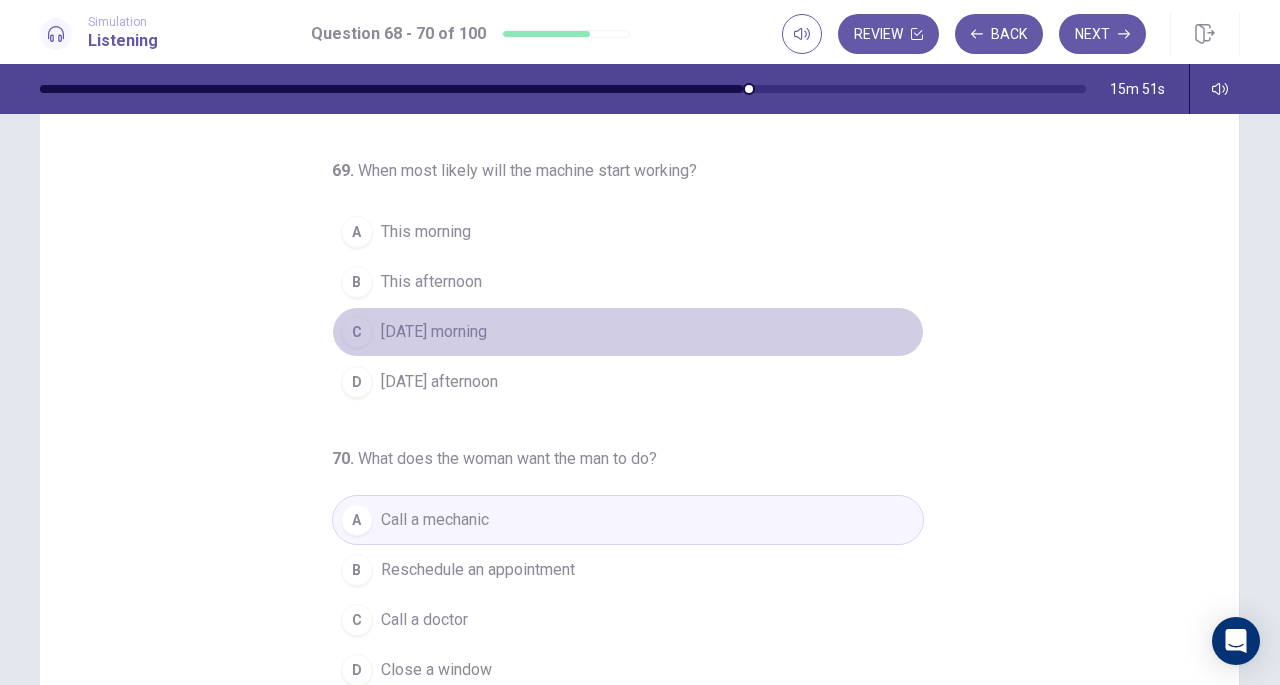 click on "[DATE] morning" at bounding box center [434, 332] 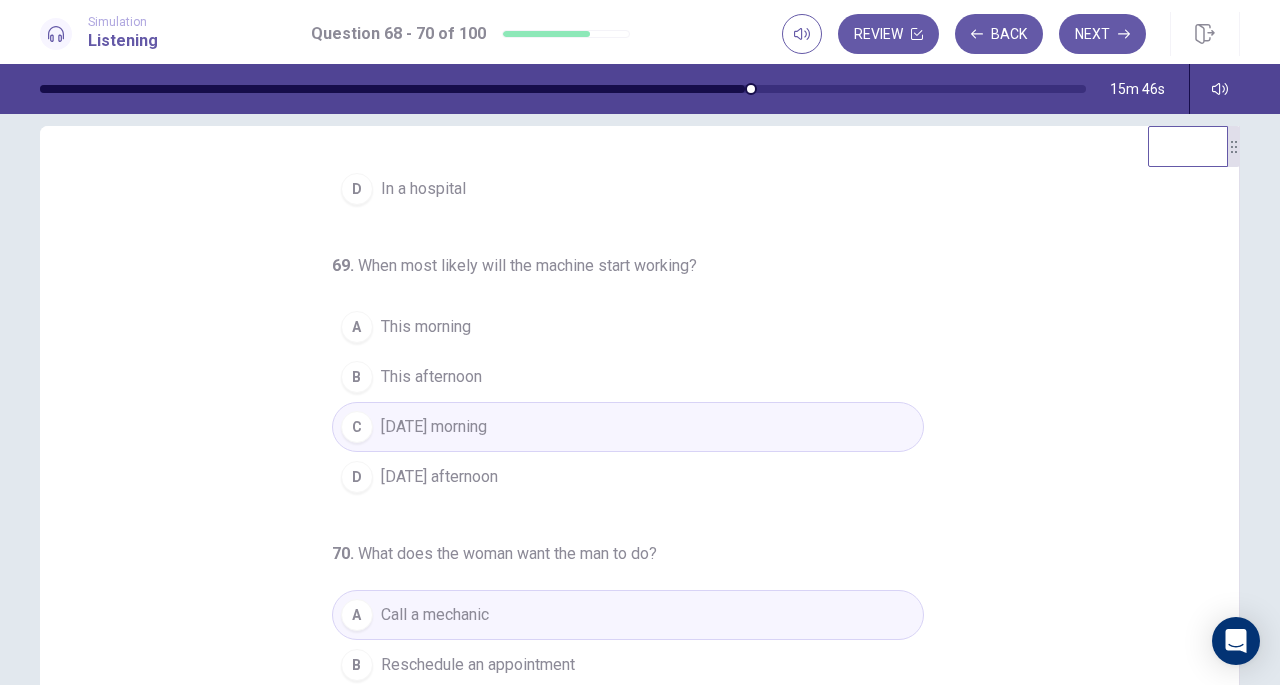 scroll, scrollTop: 27, scrollLeft: 0, axis: vertical 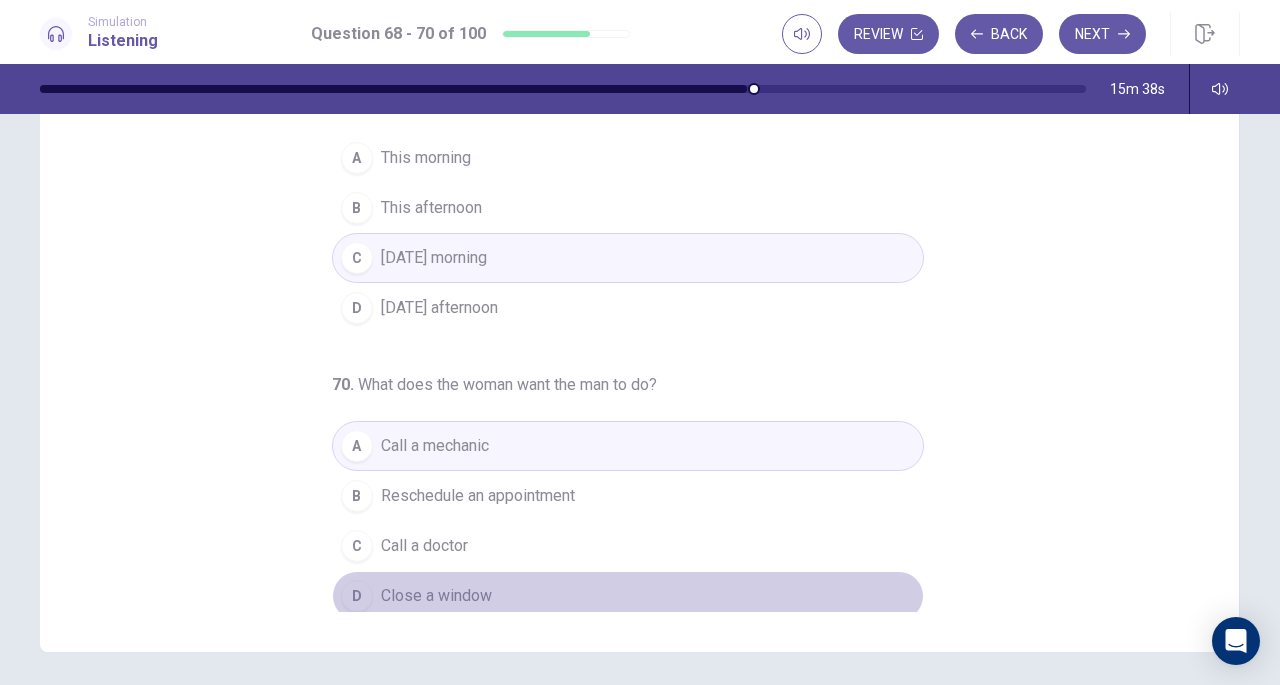 click on "Close a window" at bounding box center (436, 596) 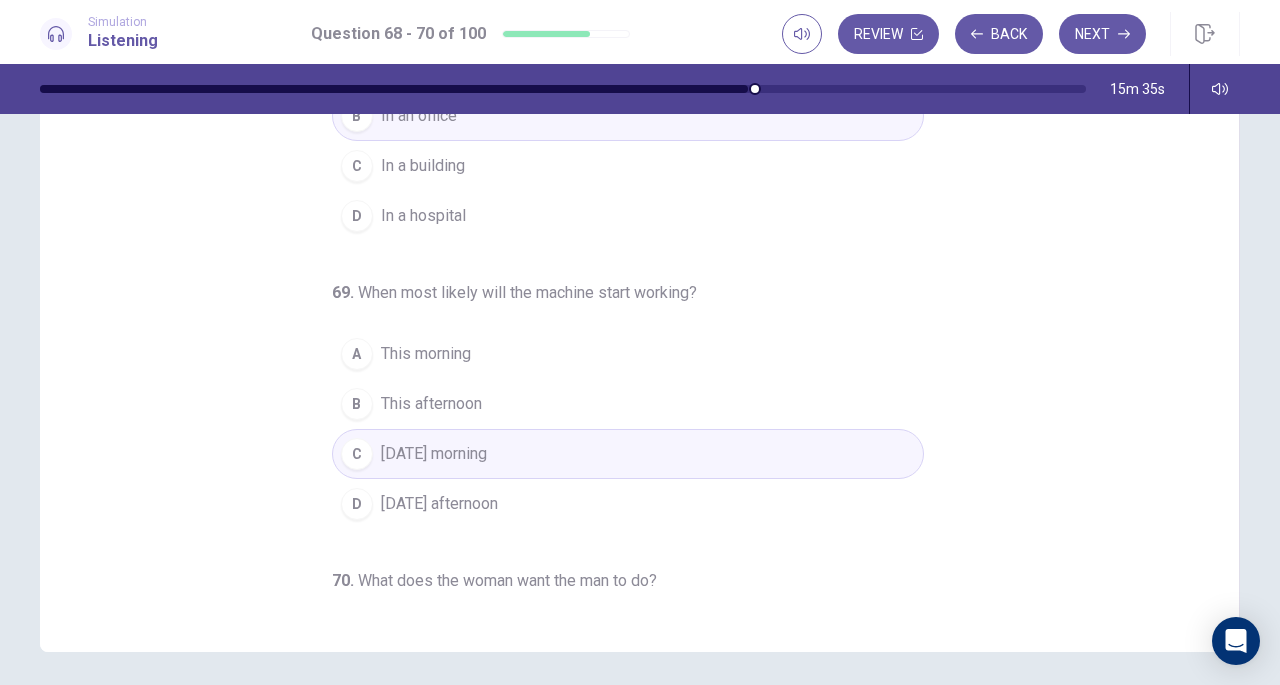 scroll, scrollTop: 0, scrollLeft: 0, axis: both 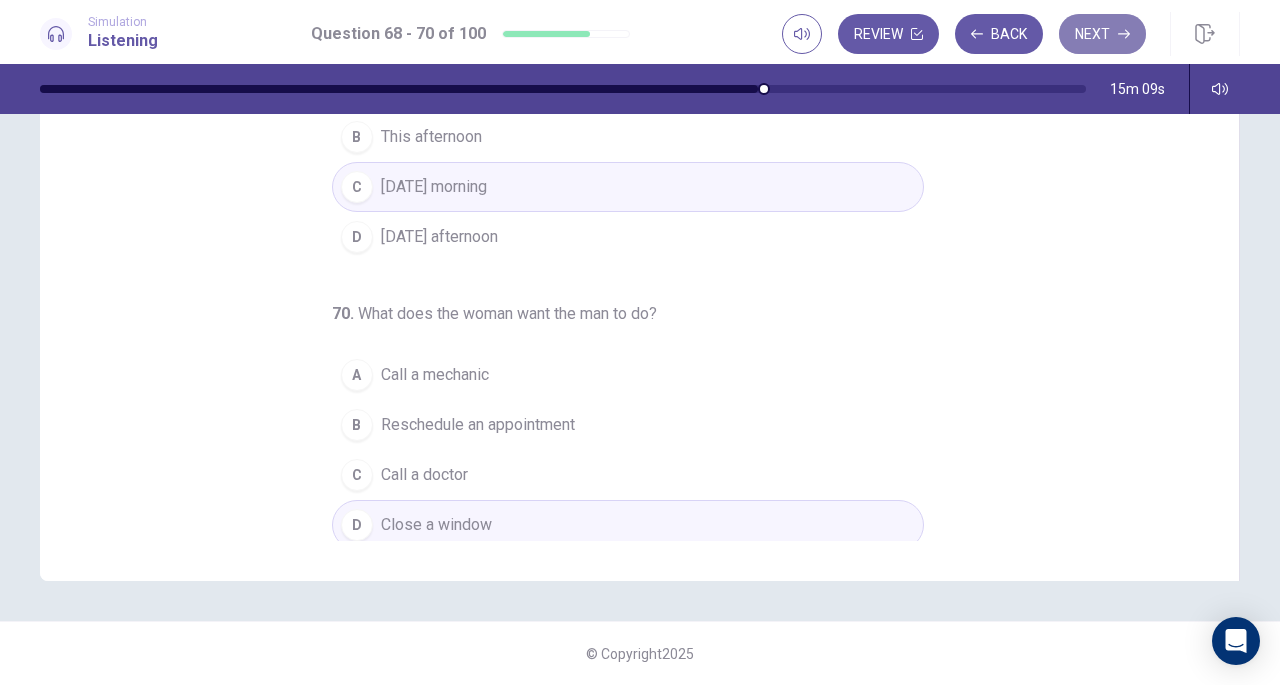 click on "Next" at bounding box center (1102, 34) 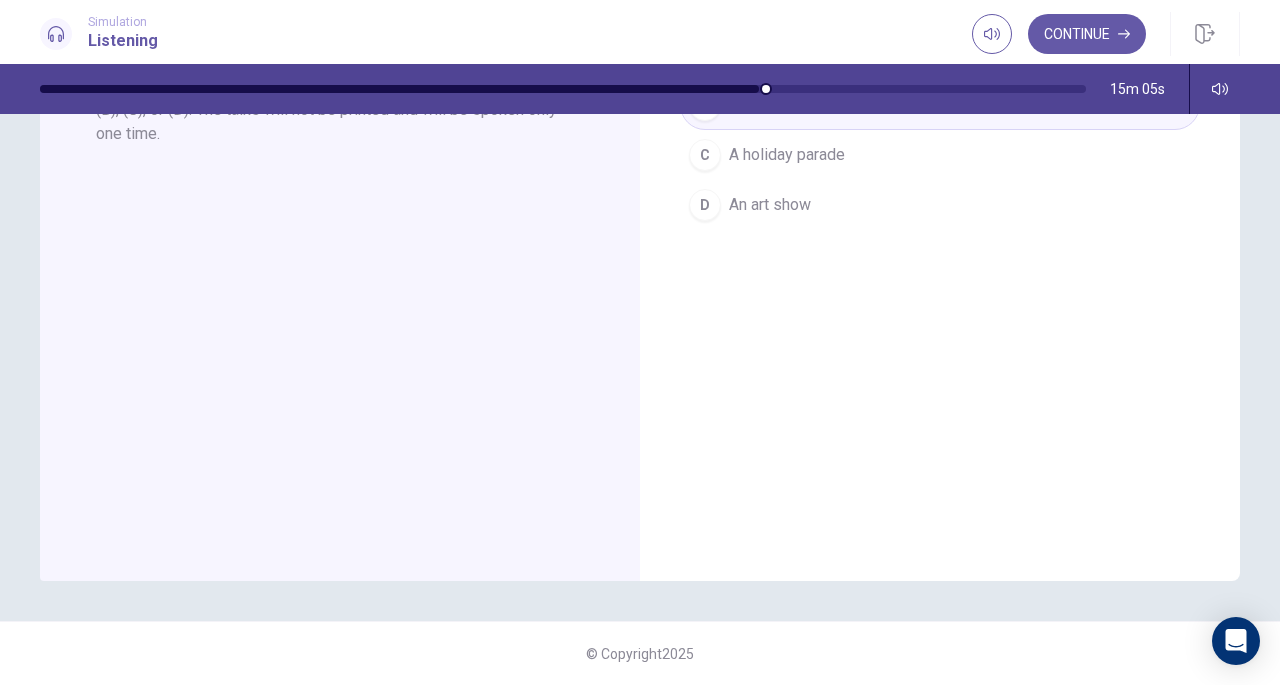 scroll, scrollTop: 0, scrollLeft: 0, axis: both 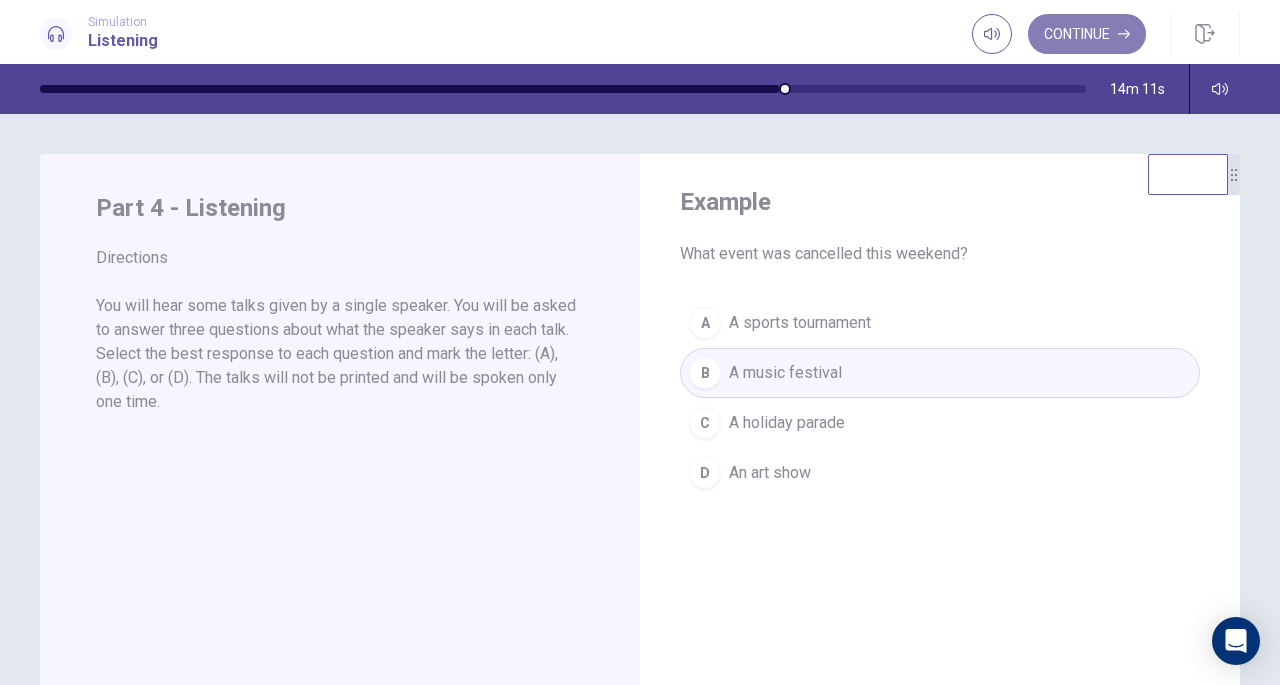 click on "Continue" at bounding box center (1087, 34) 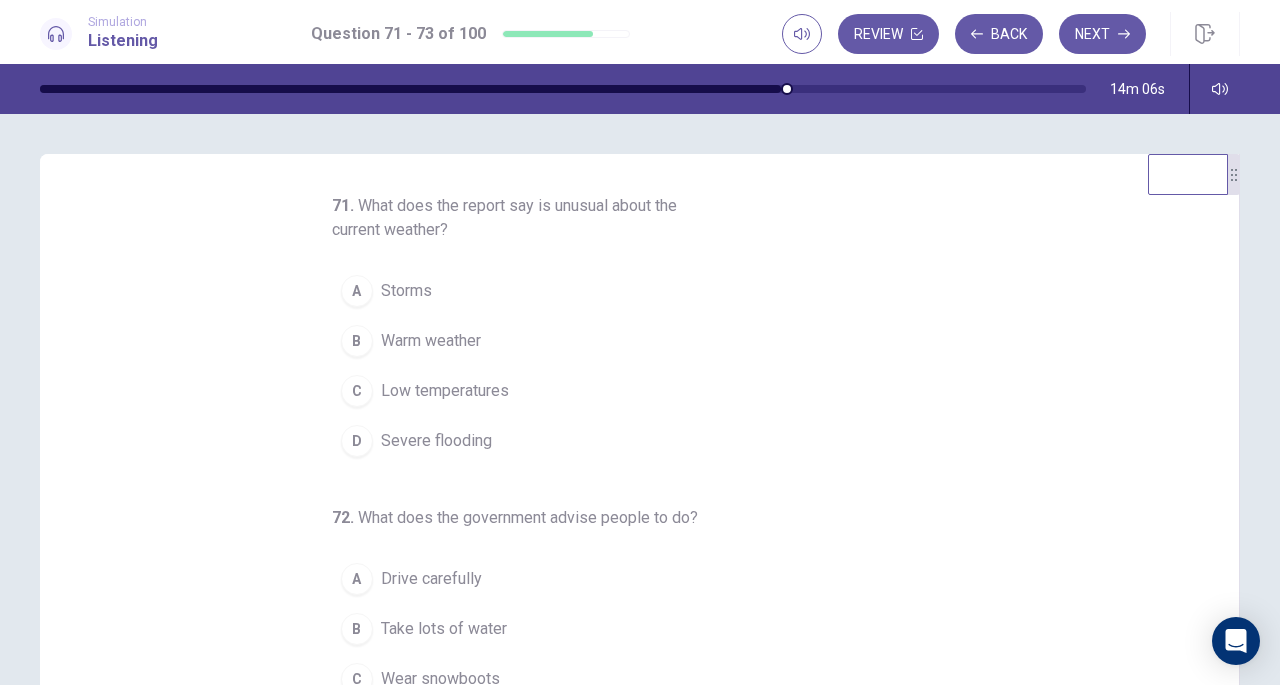 click on "Low temperatures" at bounding box center [445, 391] 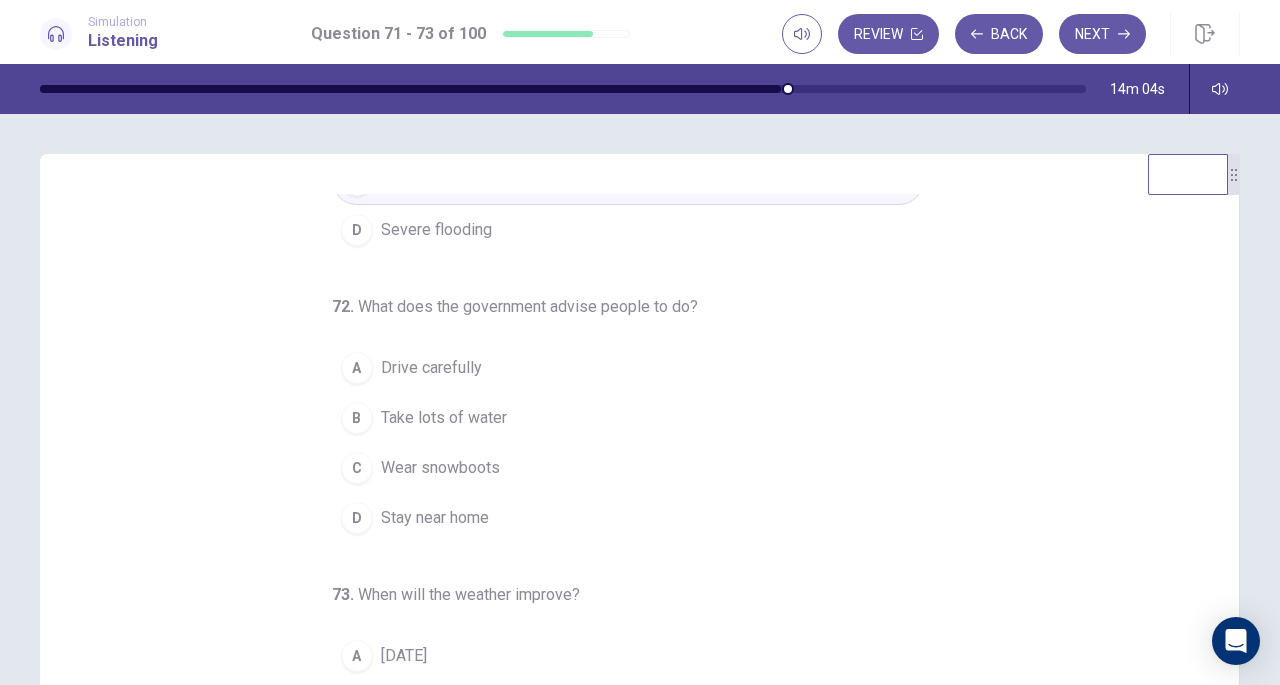 scroll, scrollTop: 224, scrollLeft: 0, axis: vertical 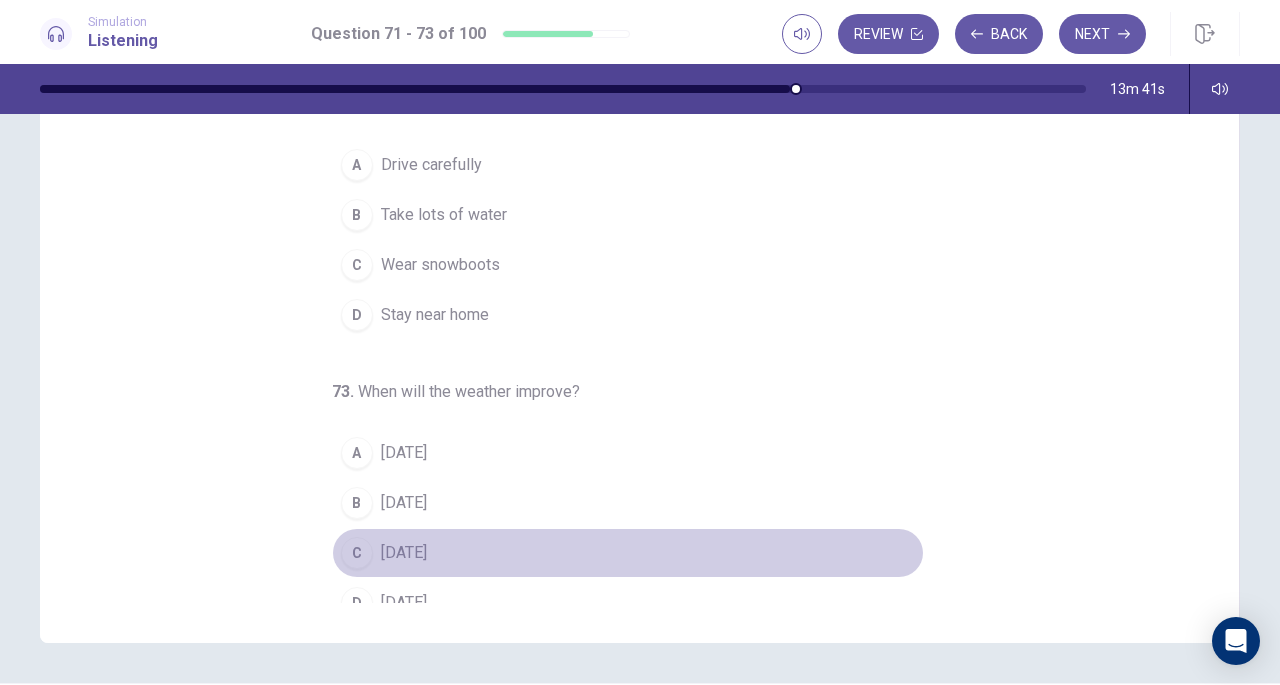click on "[DATE]" at bounding box center [404, 553] 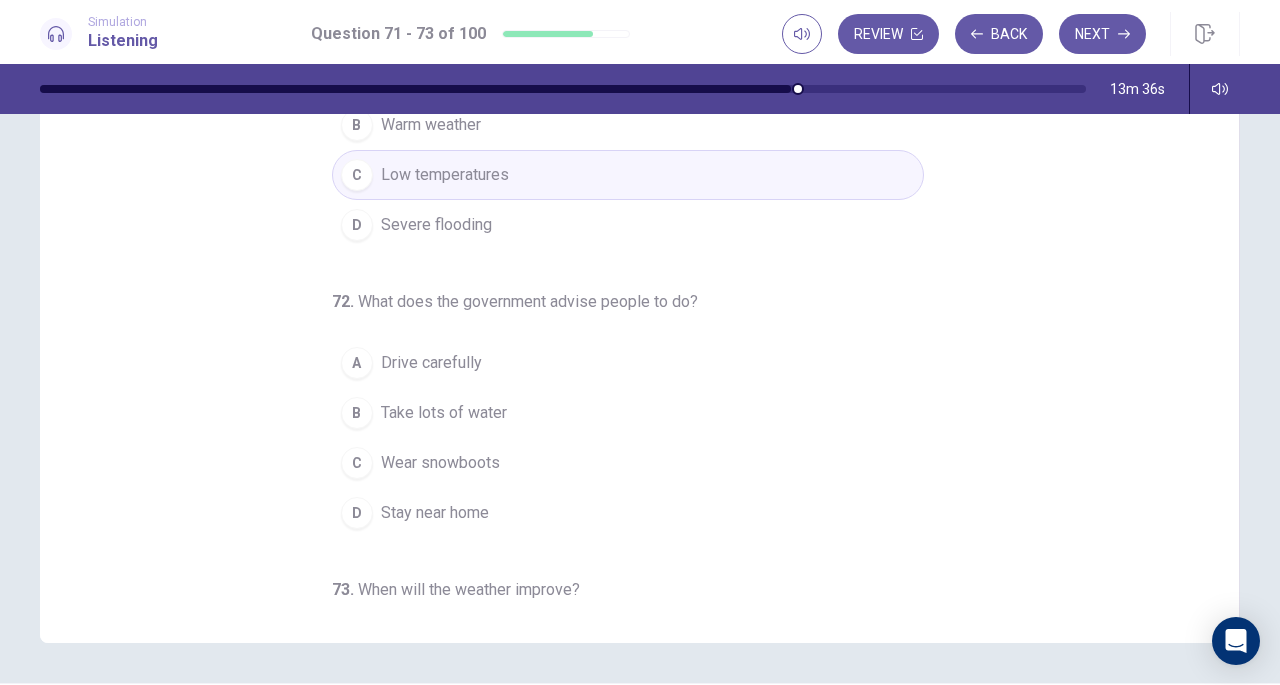 scroll, scrollTop: 0, scrollLeft: 0, axis: both 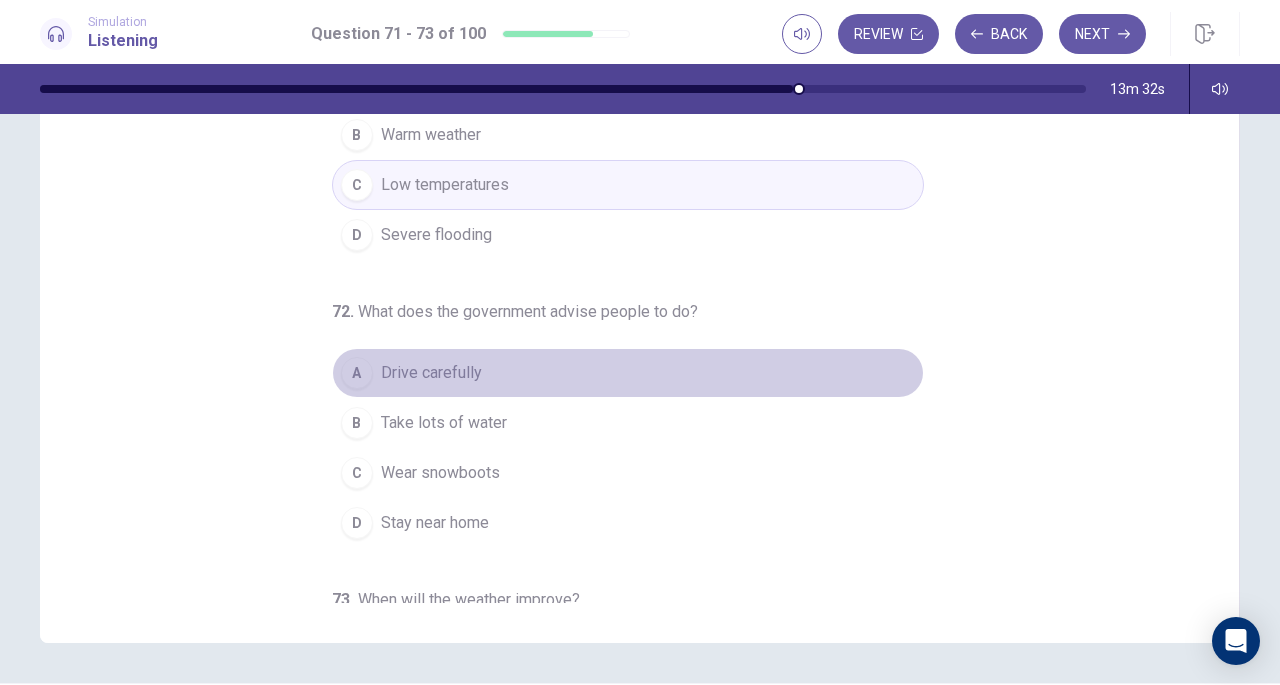 click on "Drive carefully" at bounding box center (431, 373) 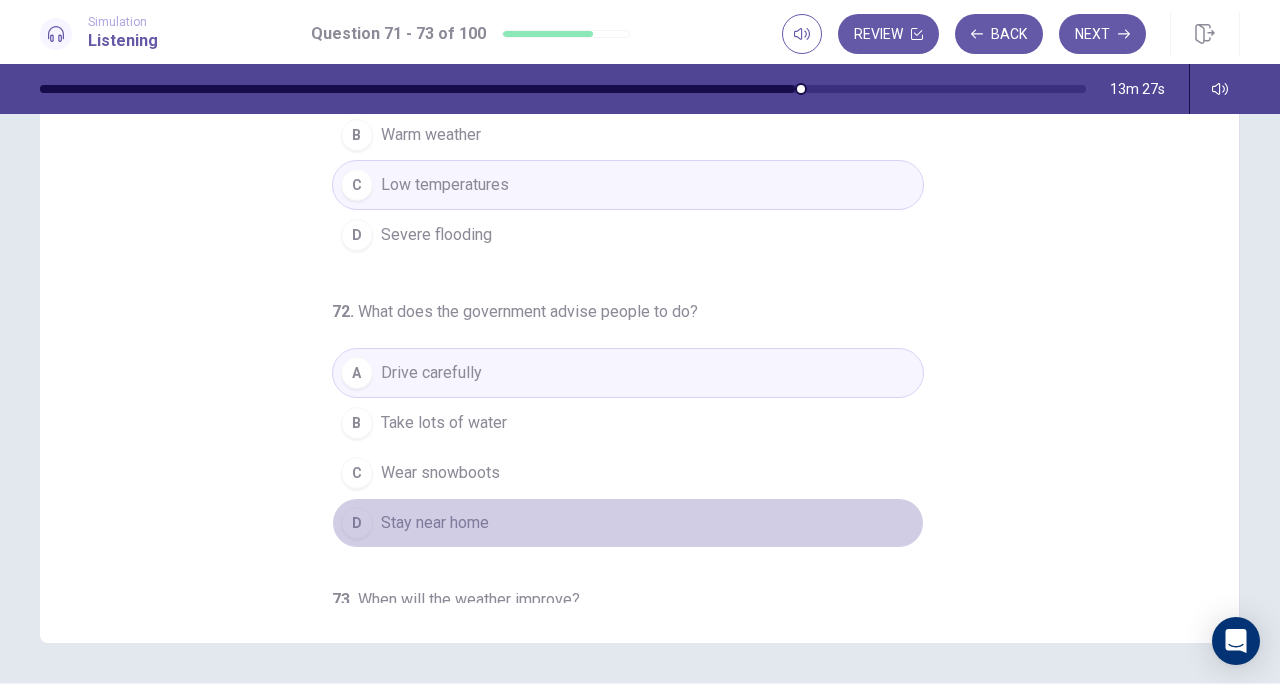 click on "Stay near home" at bounding box center (435, 523) 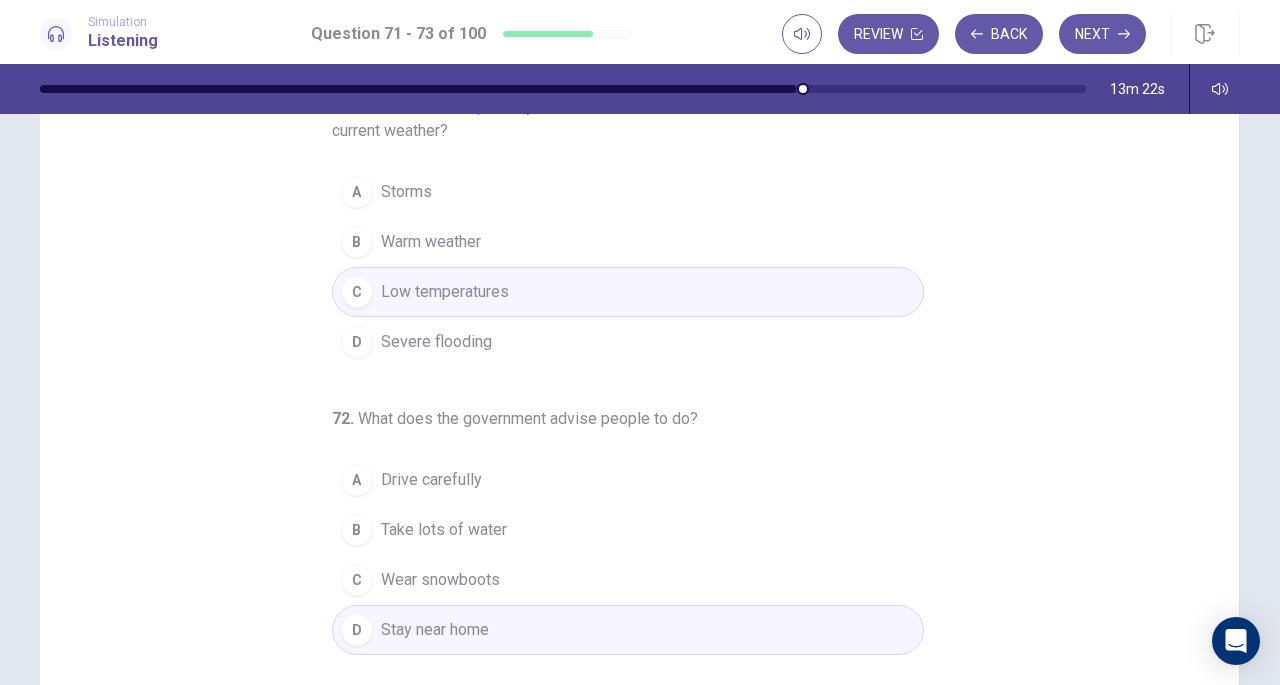scroll, scrollTop: 100, scrollLeft: 0, axis: vertical 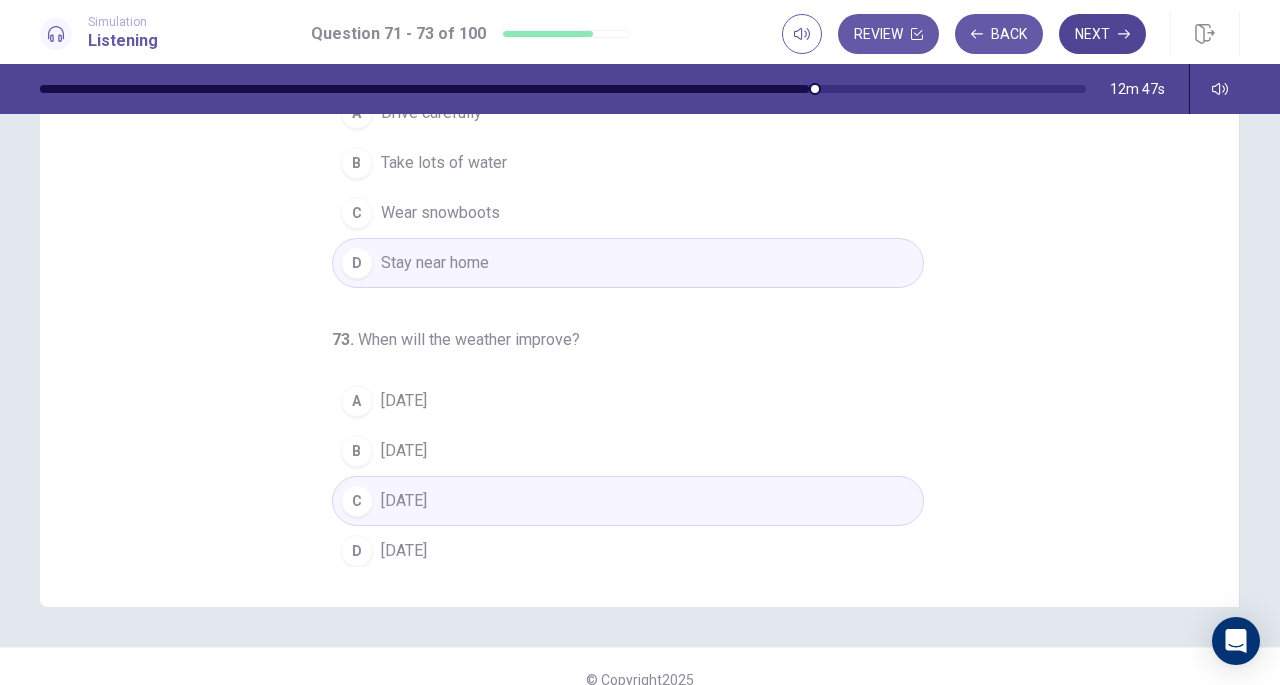 click on "Next" at bounding box center (1102, 34) 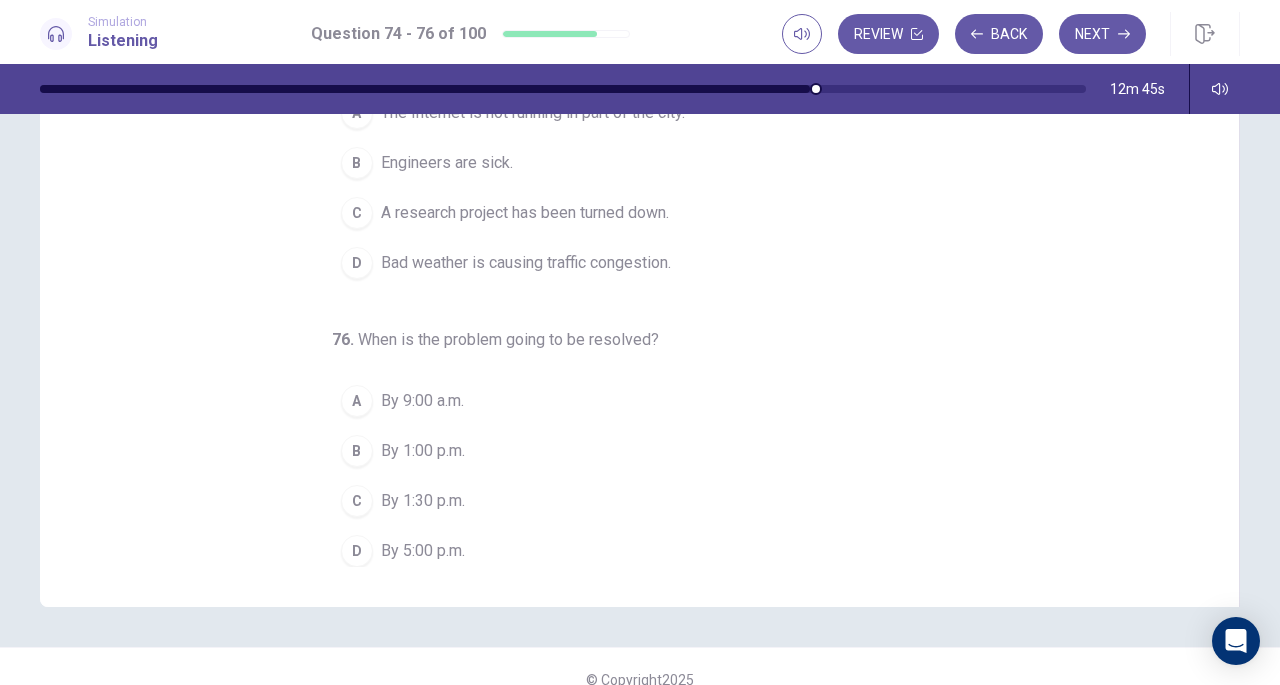 scroll, scrollTop: 0, scrollLeft: 0, axis: both 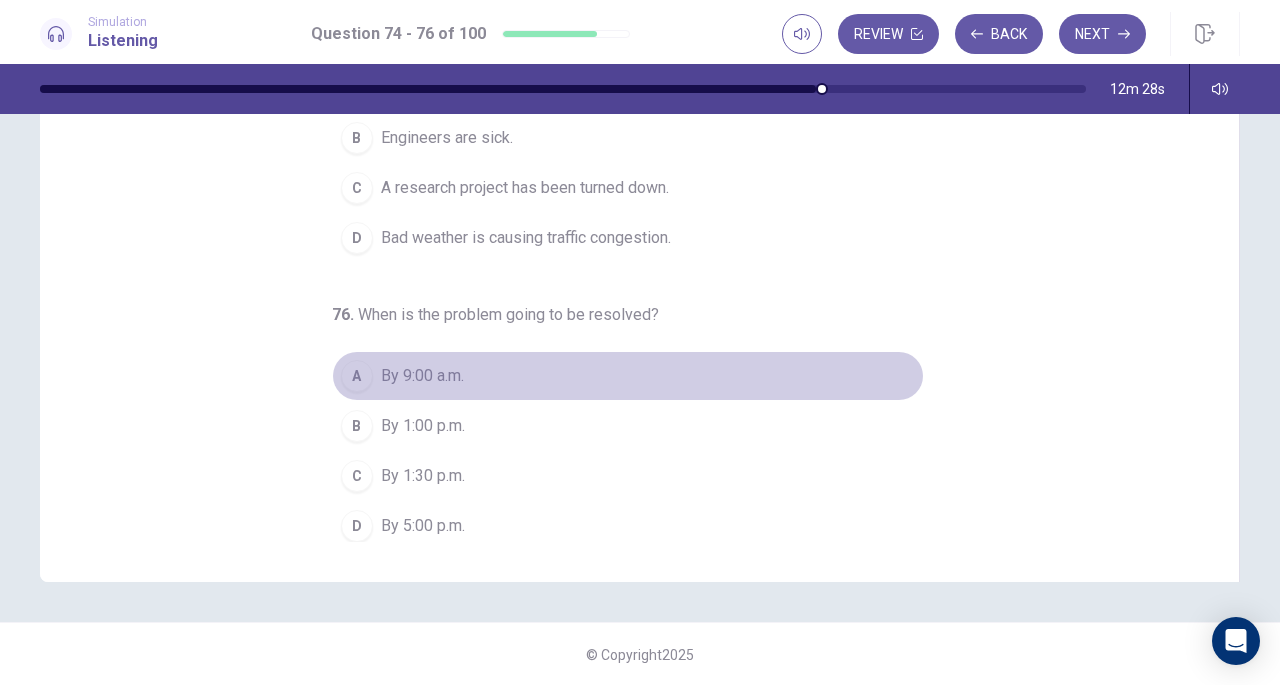 click on "By 9:00 a.m." at bounding box center (422, 376) 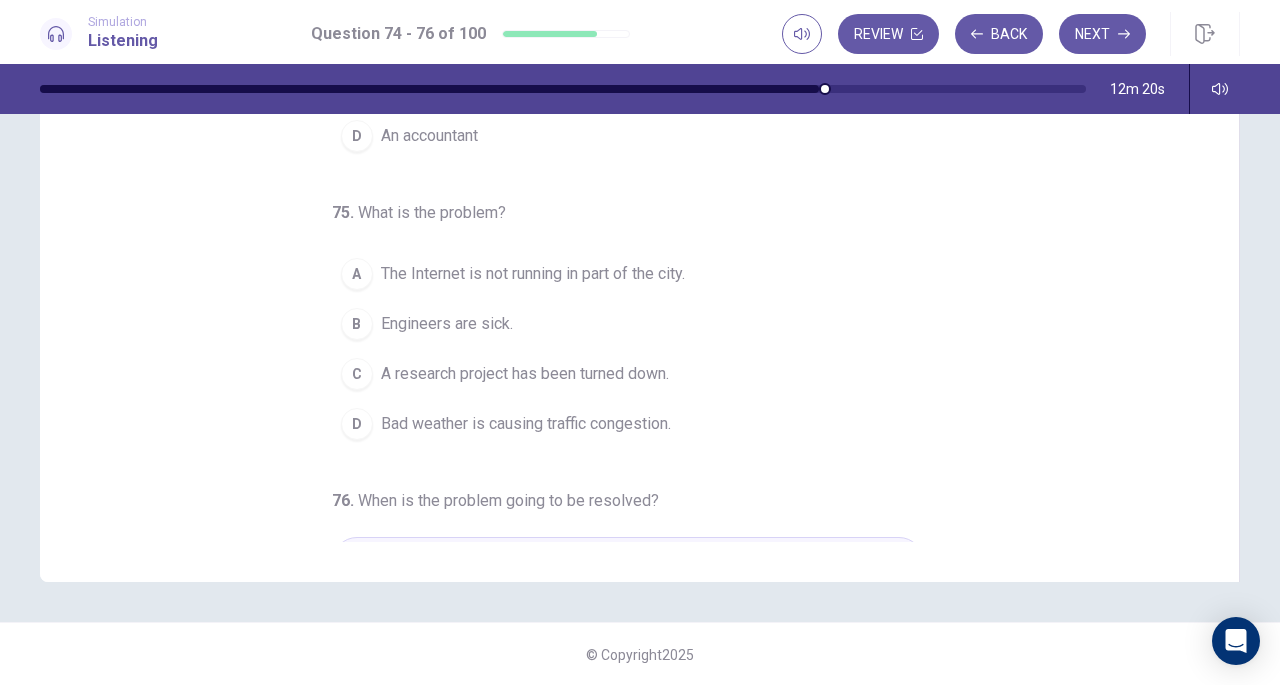 scroll, scrollTop: 0, scrollLeft: 0, axis: both 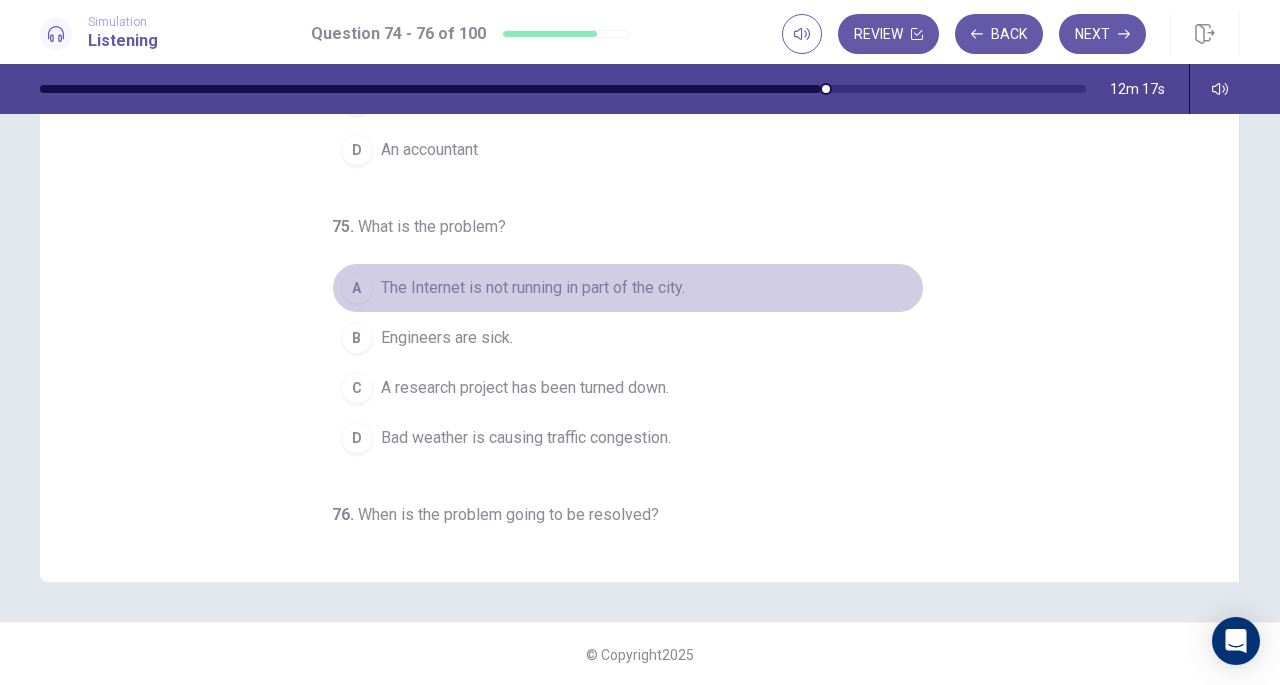 click on "The Internet is not running in part of the city." at bounding box center (533, 288) 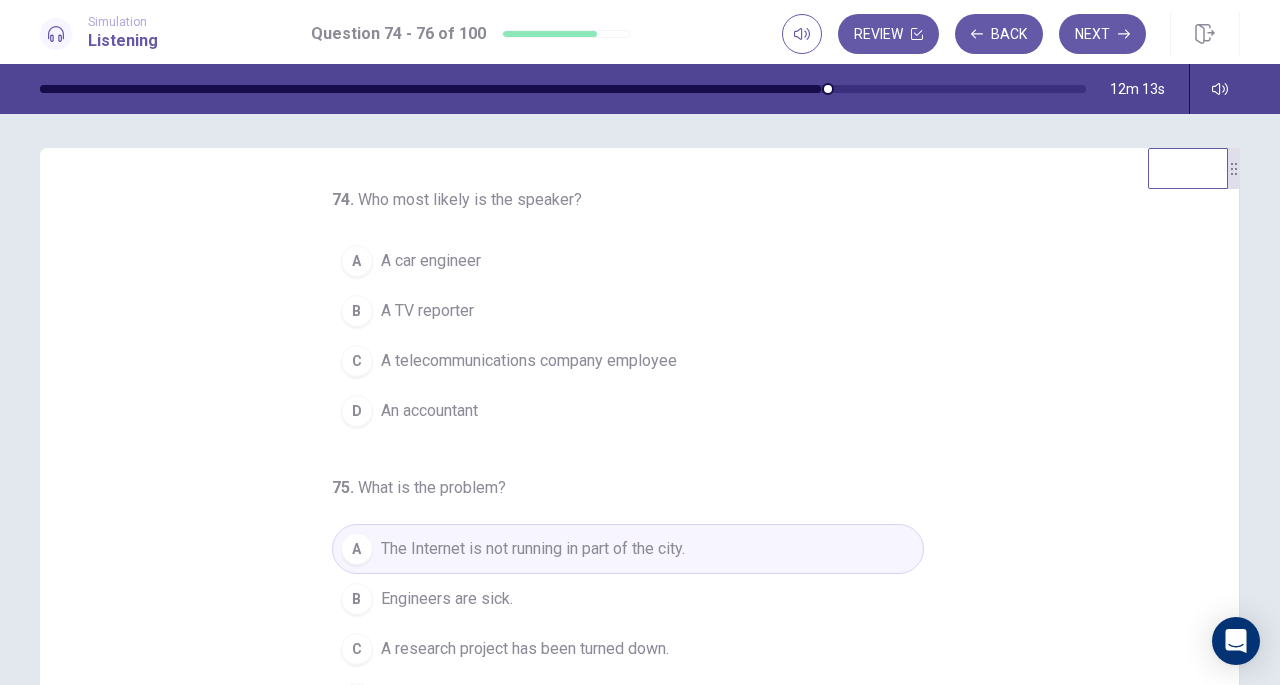 scroll, scrollTop: 0, scrollLeft: 0, axis: both 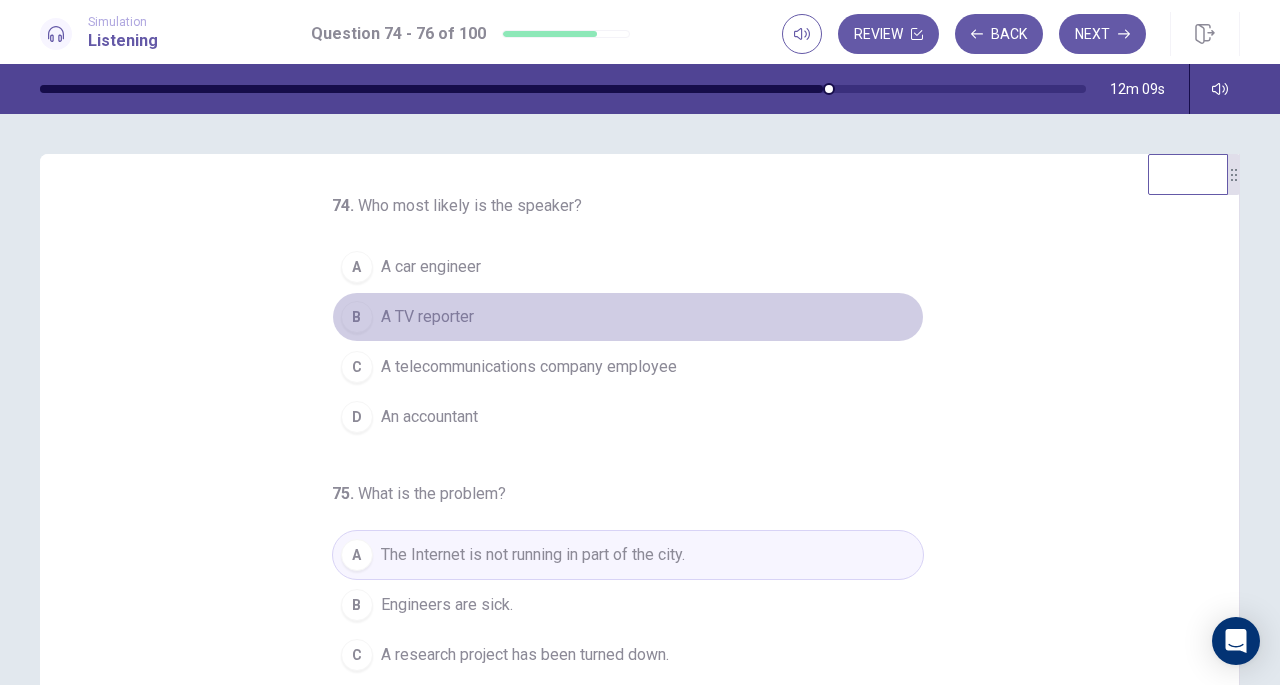 click on "A TV reporter" at bounding box center (427, 317) 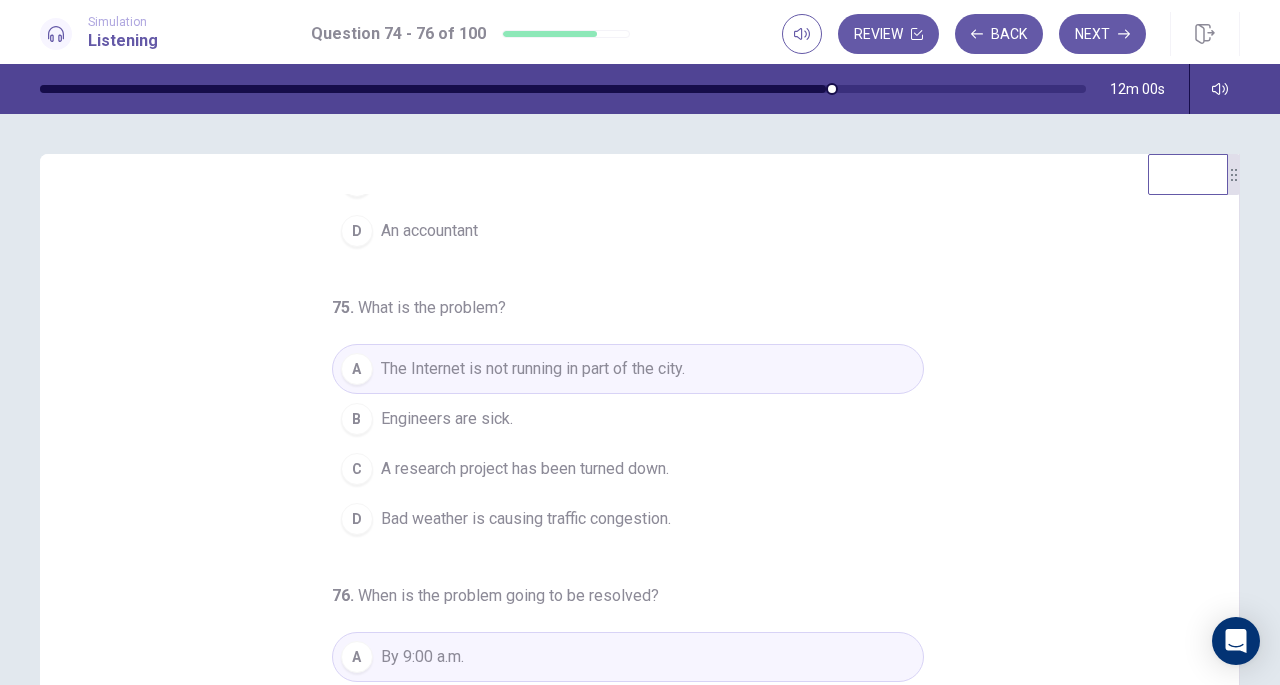 scroll, scrollTop: 200, scrollLeft: 0, axis: vertical 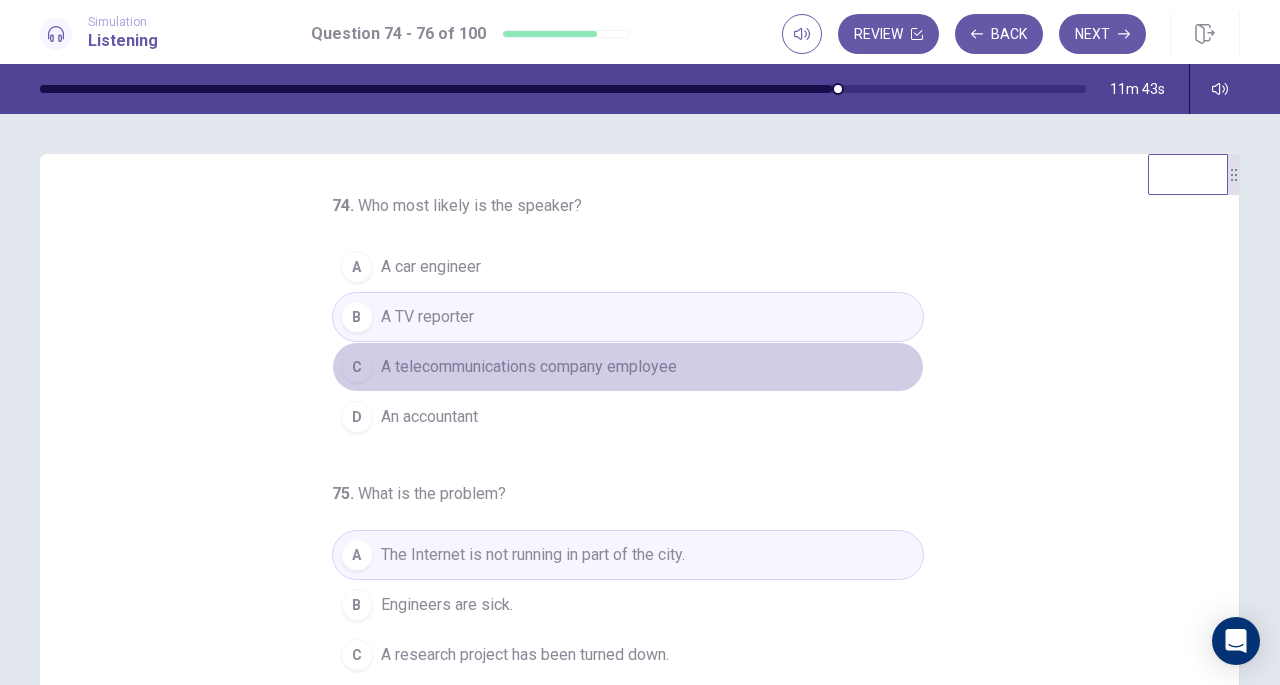 click on "A telecommunications company employee" at bounding box center (529, 367) 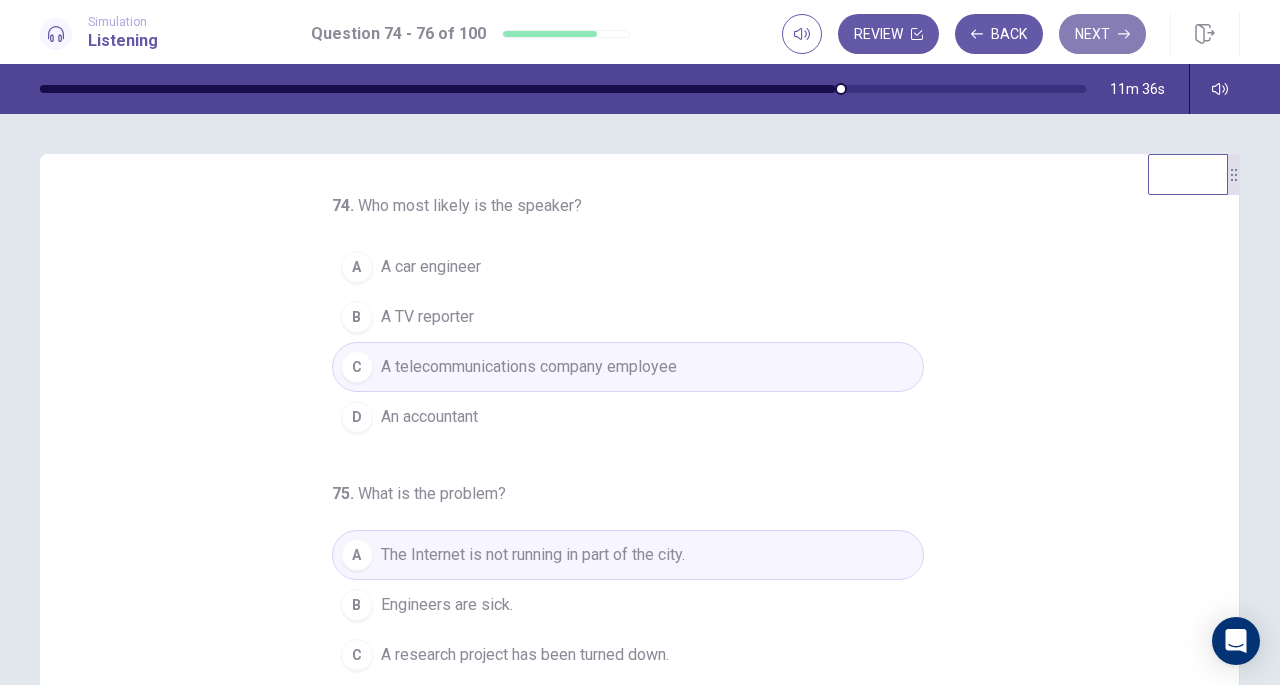 click on "Next" at bounding box center (1102, 34) 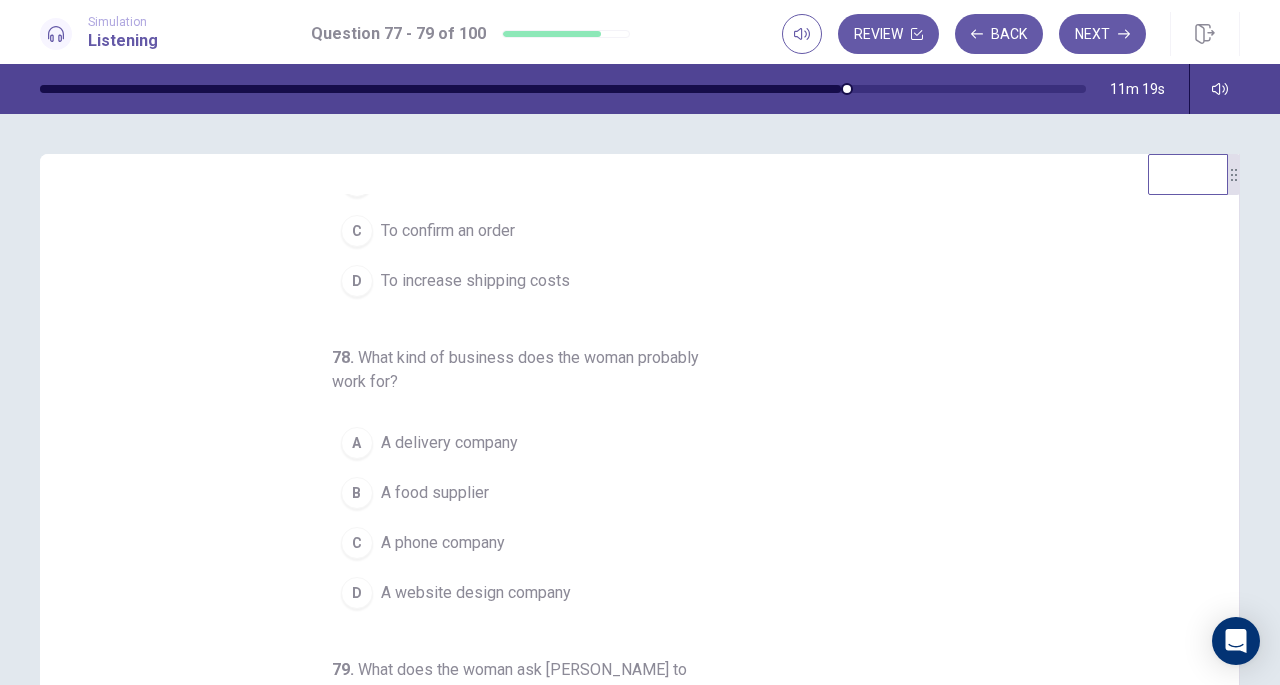 scroll, scrollTop: 135, scrollLeft: 0, axis: vertical 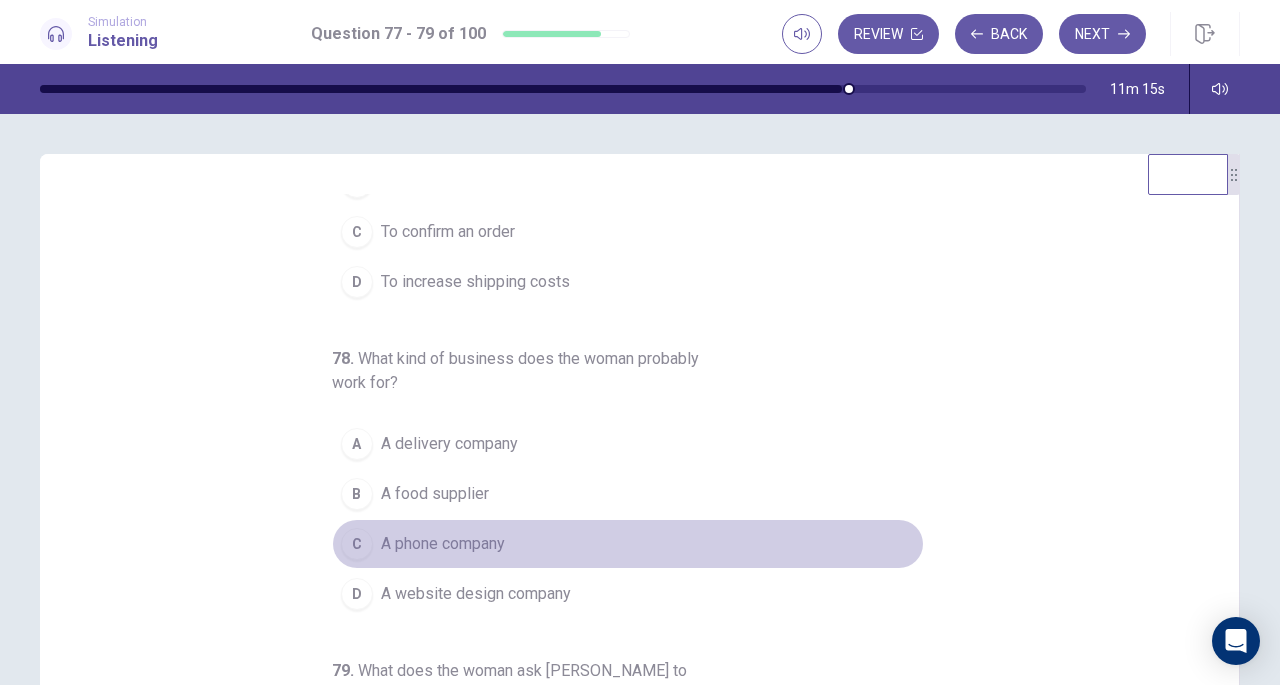 click on "A phone company" at bounding box center (443, 544) 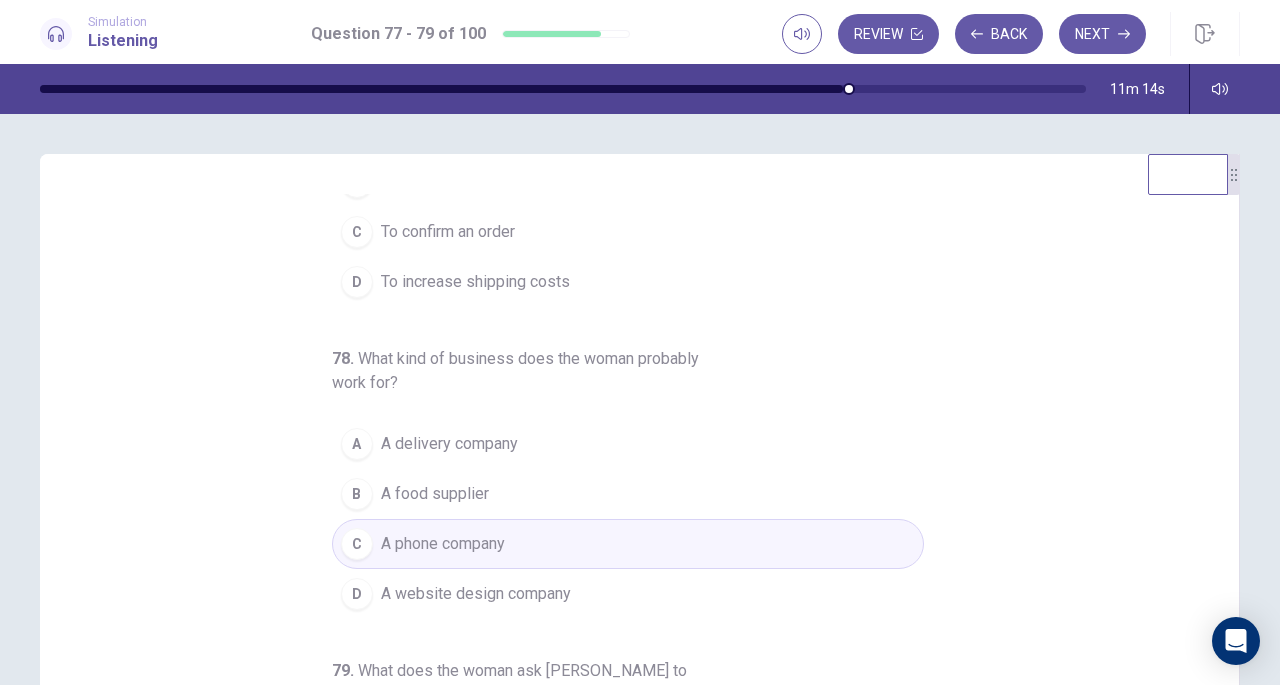click on "A food supplier" at bounding box center (435, 494) 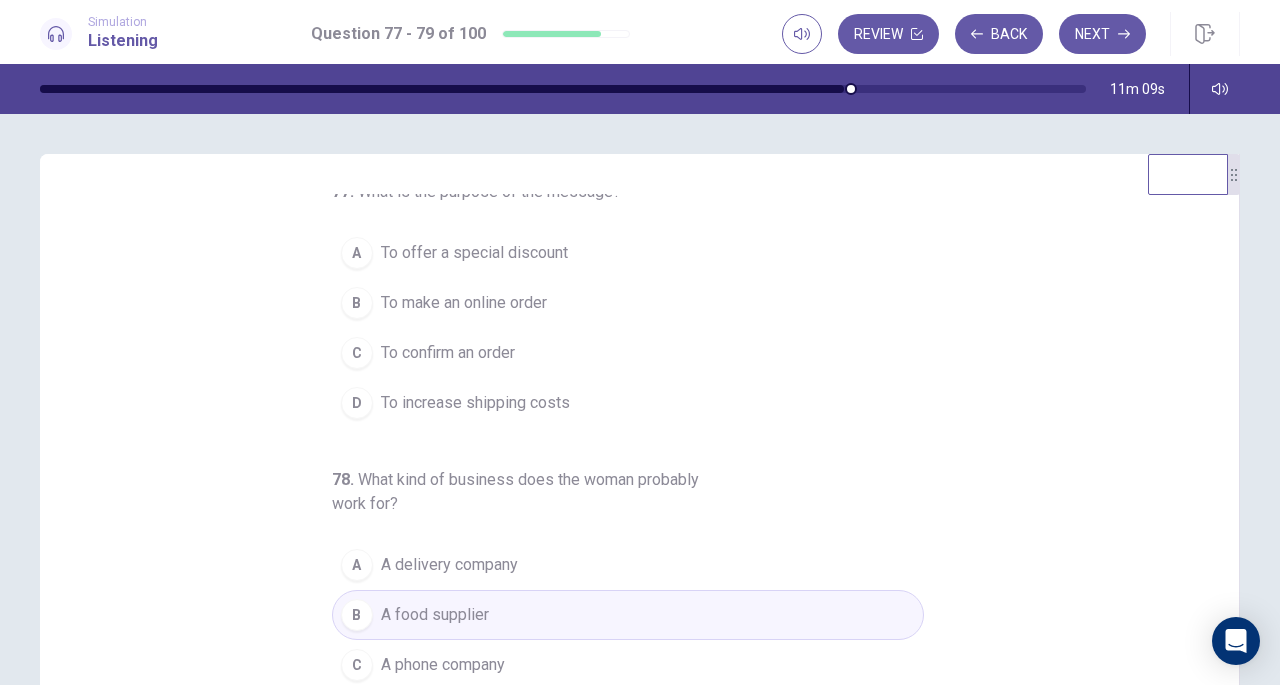 scroll, scrollTop: 13, scrollLeft: 0, axis: vertical 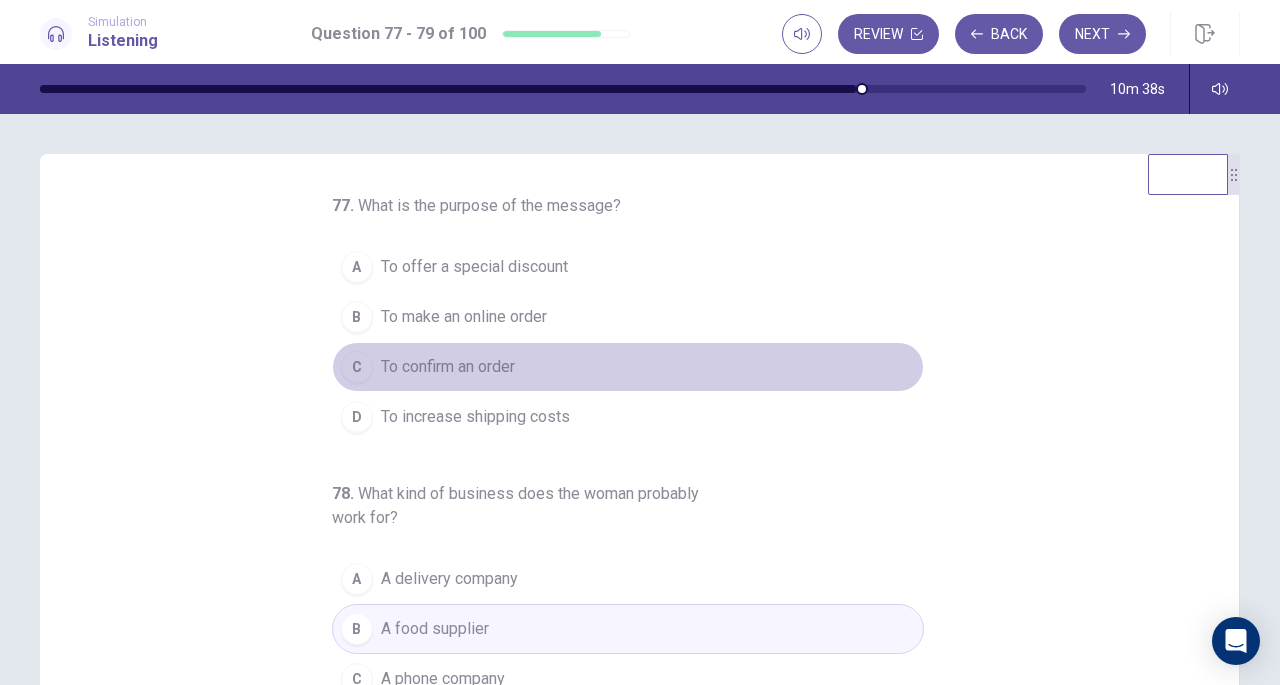 click on "To confirm an order" at bounding box center (448, 367) 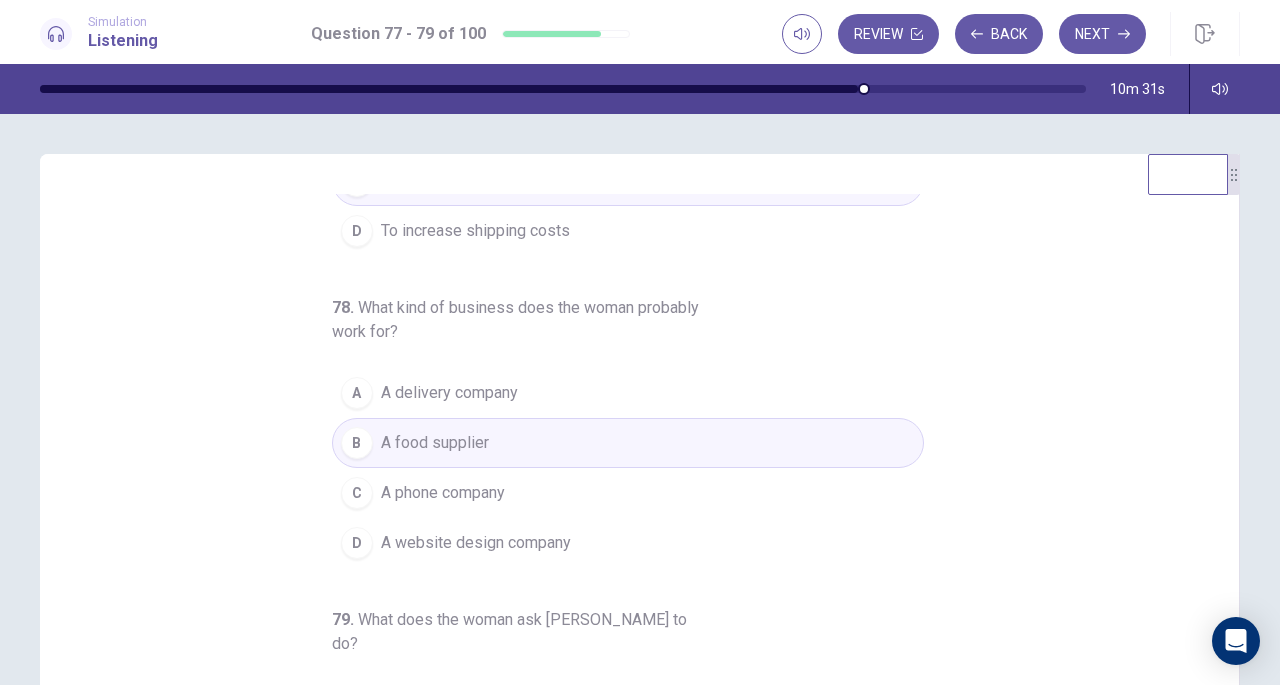 scroll, scrollTop: 224, scrollLeft: 0, axis: vertical 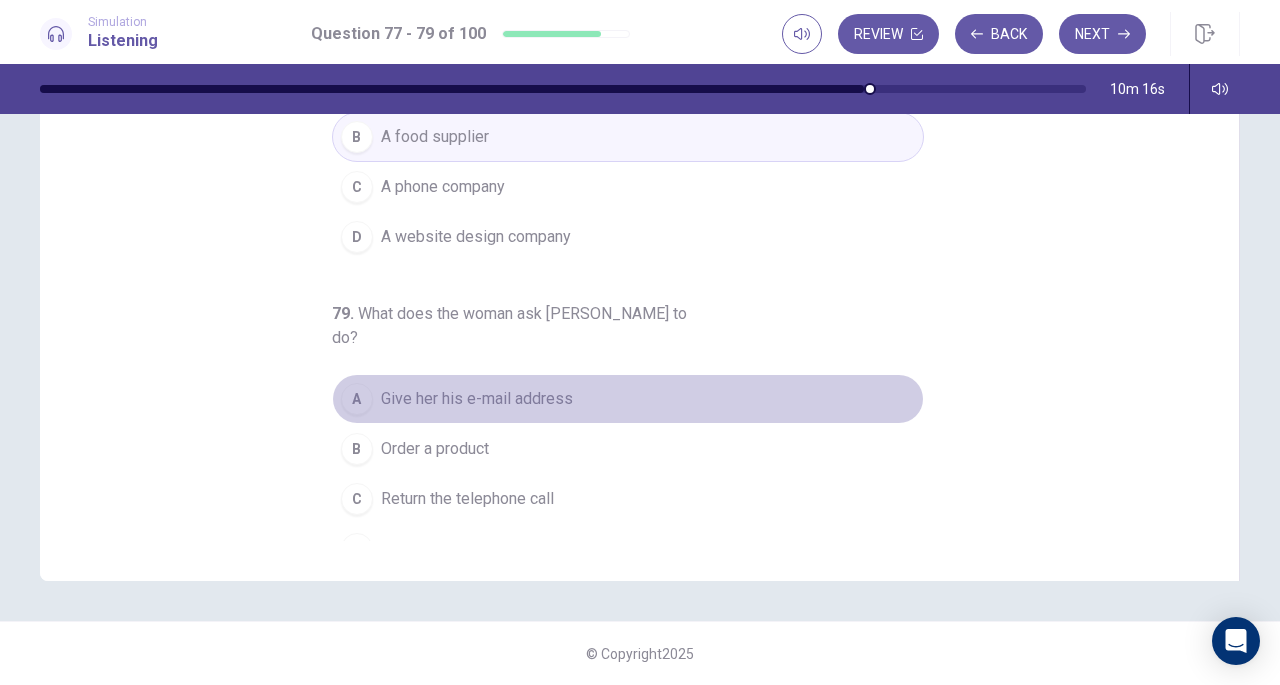 click on "Give her his e-mail address" at bounding box center [477, 399] 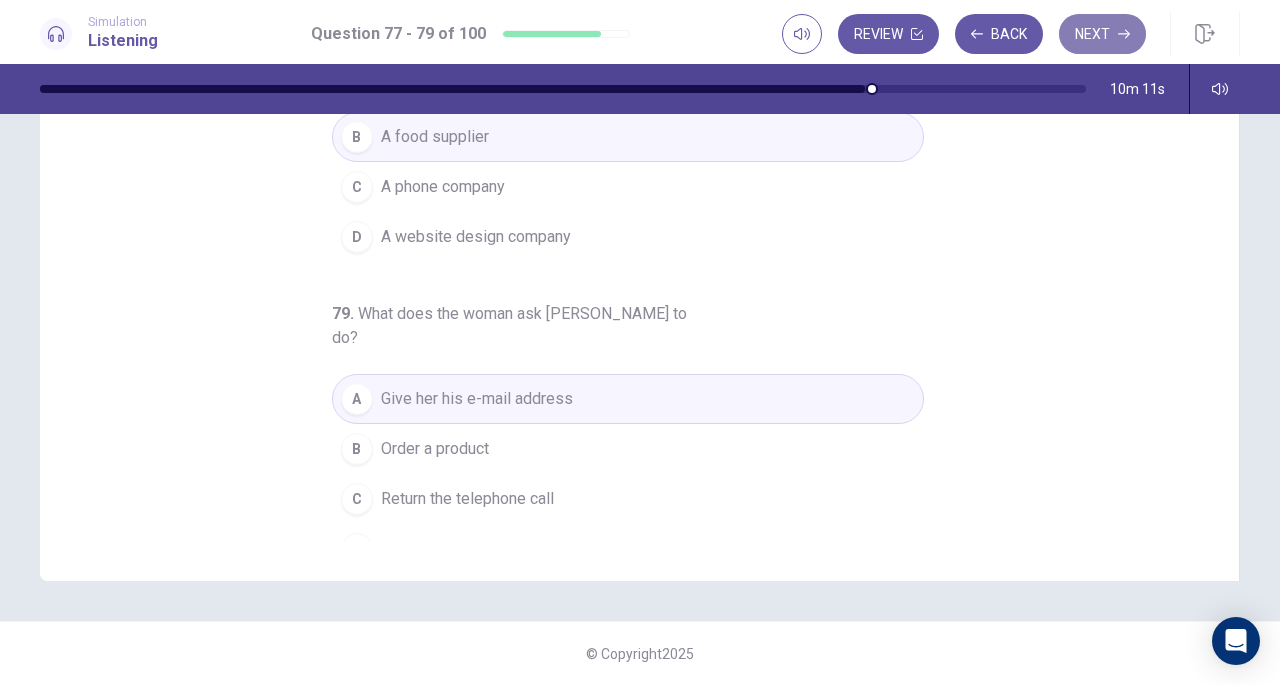 click on "Next" at bounding box center [1102, 34] 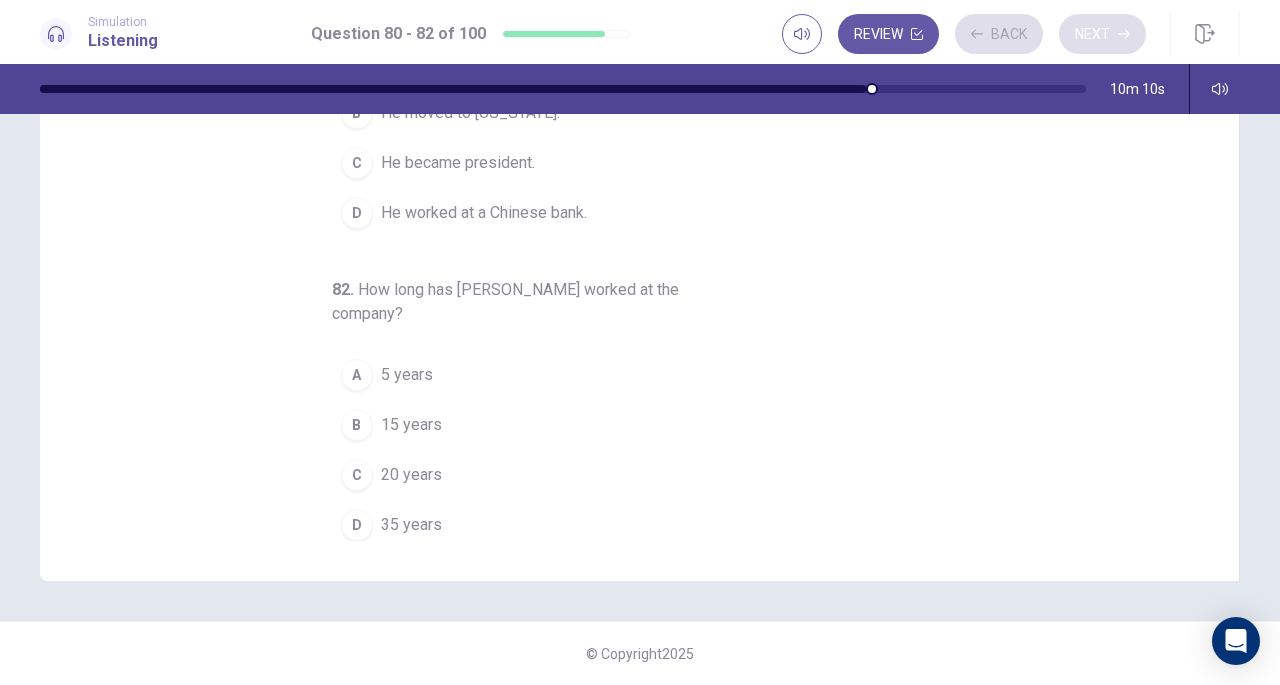 scroll, scrollTop: 244, scrollLeft: 0, axis: vertical 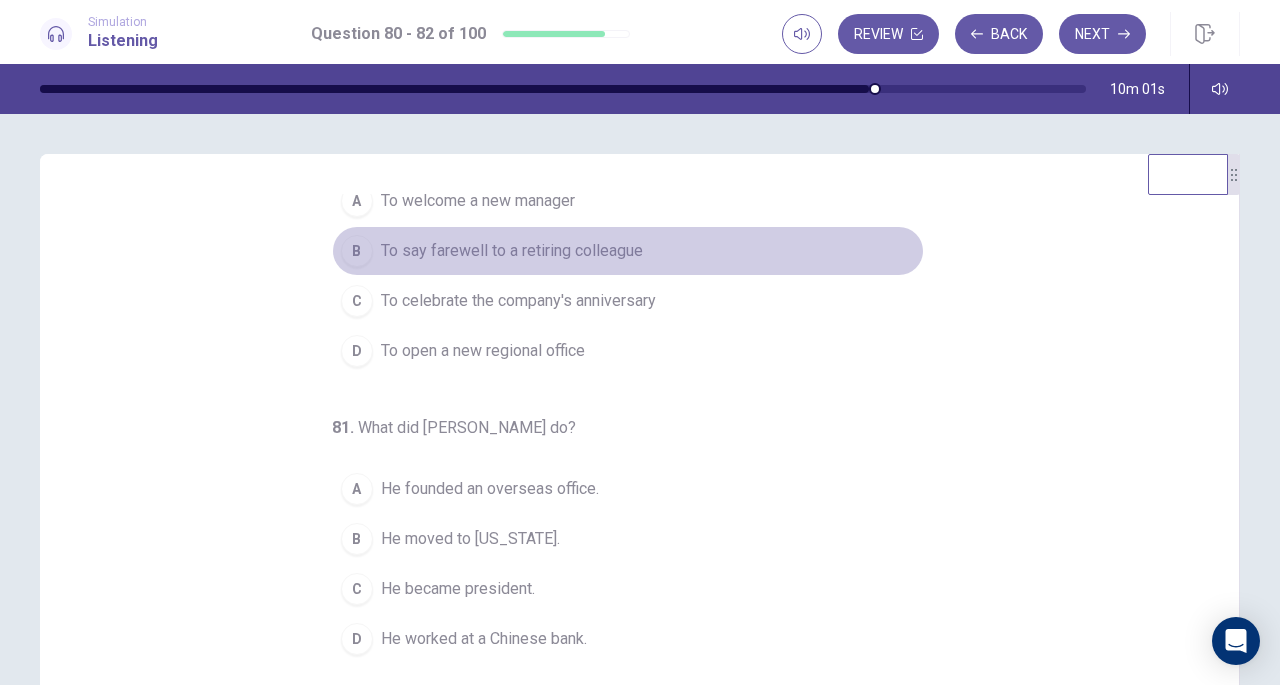 click on "To say farewell to a retiring colleague" at bounding box center [512, 251] 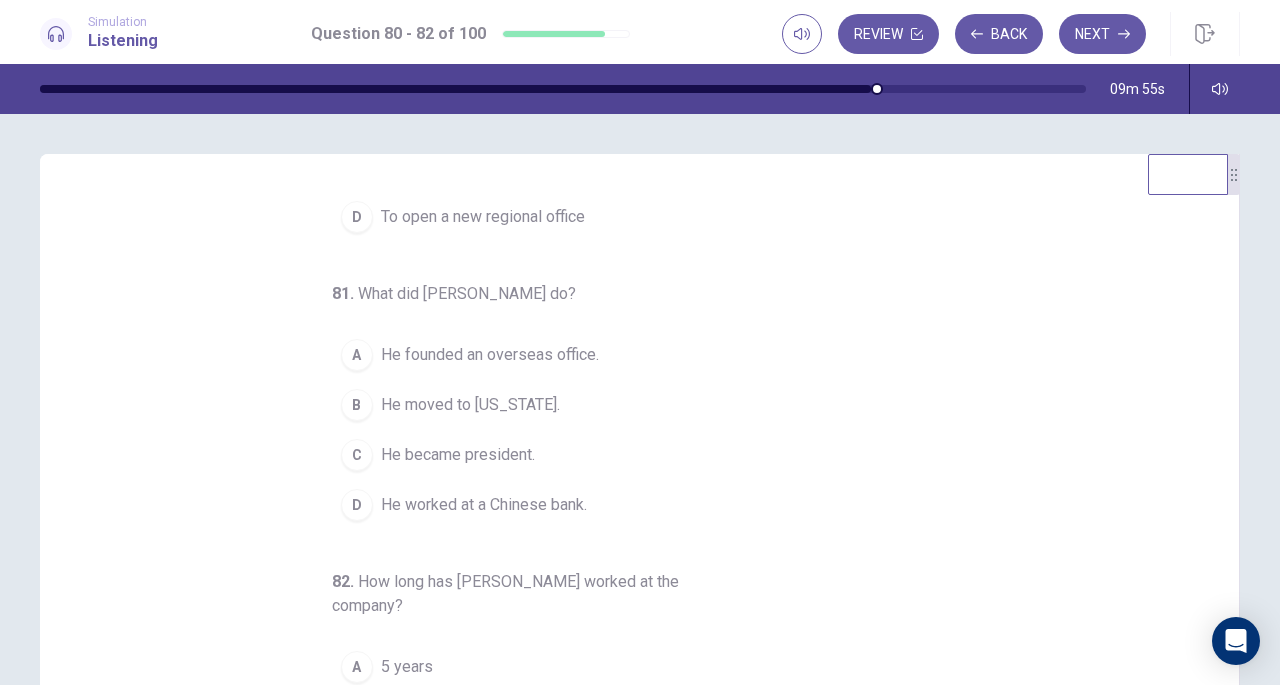 scroll, scrollTop: 224, scrollLeft: 0, axis: vertical 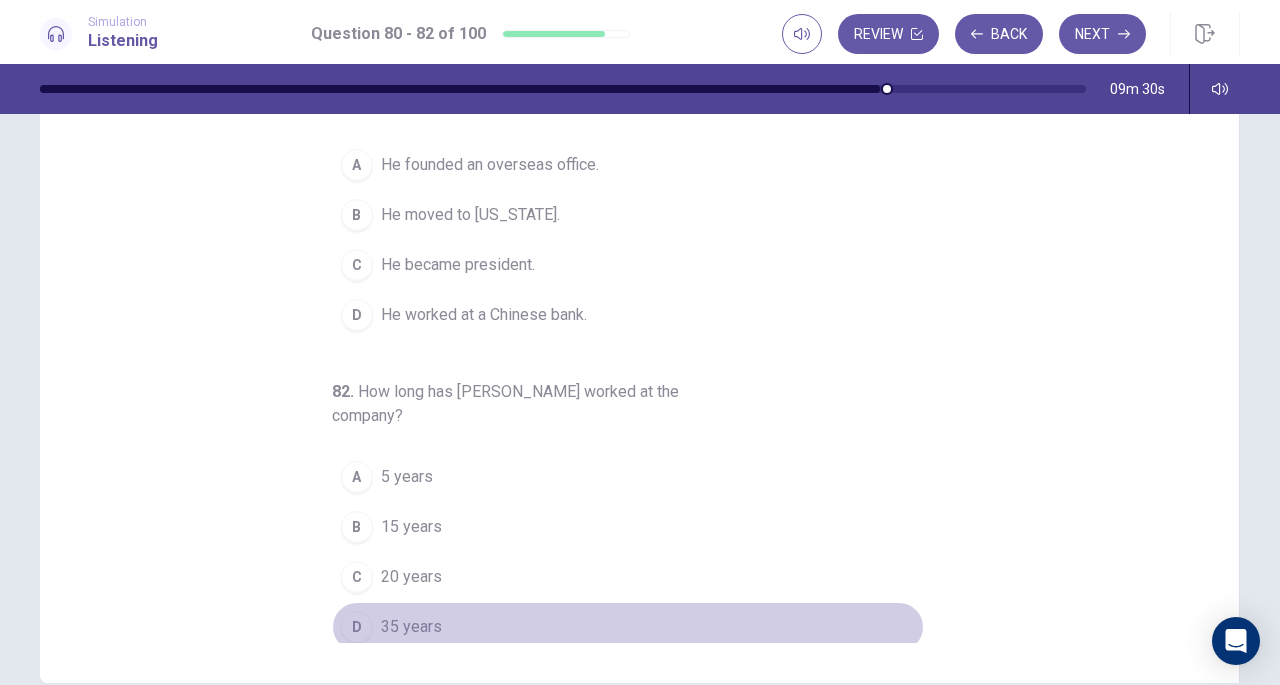 click on "D" at bounding box center (357, 627) 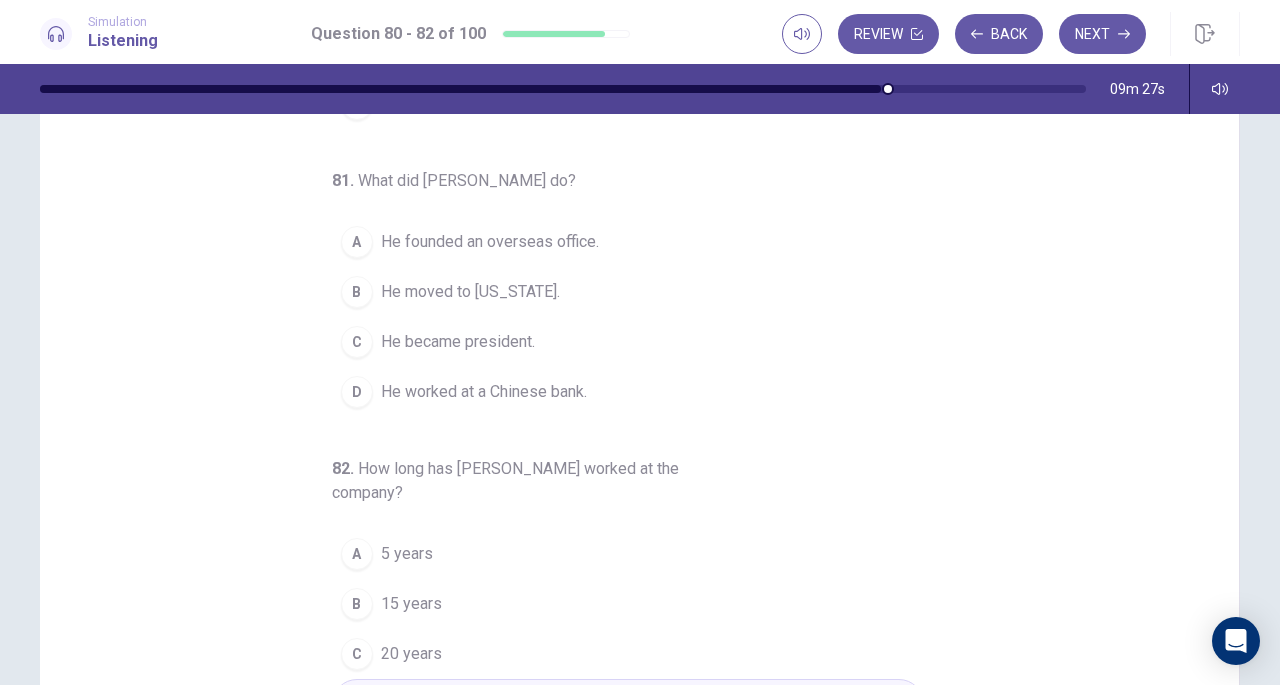 scroll, scrollTop: 88, scrollLeft: 0, axis: vertical 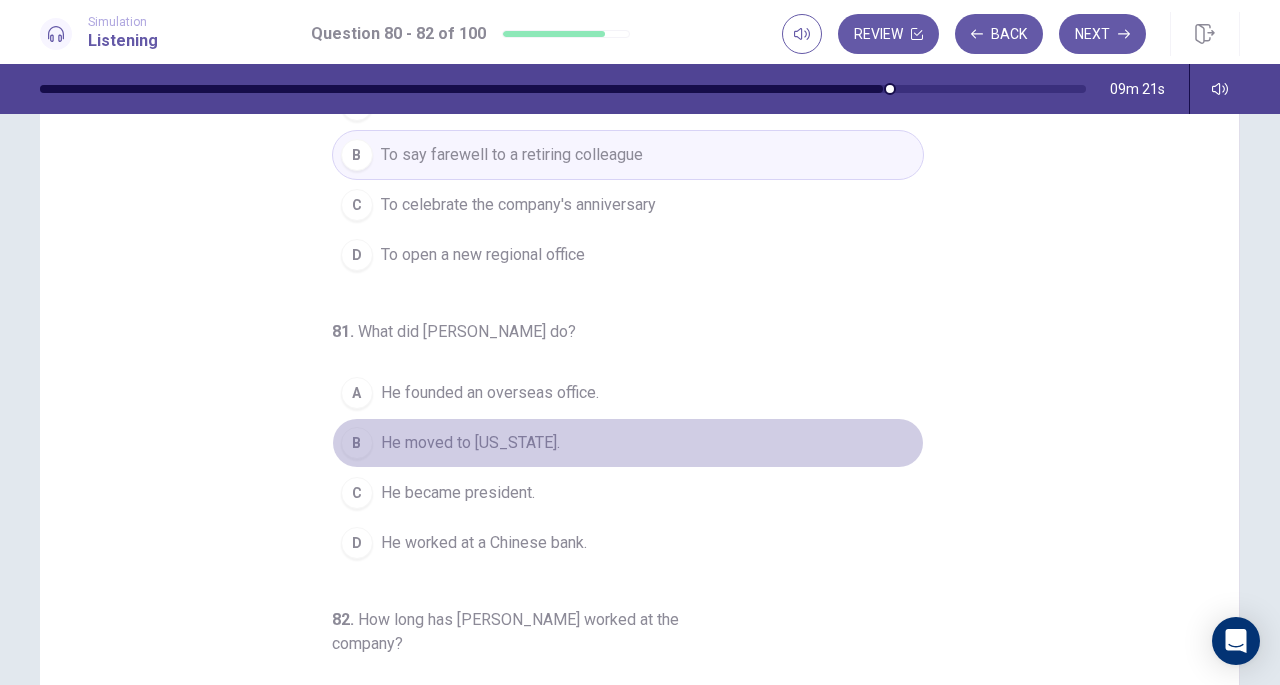 click on "He moved to [US_STATE]." at bounding box center [470, 443] 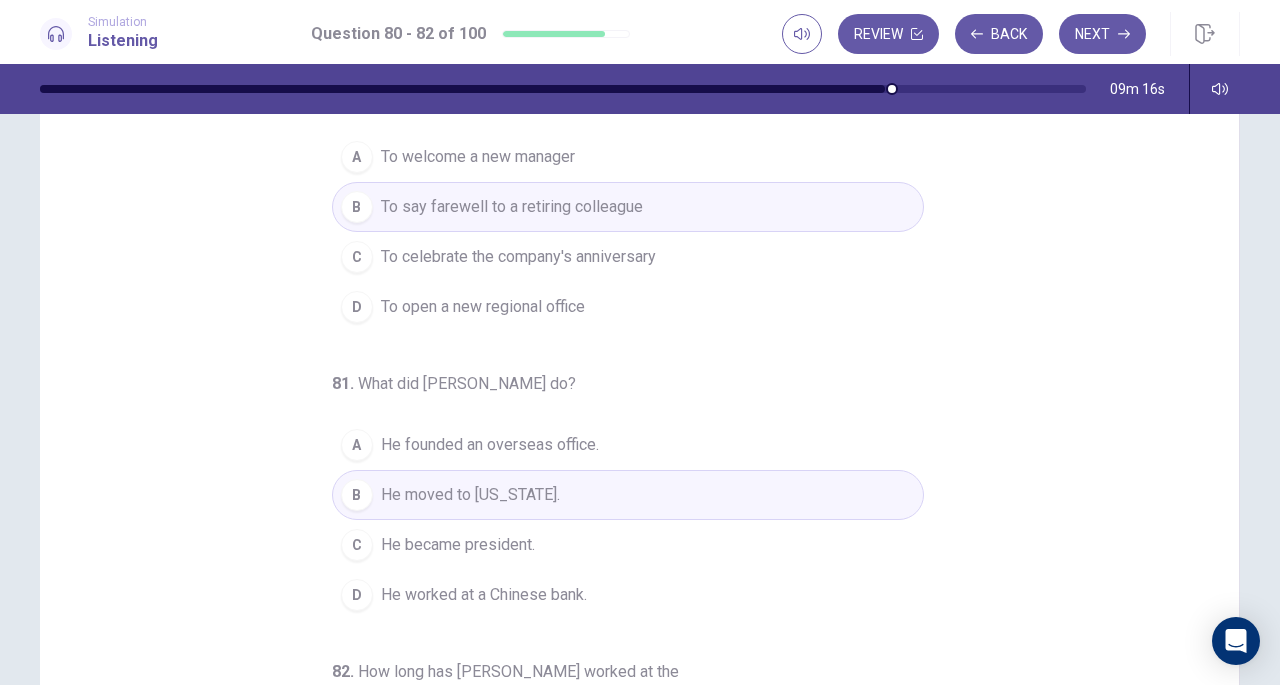 scroll, scrollTop: 0, scrollLeft: 0, axis: both 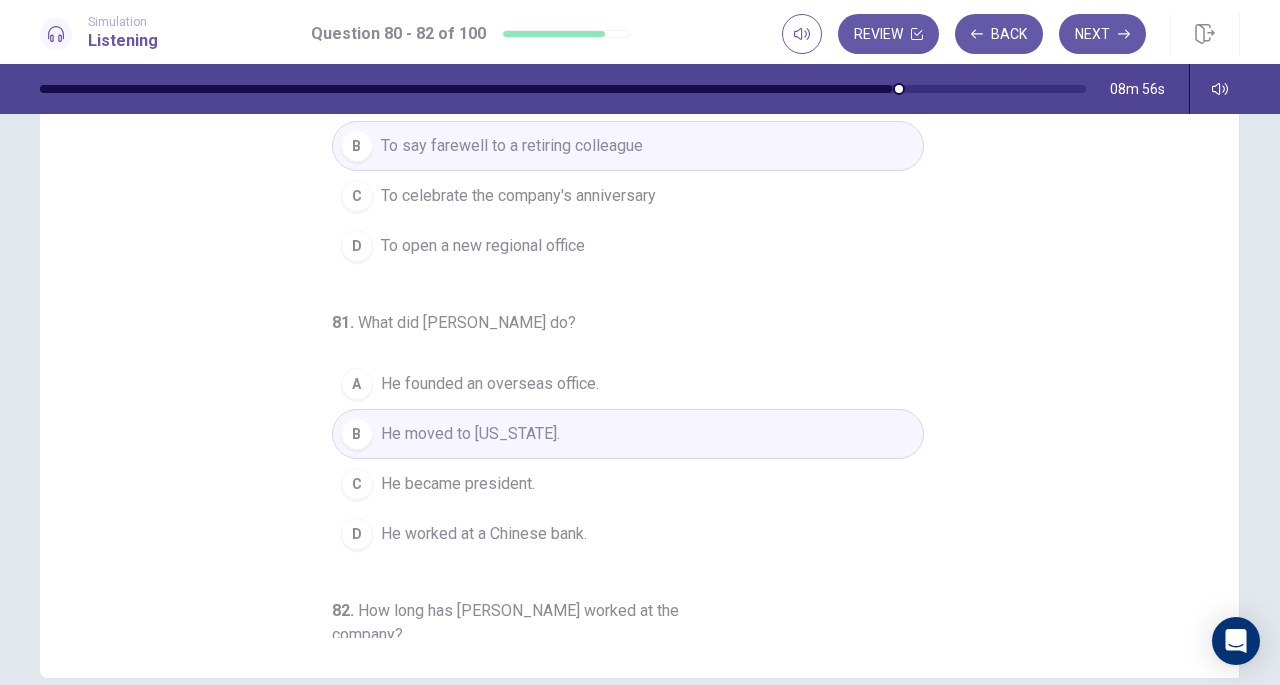 click on "He worked at a Chinese bank." at bounding box center [484, 534] 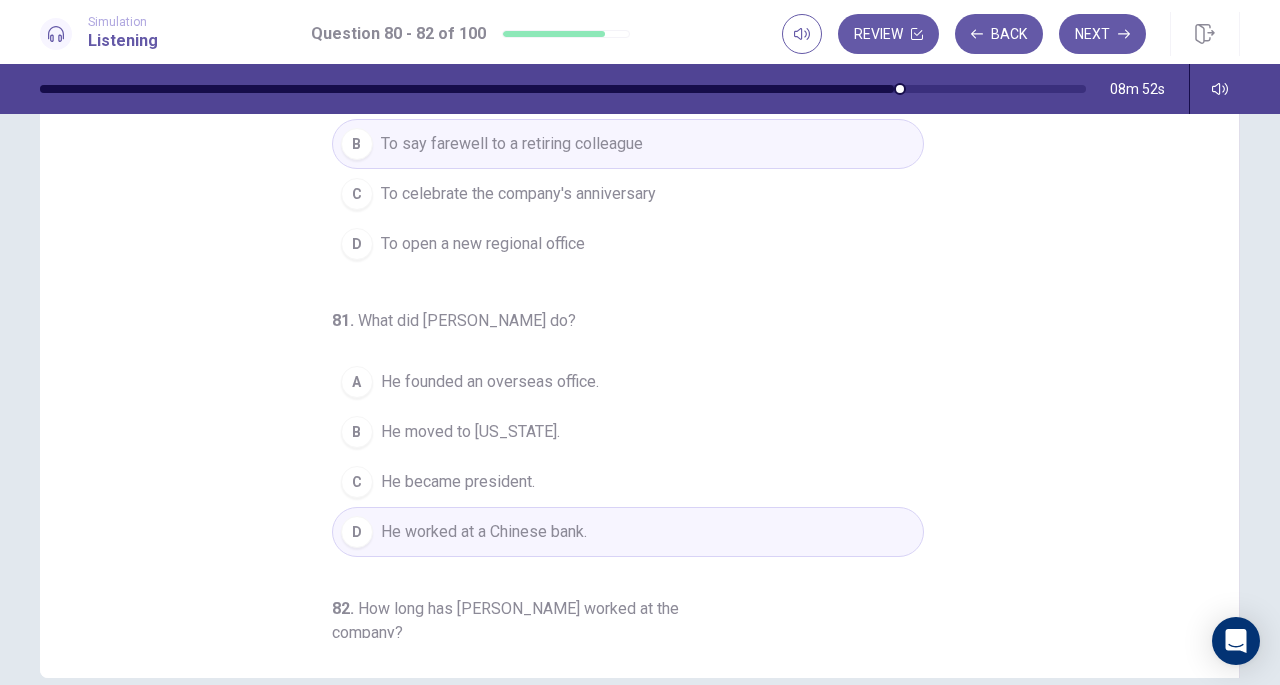 scroll, scrollTop: 0, scrollLeft: 0, axis: both 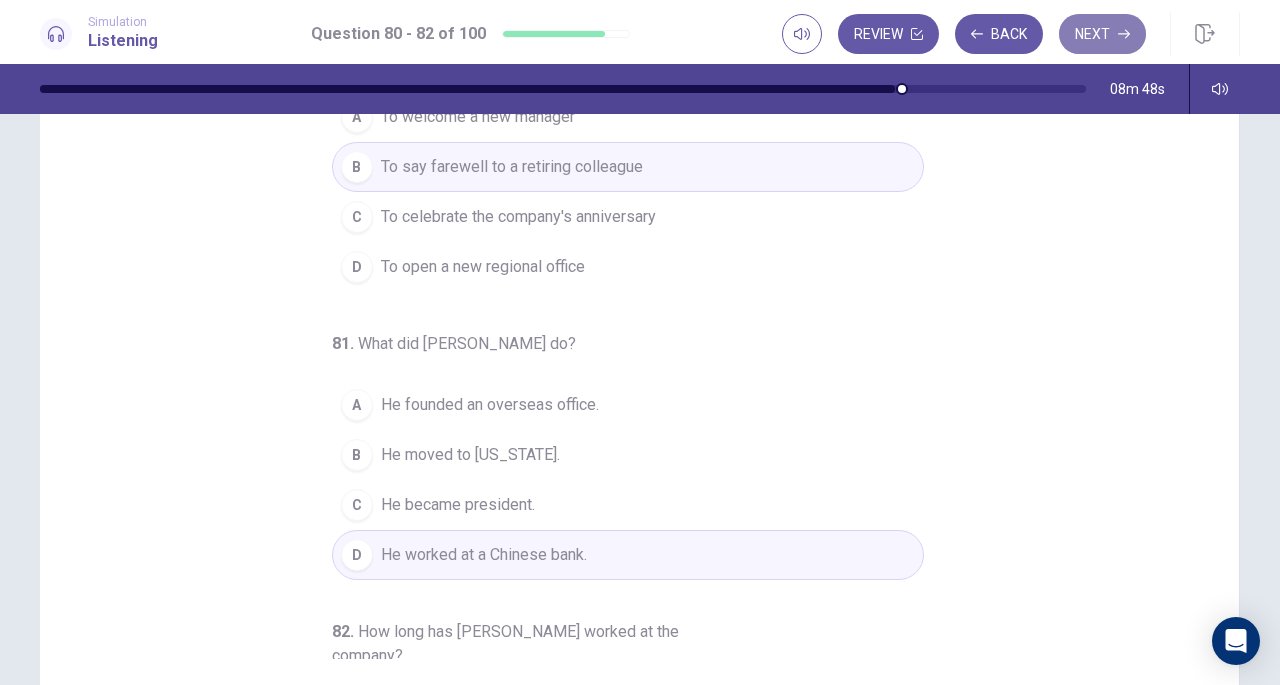 click on "Next" at bounding box center (1102, 34) 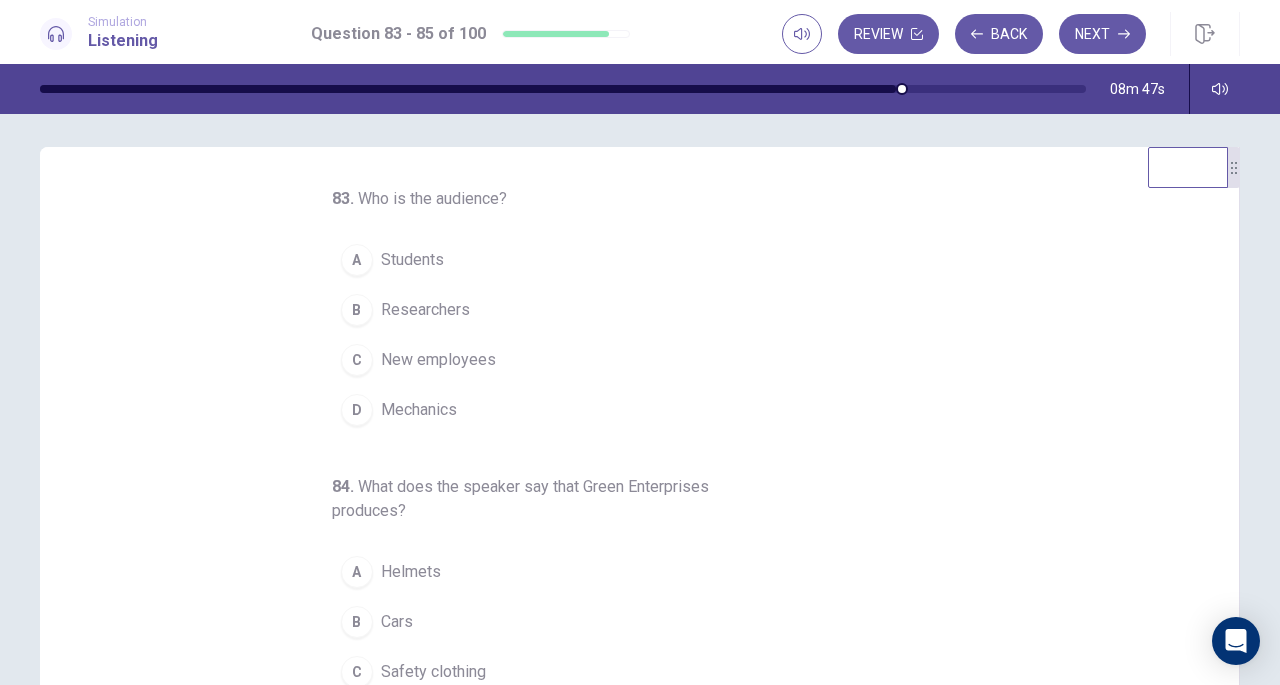 scroll, scrollTop: 0, scrollLeft: 0, axis: both 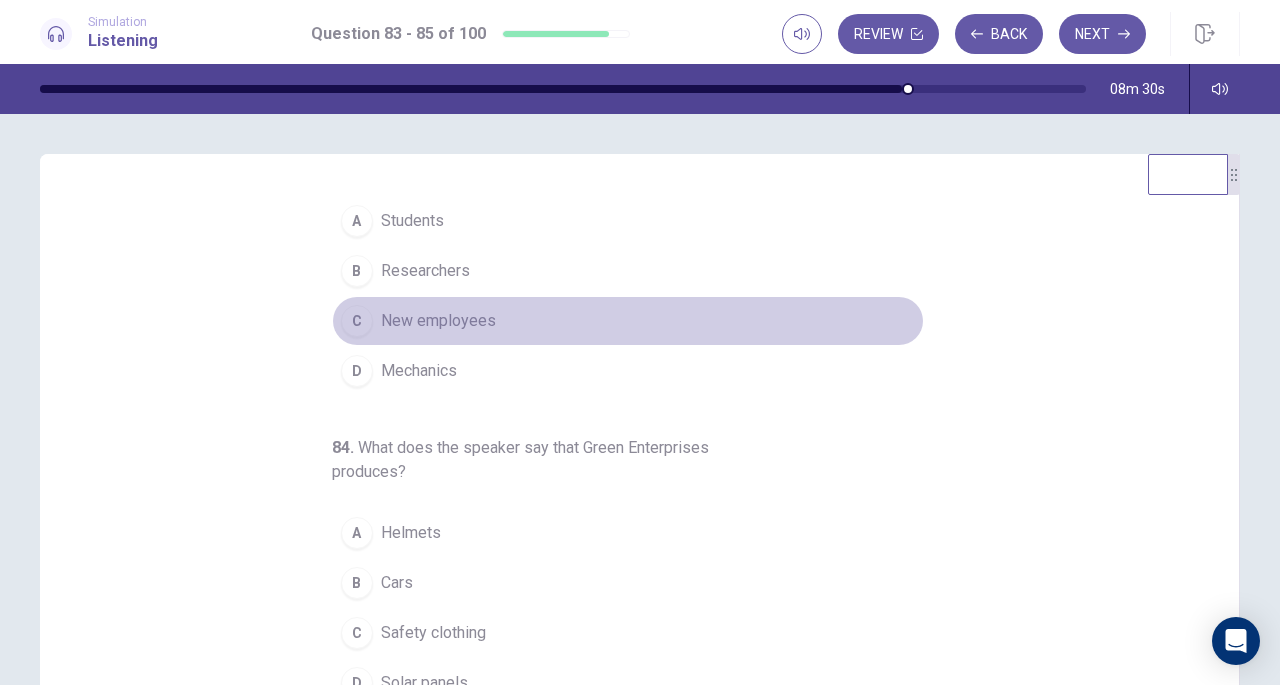 click on "New employees" at bounding box center (438, 321) 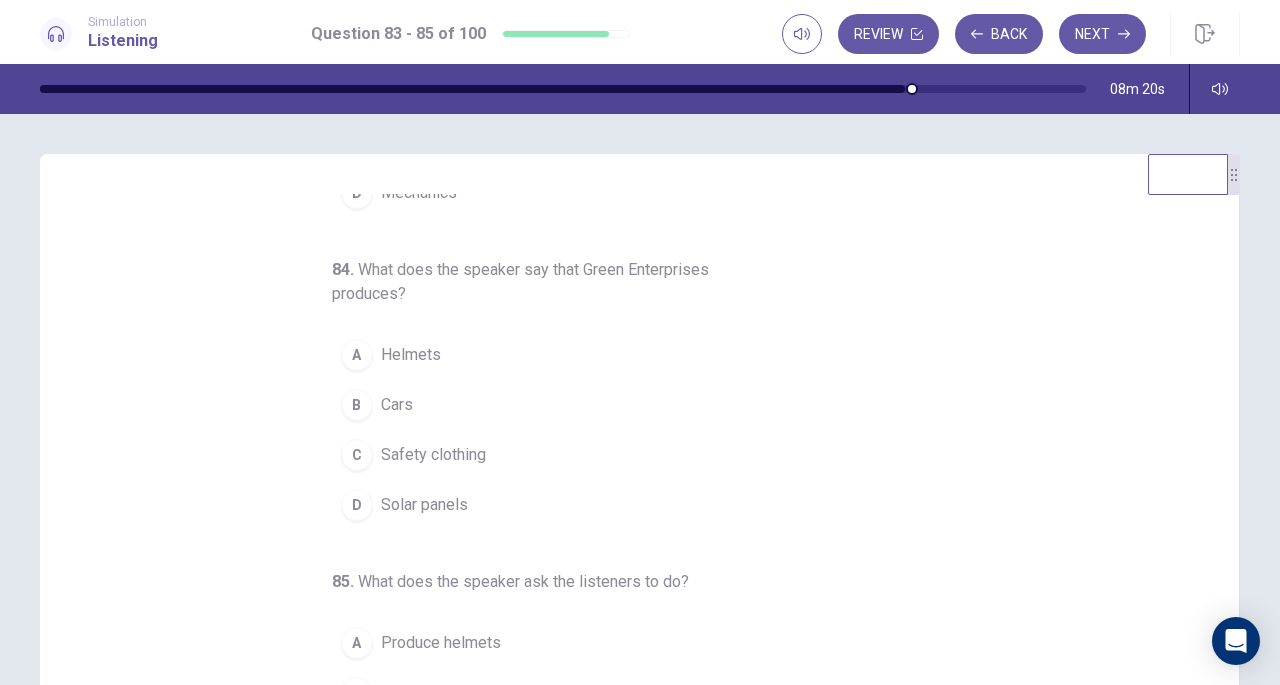 scroll, scrollTop: 224, scrollLeft: 0, axis: vertical 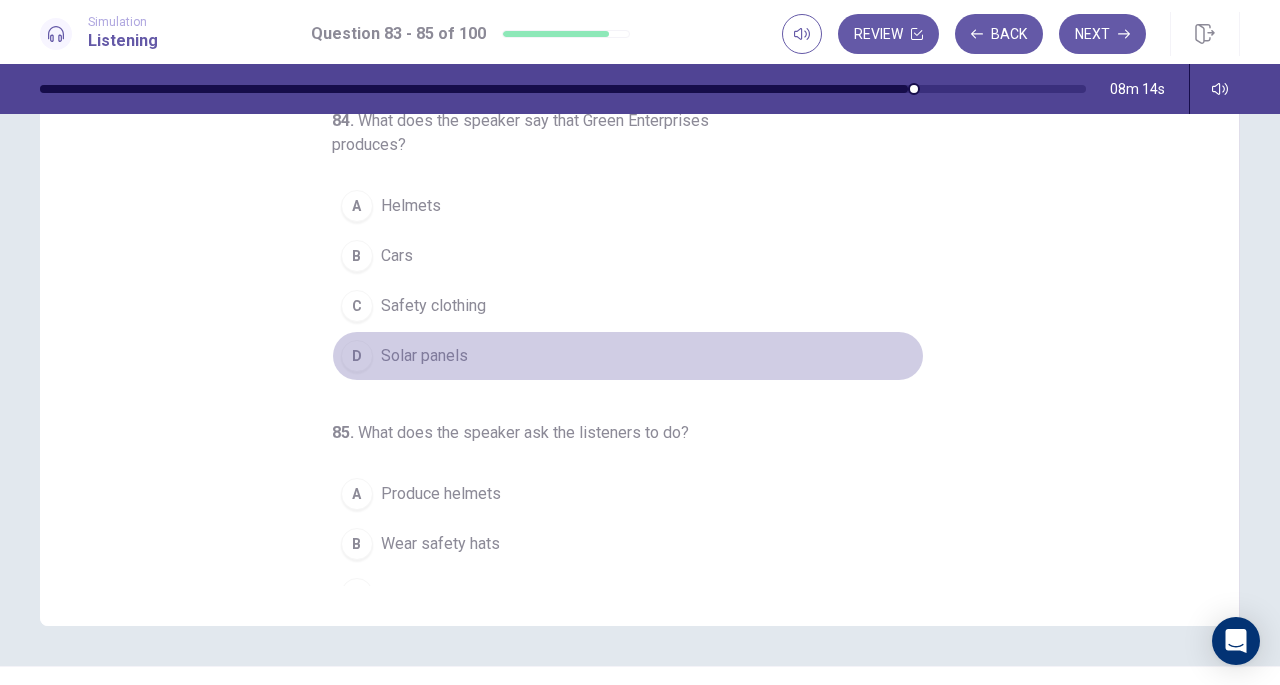 click on "Solar panels" at bounding box center [424, 356] 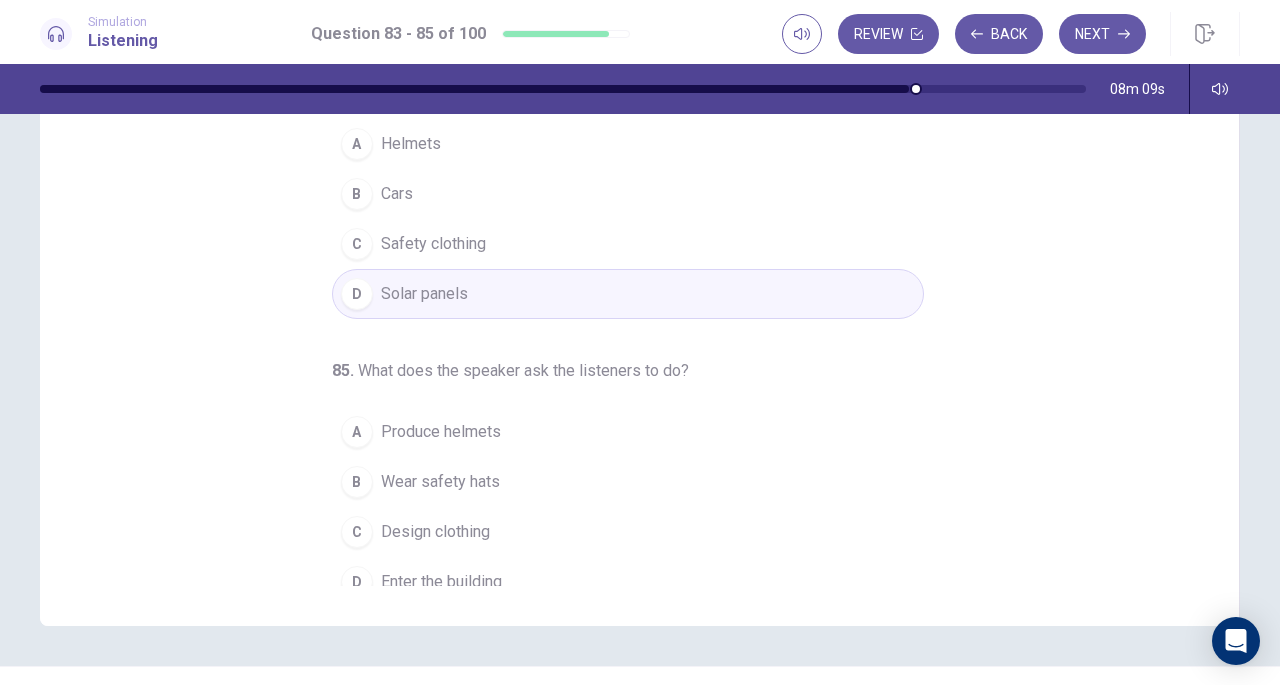 scroll, scrollTop: 224, scrollLeft: 0, axis: vertical 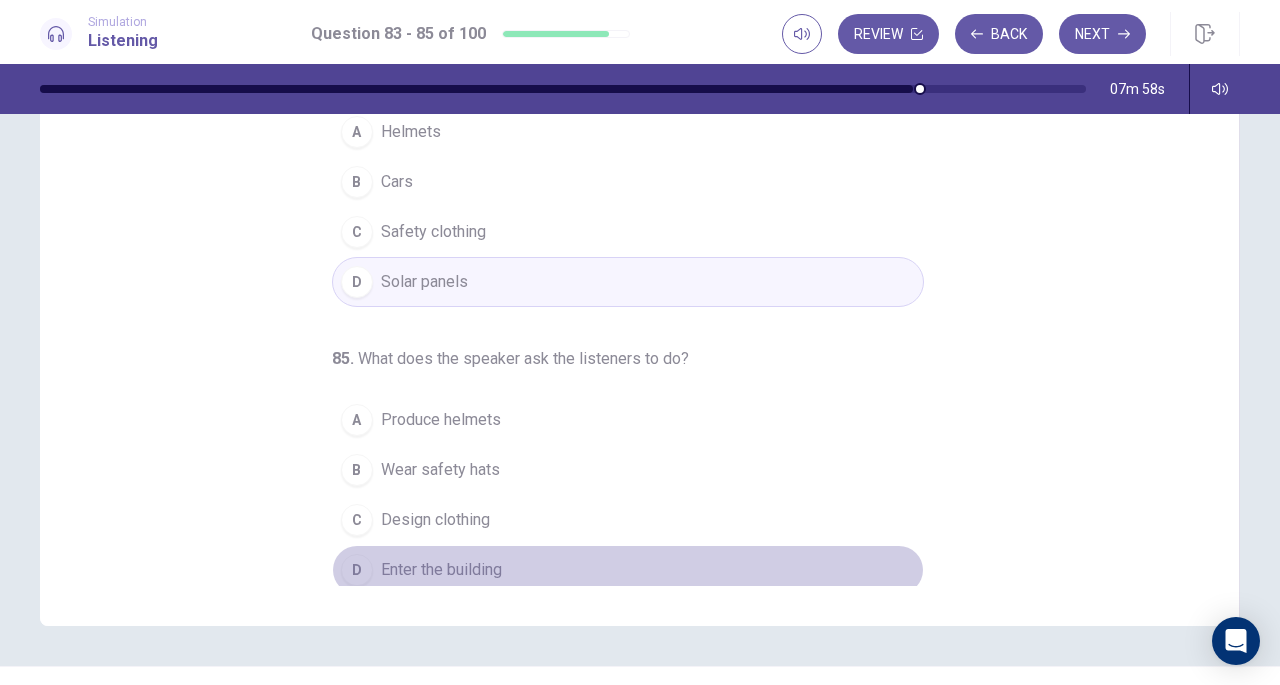 click on "Enter the building" at bounding box center [441, 570] 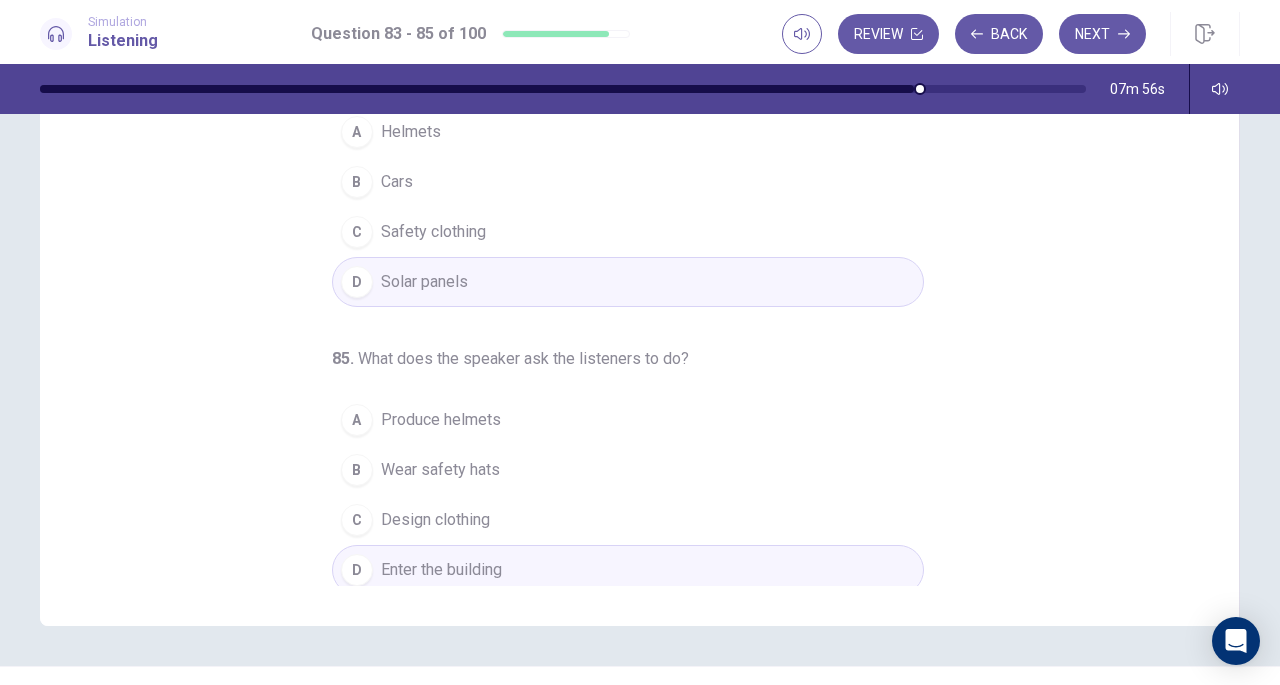 scroll, scrollTop: 0, scrollLeft: 0, axis: both 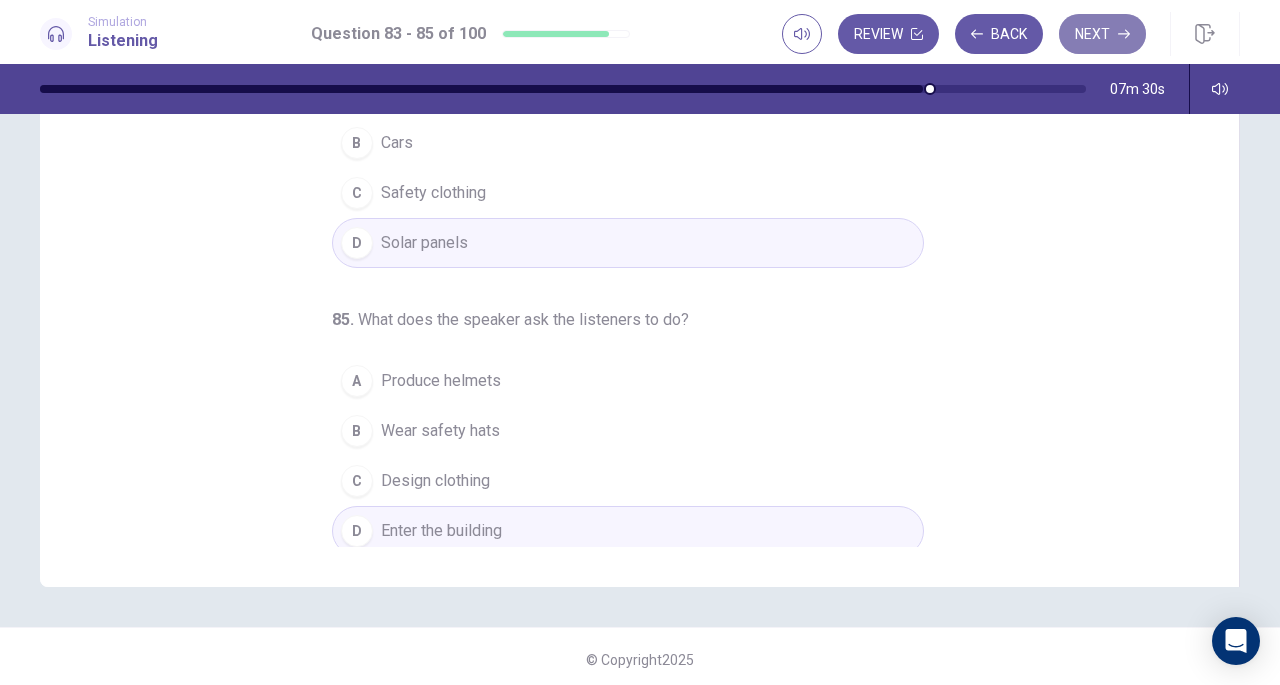 click on "Next" at bounding box center (1102, 34) 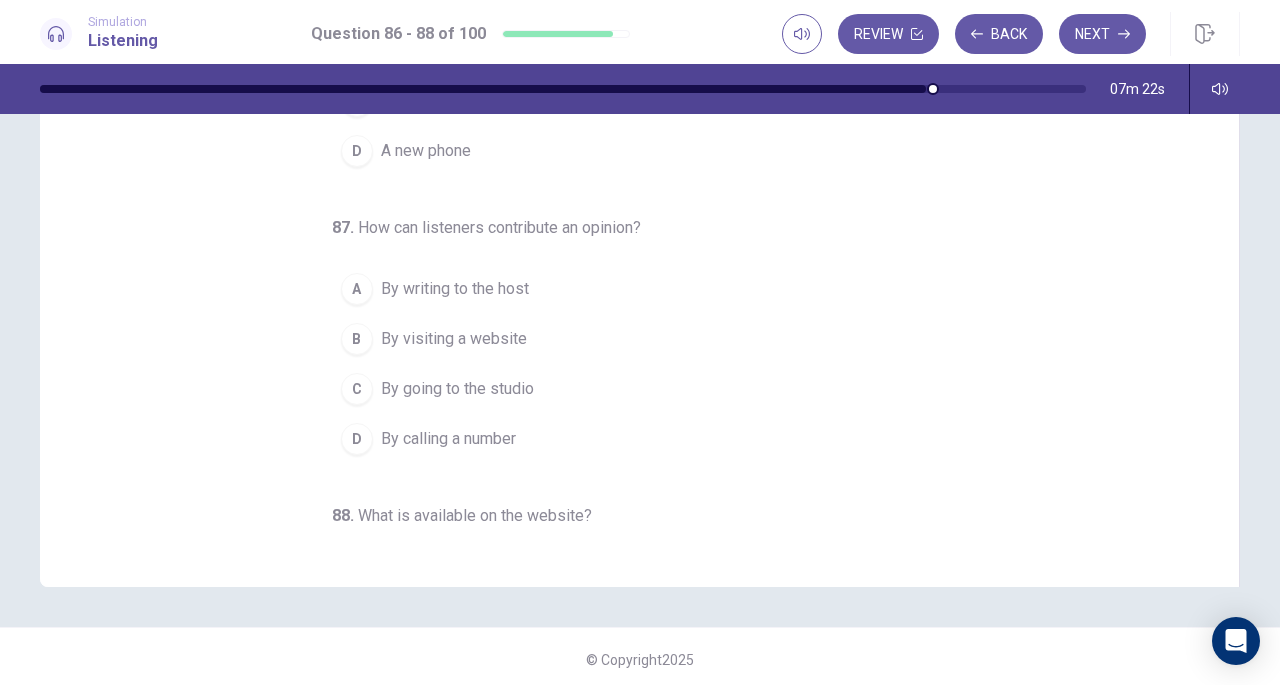scroll, scrollTop: 0, scrollLeft: 0, axis: both 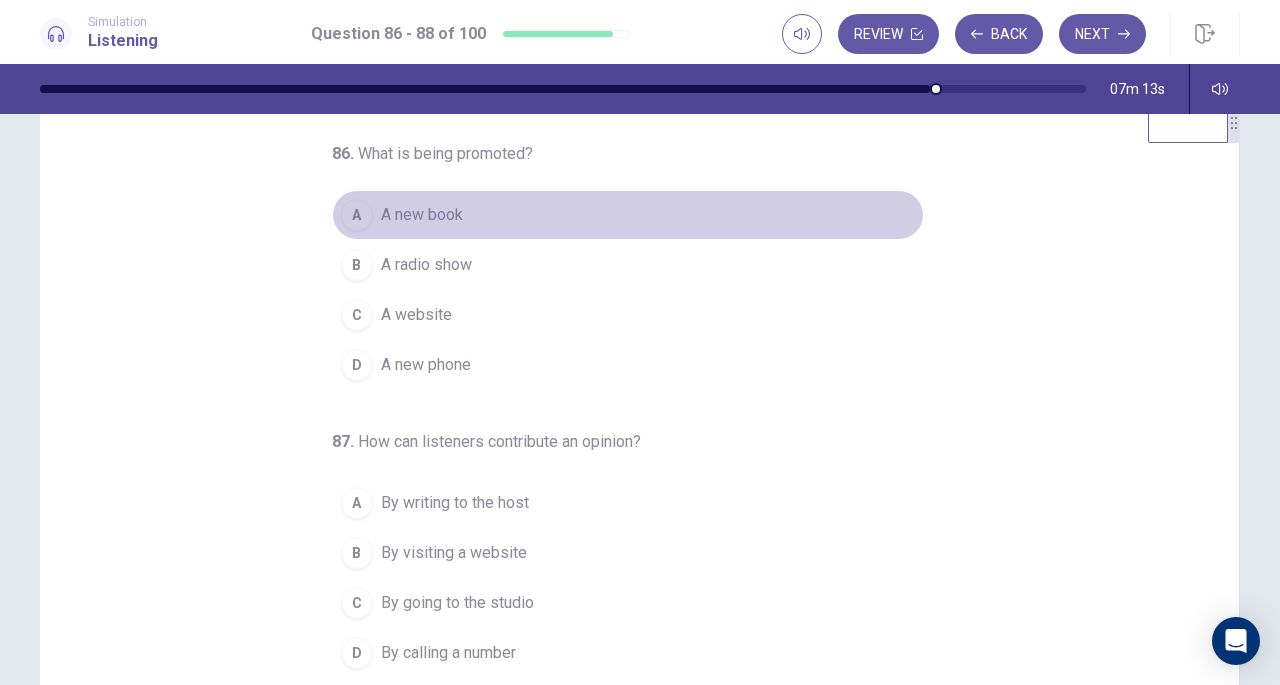 click on "A new book" at bounding box center [422, 215] 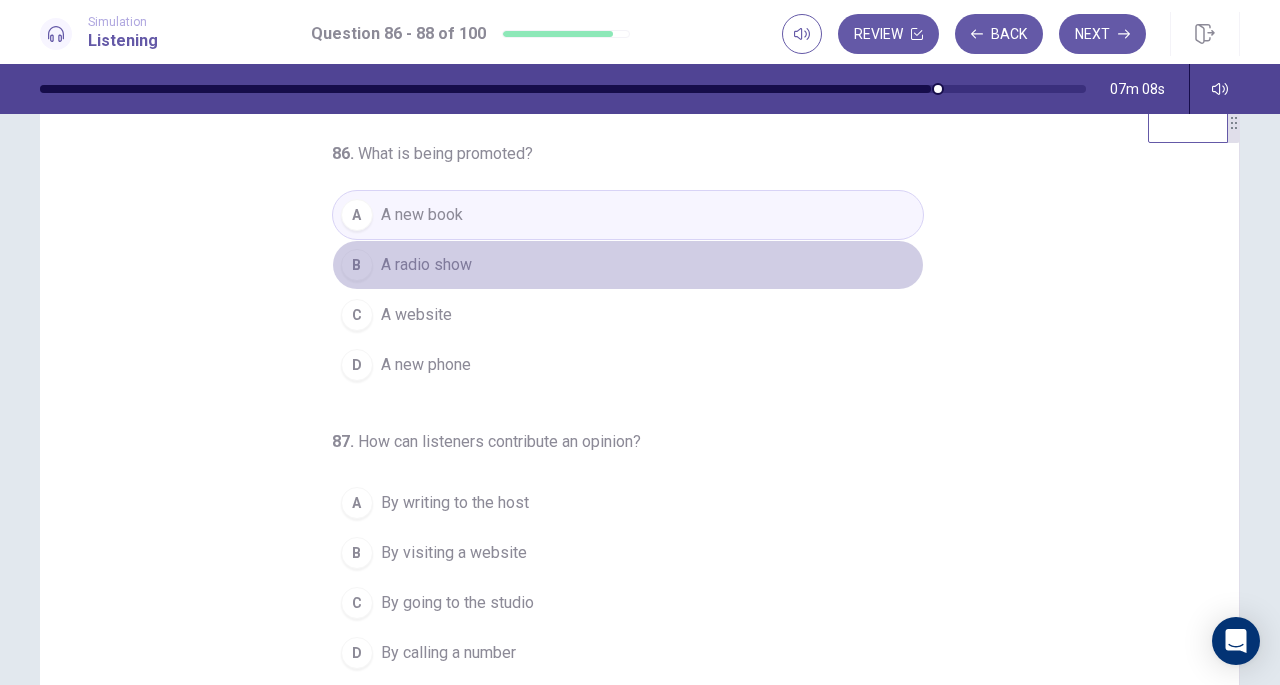 click on "A radio show" at bounding box center (426, 265) 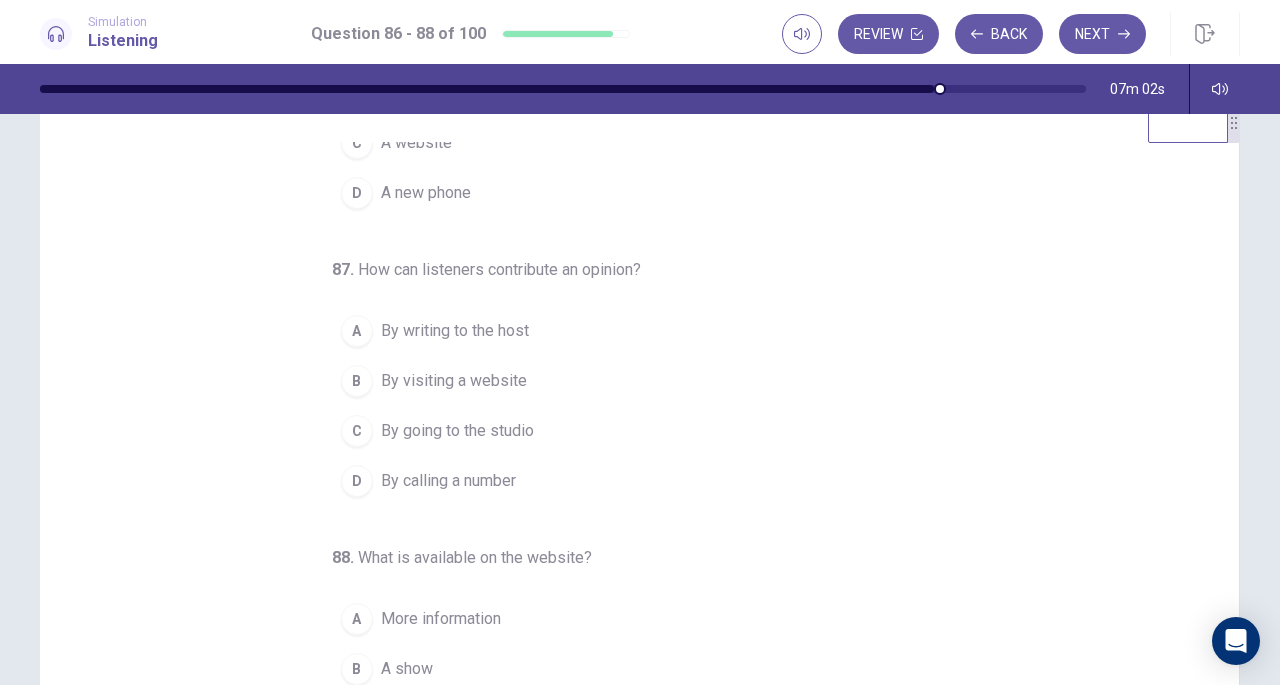 scroll, scrollTop: 200, scrollLeft: 0, axis: vertical 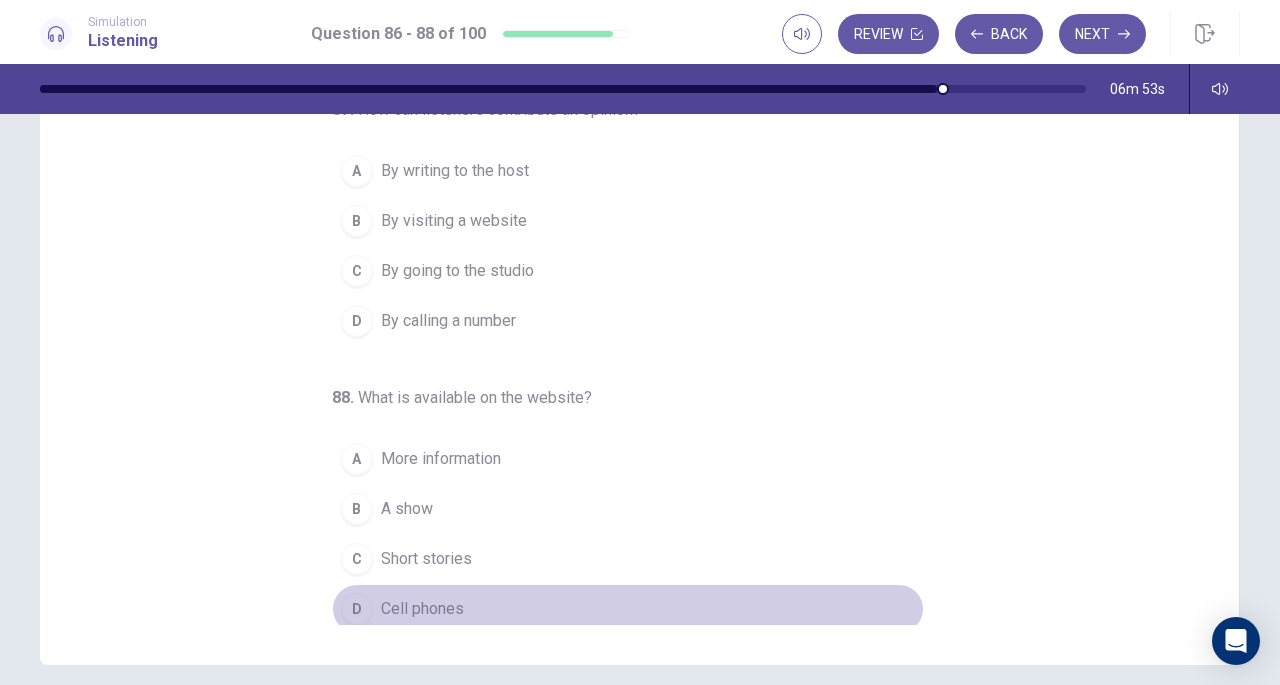 click on "D Cell phones" at bounding box center [628, 609] 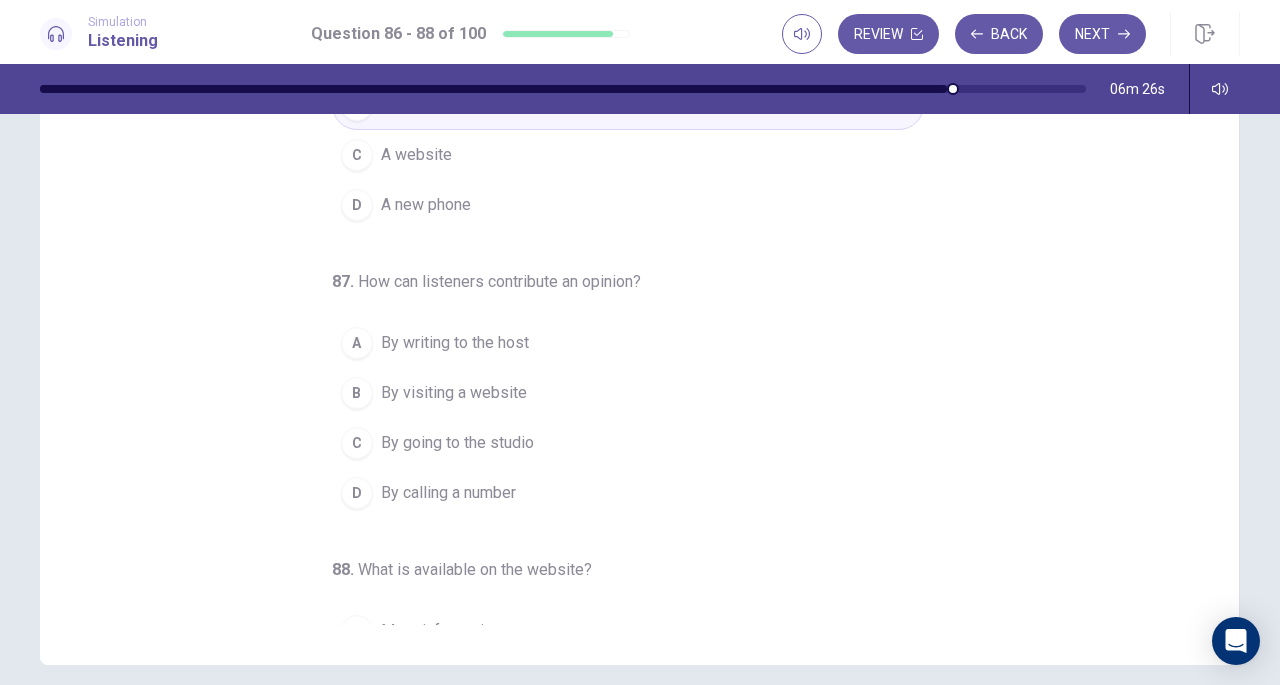 scroll, scrollTop: 0, scrollLeft: 0, axis: both 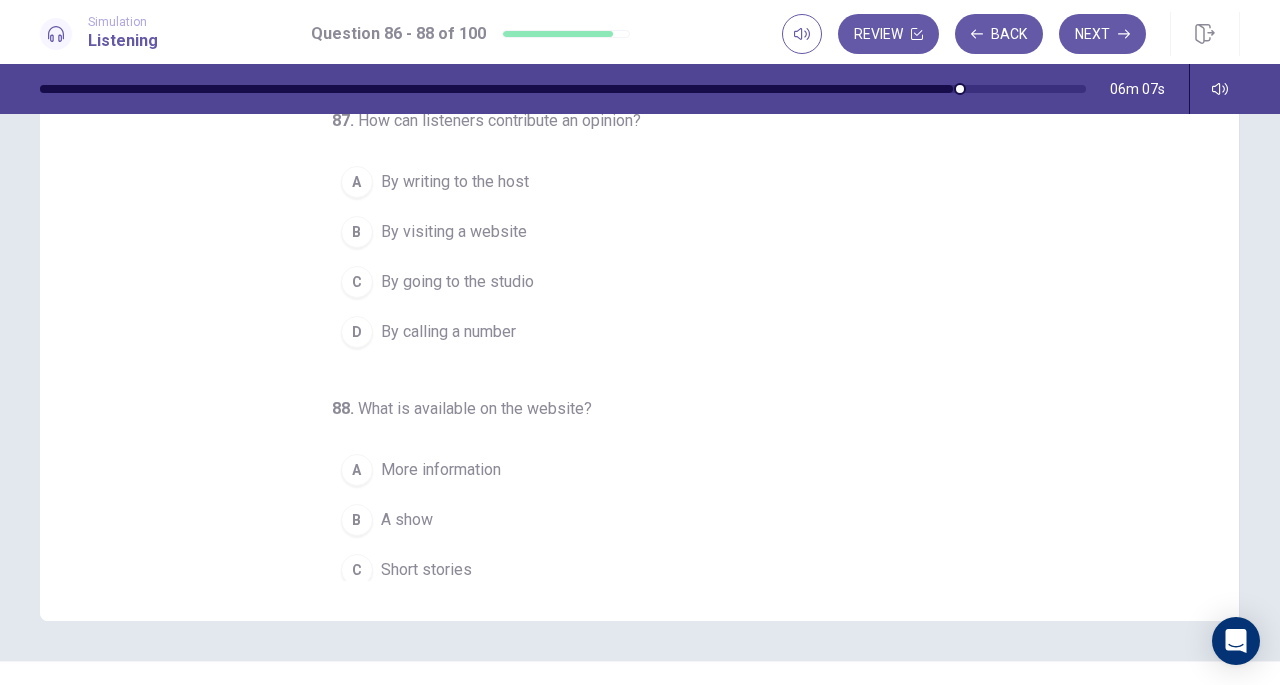 click on "By calling a number" at bounding box center (448, 332) 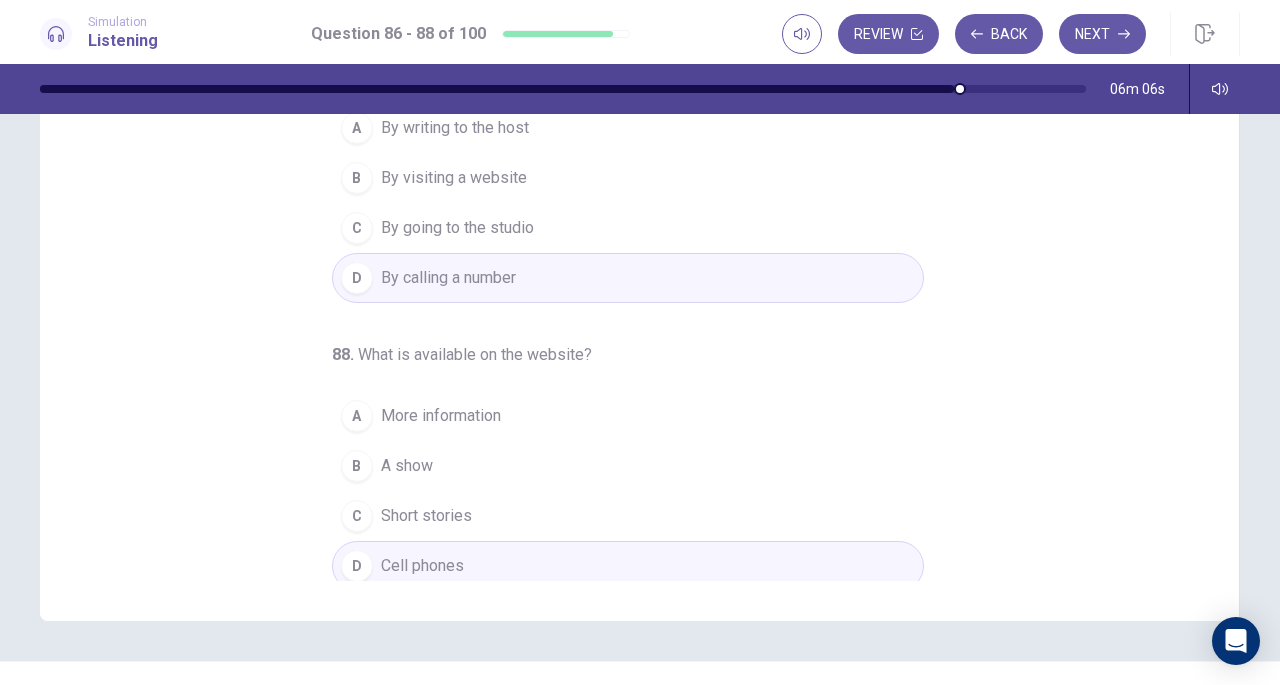 scroll, scrollTop: 200, scrollLeft: 0, axis: vertical 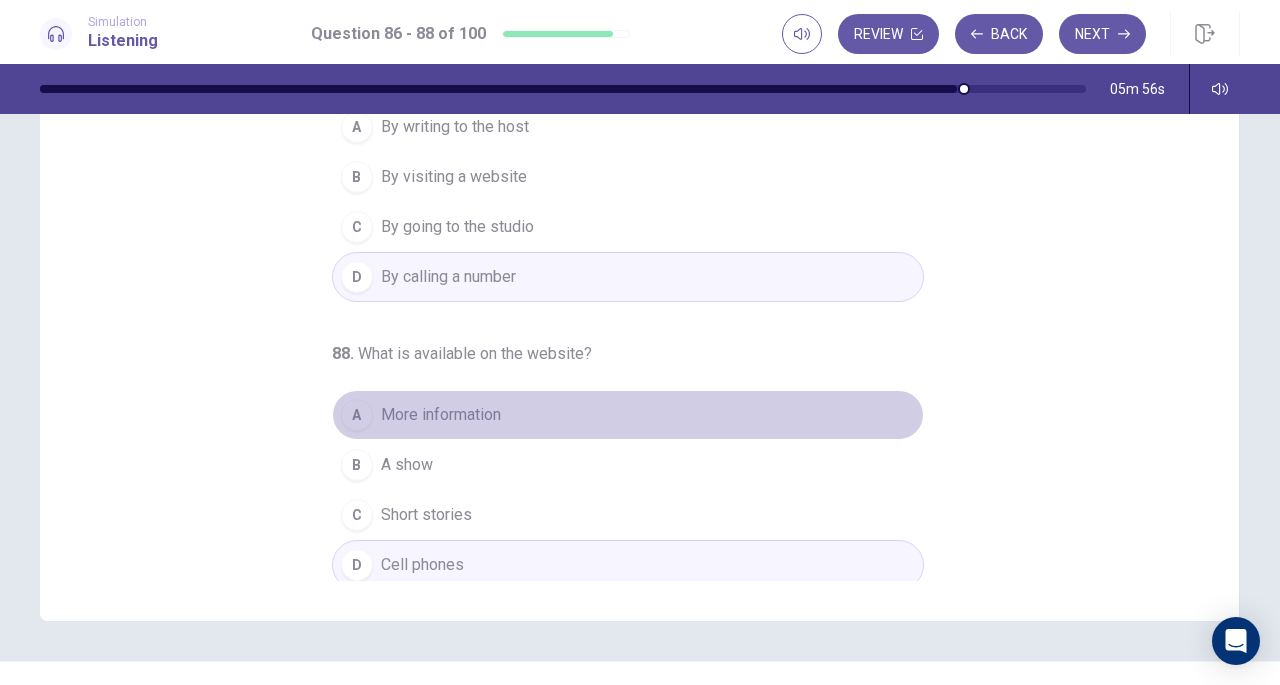 click on "More information" at bounding box center (441, 415) 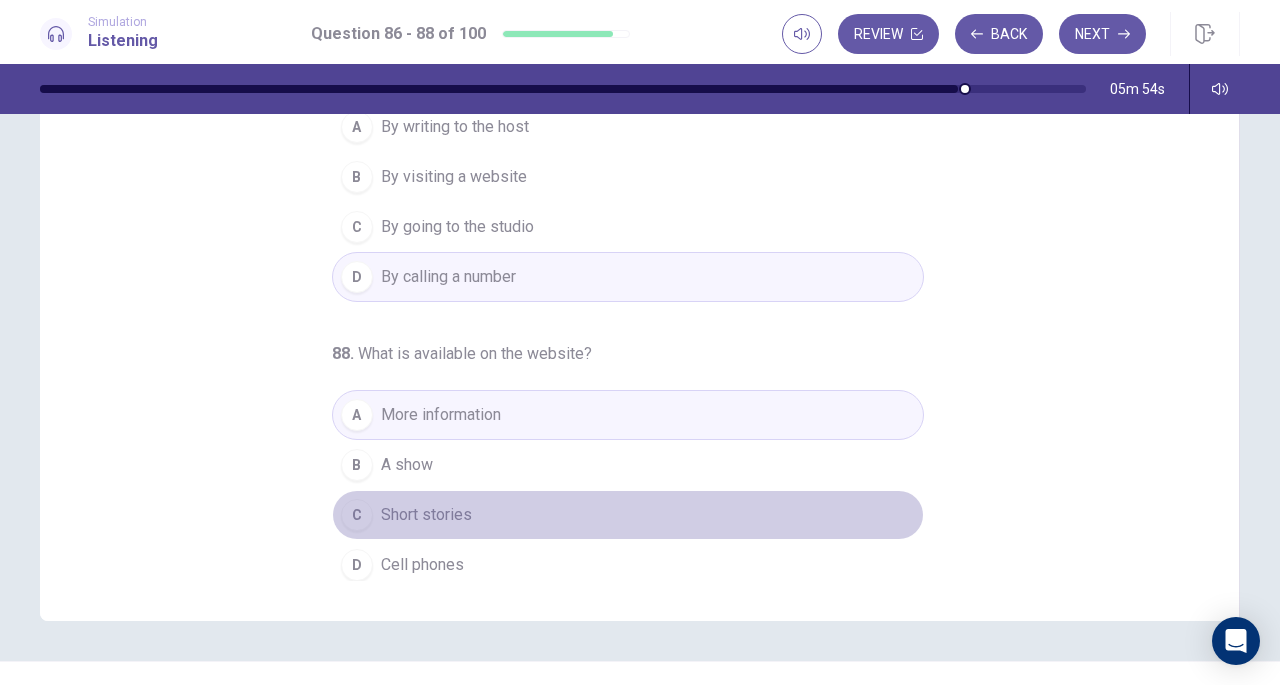 click on "Short stories" at bounding box center (426, 515) 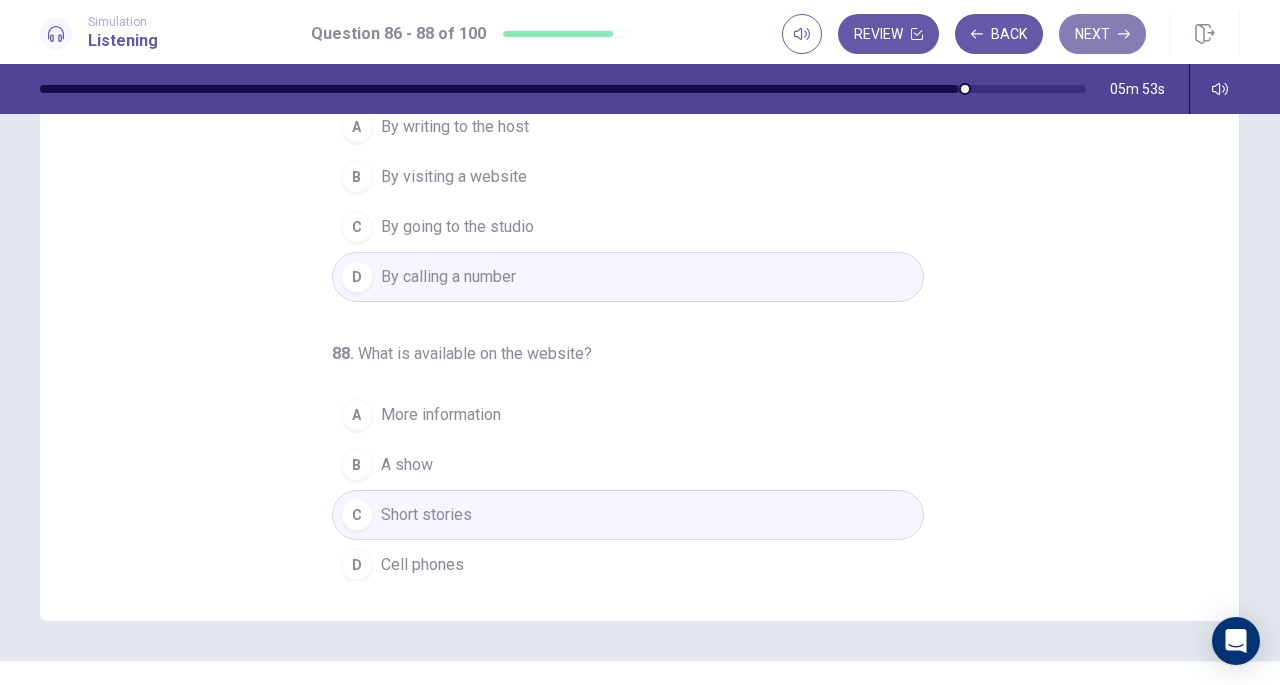click on "Next" at bounding box center (1102, 34) 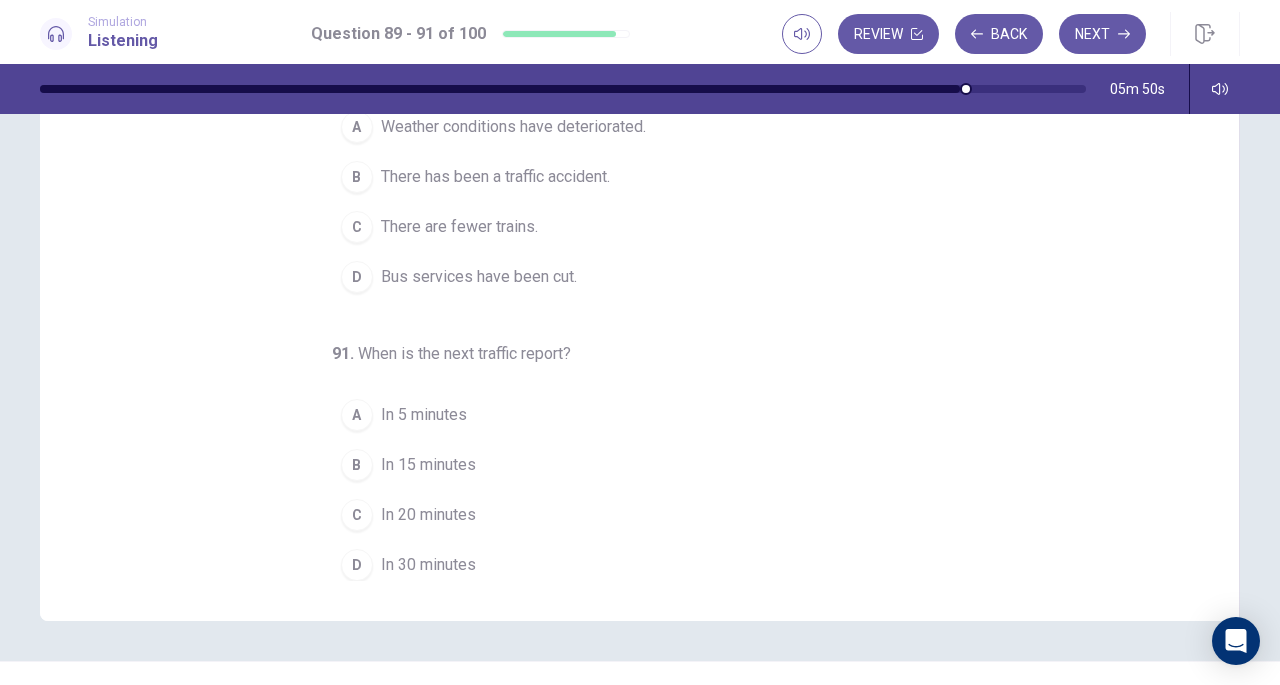 scroll, scrollTop: 0, scrollLeft: 0, axis: both 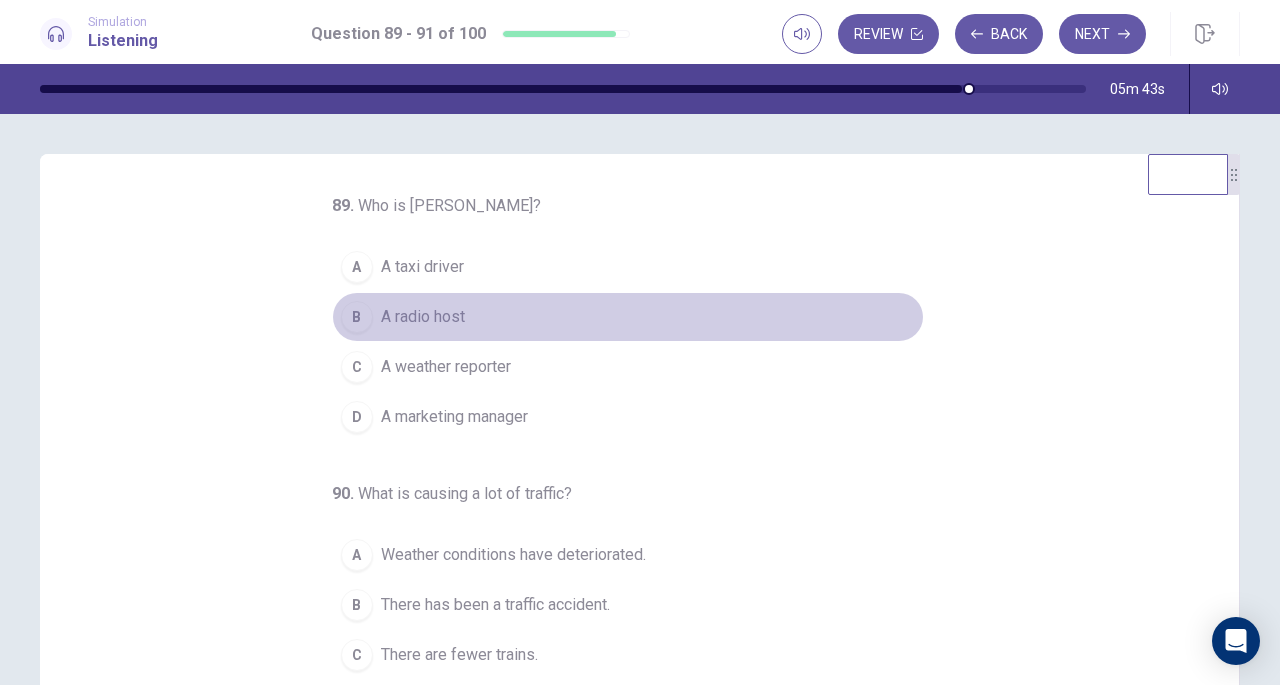 click on "A radio host" at bounding box center [423, 317] 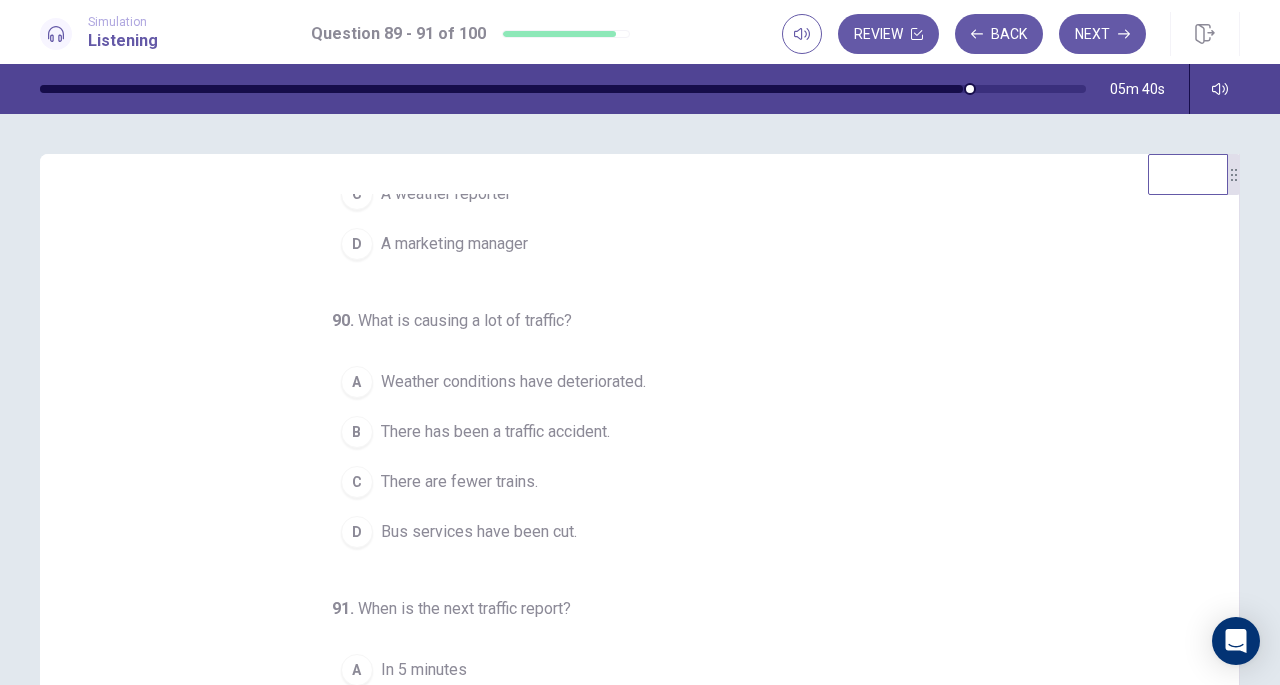 scroll, scrollTop: 174, scrollLeft: 0, axis: vertical 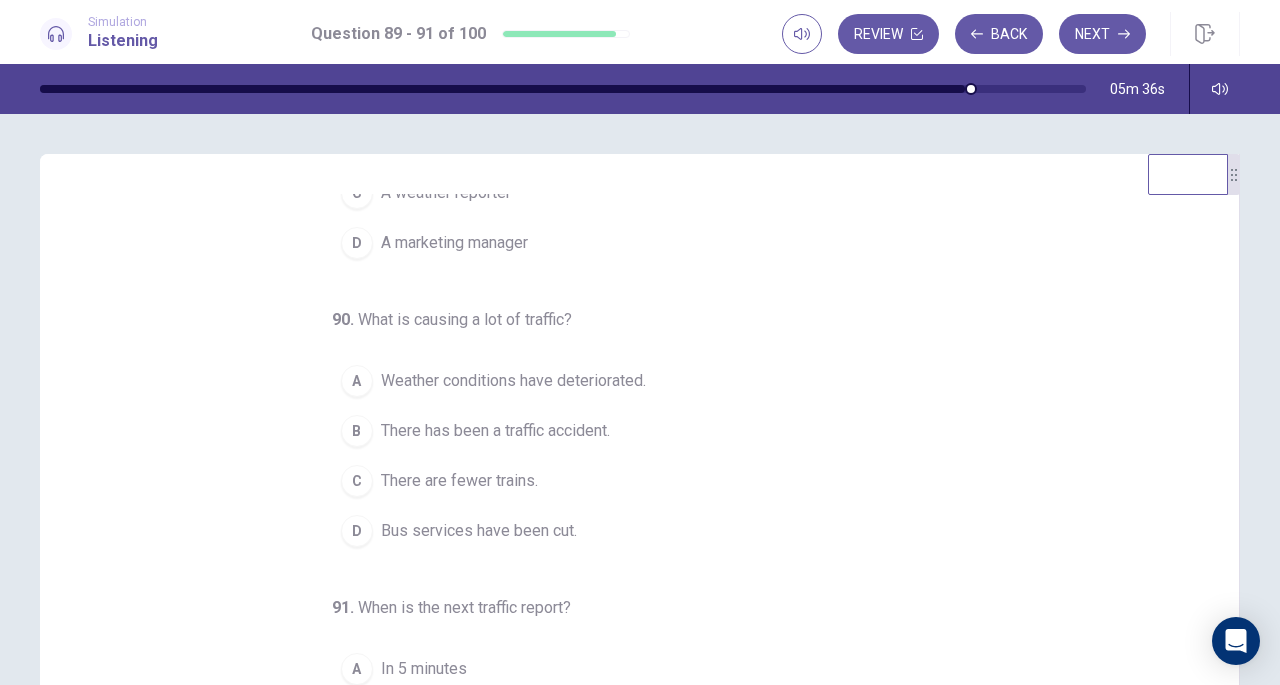 click on "Bus services have been cut." at bounding box center (479, 531) 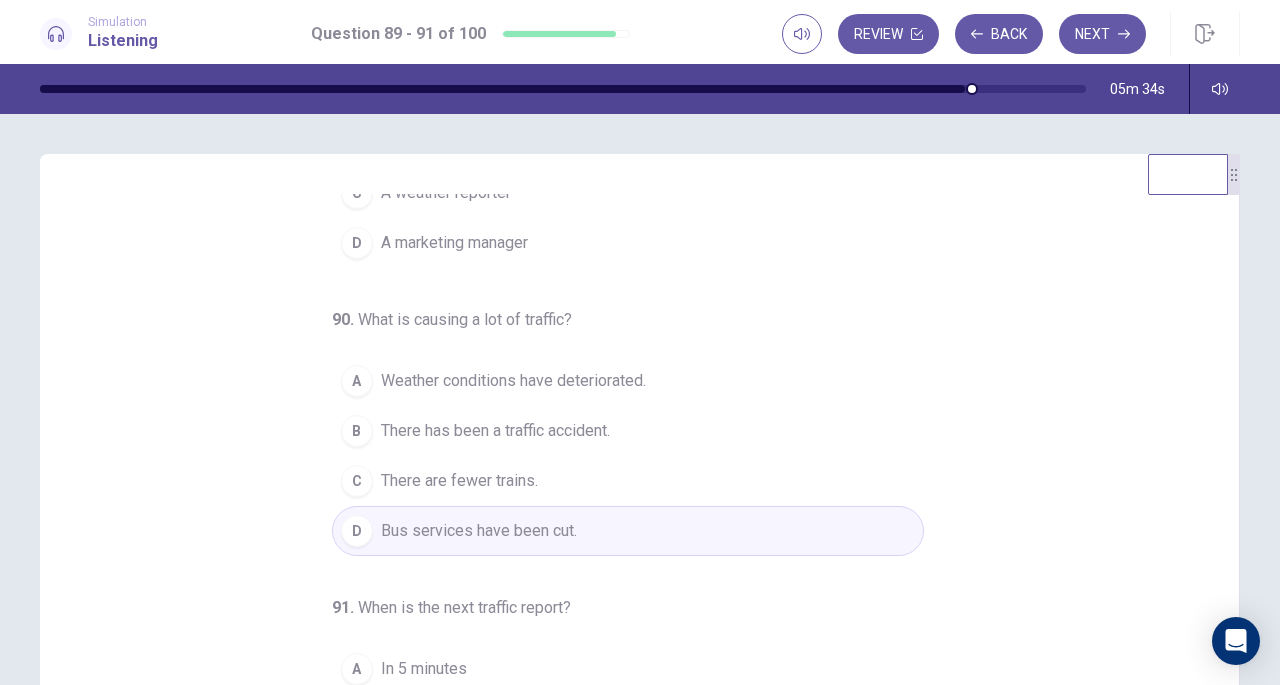 scroll, scrollTop: 200, scrollLeft: 0, axis: vertical 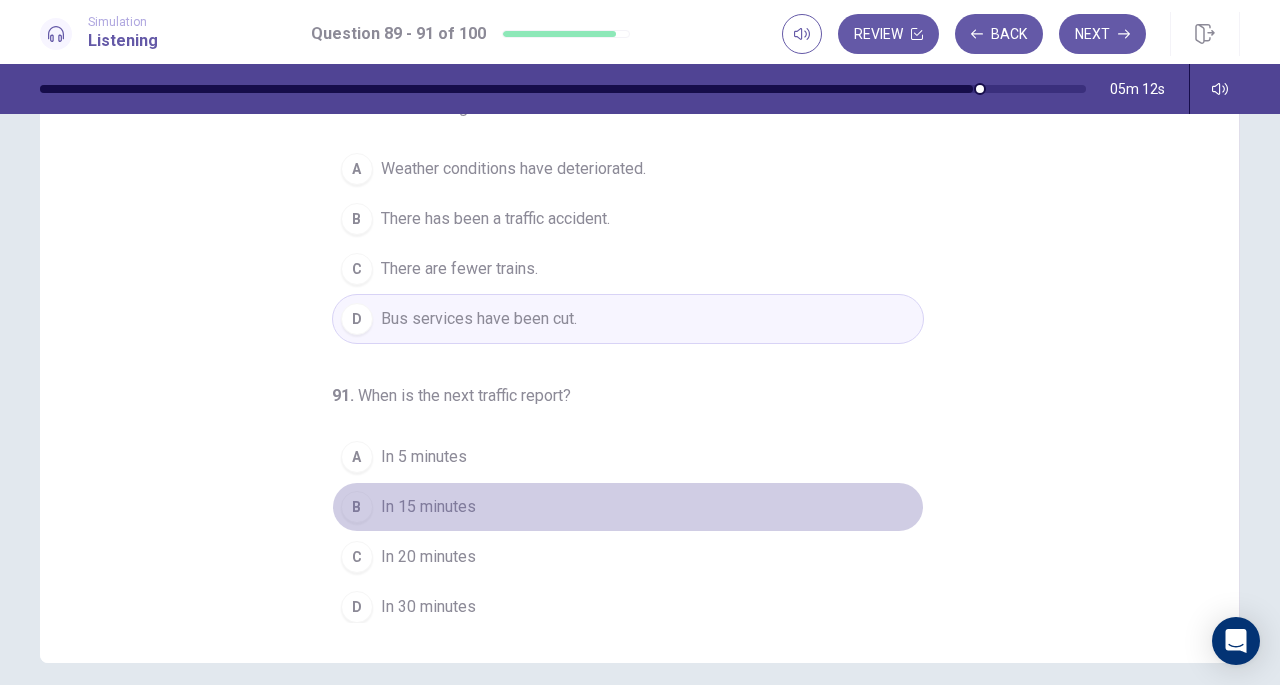 click on "In 15 minutes" at bounding box center [428, 507] 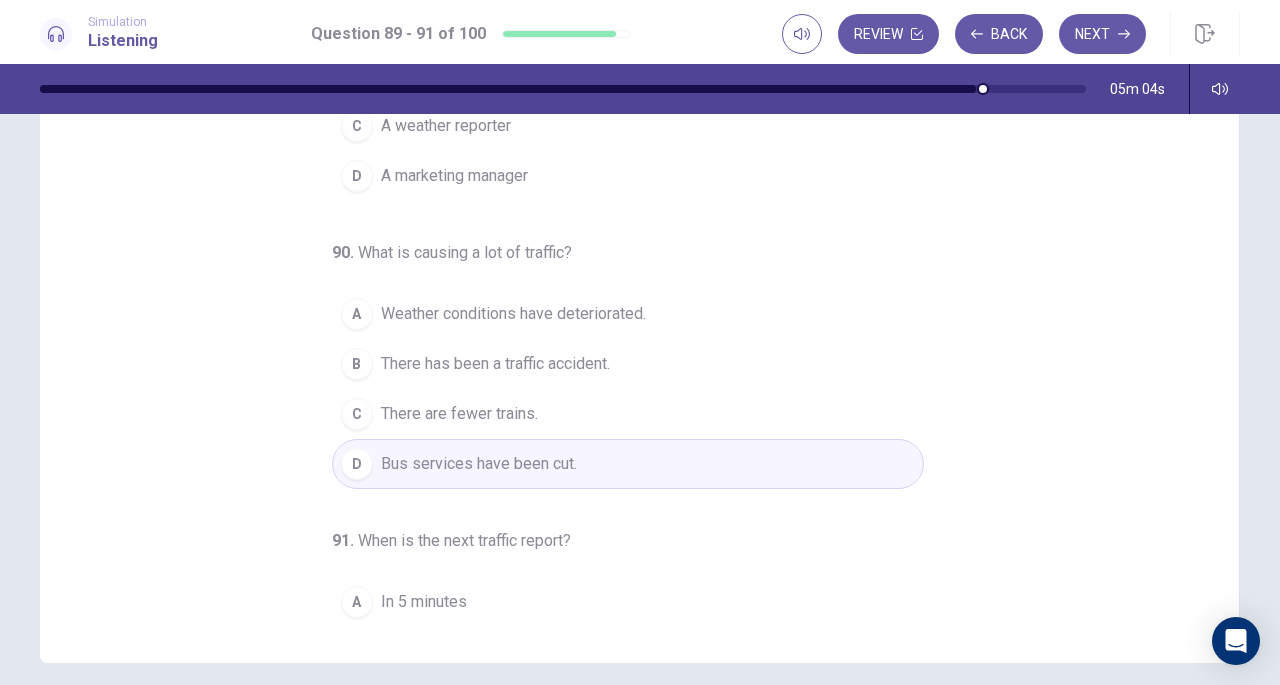 scroll, scrollTop: 60, scrollLeft: 0, axis: vertical 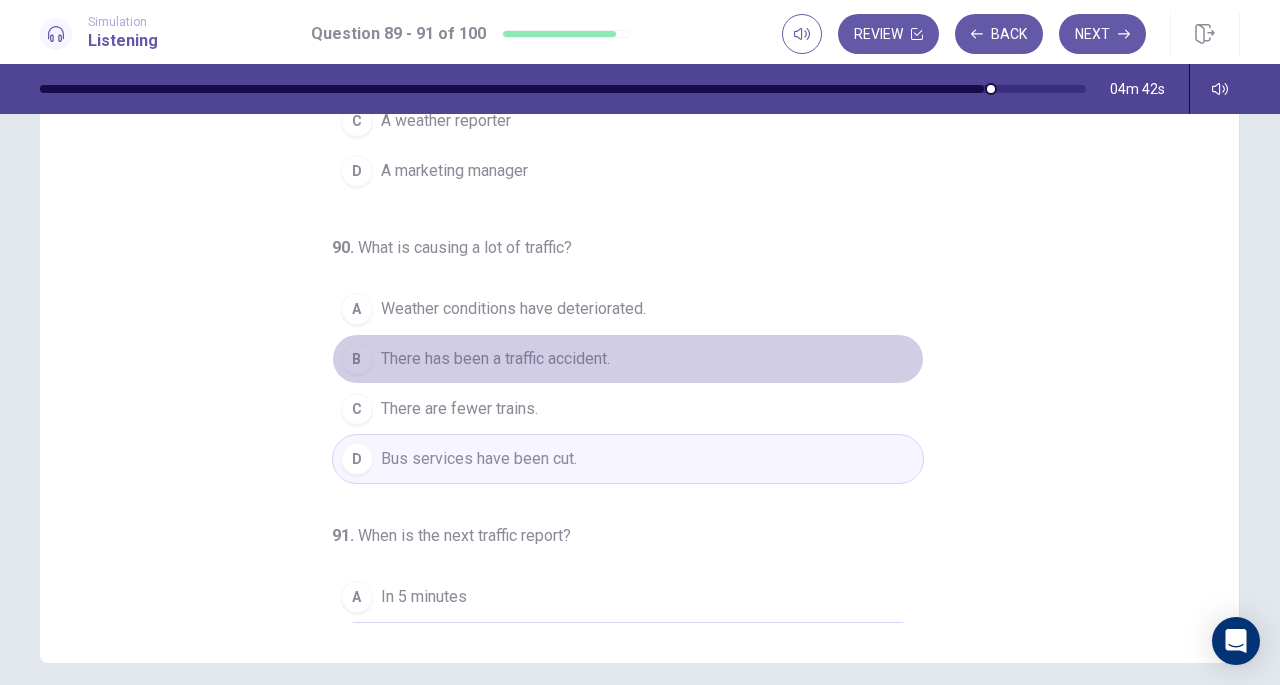click on "There has been a traffic accident." at bounding box center (495, 359) 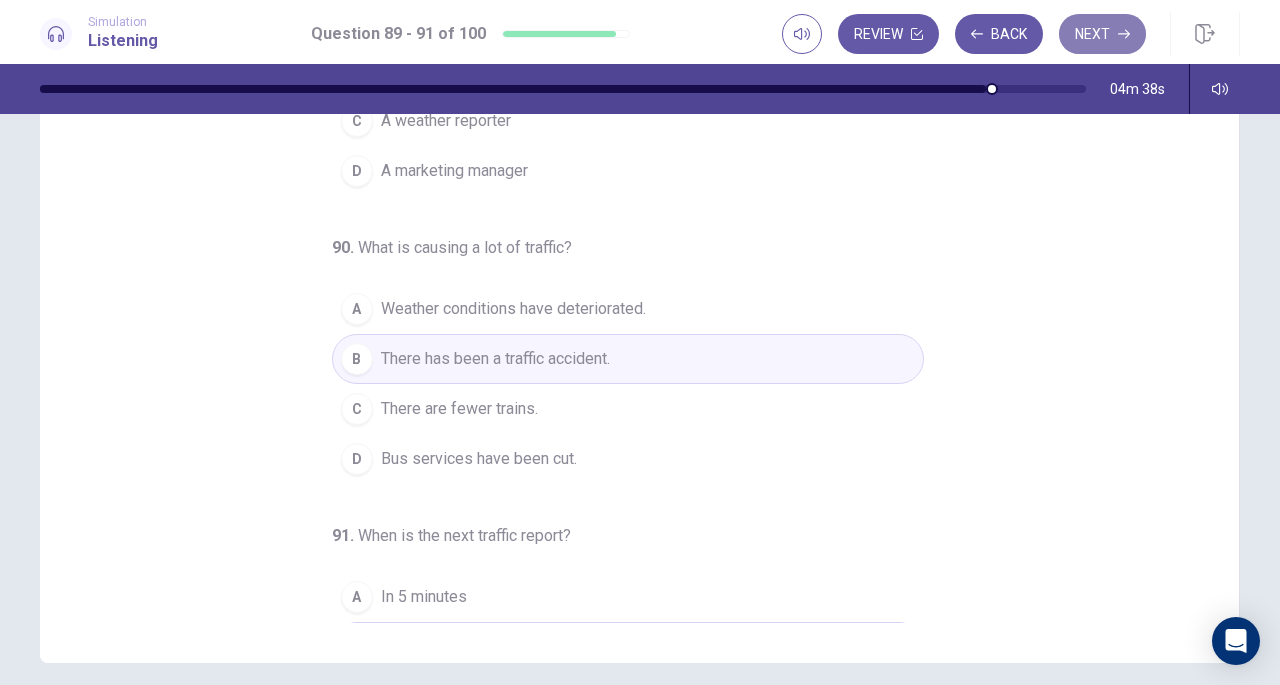 click on "Next" at bounding box center (1102, 34) 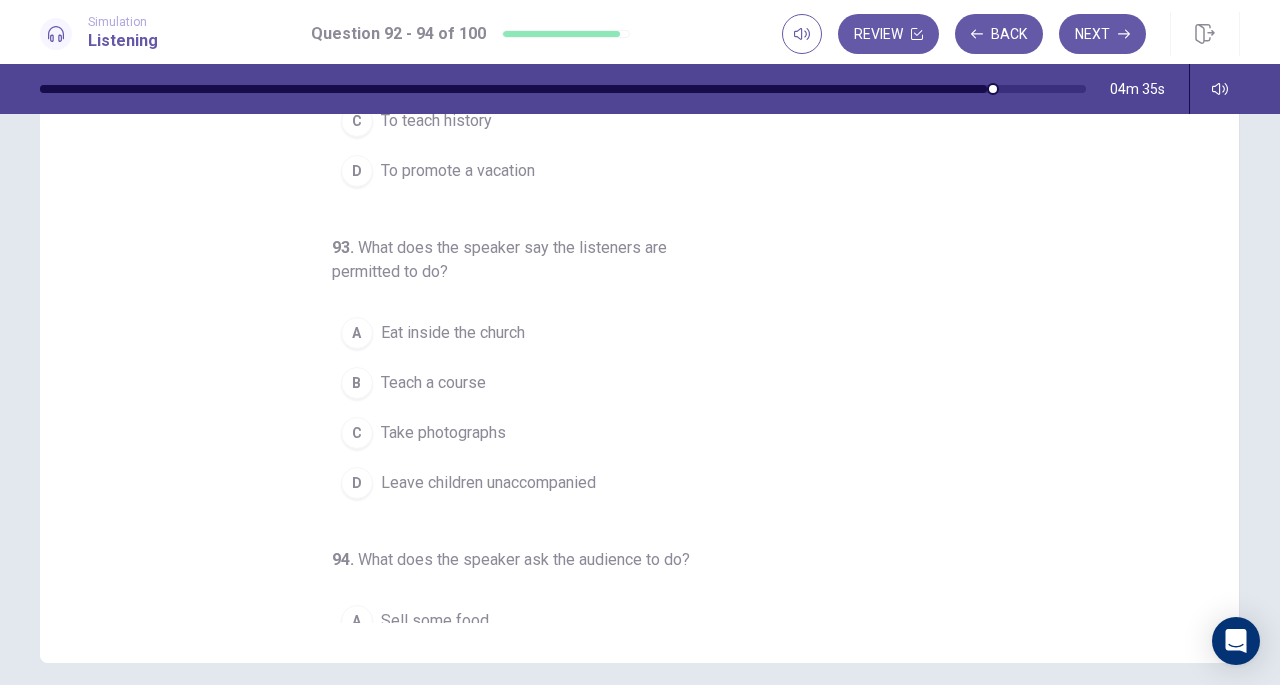 scroll, scrollTop: 0, scrollLeft: 0, axis: both 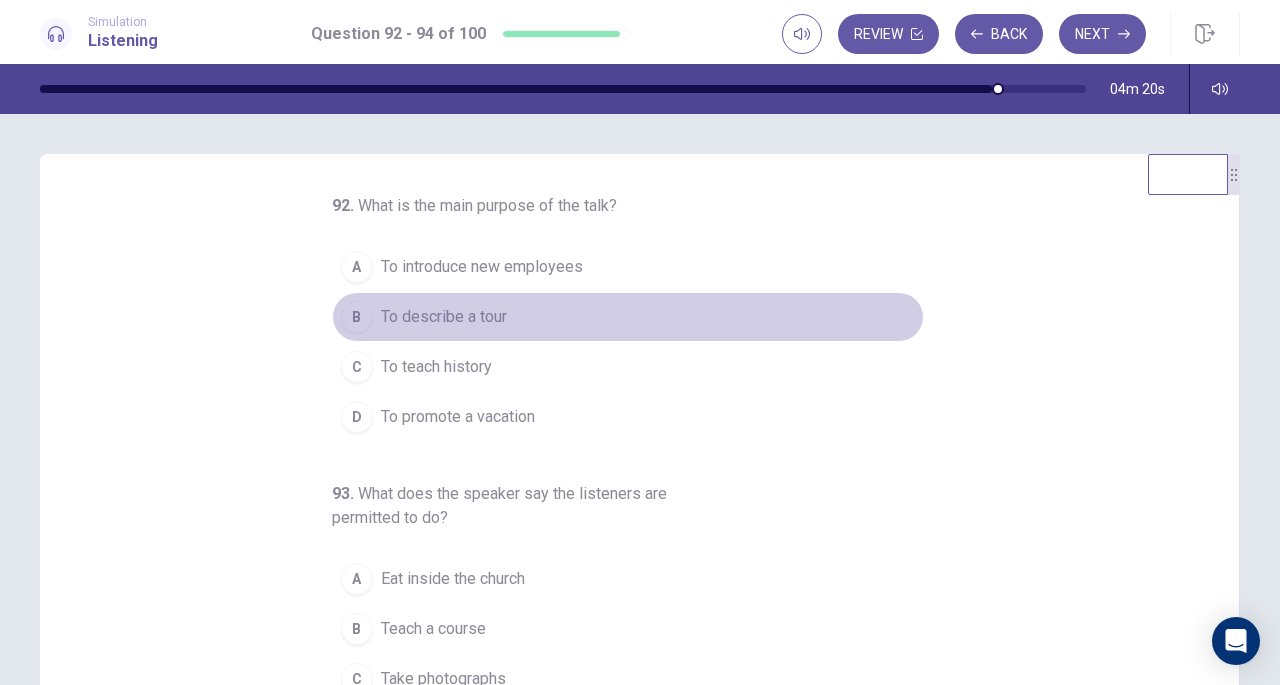 click on "To describe a tour" at bounding box center (444, 317) 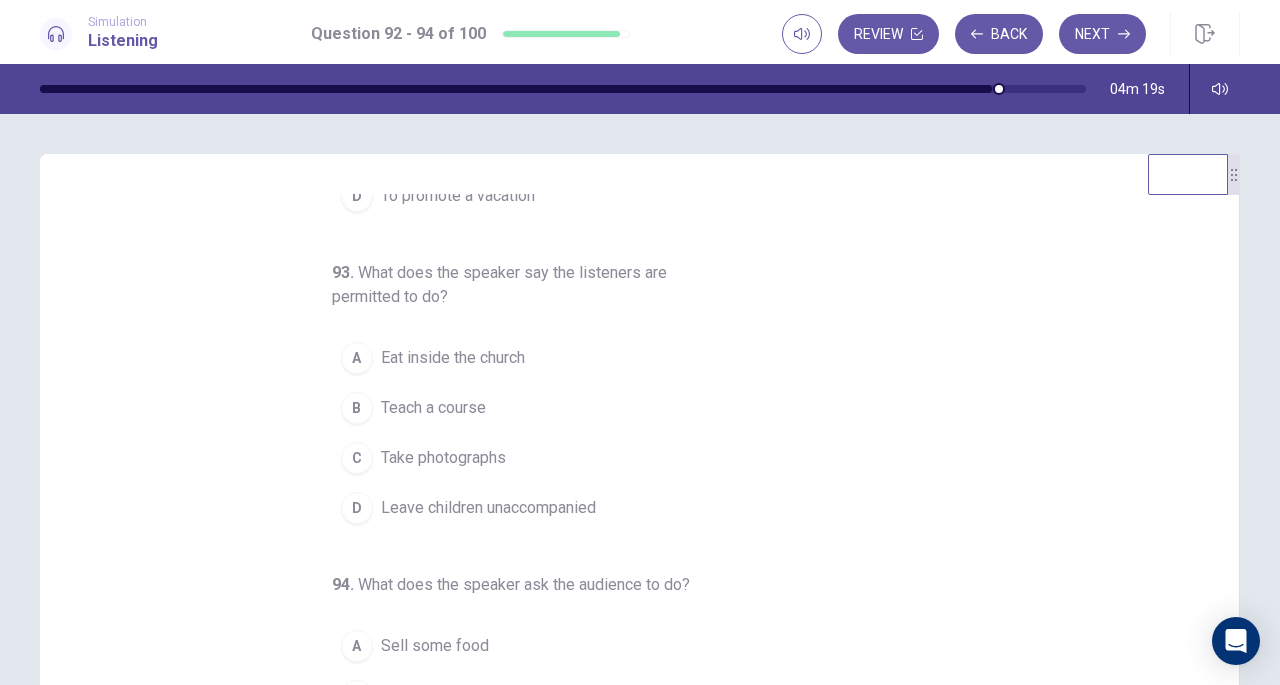 scroll, scrollTop: 224, scrollLeft: 0, axis: vertical 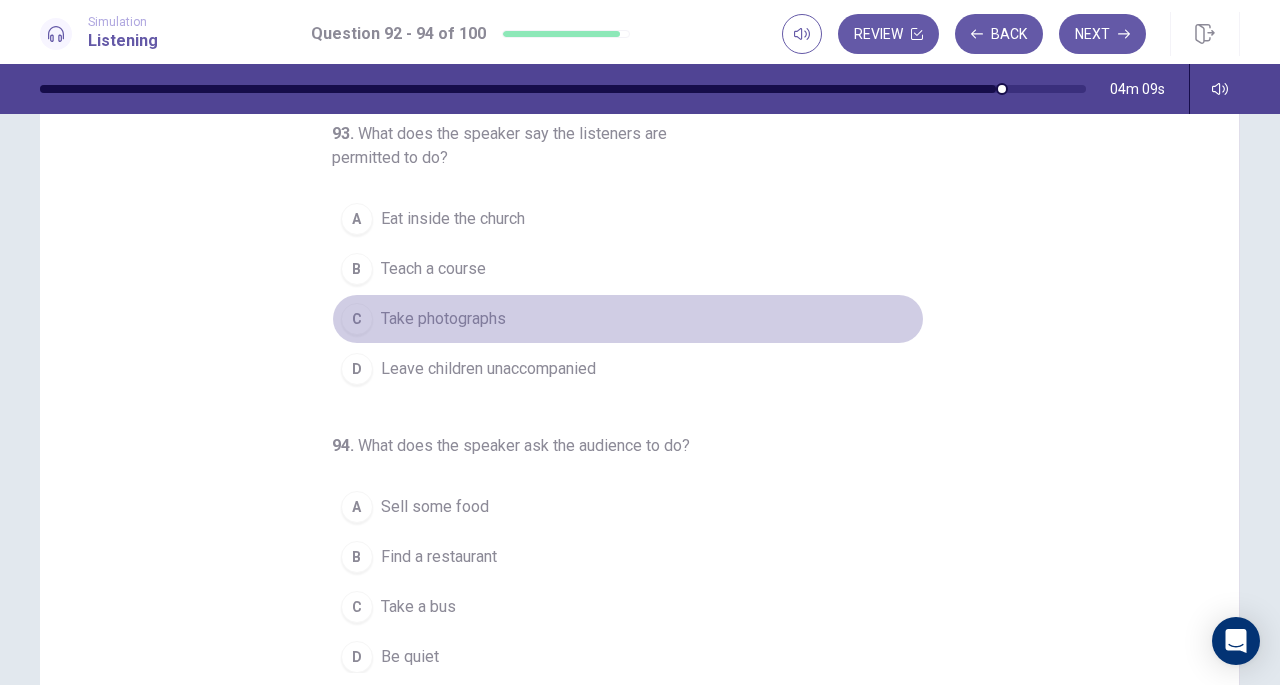 click on "Take photographs" at bounding box center (443, 319) 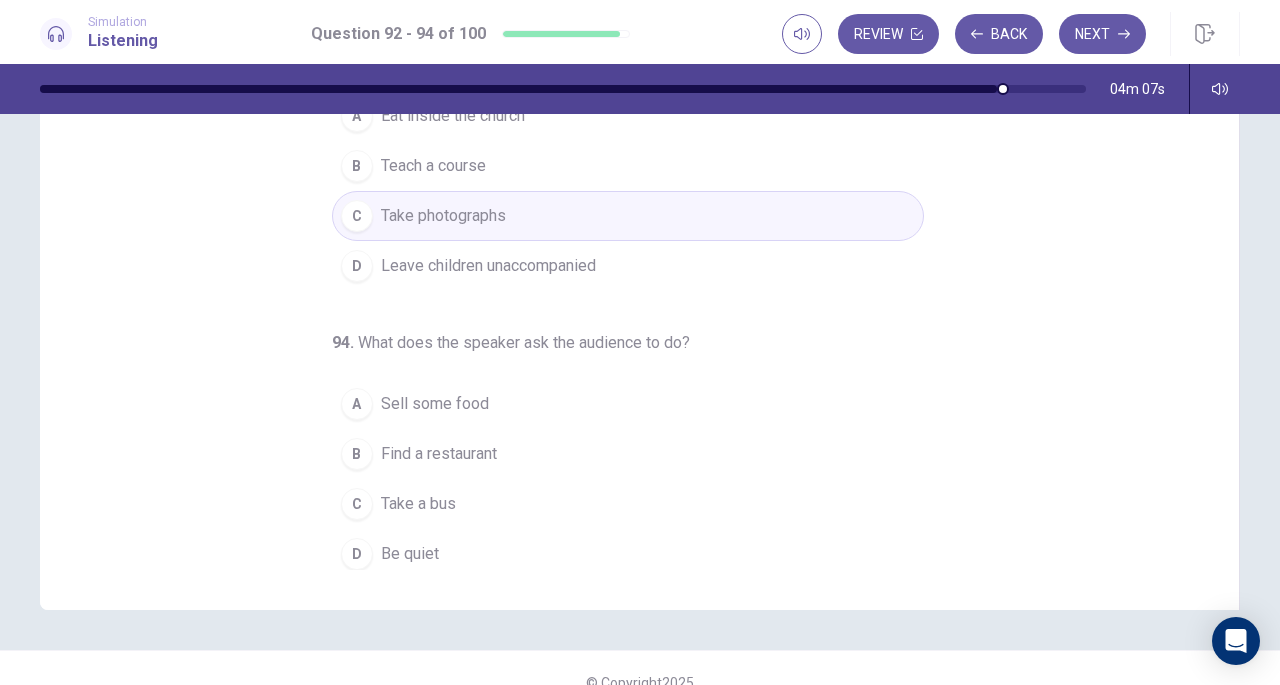 scroll, scrollTop: 242, scrollLeft: 0, axis: vertical 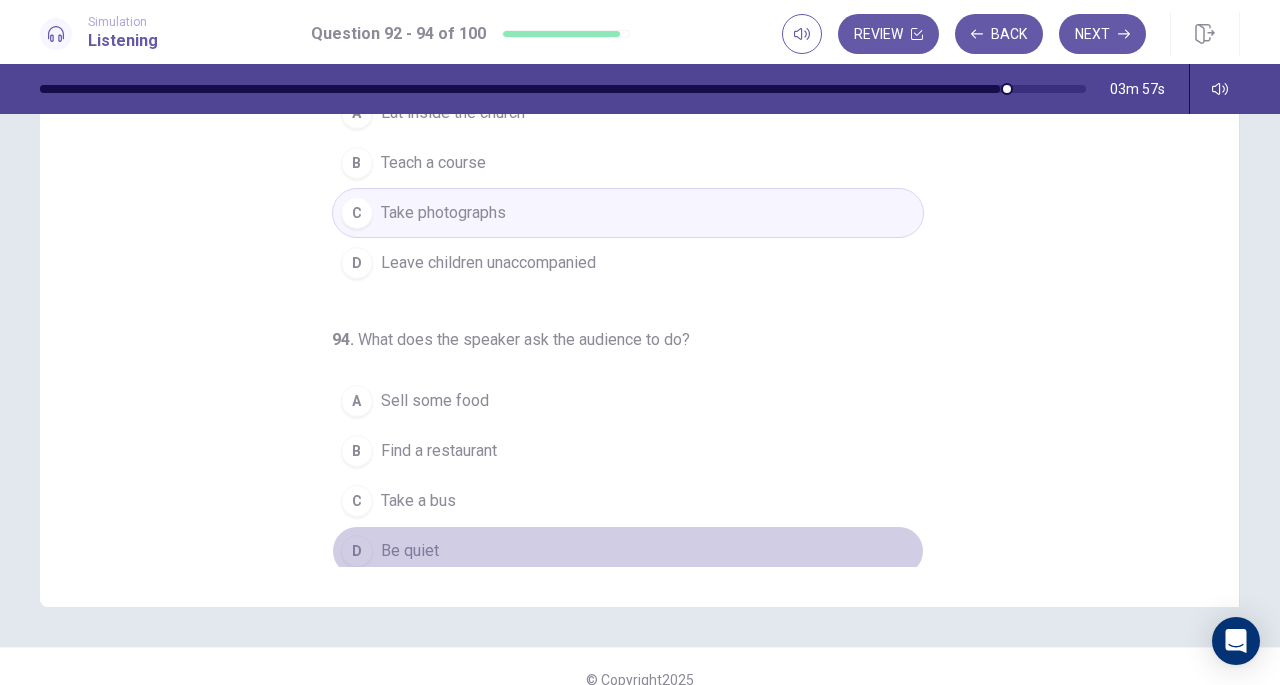 click on "D" at bounding box center [357, 551] 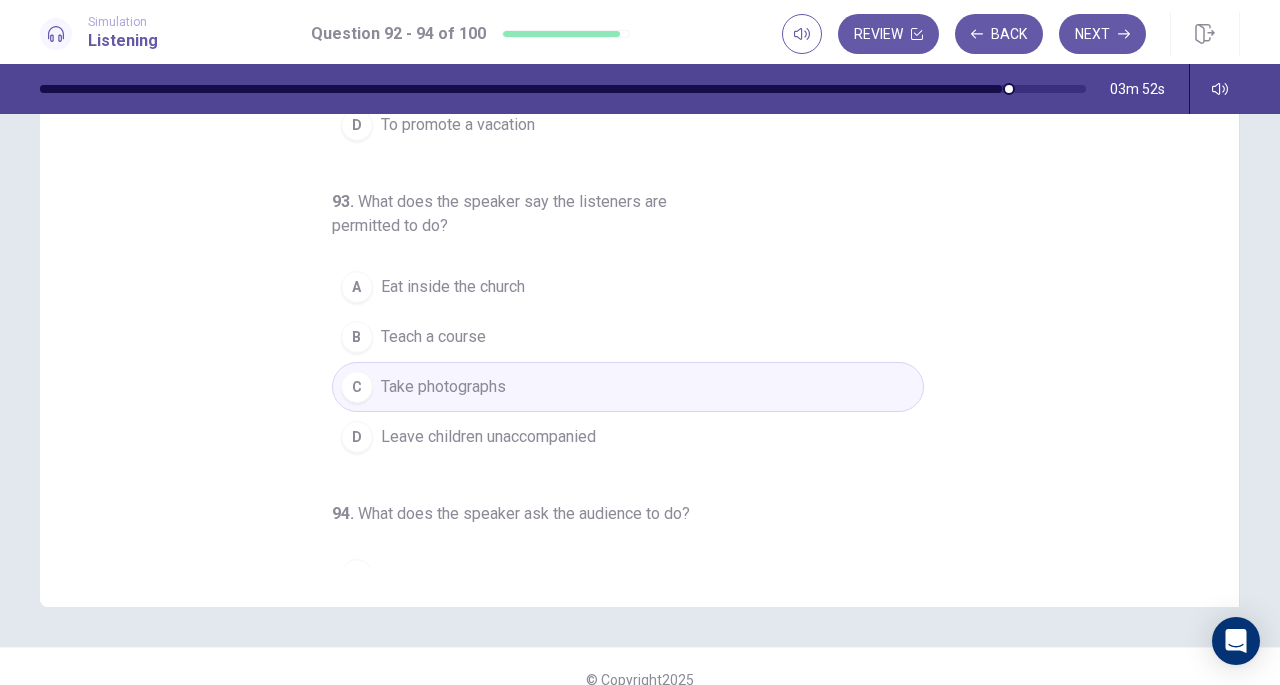 scroll, scrollTop: 0, scrollLeft: 0, axis: both 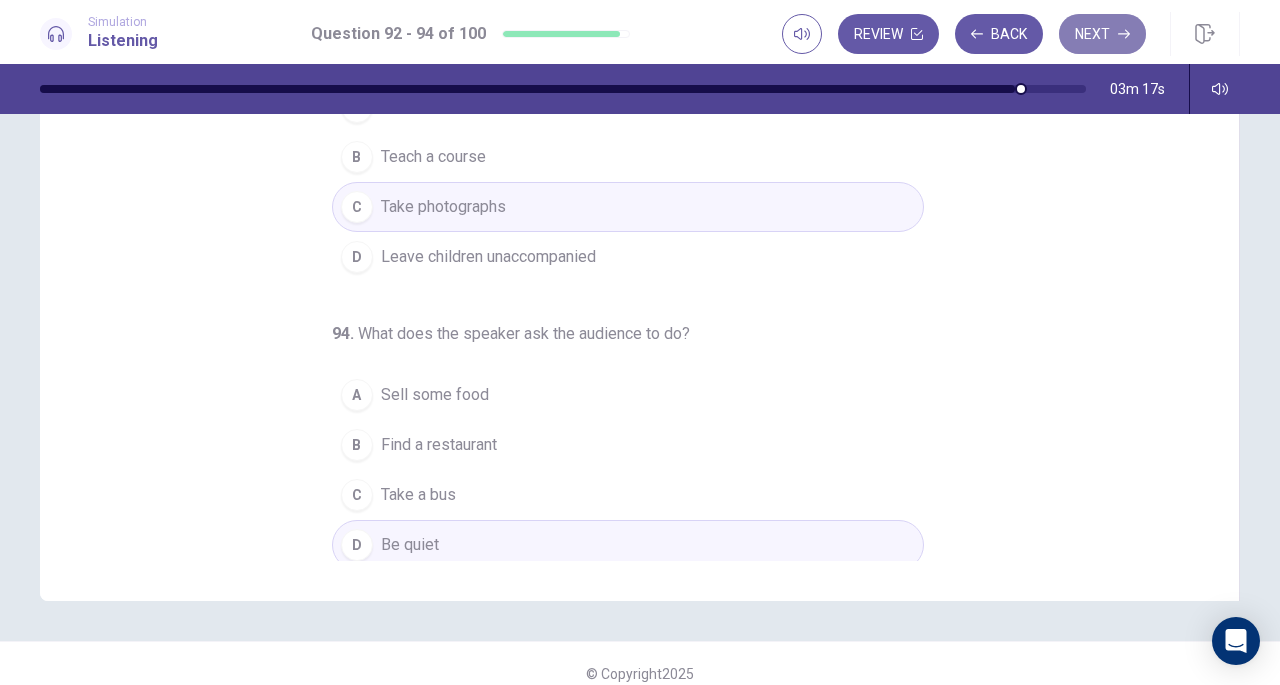 click on "Next" at bounding box center [1102, 34] 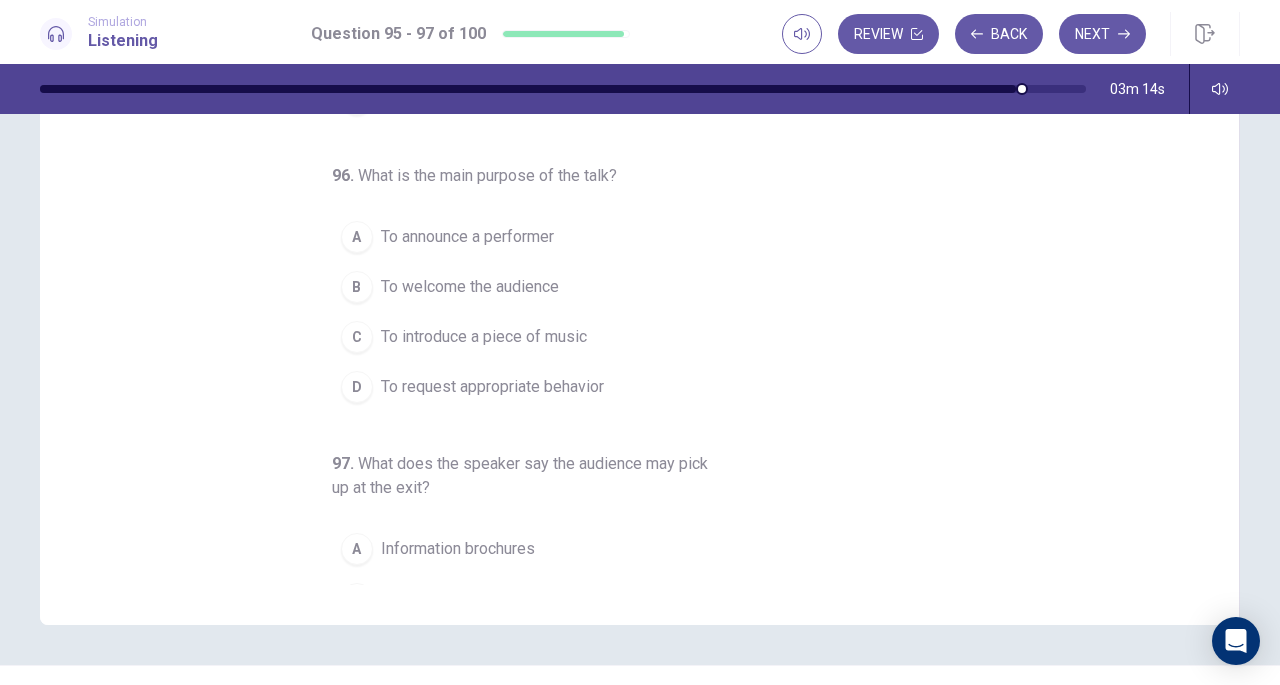 scroll, scrollTop: 0, scrollLeft: 0, axis: both 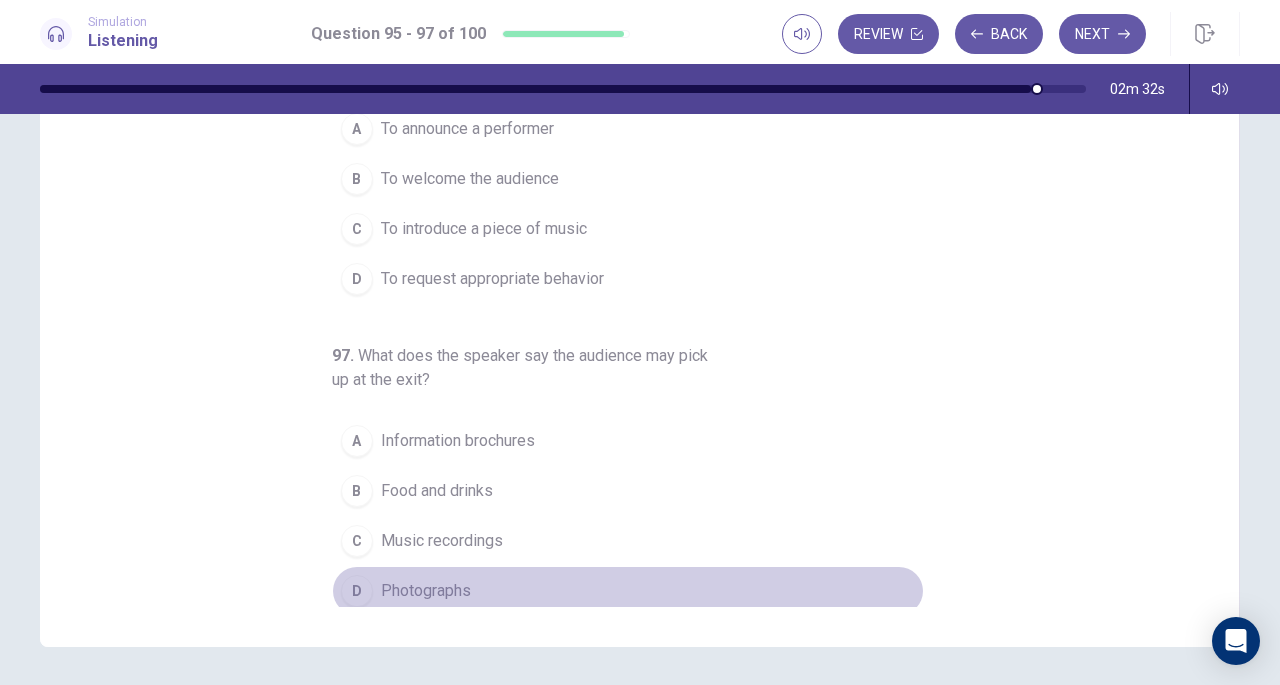 click on "Photographs" at bounding box center (426, 591) 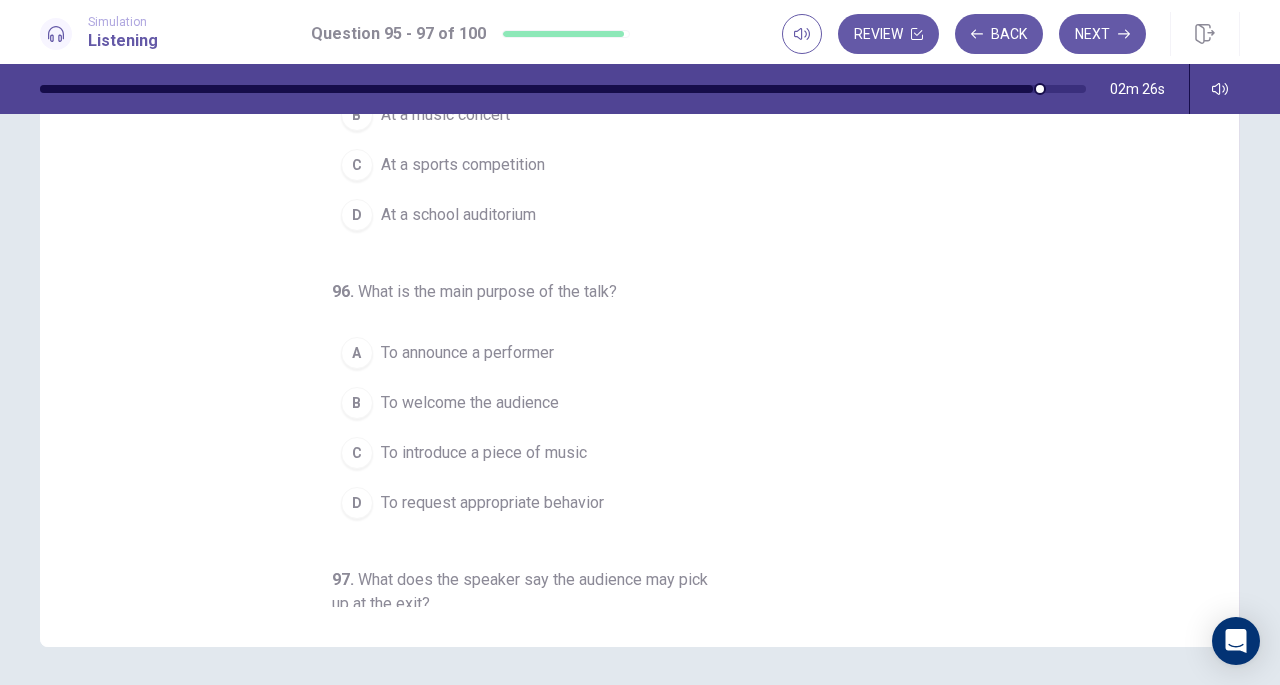 scroll, scrollTop: 24, scrollLeft: 0, axis: vertical 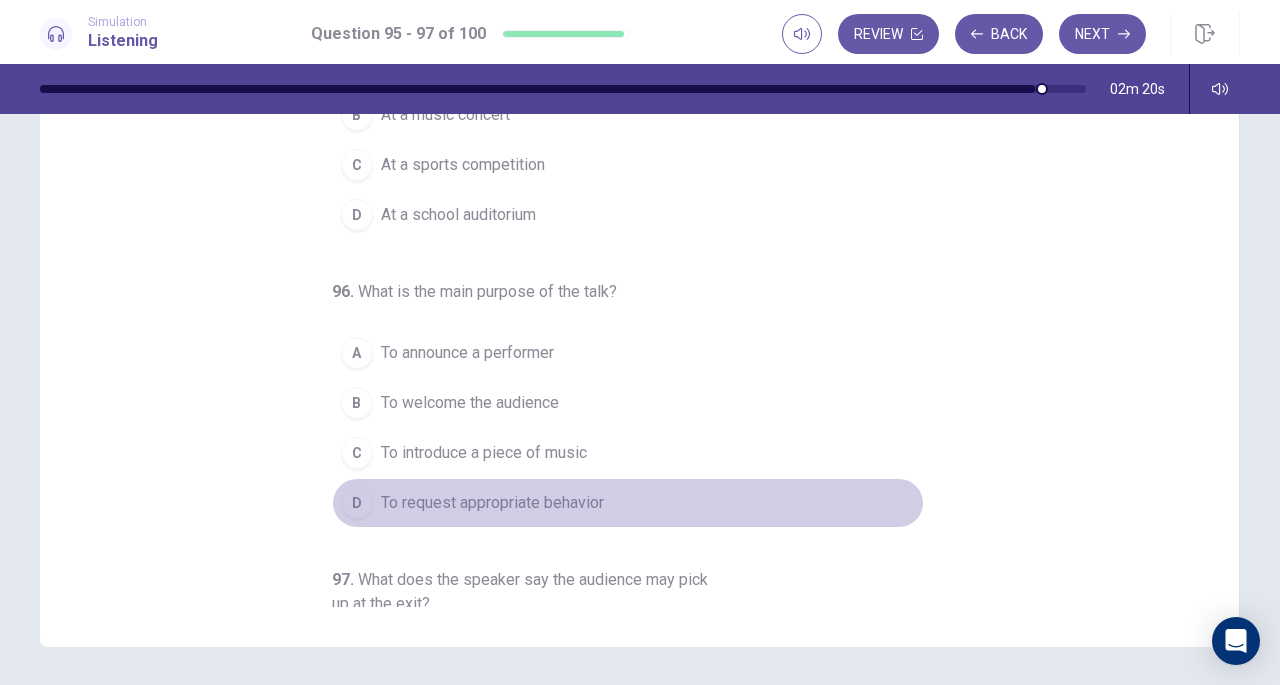 click on "To request appropriate behavior" at bounding box center (492, 503) 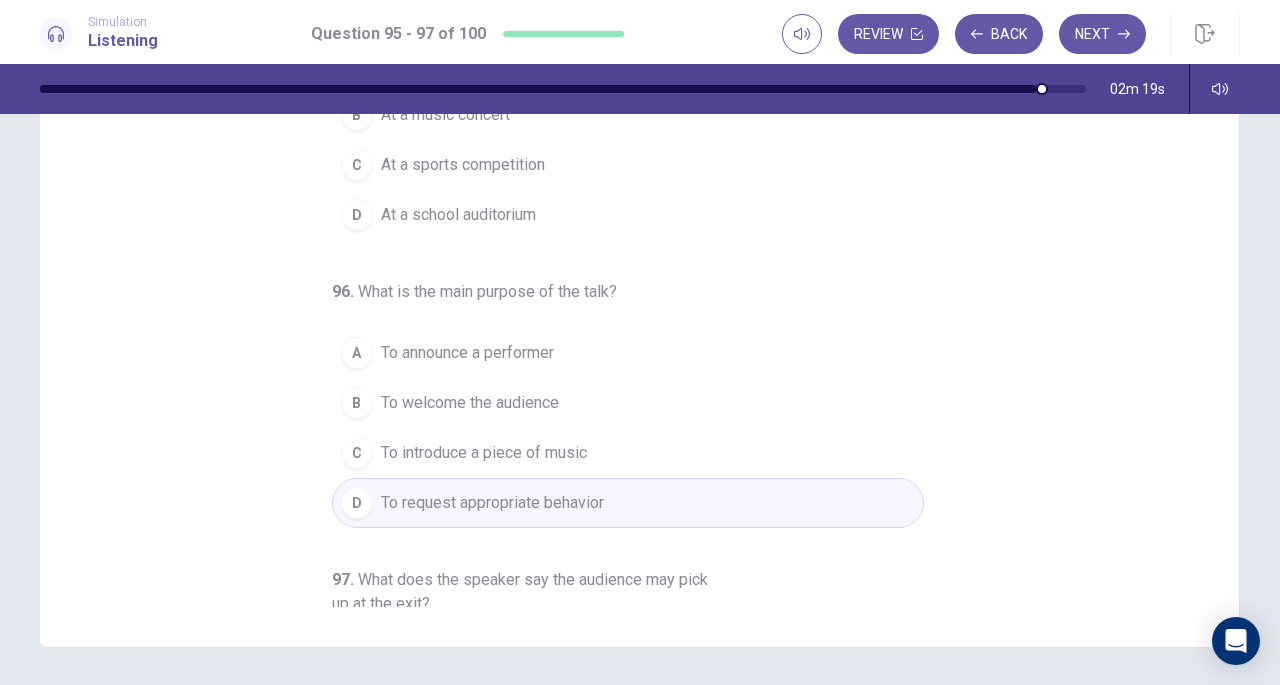 scroll, scrollTop: 0, scrollLeft: 0, axis: both 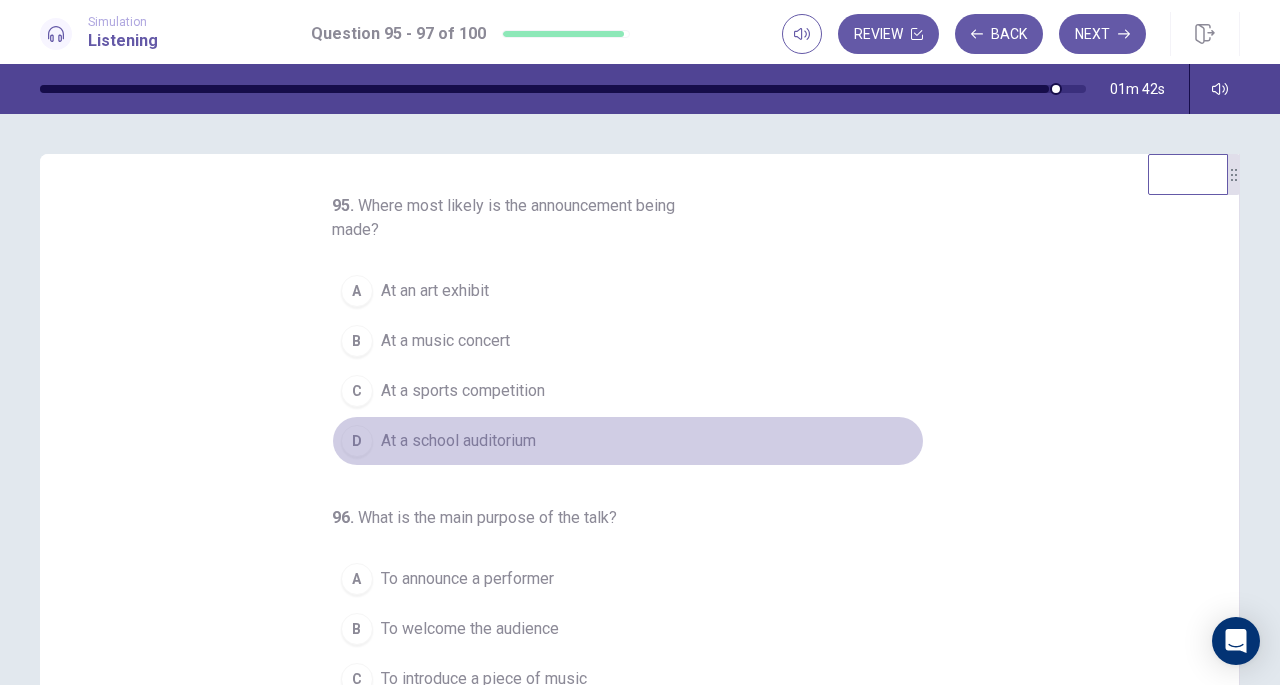 click on "At a school auditorium" at bounding box center (458, 441) 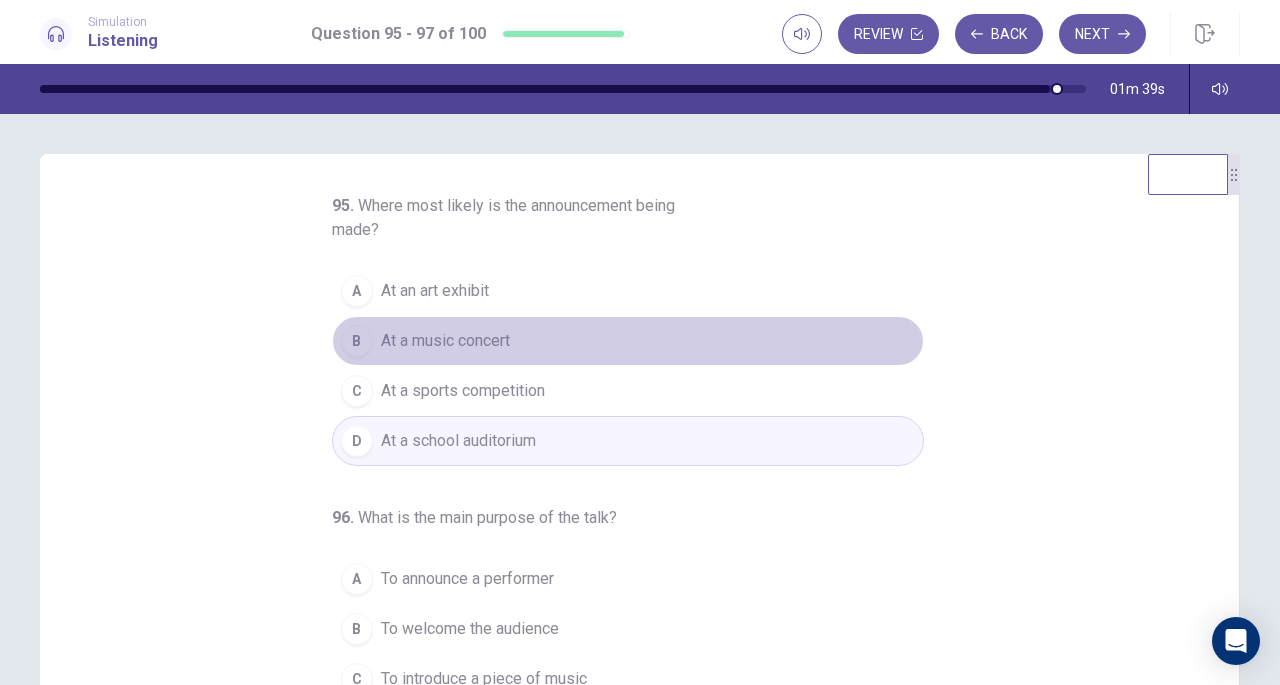 click on "At a music concert" at bounding box center (445, 341) 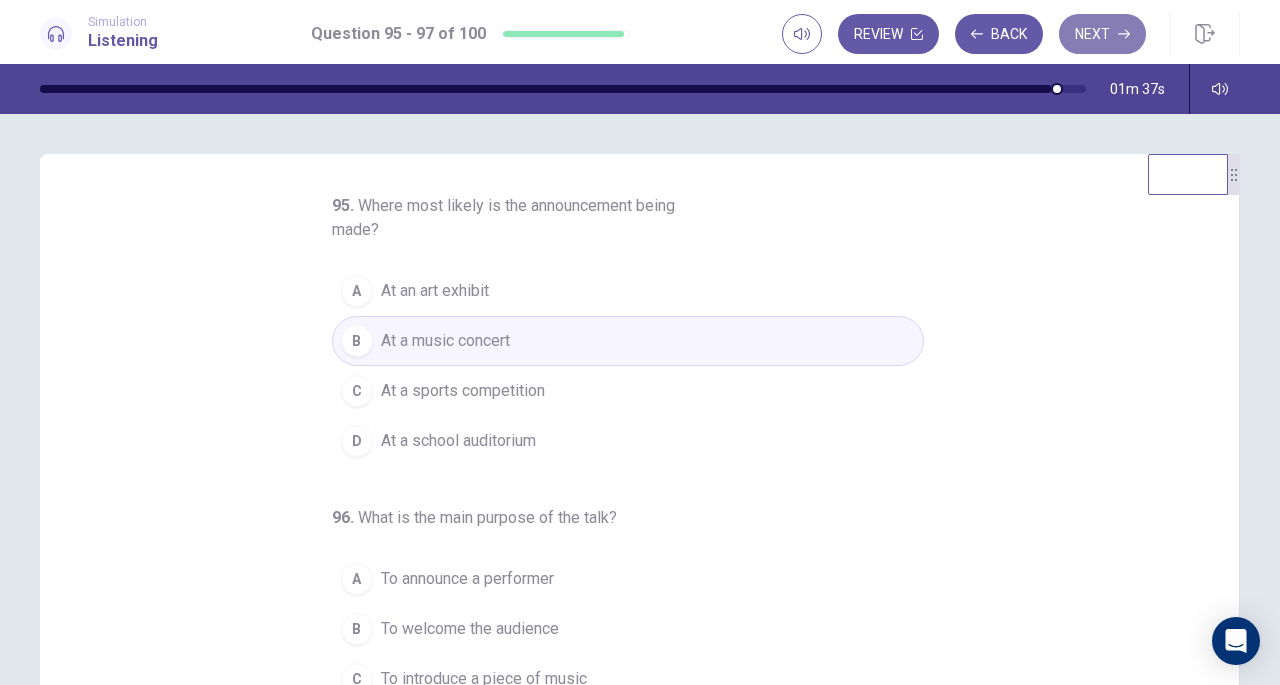 click on "Next" at bounding box center (1102, 34) 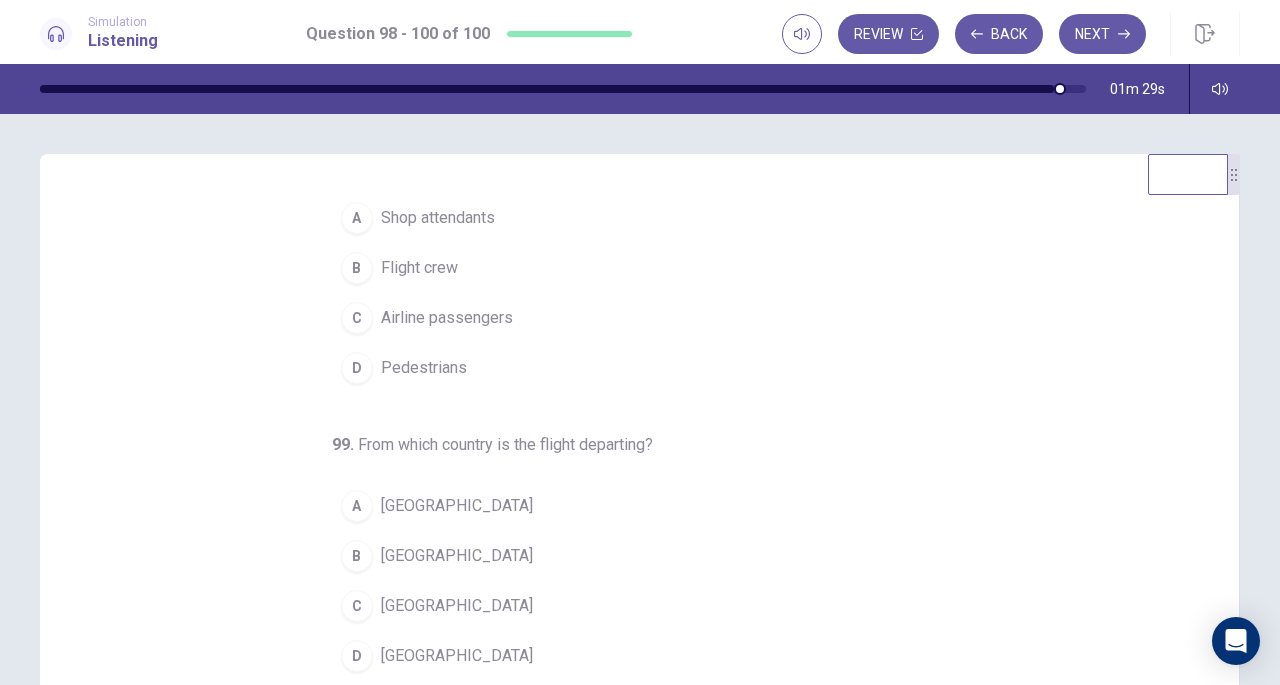 scroll, scrollTop: 49, scrollLeft: 0, axis: vertical 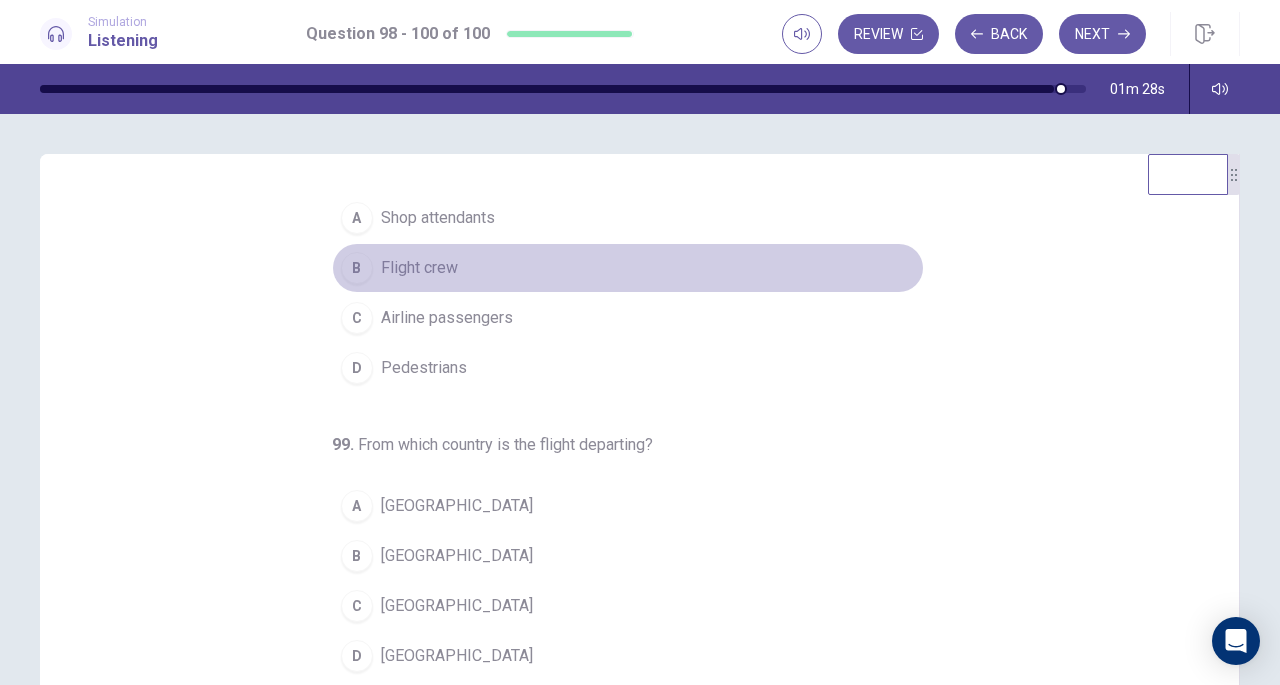 click on "Flight crew" at bounding box center (419, 268) 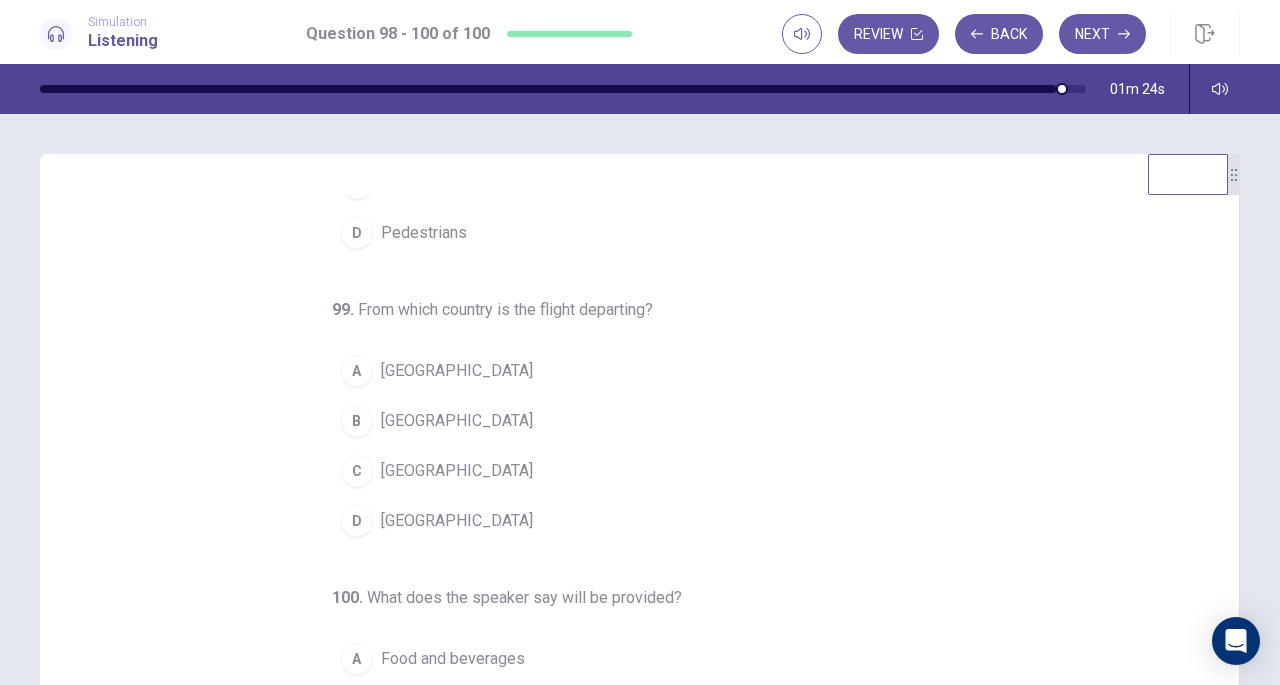 scroll, scrollTop: 183, scrollLeft: 0, axis: vertical 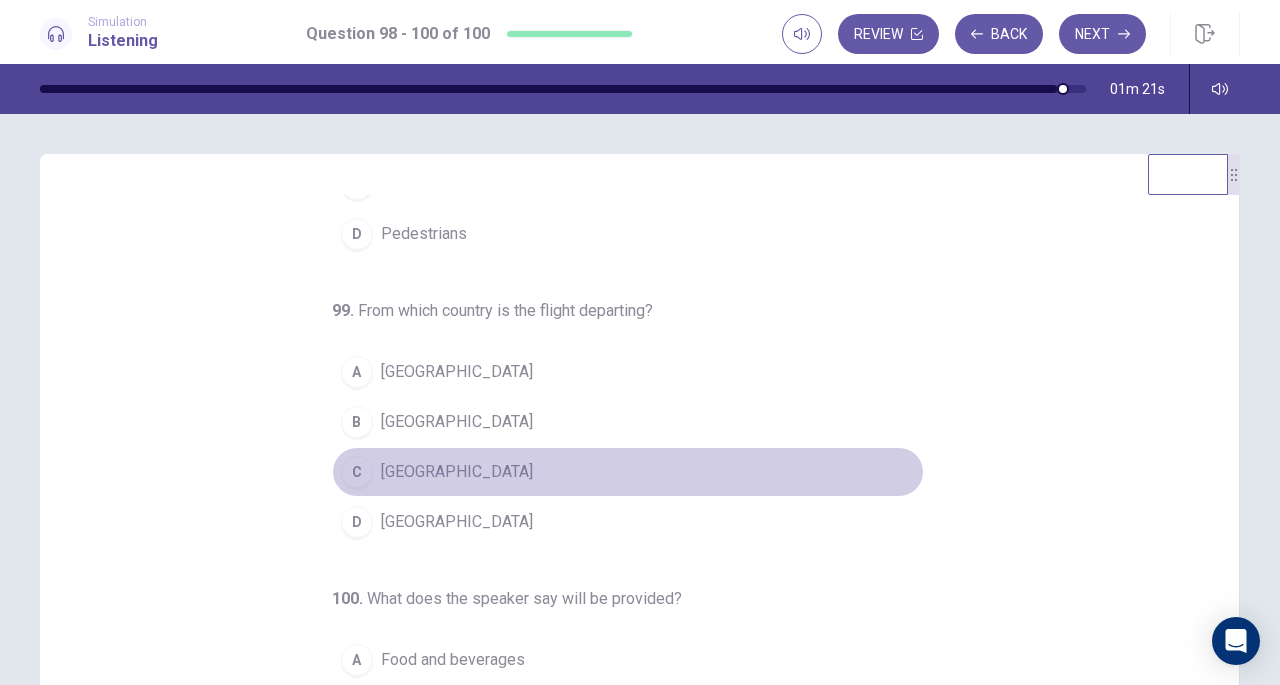 click on "[GEOGRAPHIC_DATA]" at bounding box center (457, 472) 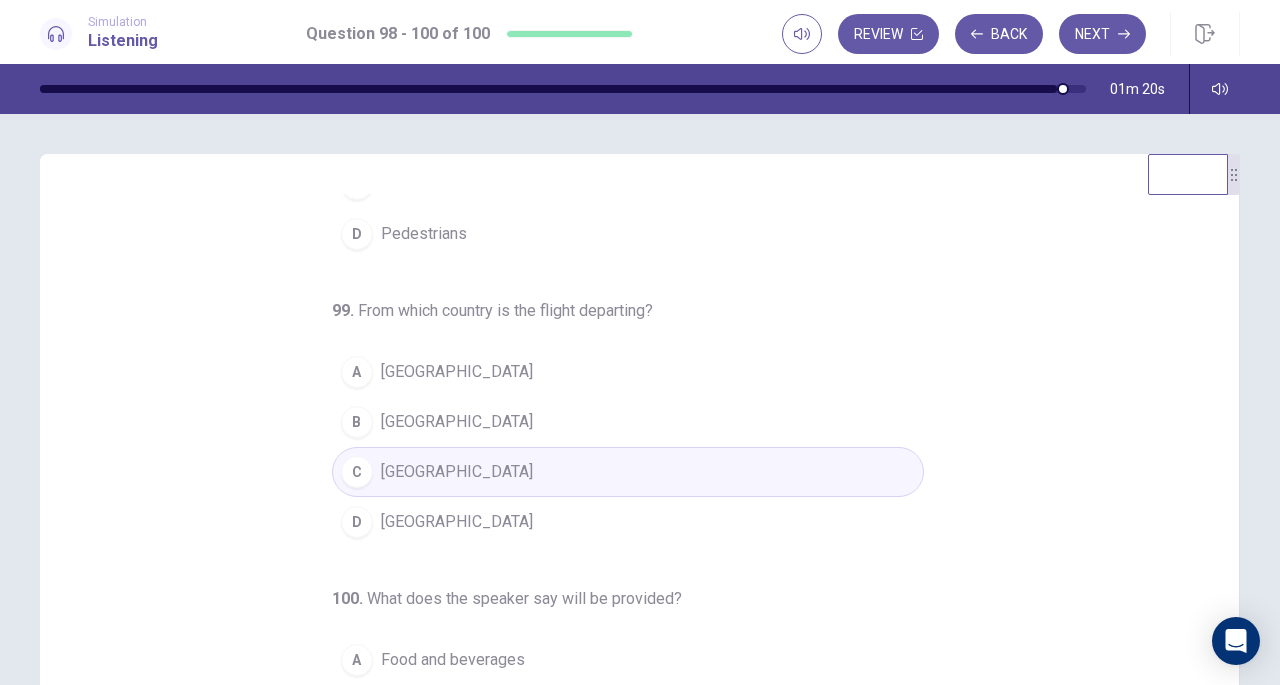 scroll, scrollTop: 200, scrollLeft: 0, axis: vertical 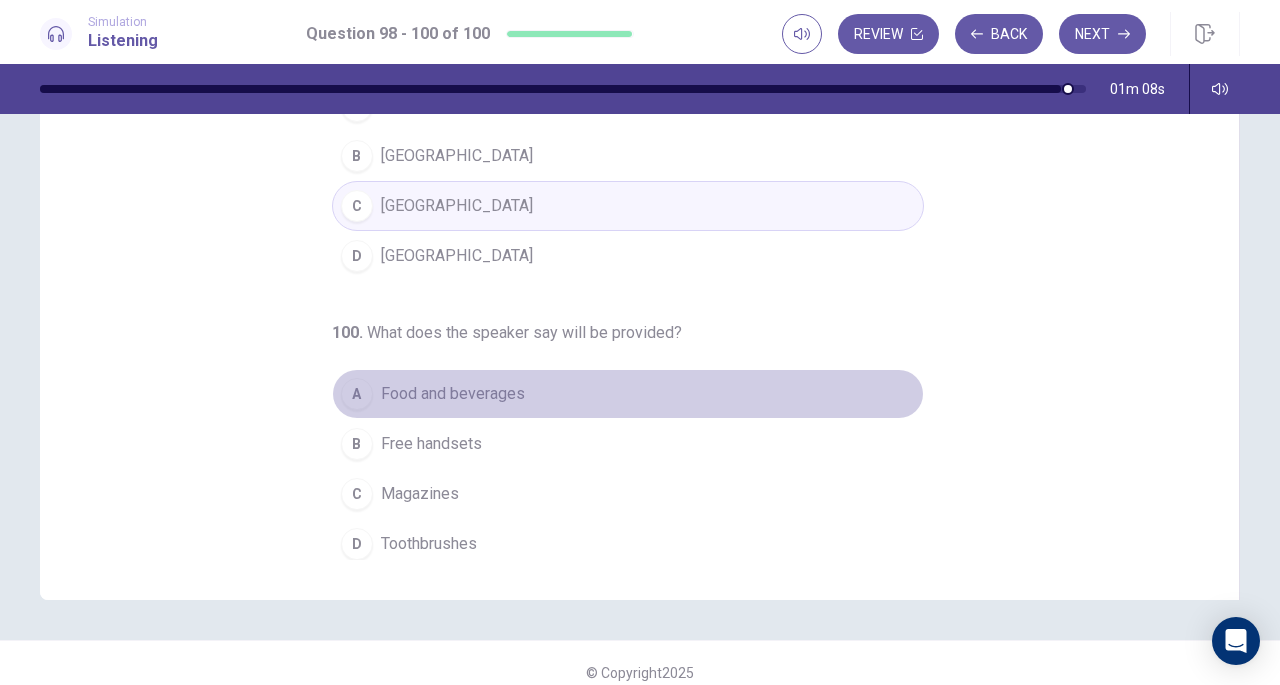 click on "Food and beverages" at bounding box center (453, 394) 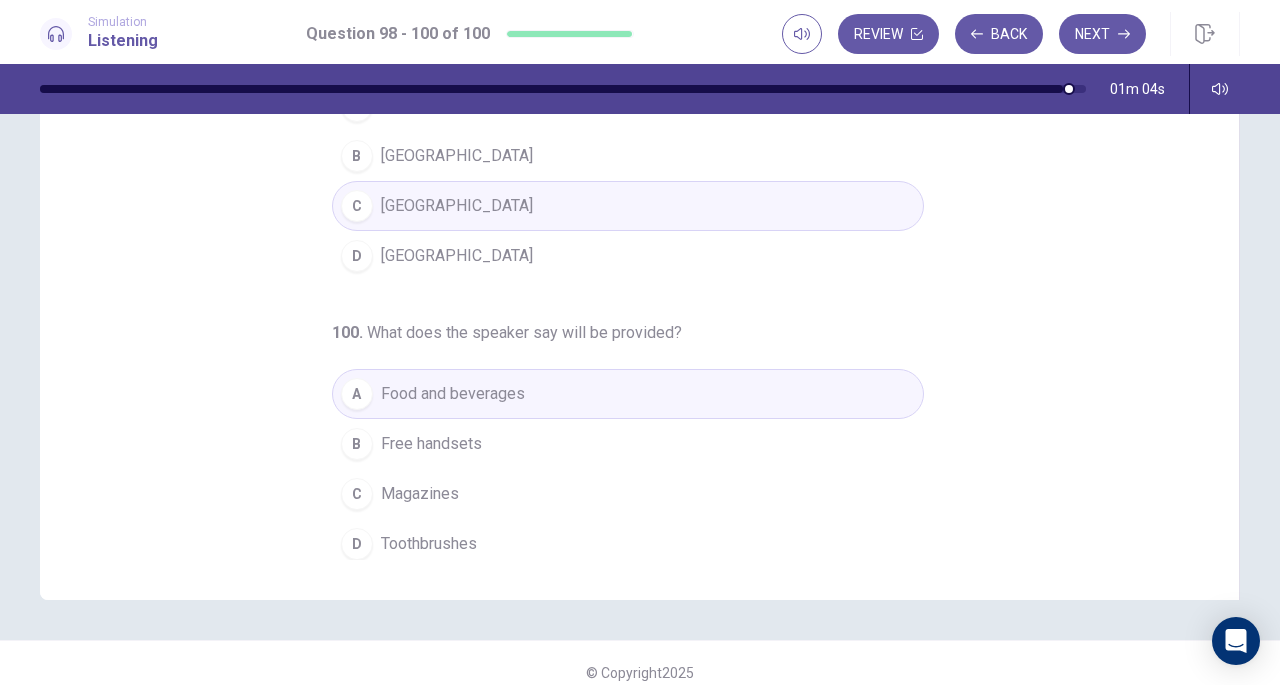 scroll, scrollTop: 156, scrollLeft: 0, axis: vertical 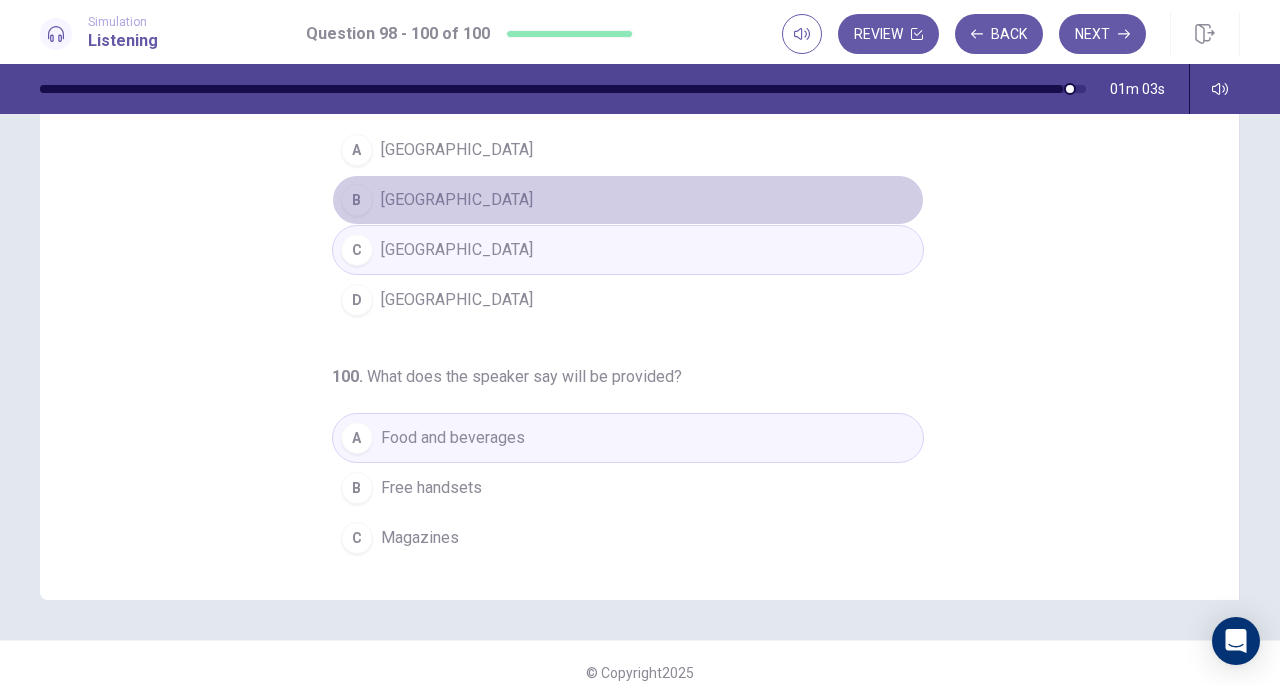 click on "[GEOGRAPHIC_DATA]" at bounding box center [457, 200] 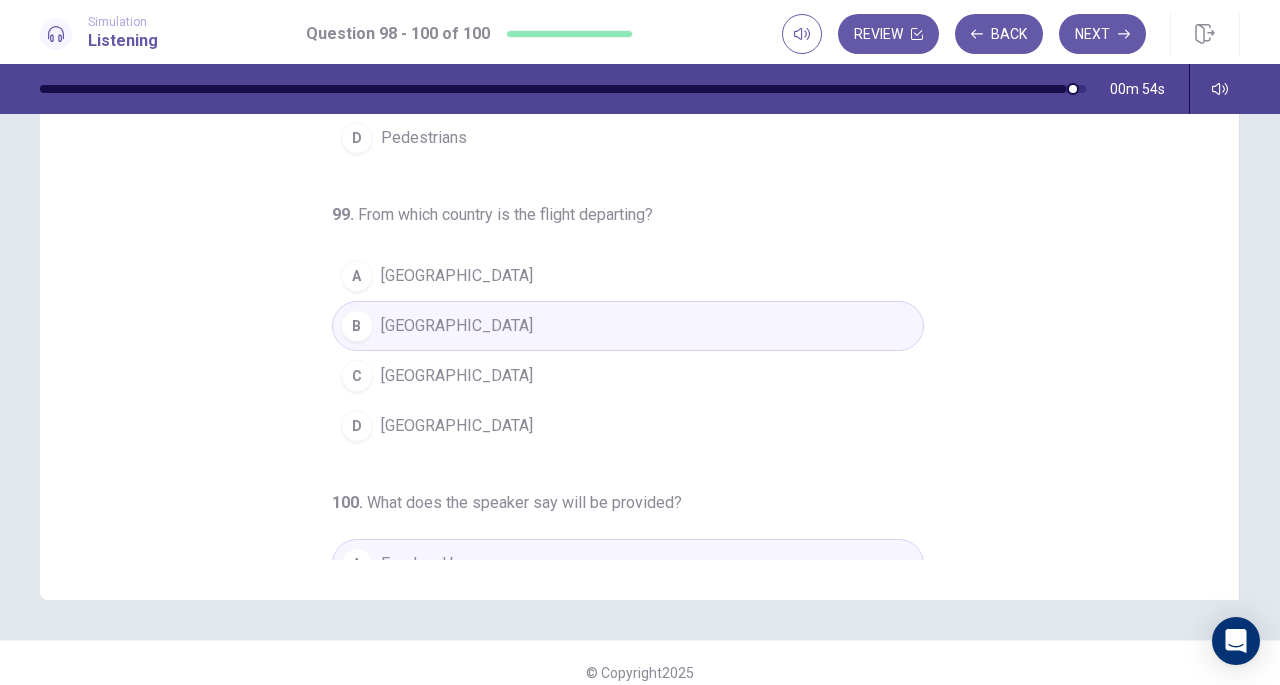 scroll, scrollTop: 0, scrollLeft: 0, axis: both 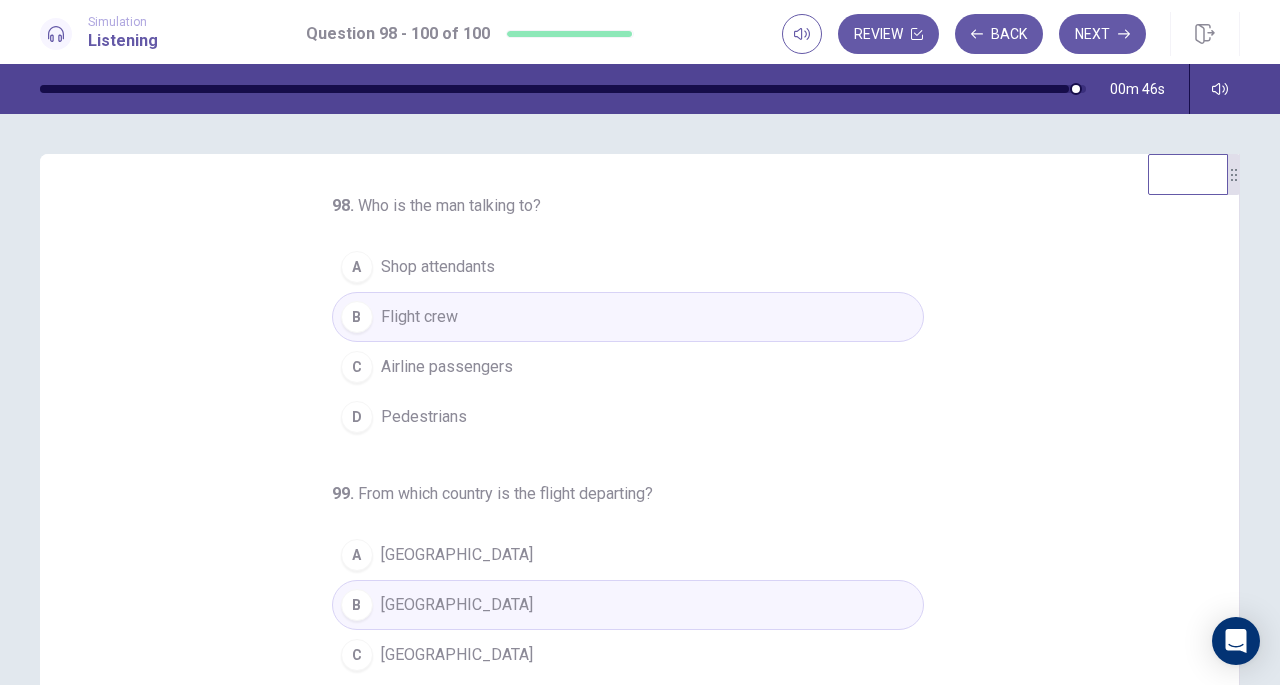 click on "Airline passengers" at bounding box center (447, 367) 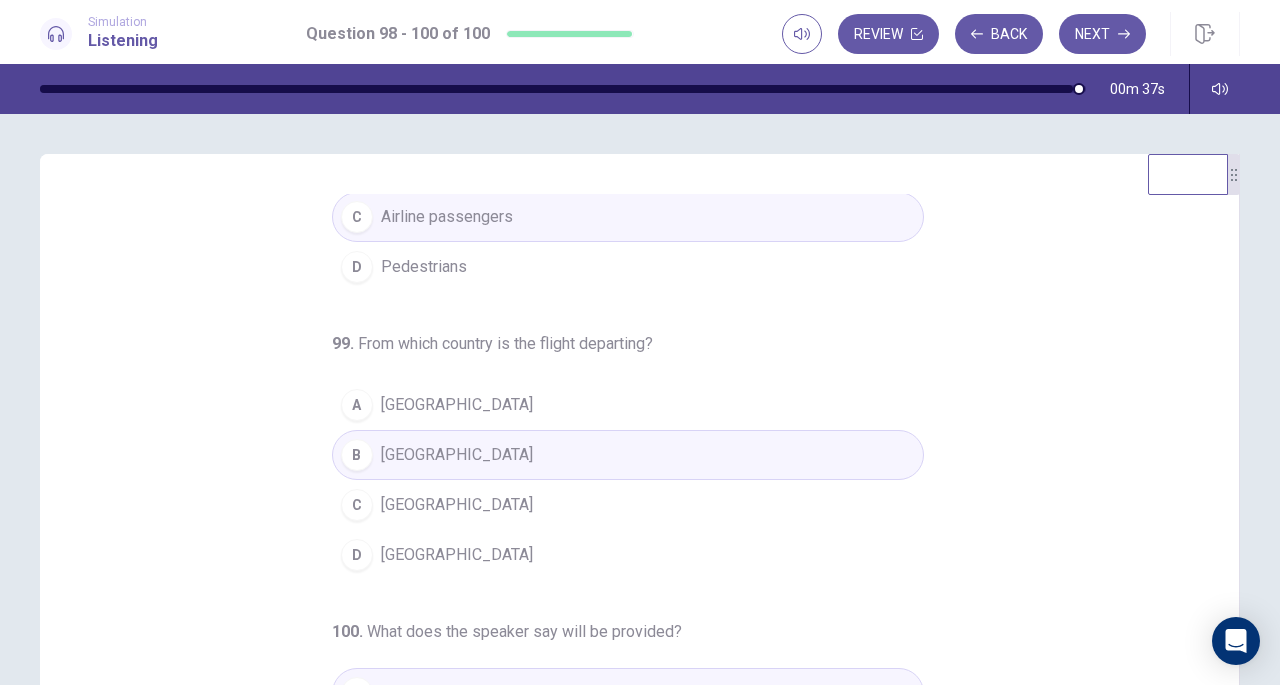 scroll, scrollTop: 200, scrollLeft: 0, axis: vertical 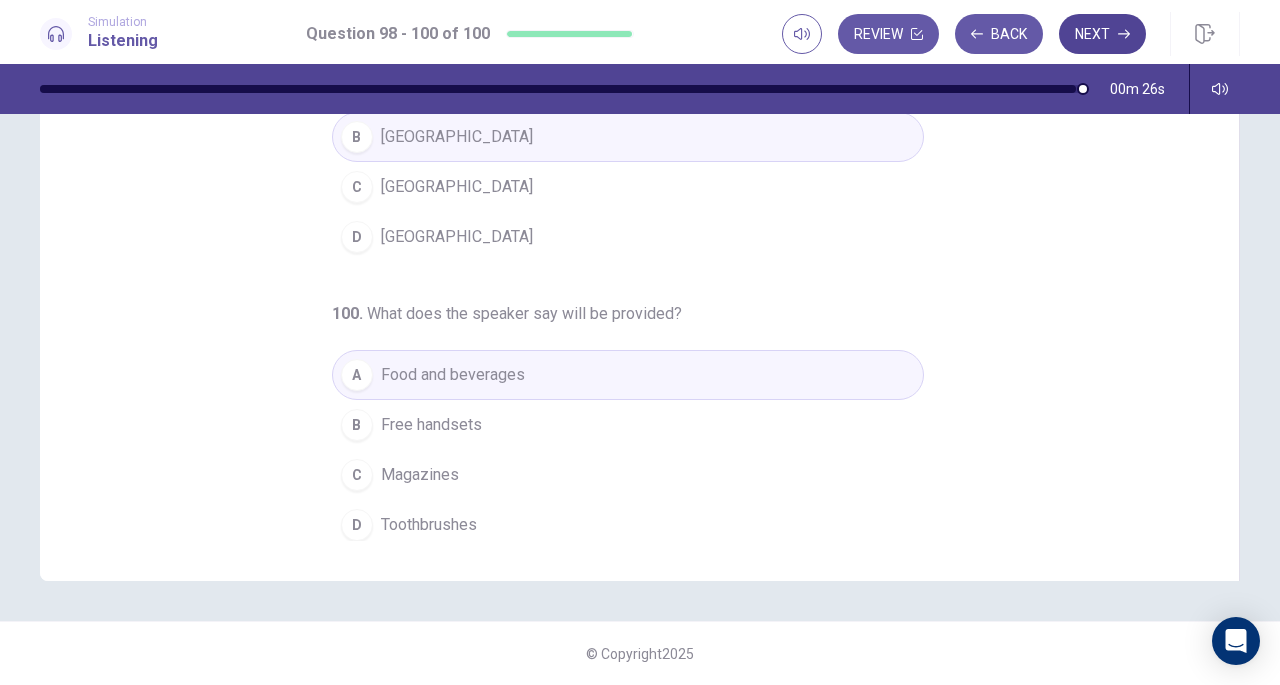 click on "Next" at bounding box center (1102, 34) 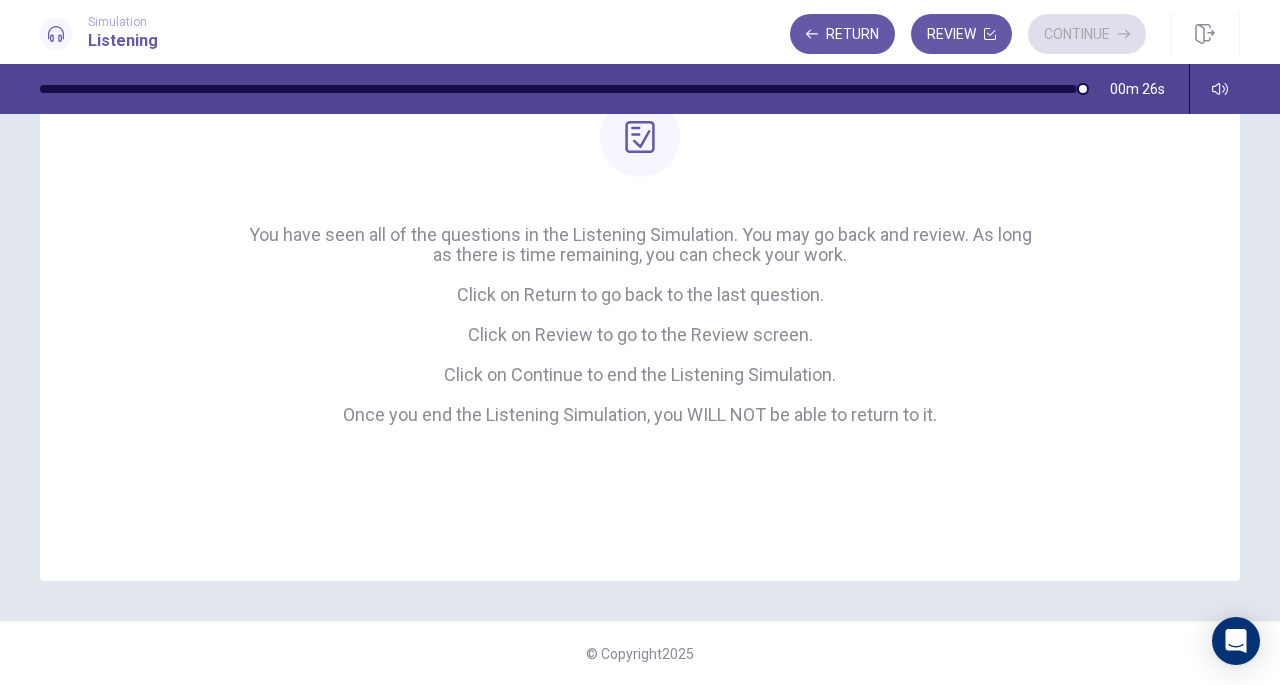 scroll, scrollTop: 212, scrollLeft: 0, axis: vertical 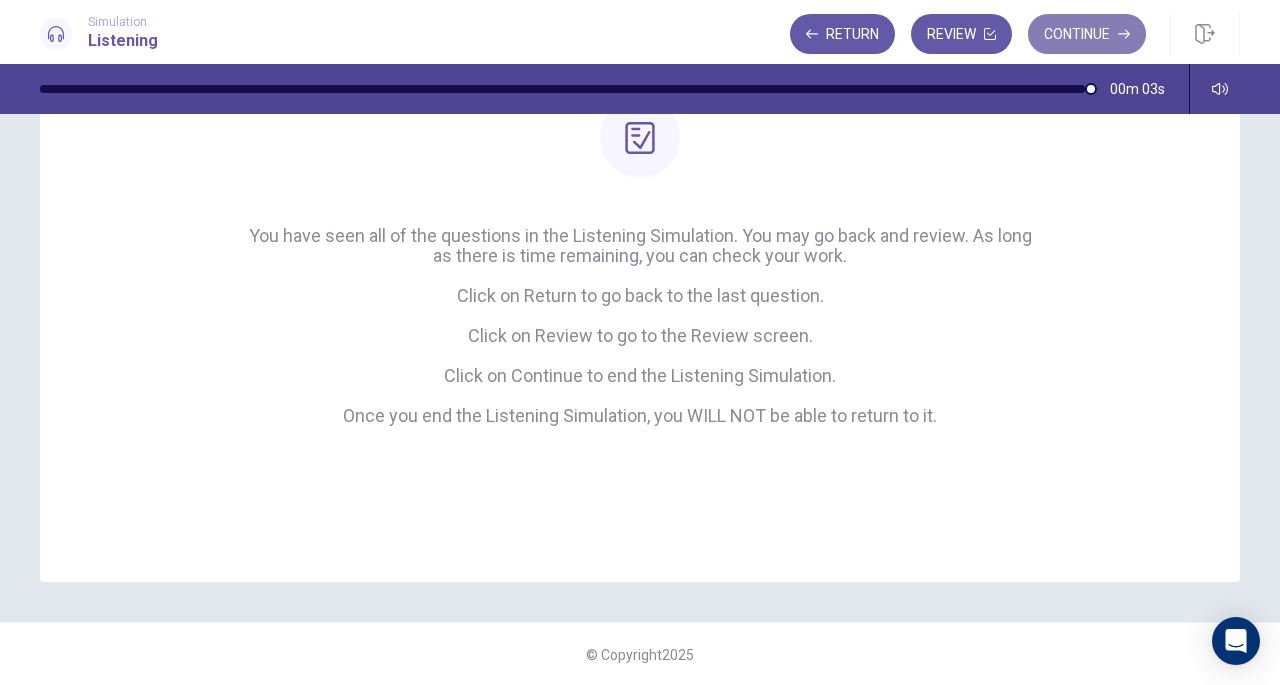 click on "Continue" at bounding box center [1087, 34] 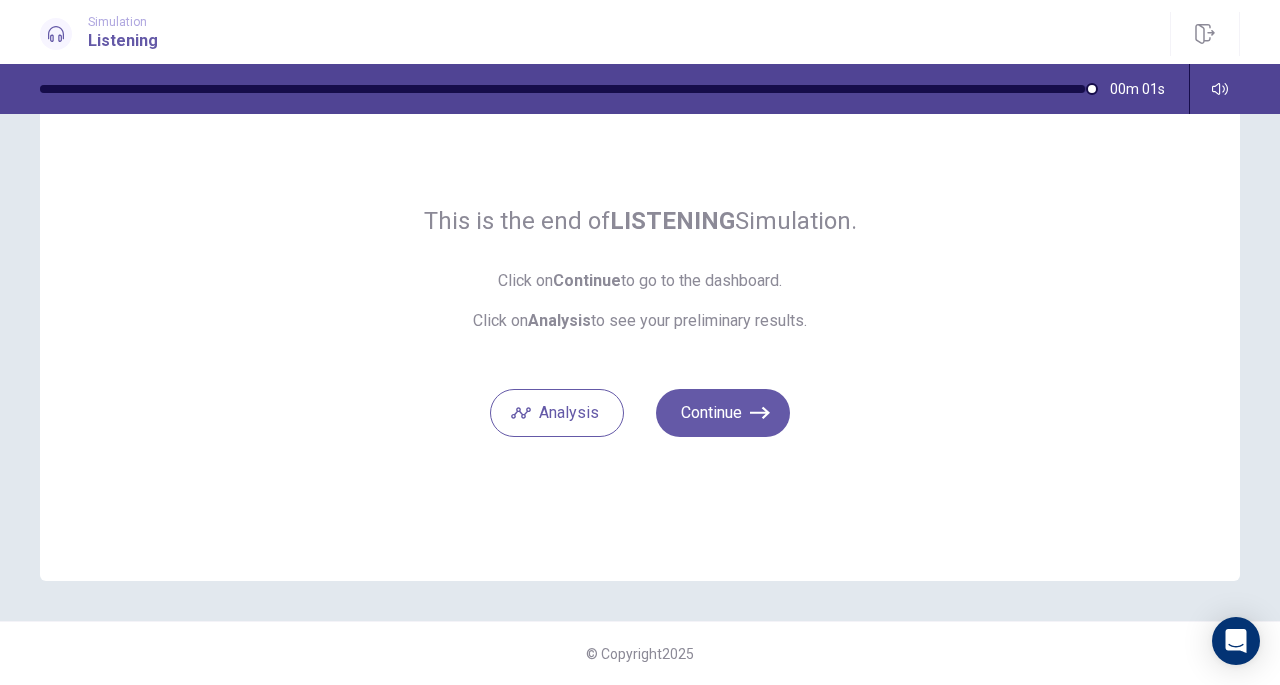 scroll, scrollTop: 92, scrollLeft: 0, axis: vertical 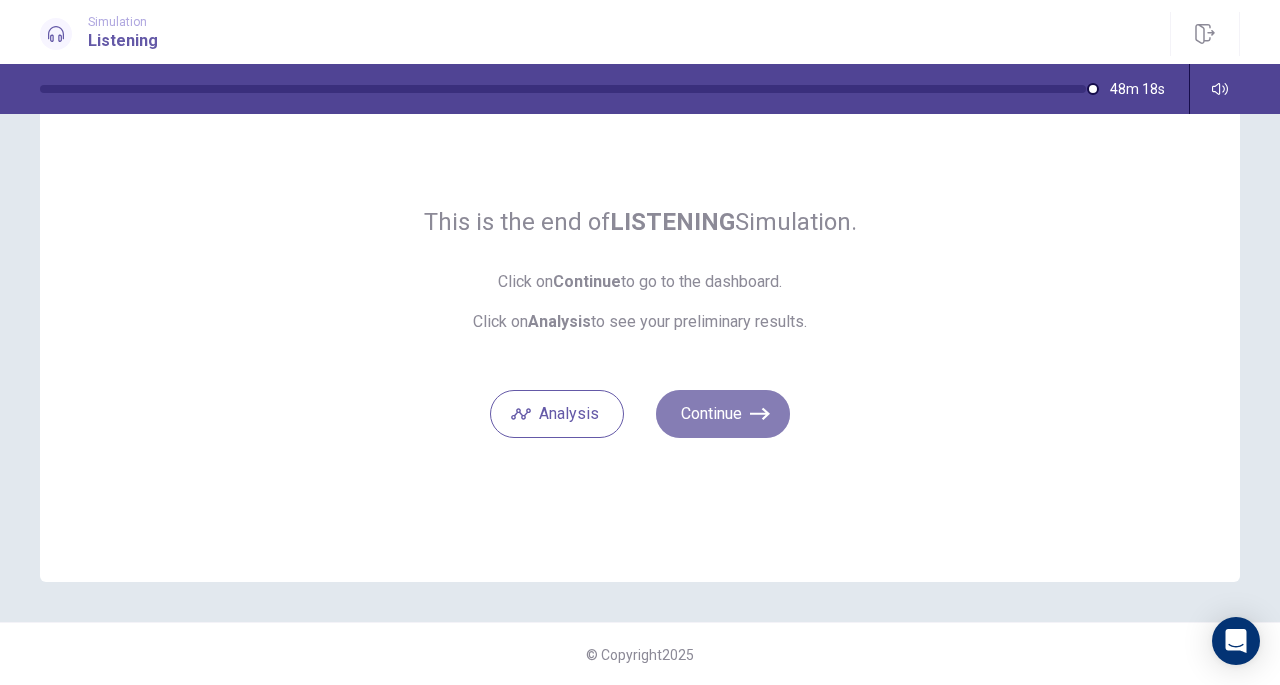 click on "Continue" at bounding box center [723, 414] 